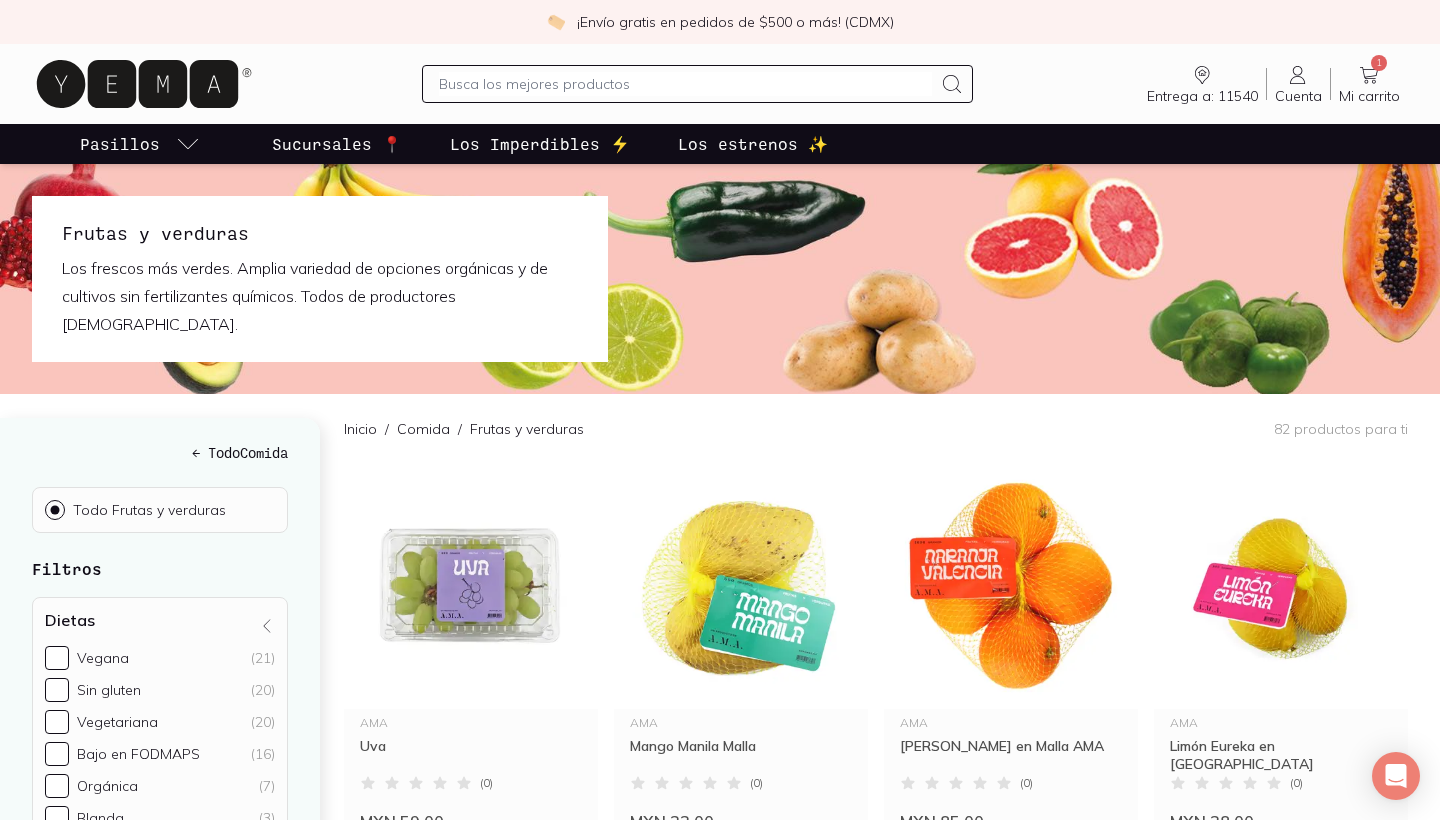 click 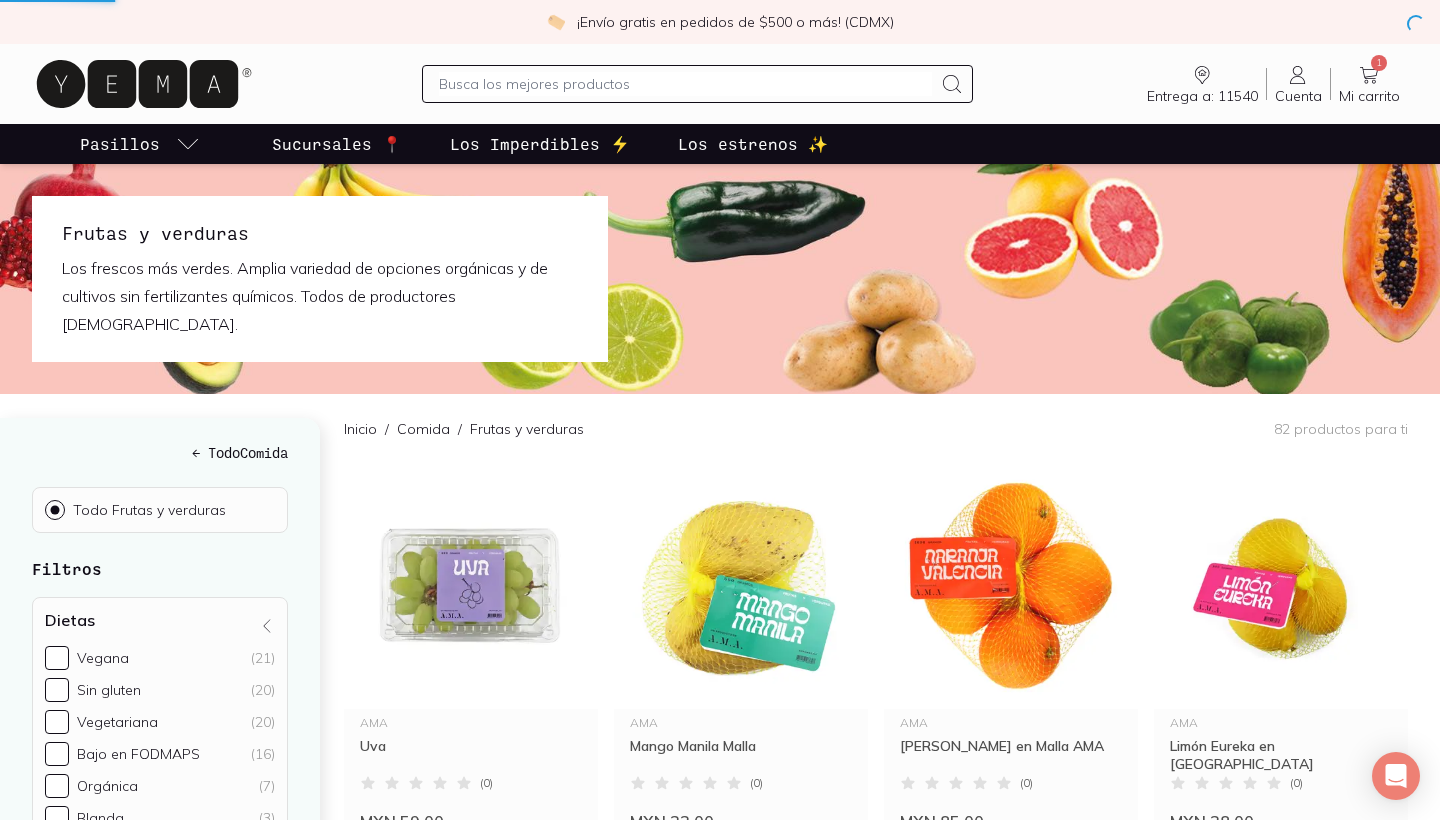 scroll, scrollTop: 0, scrollLeft: 0, axis: both 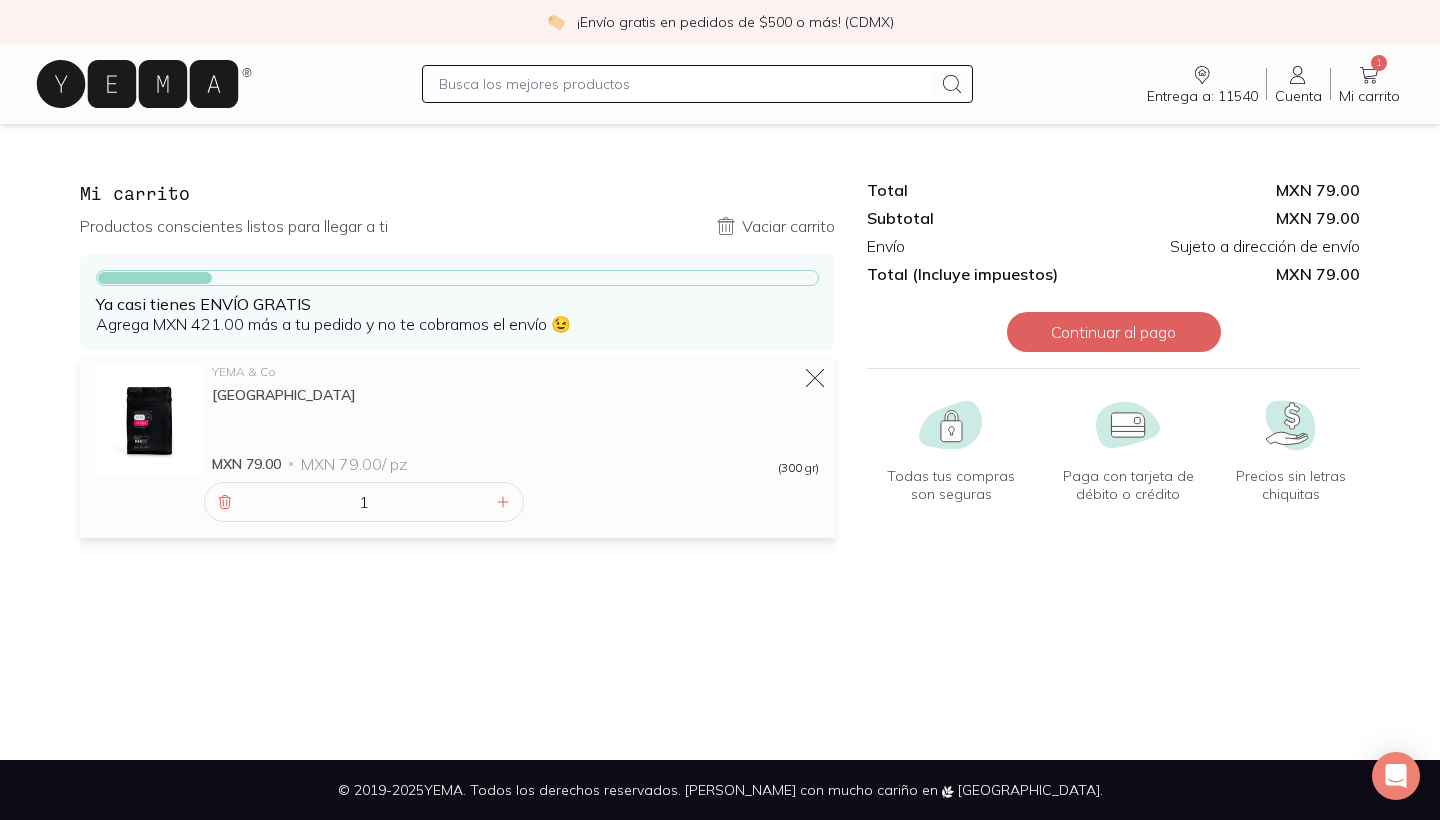 click at bounding box center [685, 84] 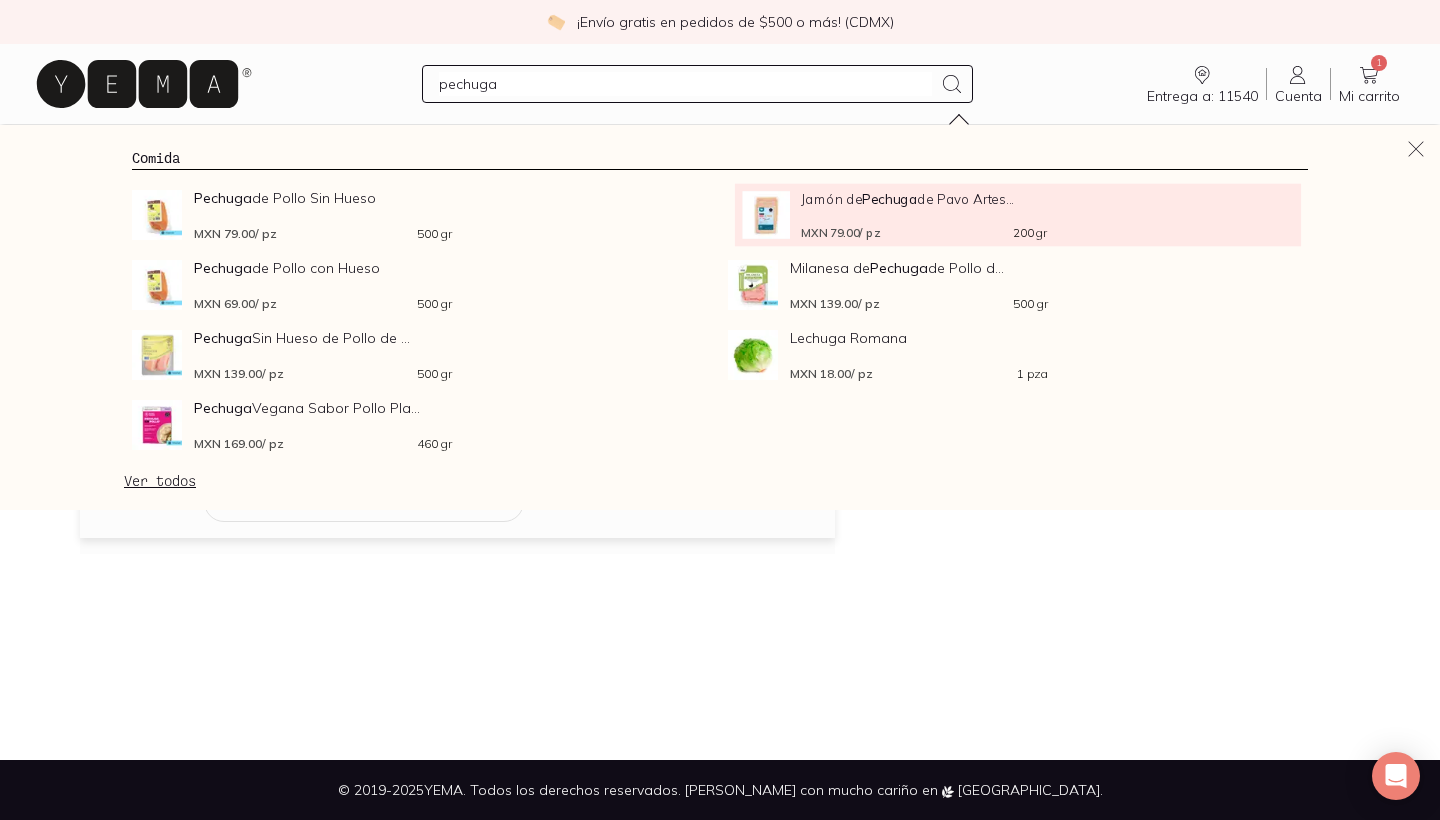type on "pechuga" 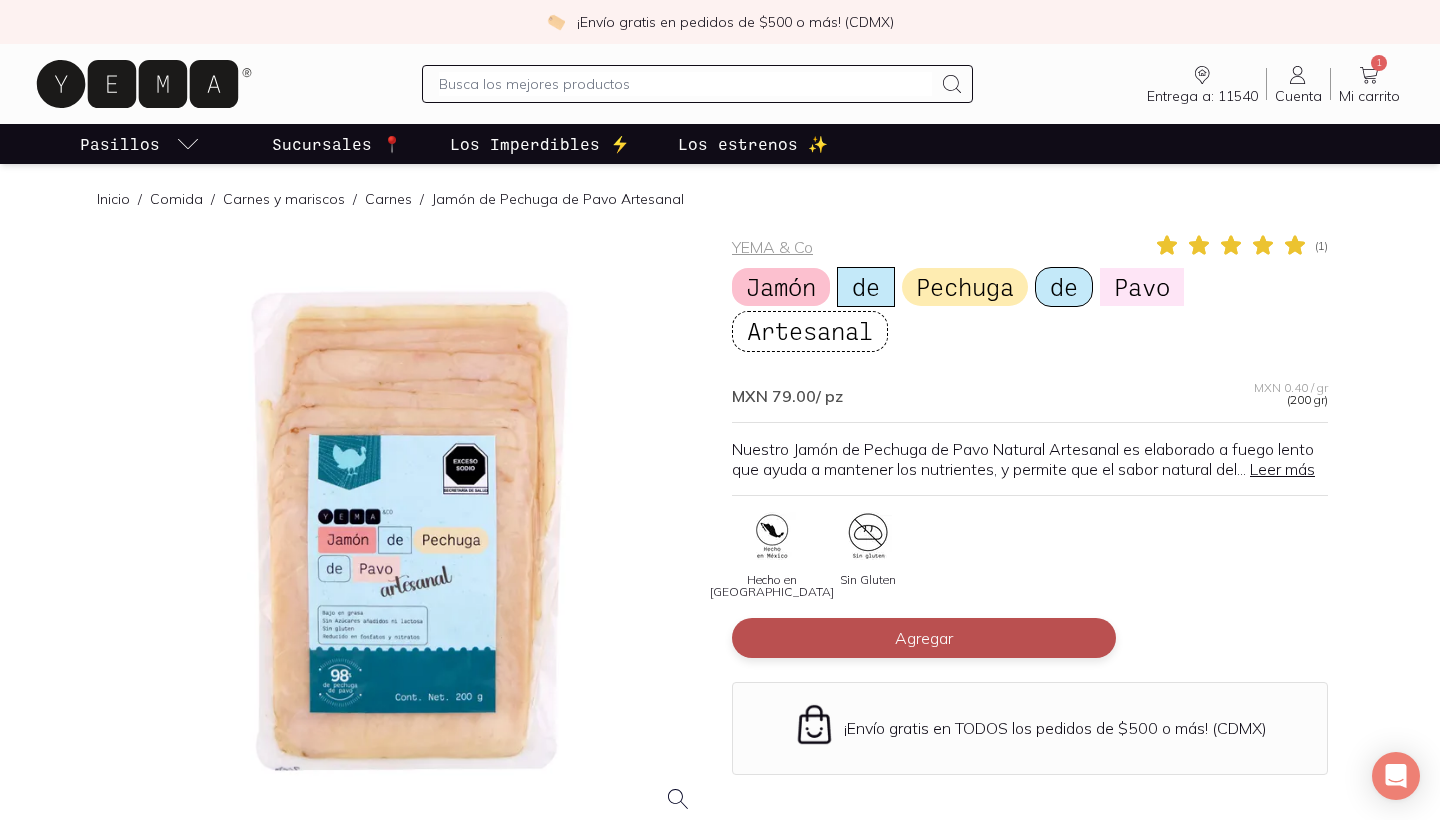 click on "Agregar" at bounding box center (924, 638) 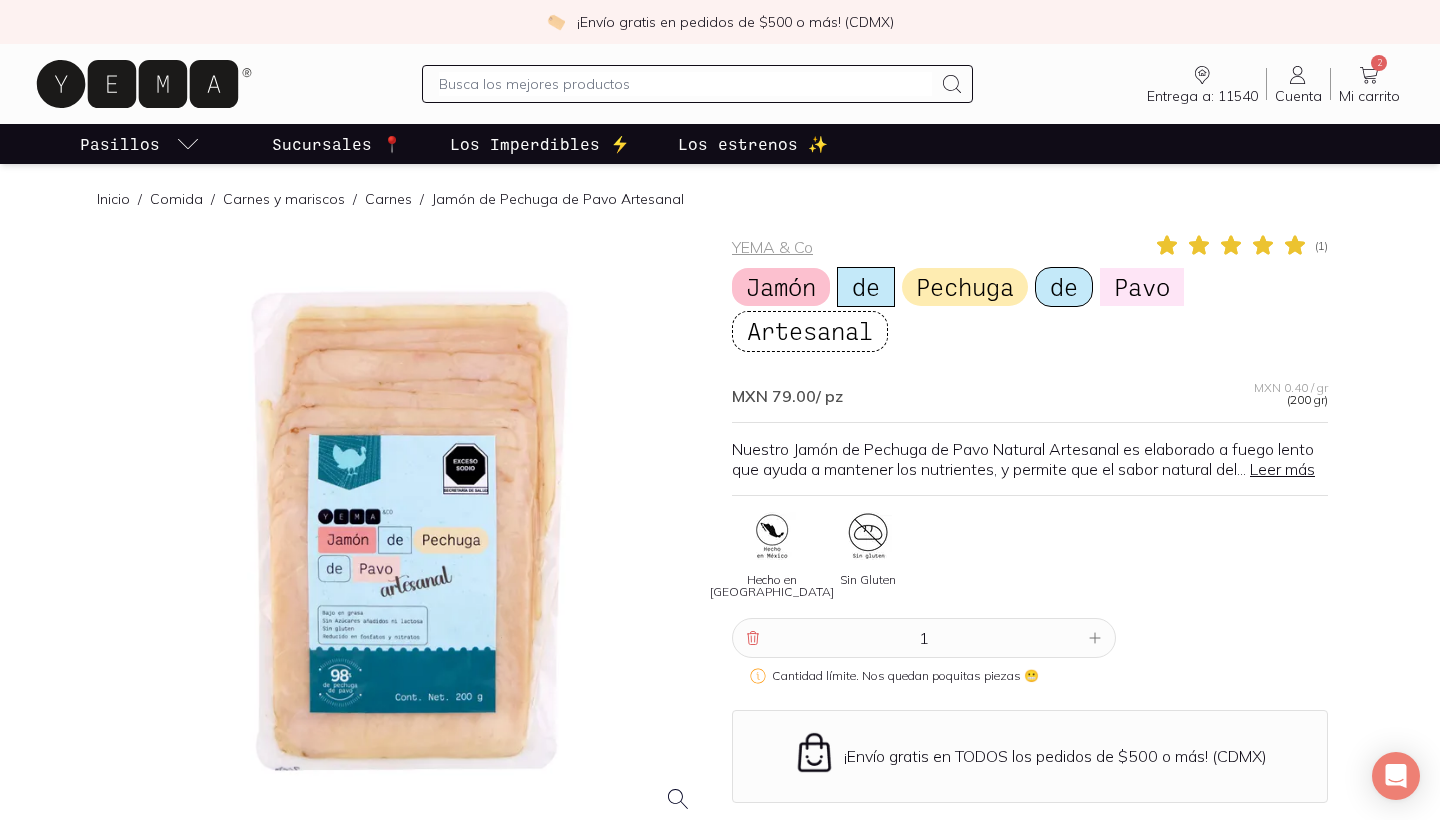 click on "Cuenta" at bounding box center [1298, 96] 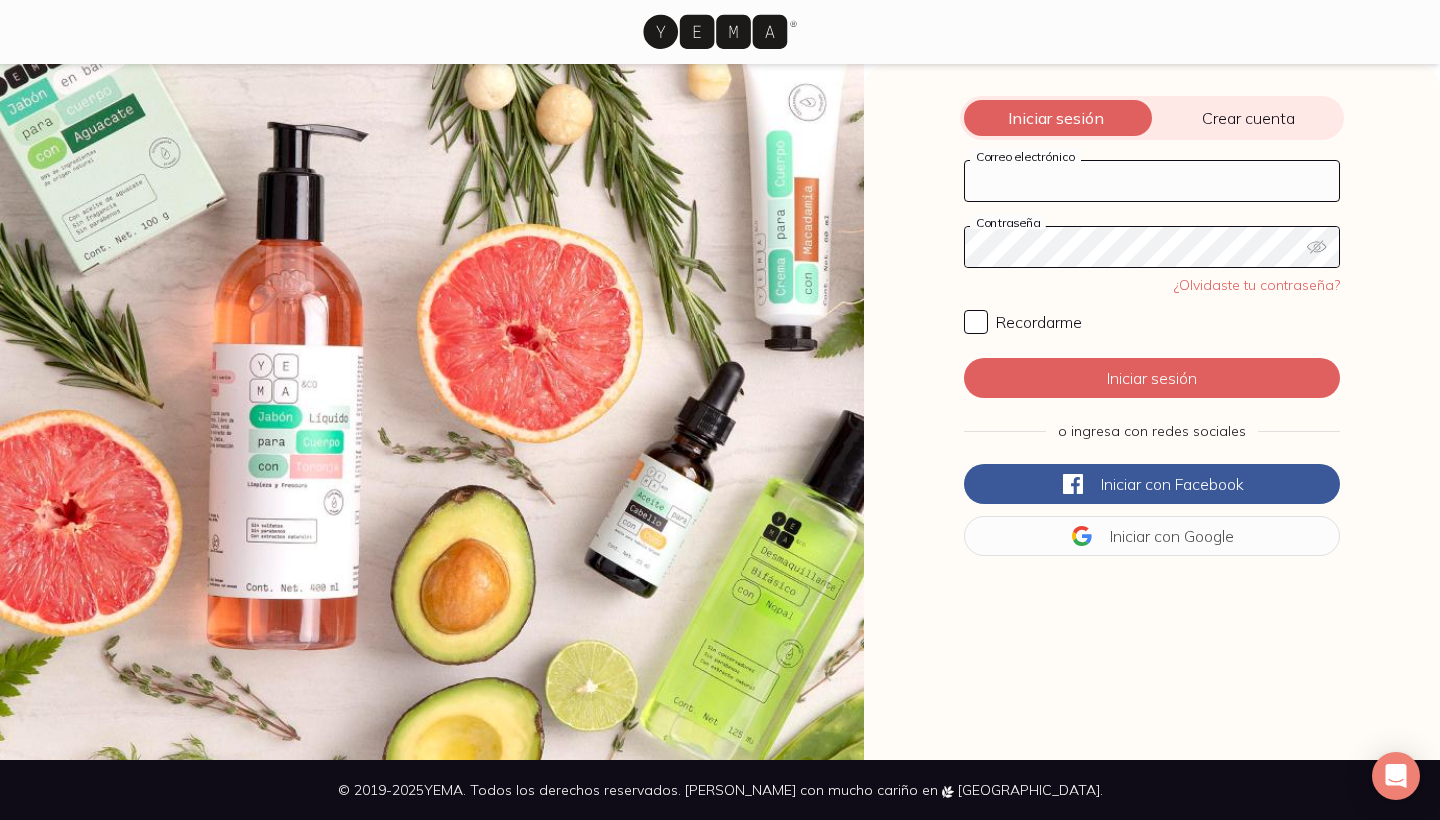 type on "[EMAIL_ADDRESS][DOMAIN_NAME]" 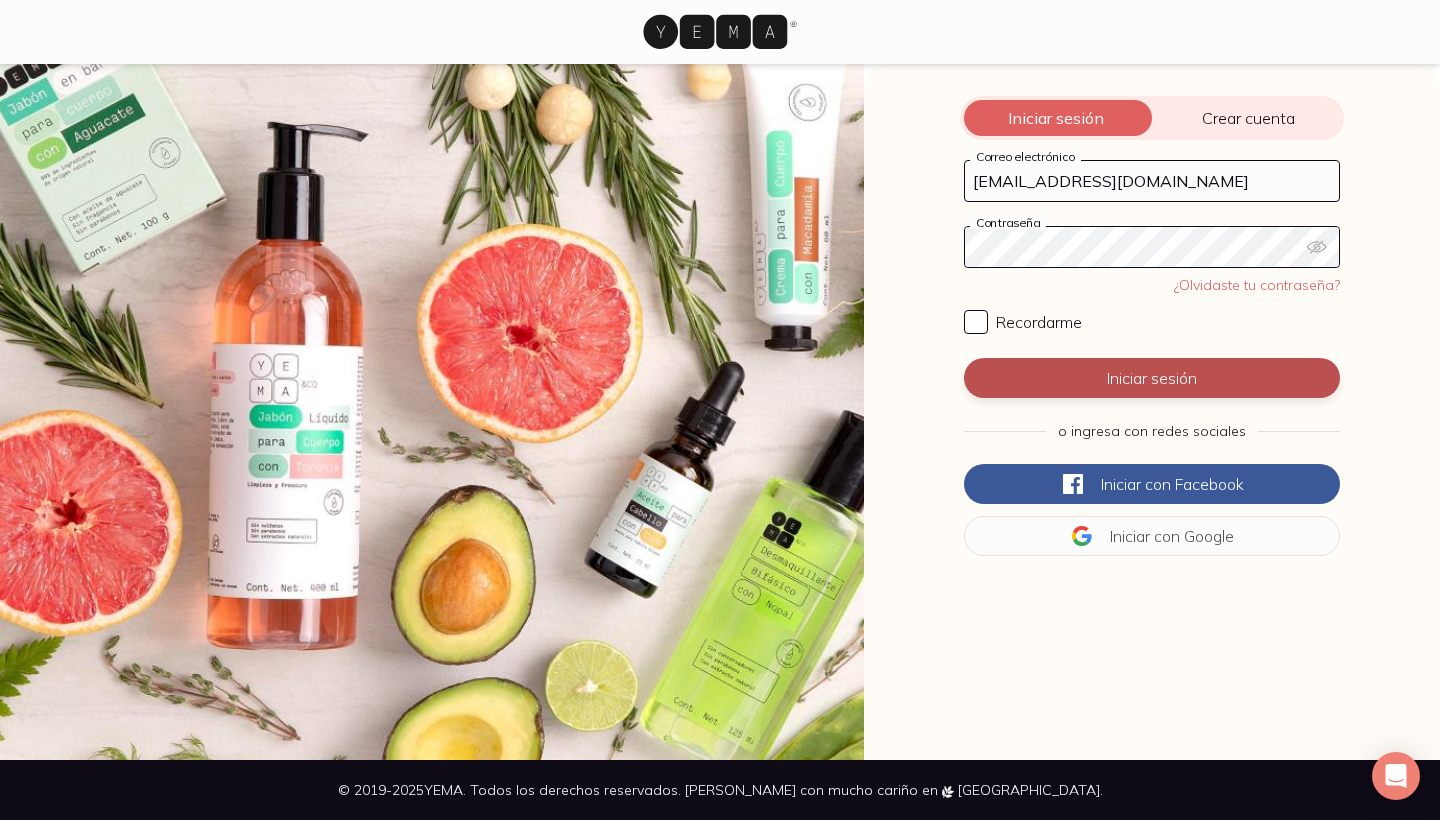 click on "Iniciar sesión" at bounding box center (1152, 378) 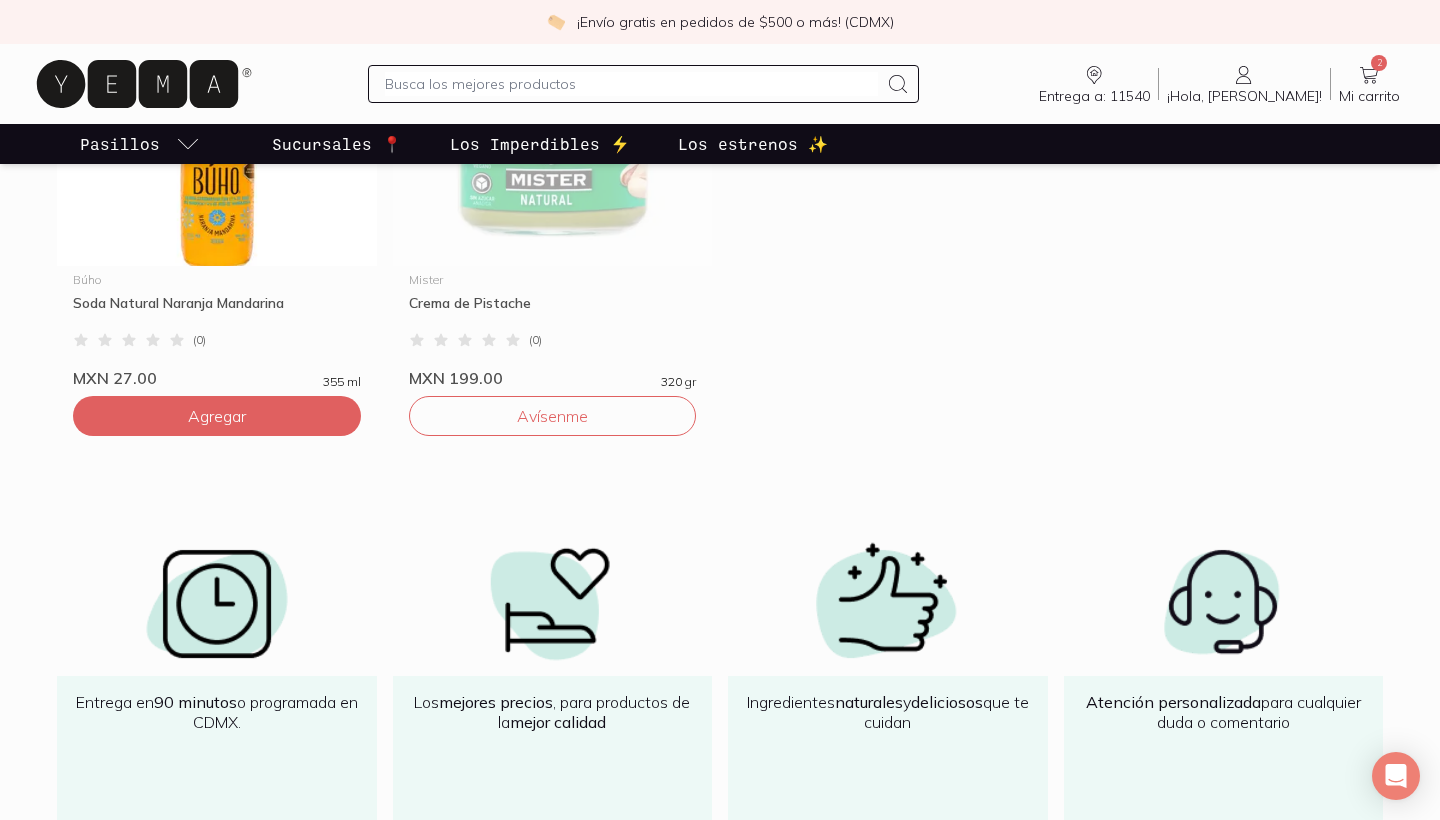 scroll, scrollTop: 1109, scrollLeft: 0, axis: vertical 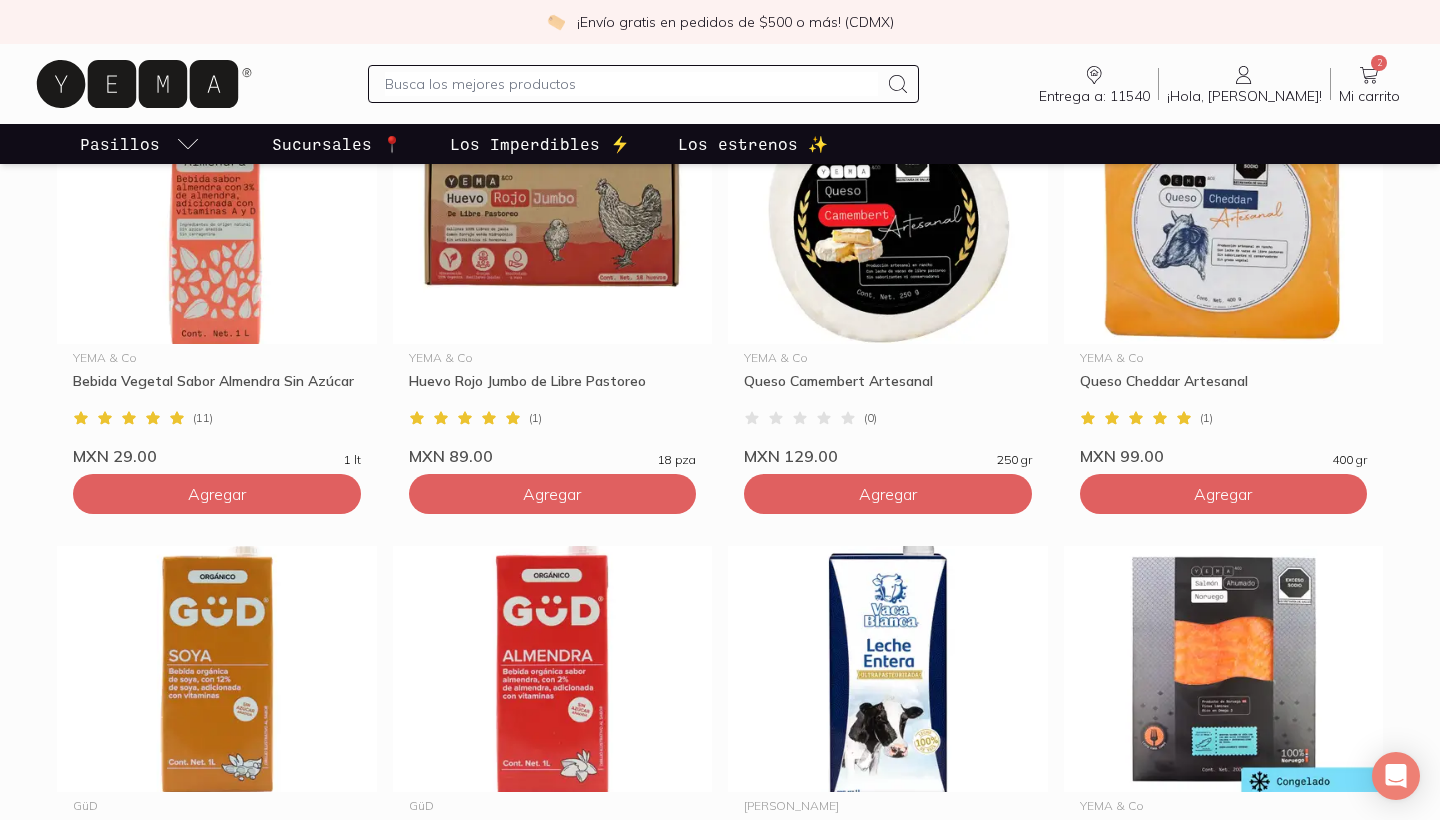 click on "¡Hola, [PERSON_NAME]!" at bounding box center [1244, 96] 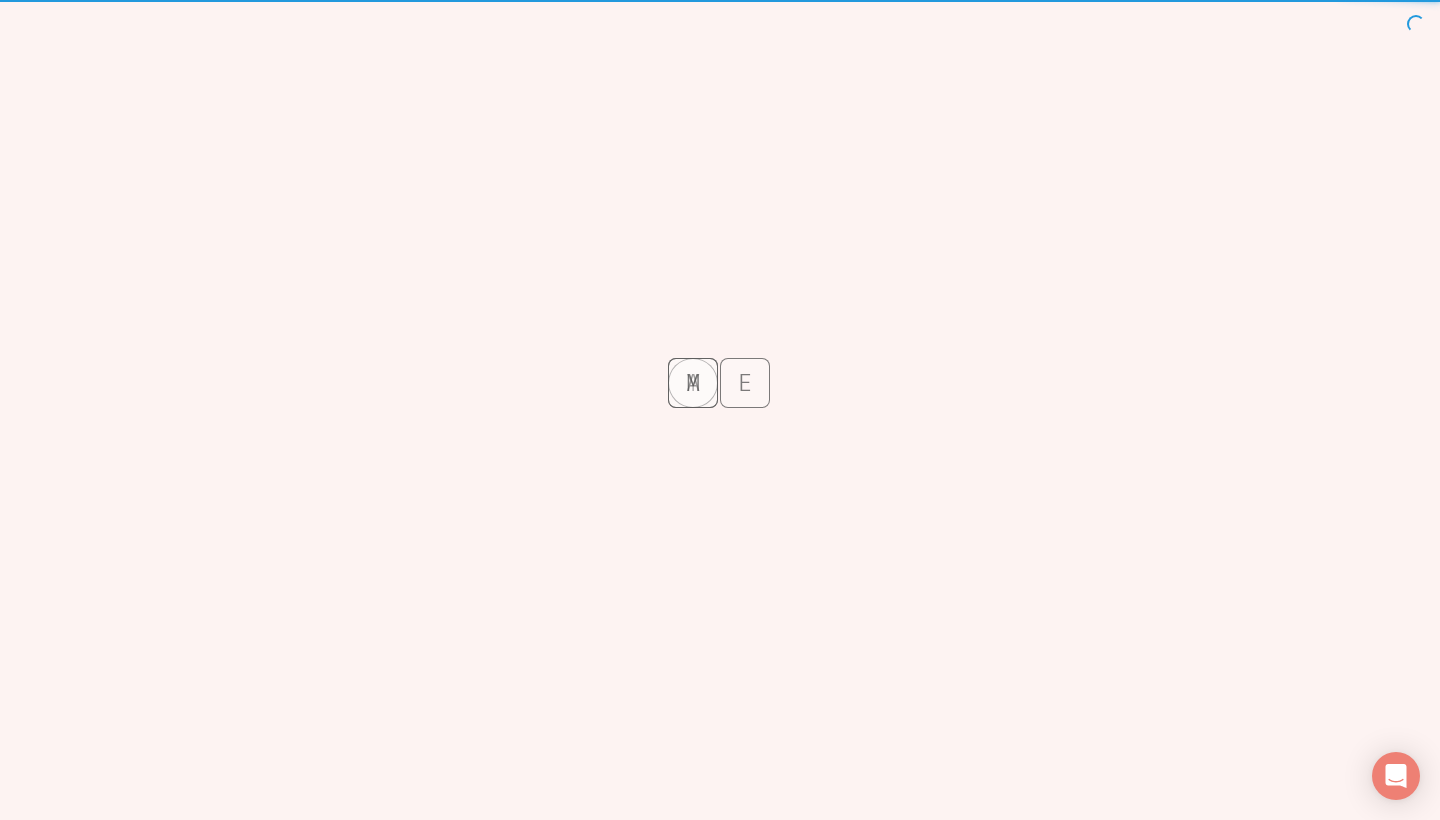 scroll, scrollTop: 0, scrollLeft: 0, axis: both 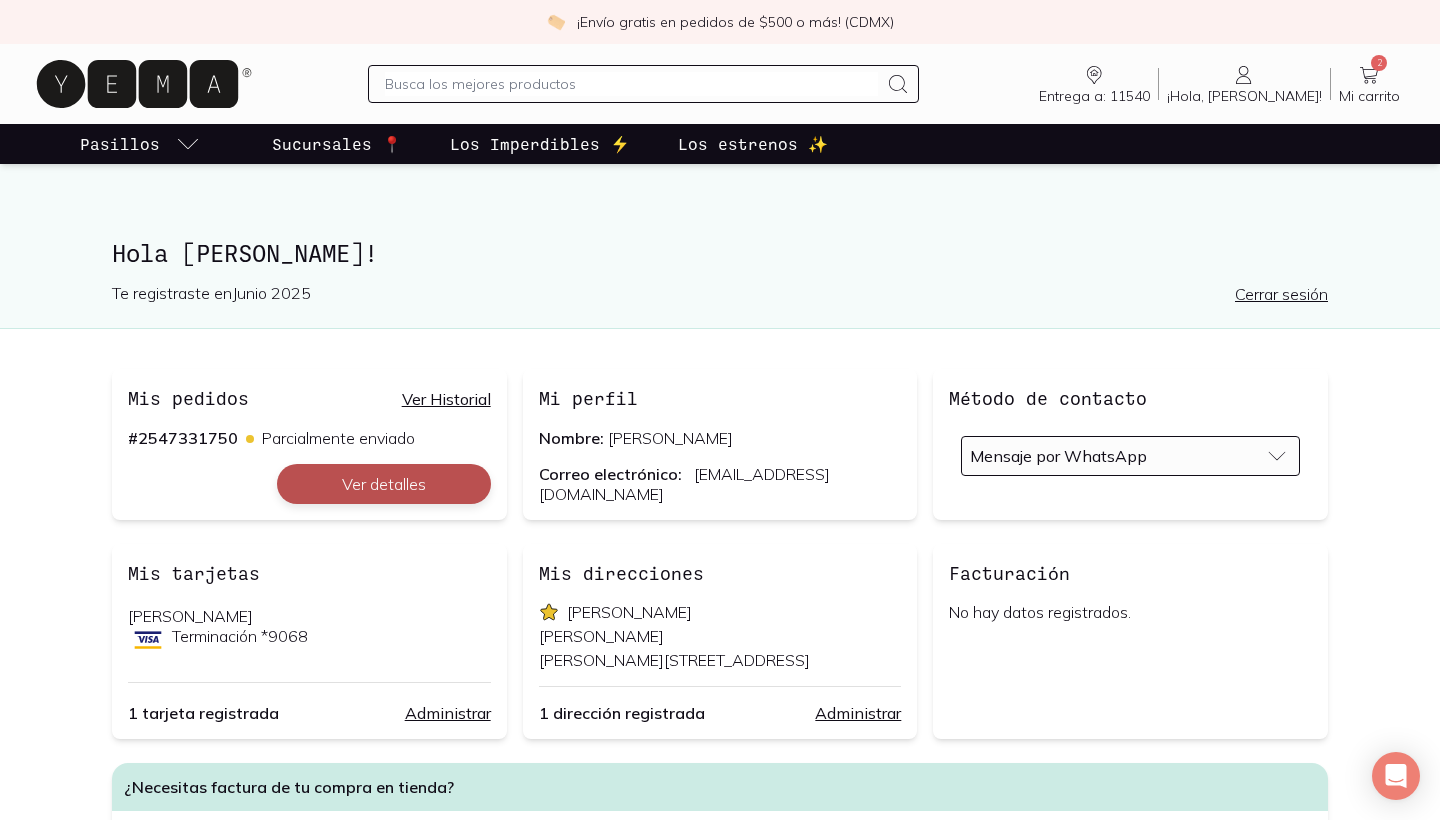 click on "Ver detalles" at bounding box center [384, 484] 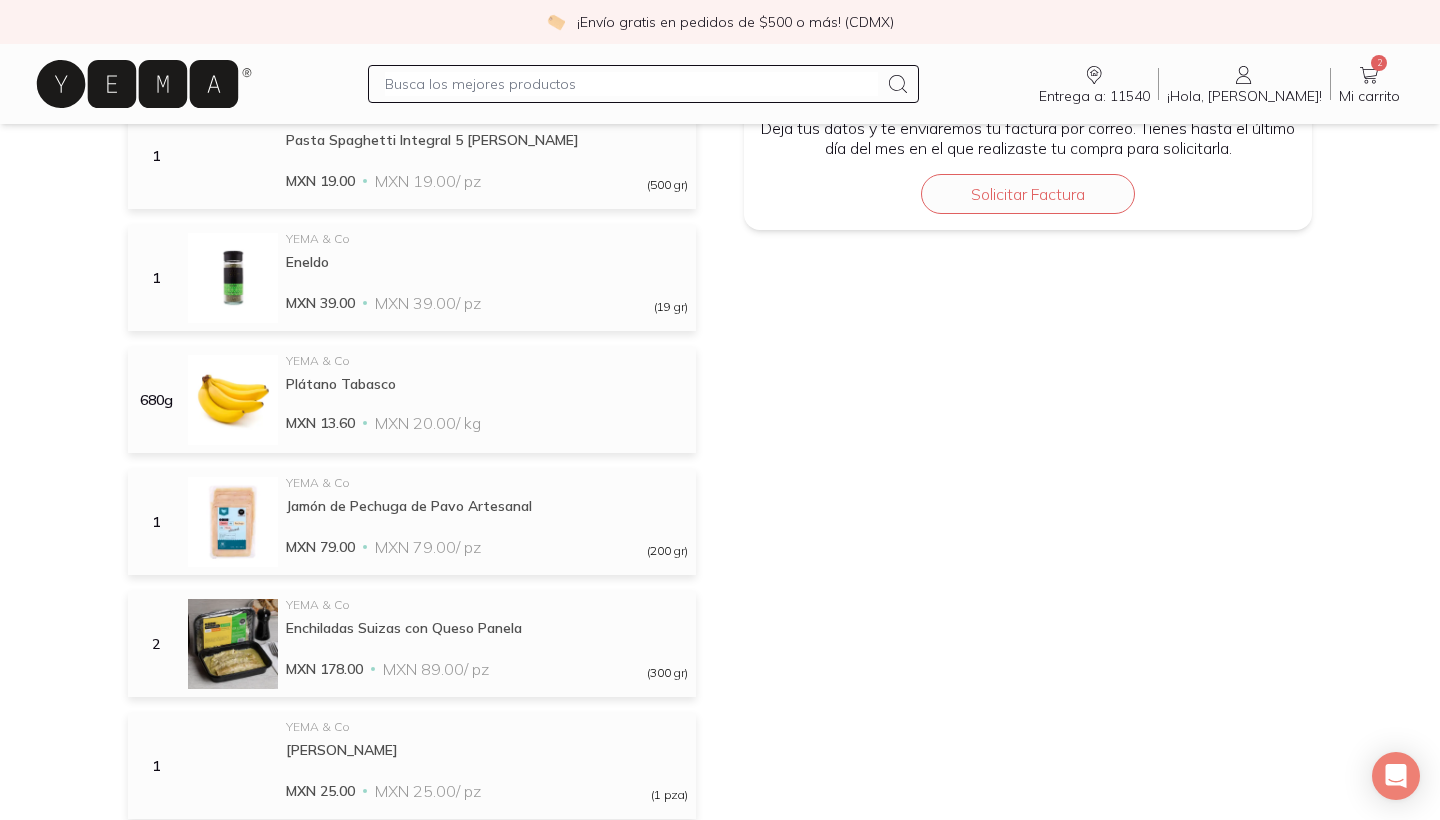 scroll, scrollTop: 733, scrollLeft: 0, axis: vertical 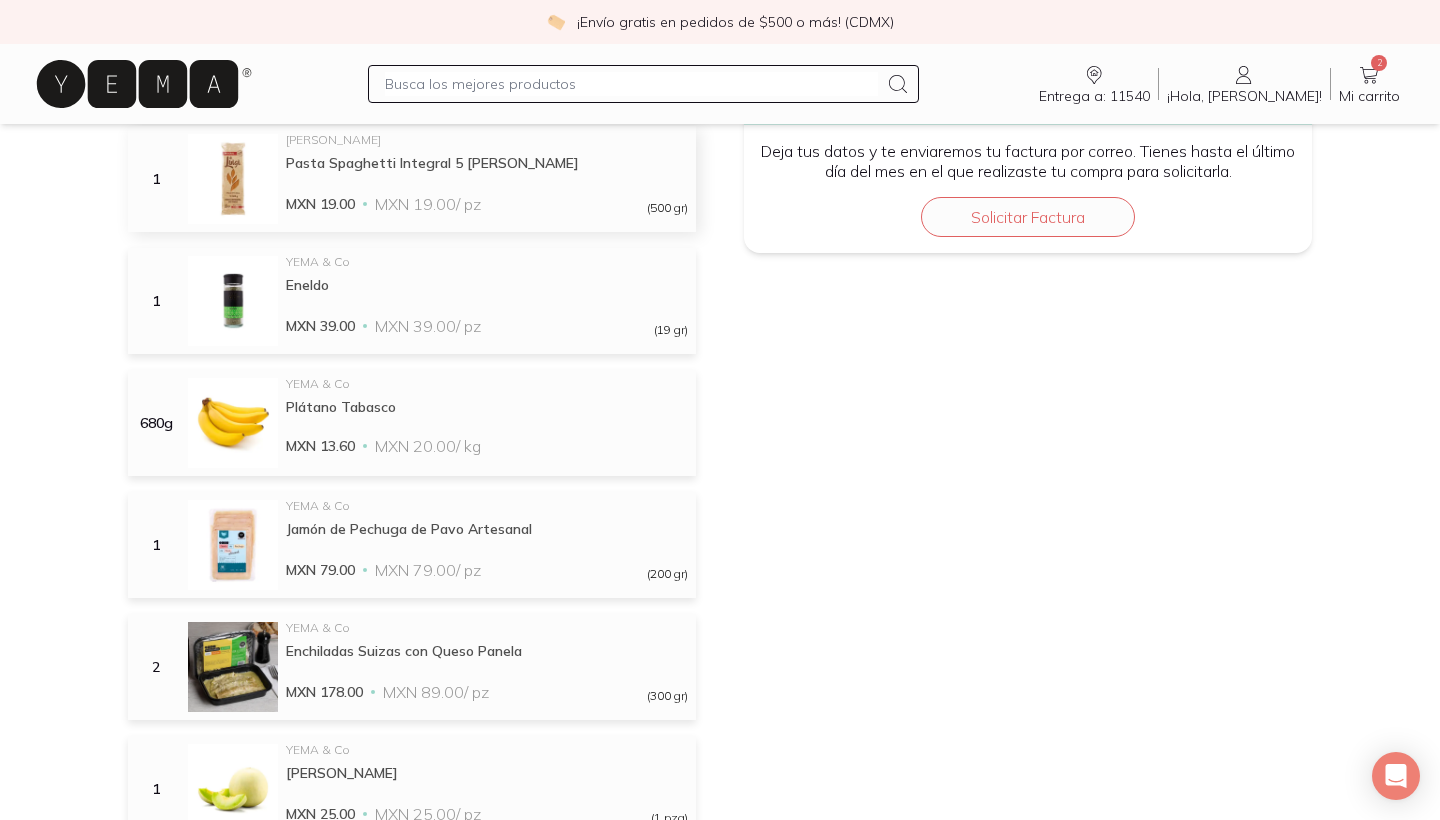 click at bounding box center (383, 186) 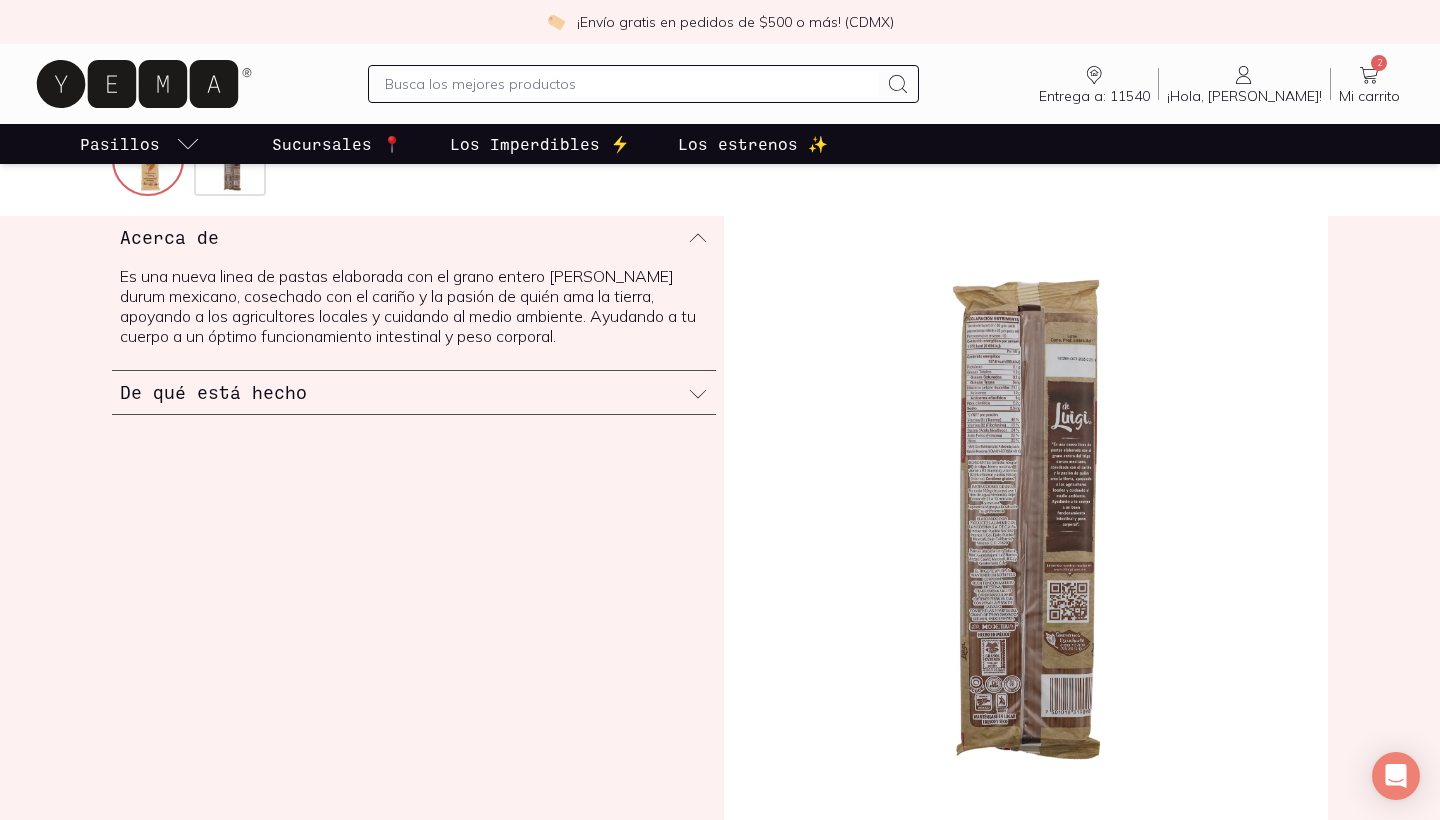 click on "Agregar" at bounding box center (924, -225) 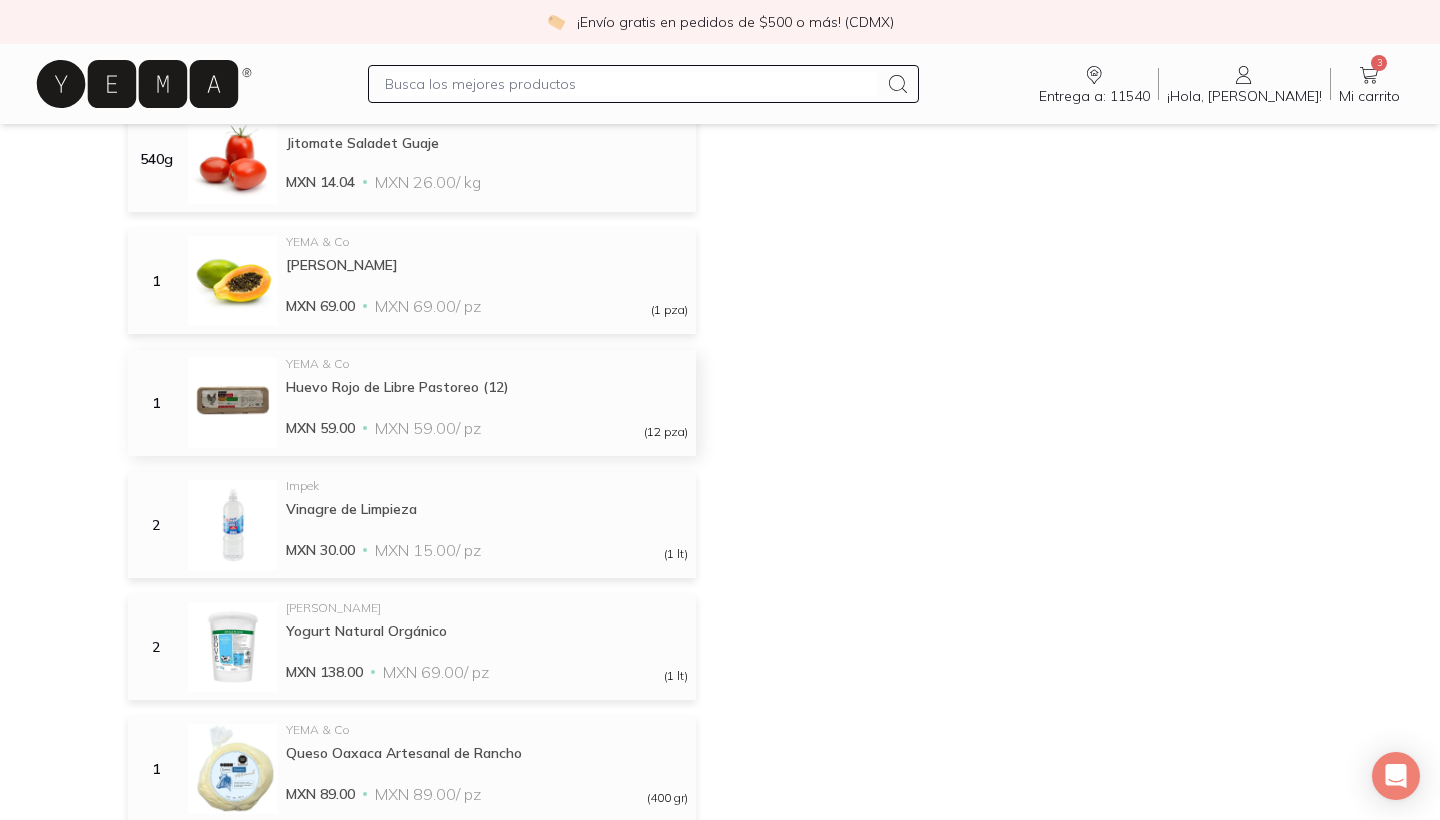 scroll, scrollTop: 1743, scrollLeft: 0, axis: vertical 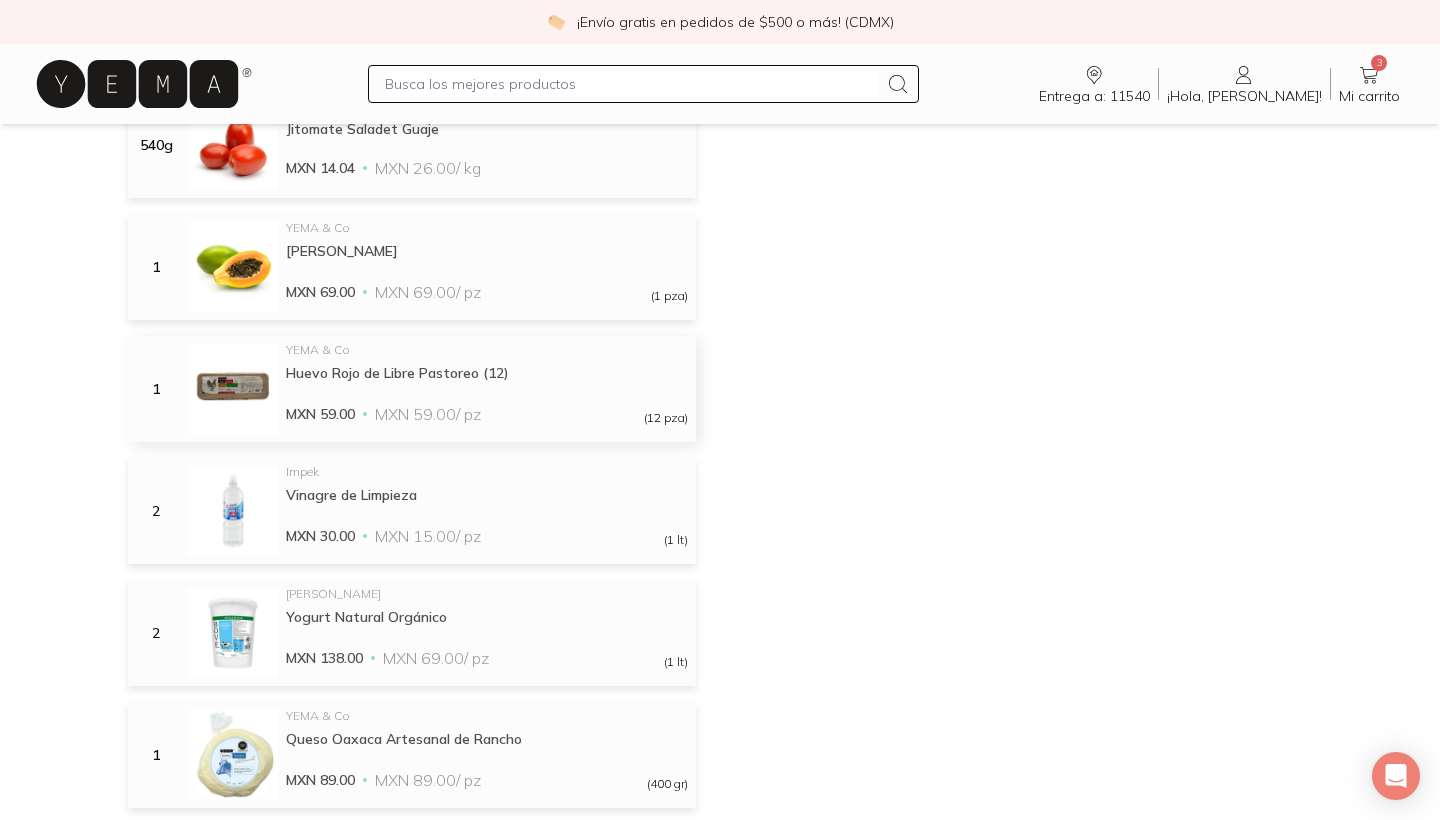 click at bounding box center [383, 396] 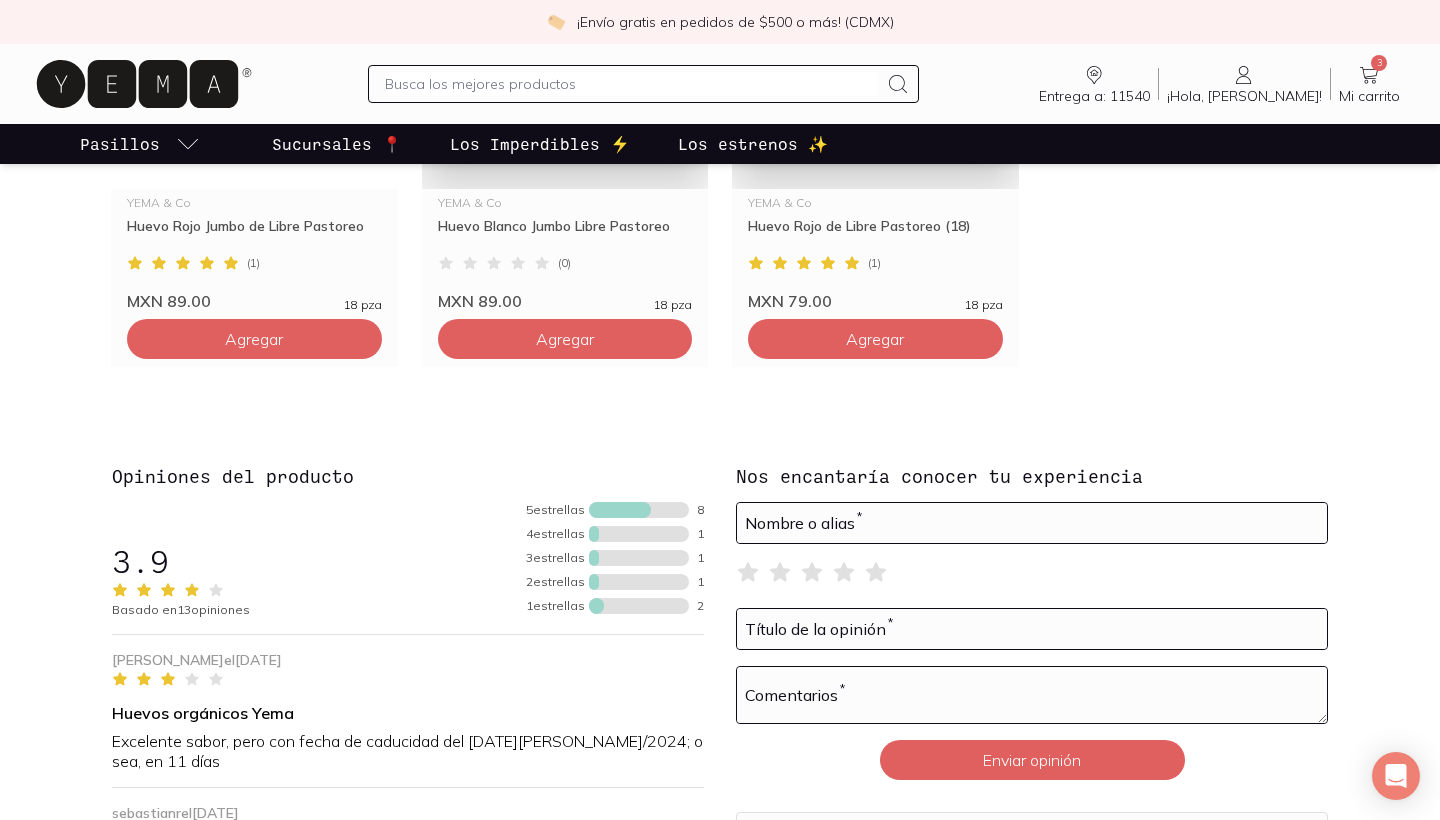 click on "Agregar" at bounding box center [924, -1095] 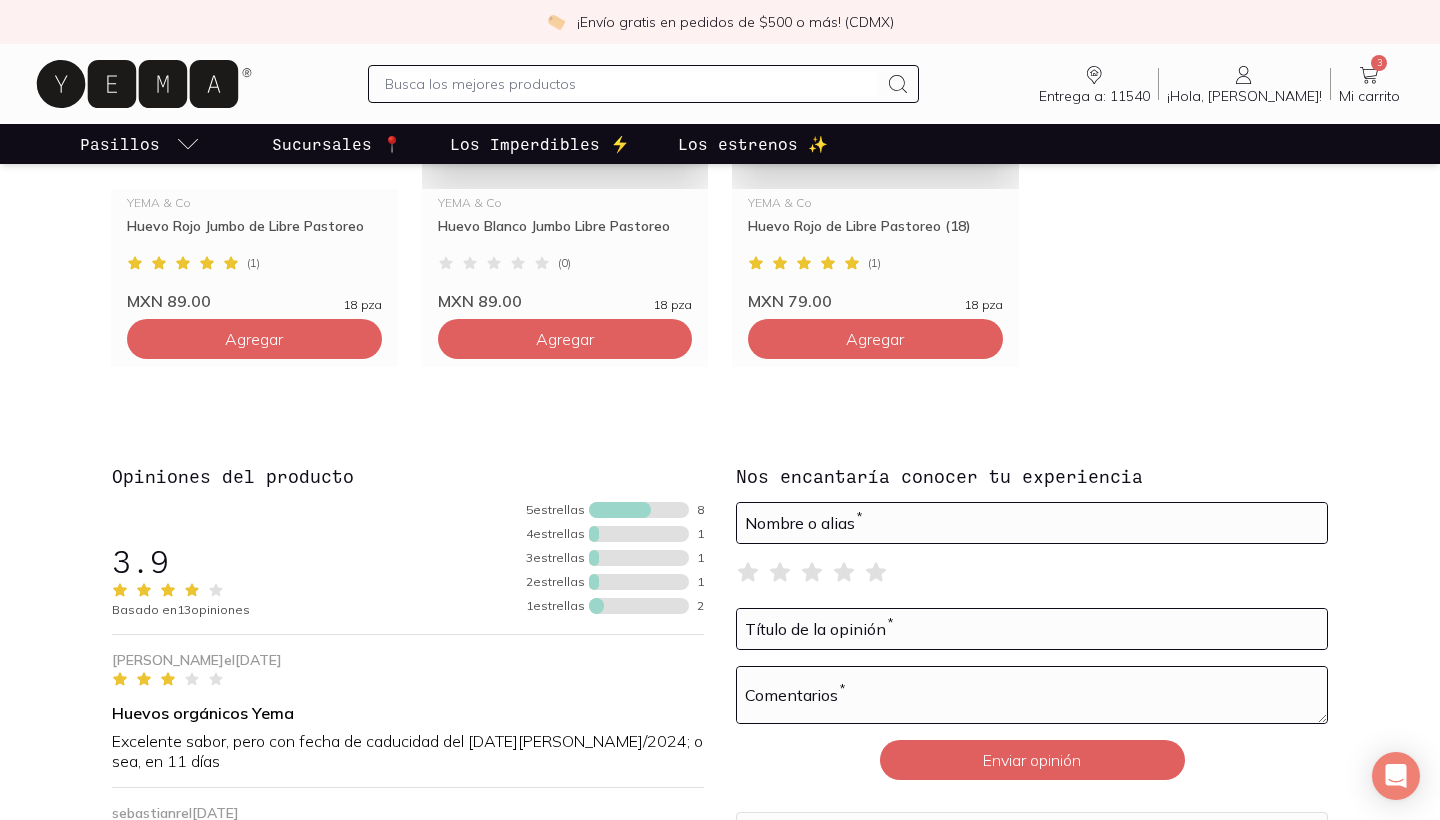 scroll, scrollTop: 0, scrollLeft: 0, axis: both 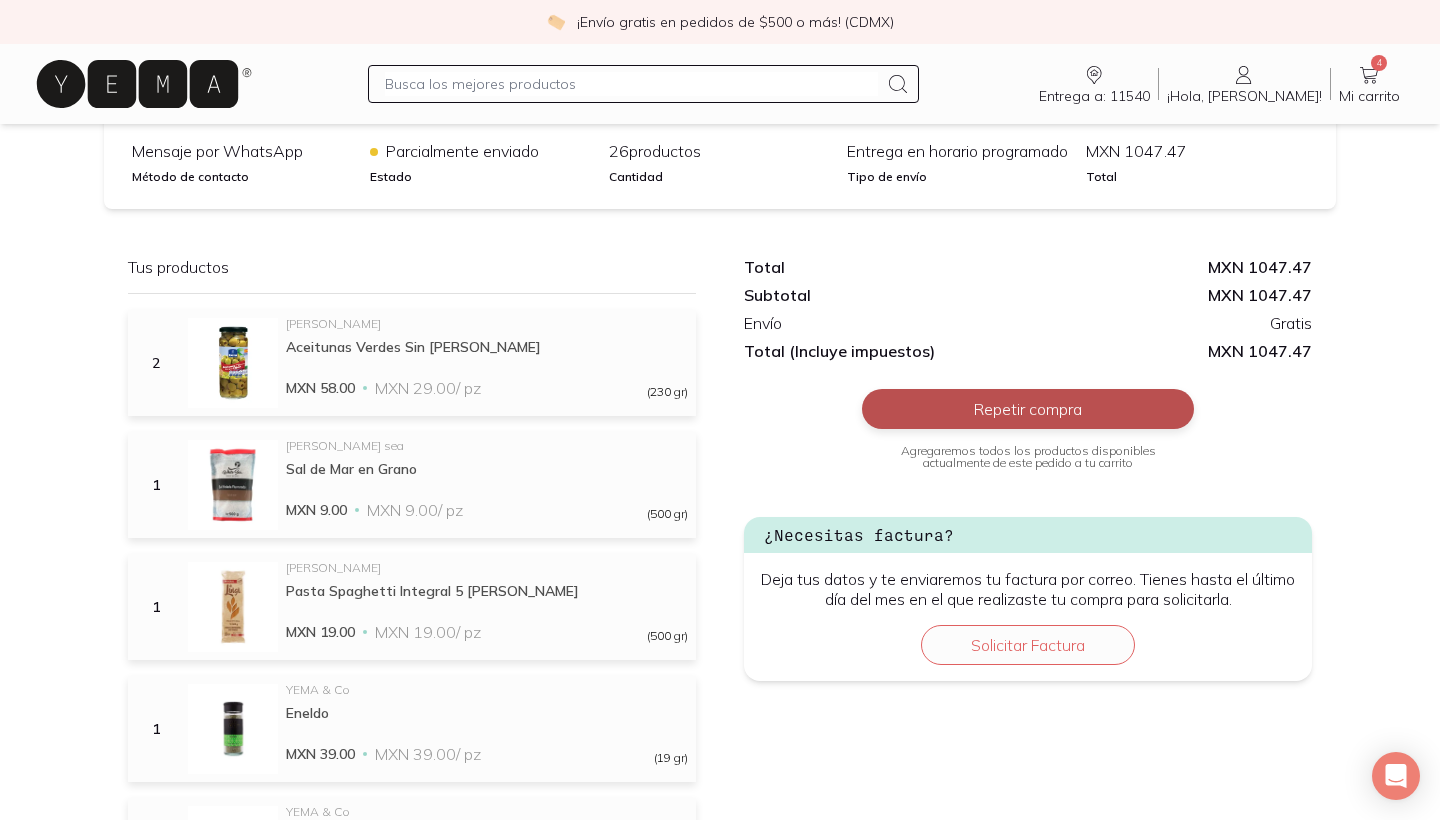 click on "Repetir compra" at bounding box center [1028, 409] 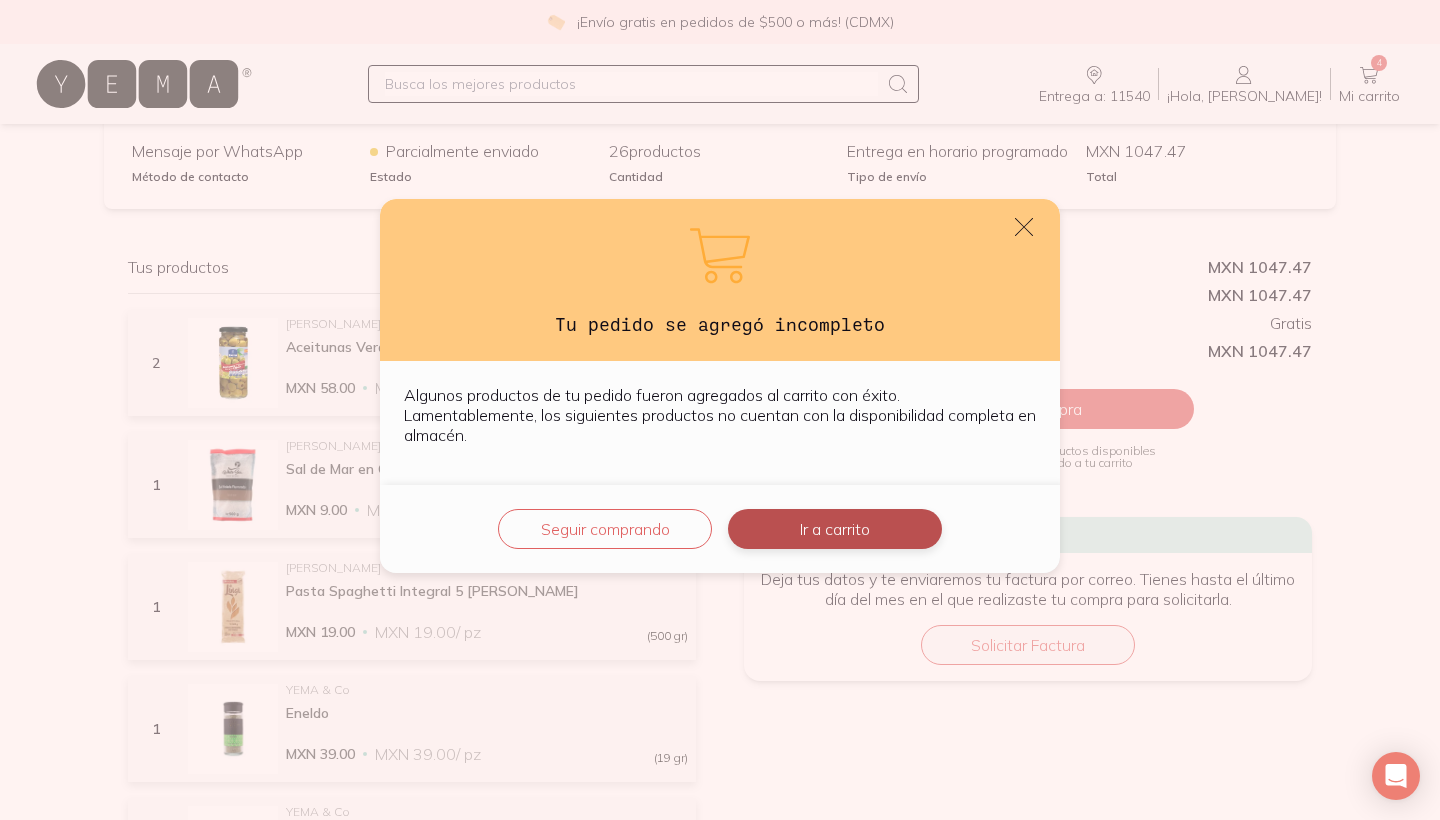 click on "Ir a carrito" at bounding box center [835, 529] 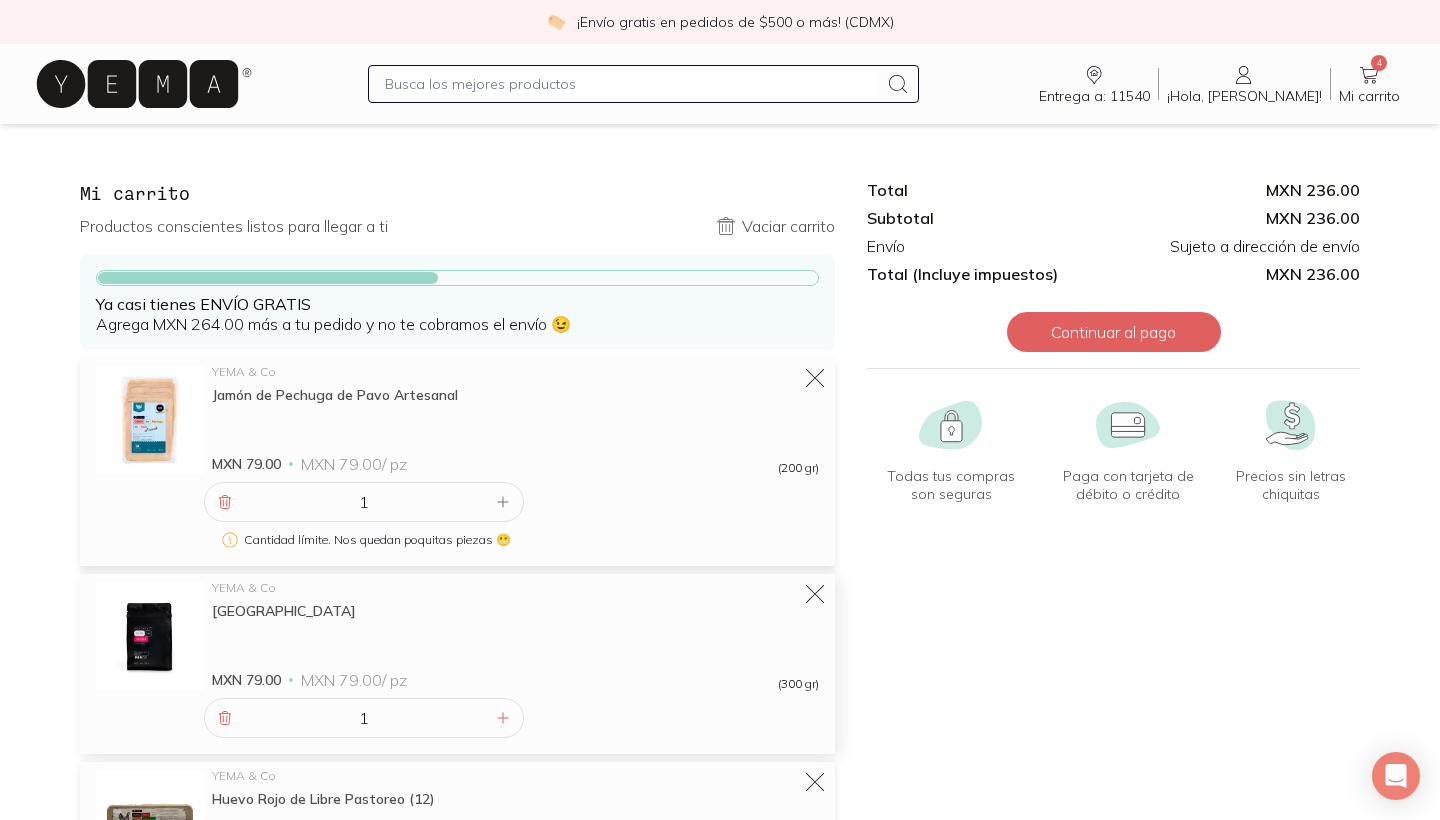 scroll, scrollTop: 0, scrollLeft: 0, axis: both 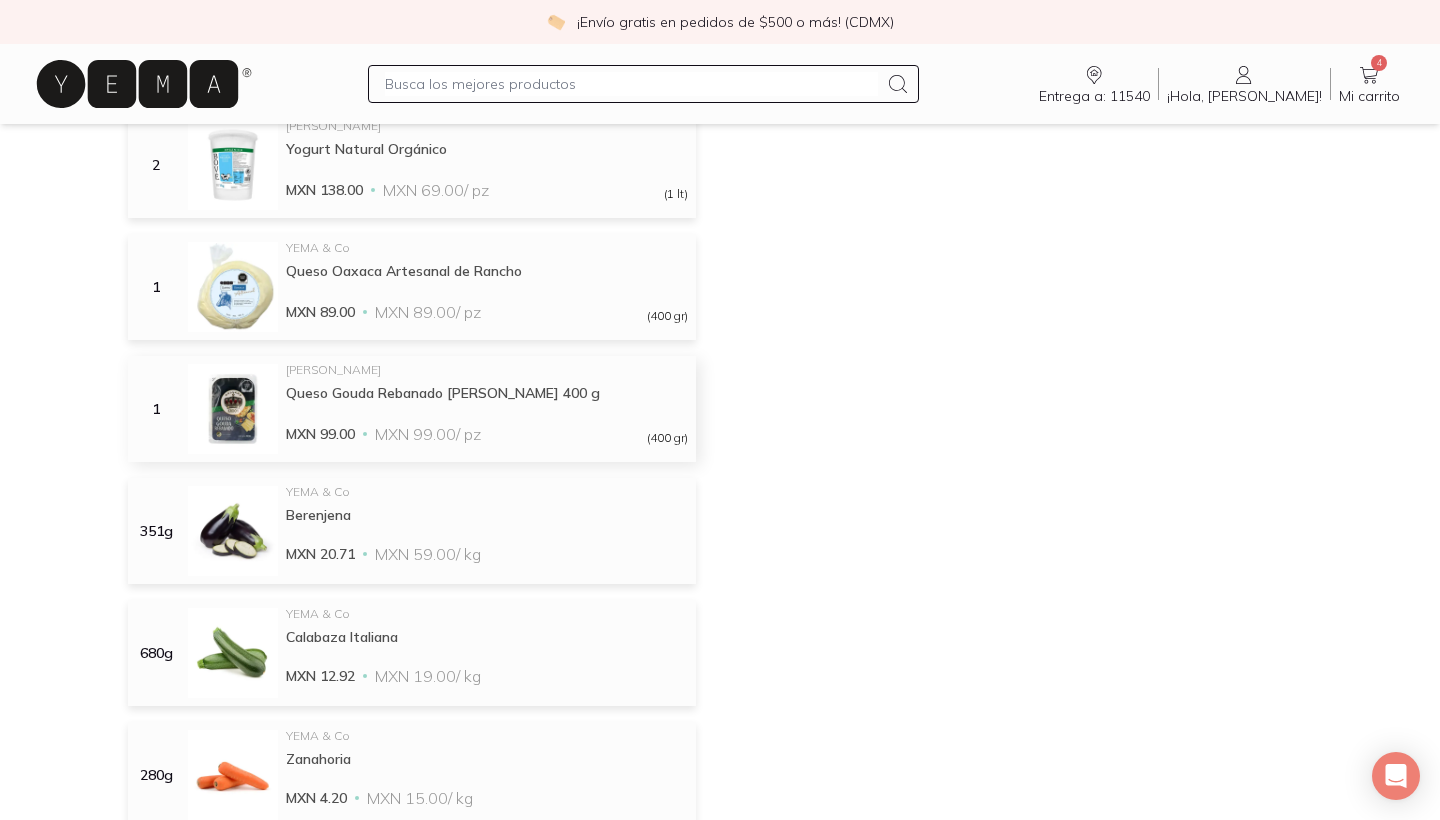 click on "[PERSON_NAME] Queso Gouda Rebanado [PERSON_NAME] 400 g MXN 99.00 MXN 99.00  / pz (400 gr)" at bounding box center [487, 409] 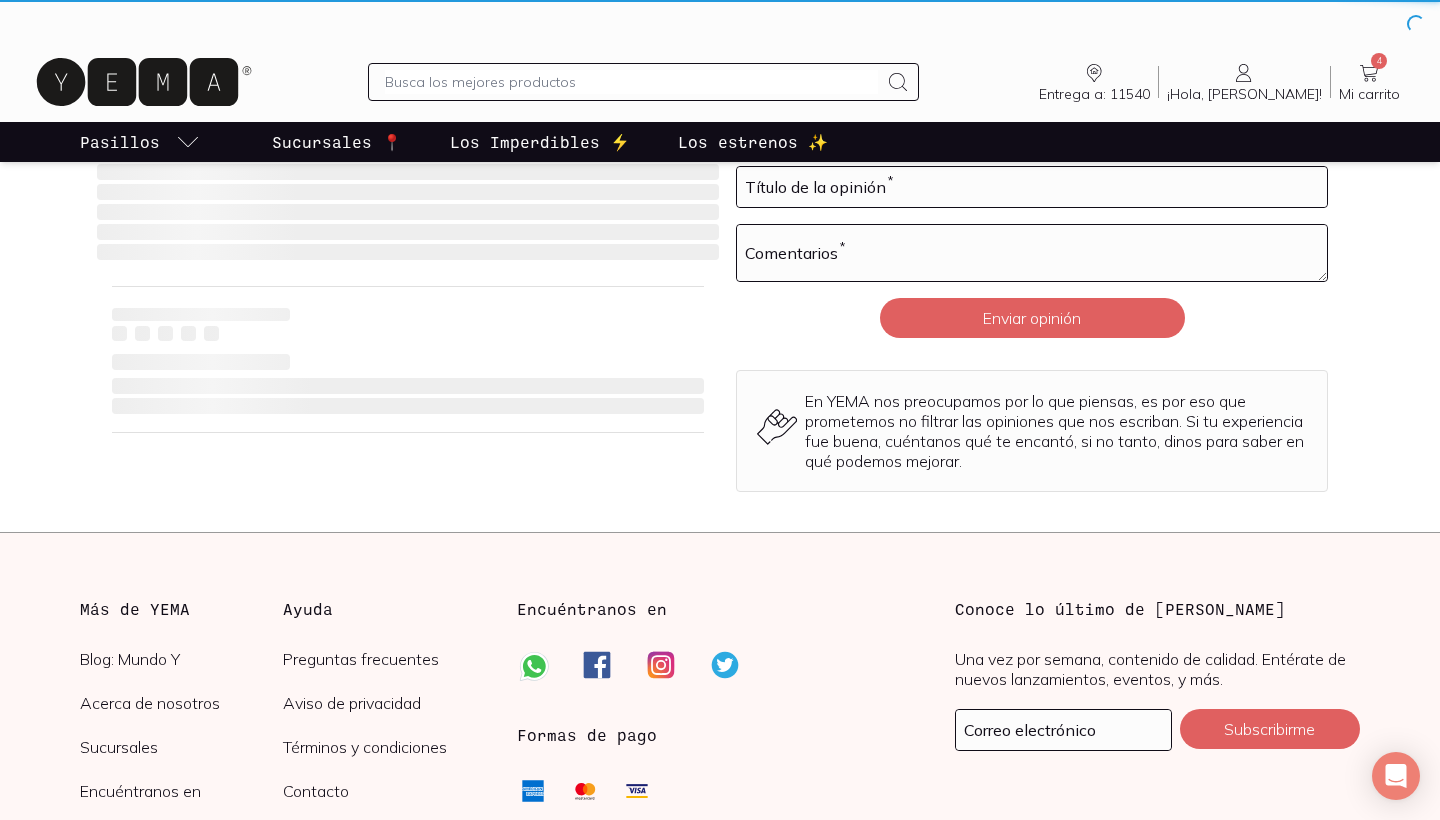 scroll, scrollTop: 0, scrollLeft: 0, axis: both 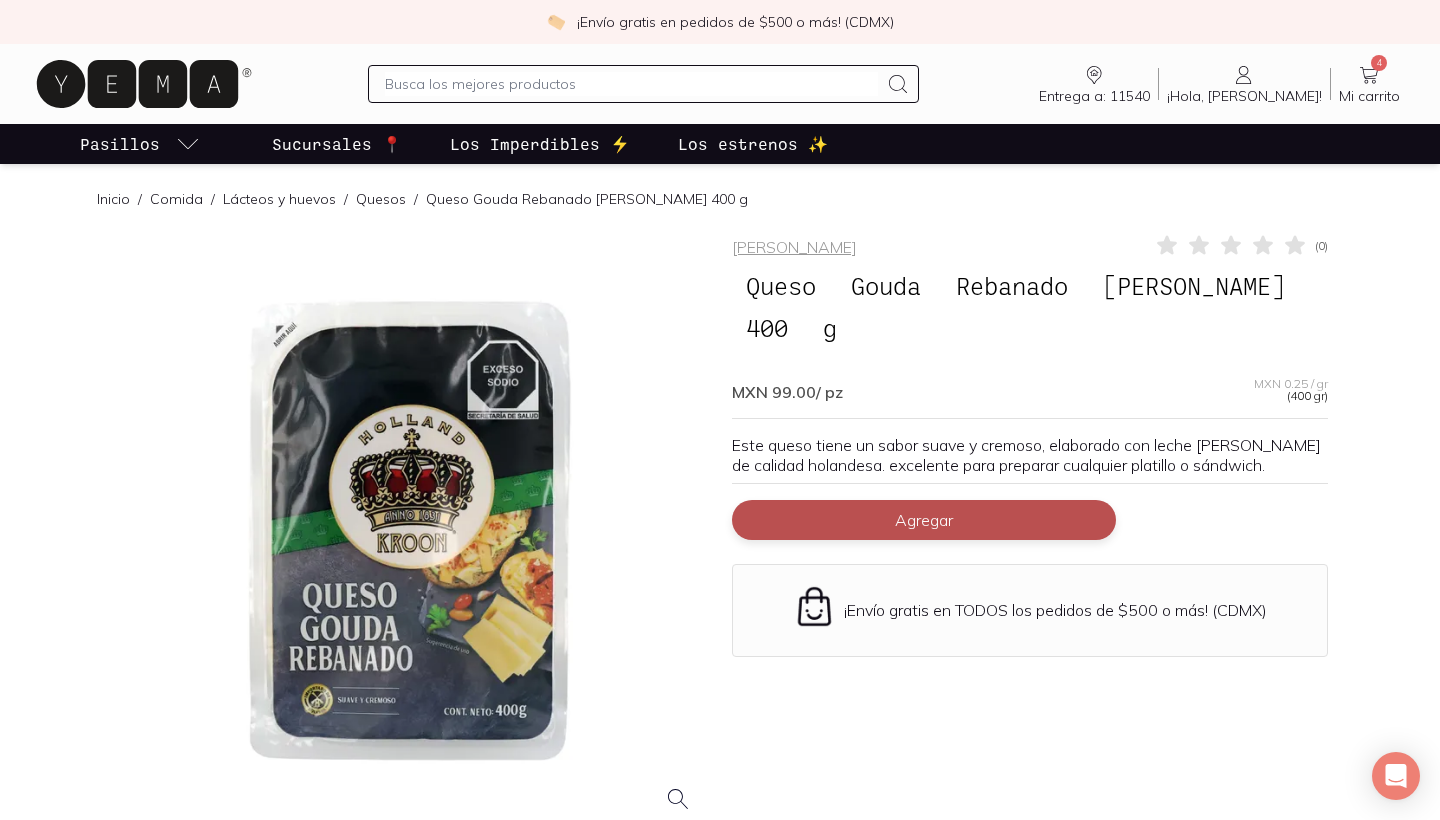 click on "Agregar" at bounding box center (924, 520) 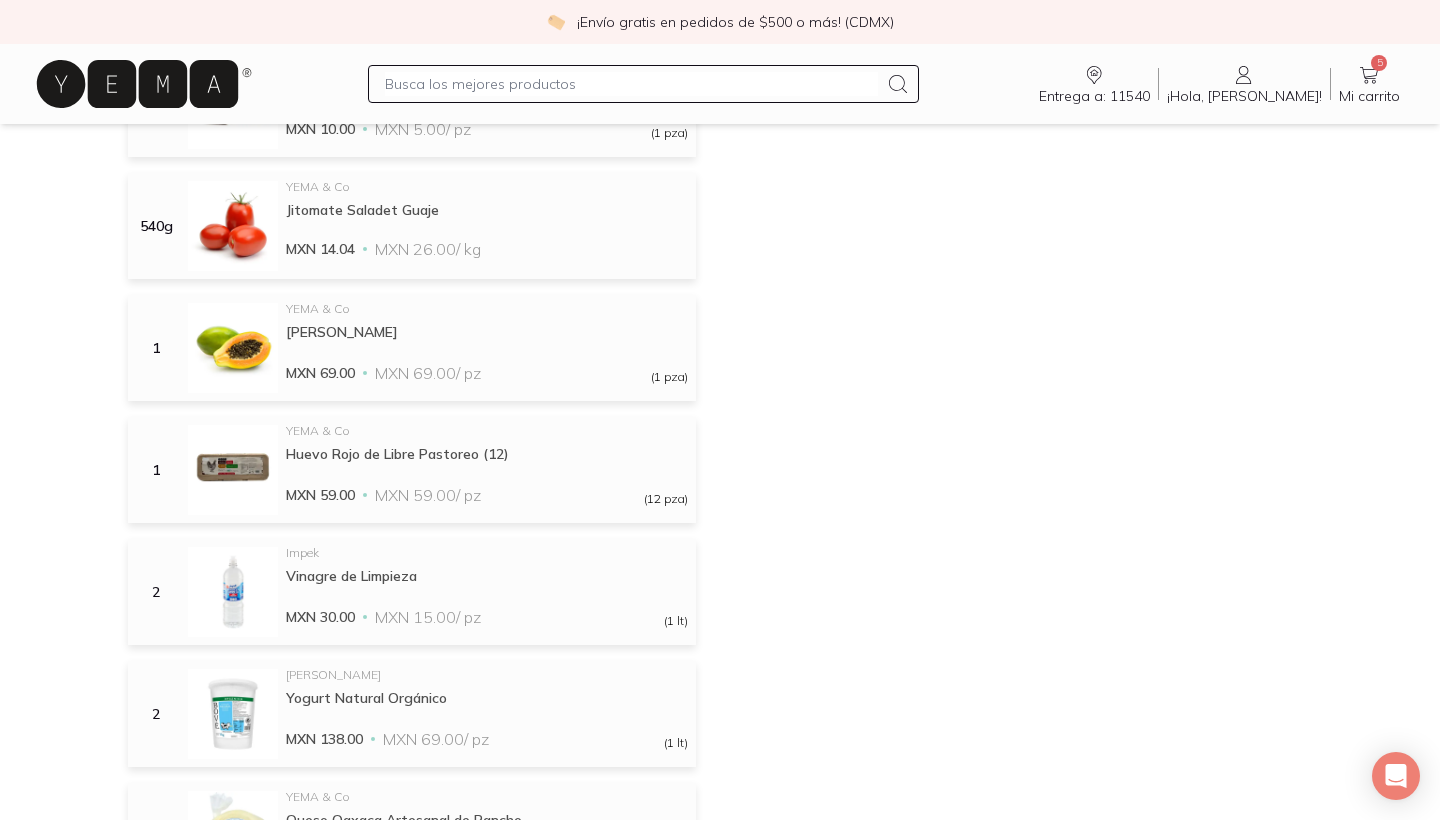 scroll, scrollTop: 1648, scrollLeft: 0, axis: vertical 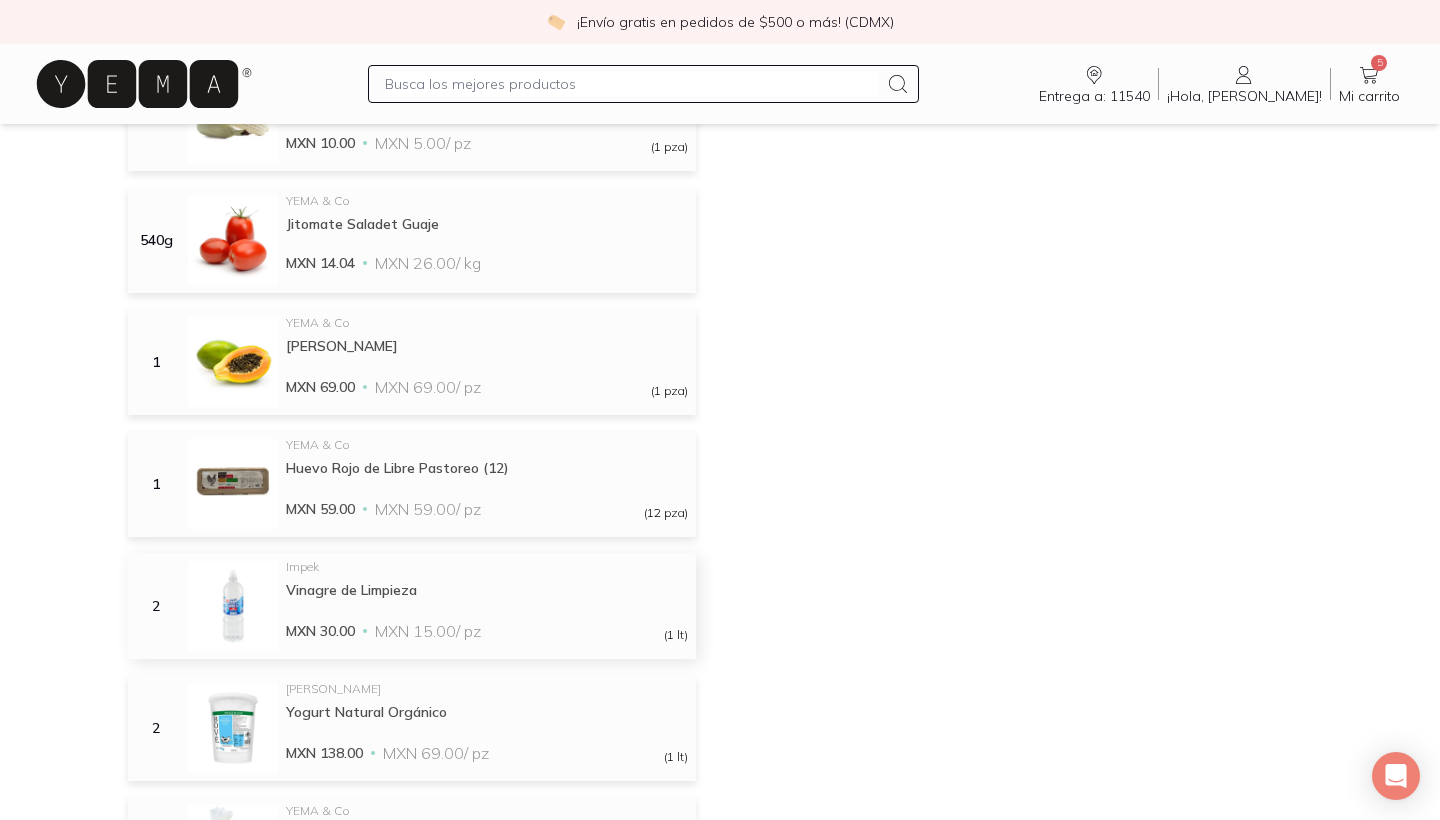 click on "Vinagre de Limpieza" at bounding box center [487, 590] 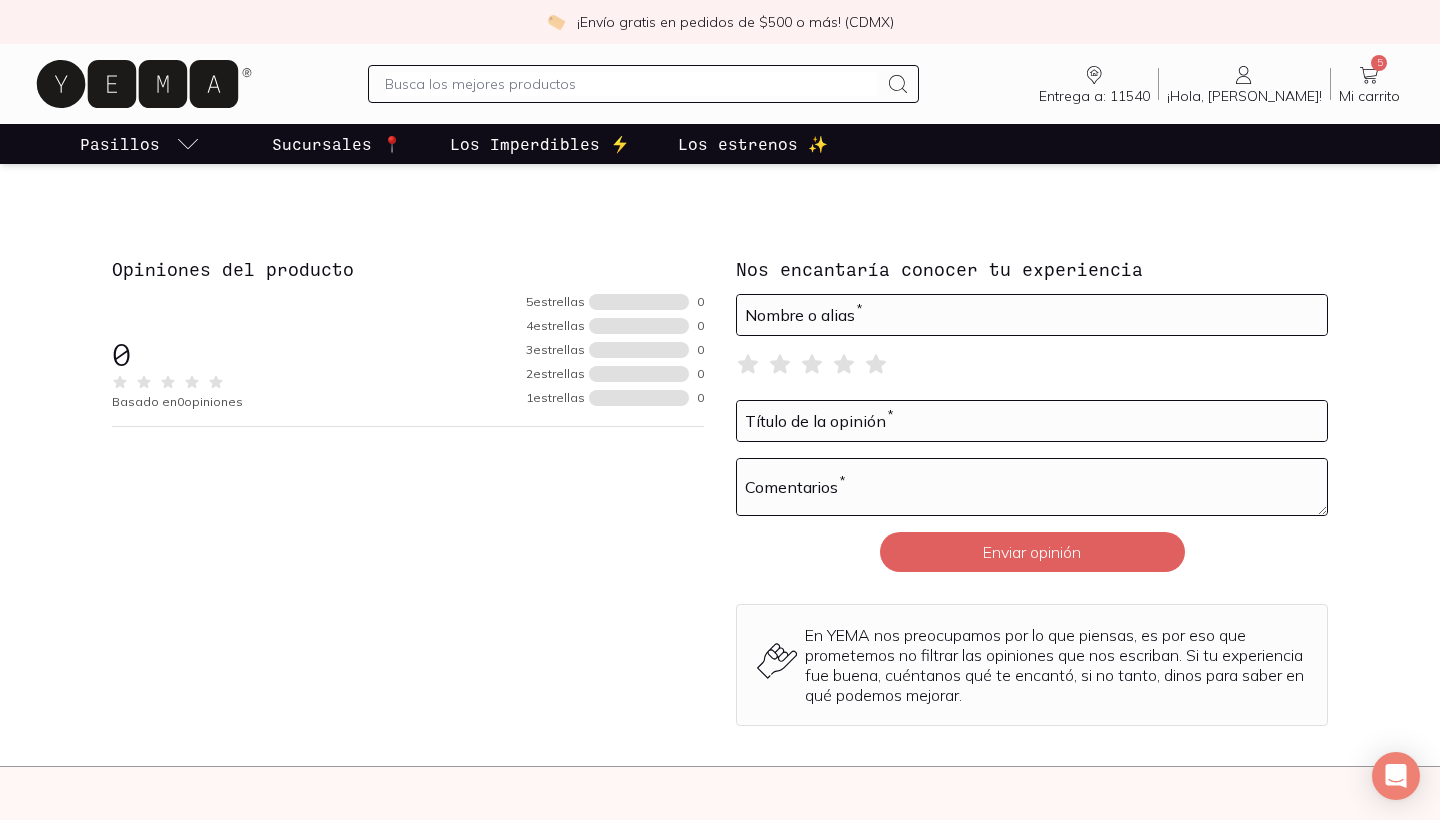 scroll, scrollTop: 0, scrollLeft: 0, axis: both 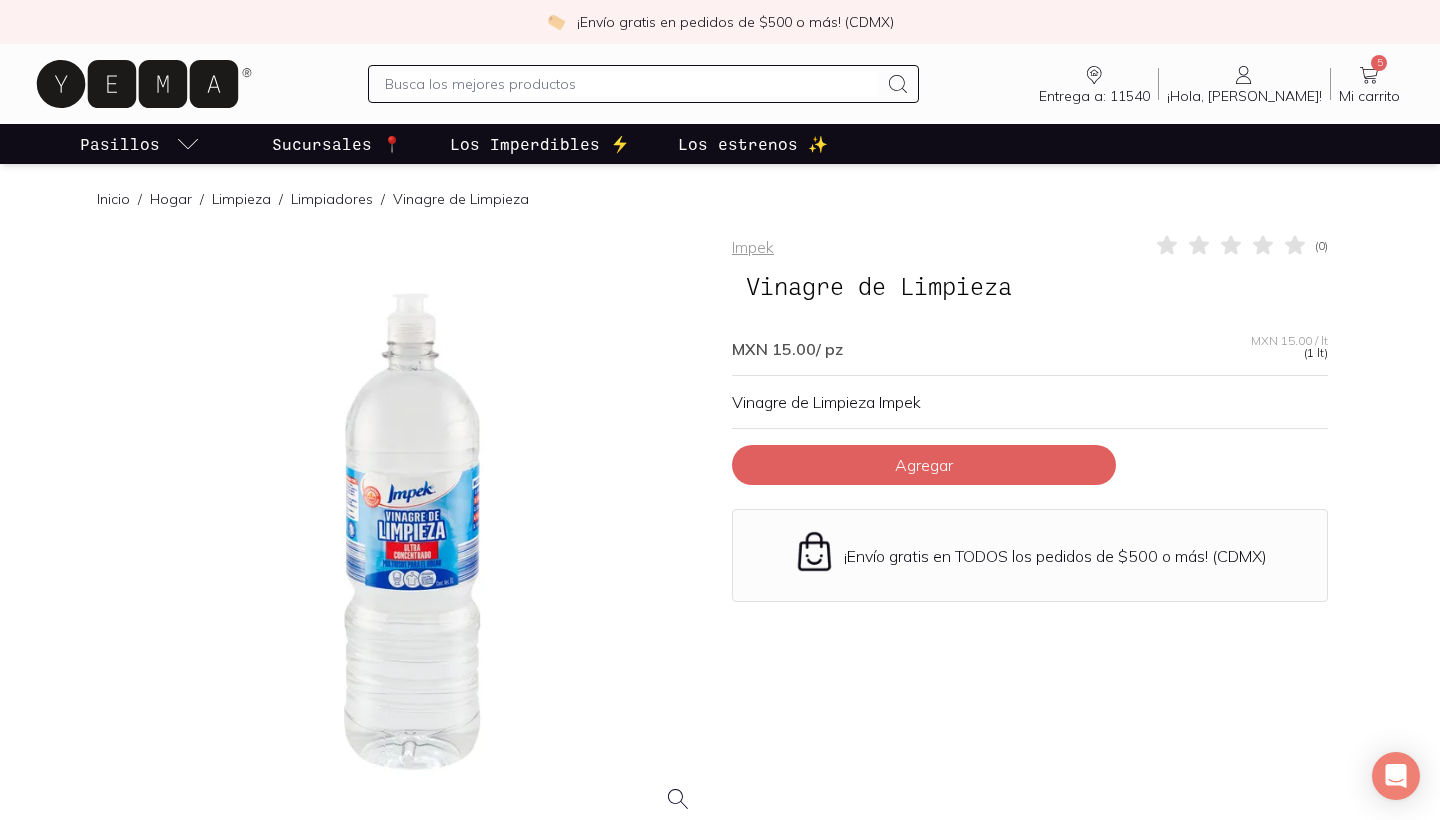 click on "Impek ( 0 ) Vinagre de Limpieza   MXN 15.00  / pz MXN 15.00 / lt (1 lt) Vinagre de Limpieza Impek Agregar ¡Envío gratis en TODOS los pedidos de $500 o más! (CDMX)" at bounding box center (1030, 583) 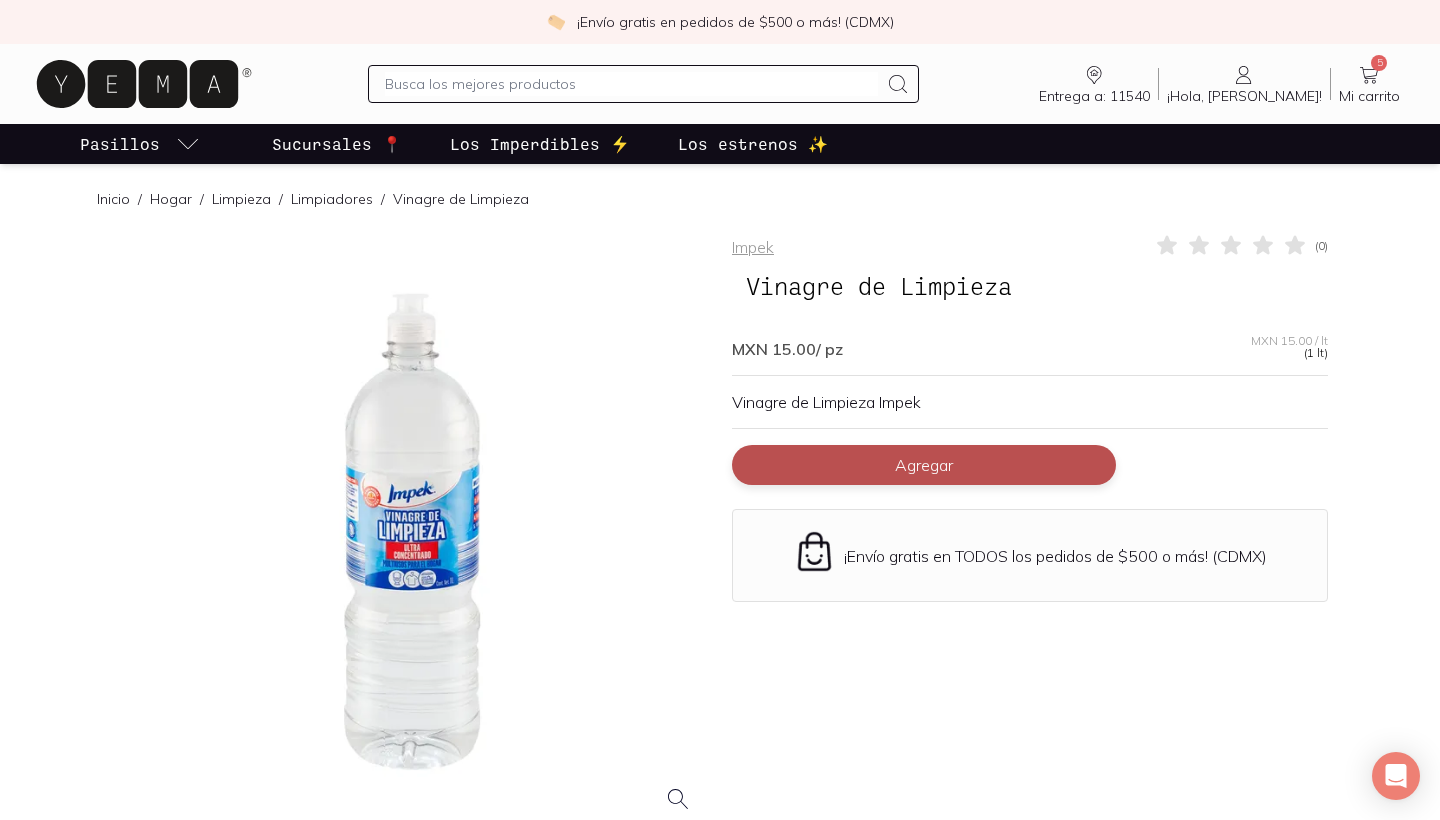 click on "Agregar" at bounding box center [924, 465] 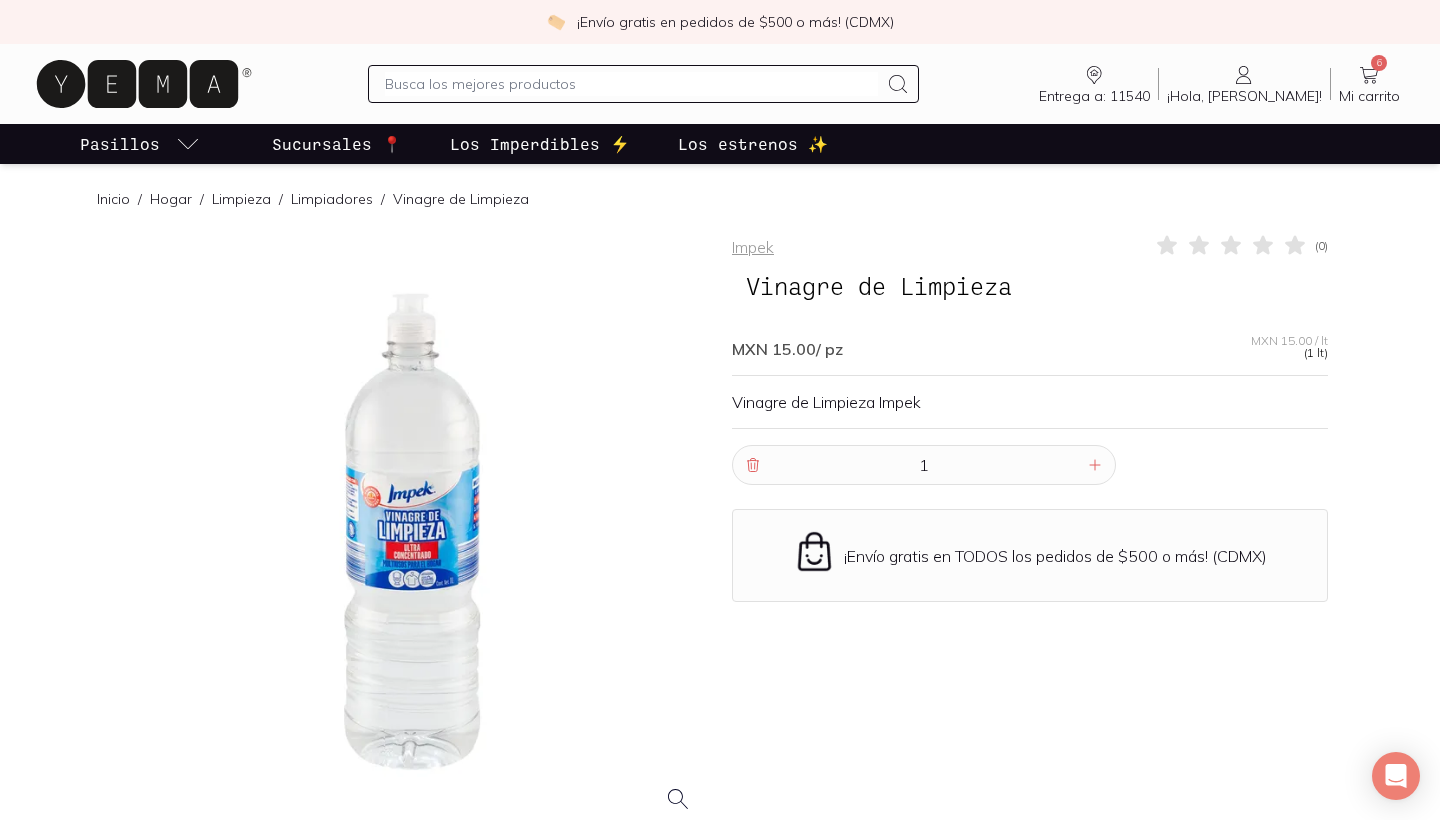 click at bounding box center [631, 84] 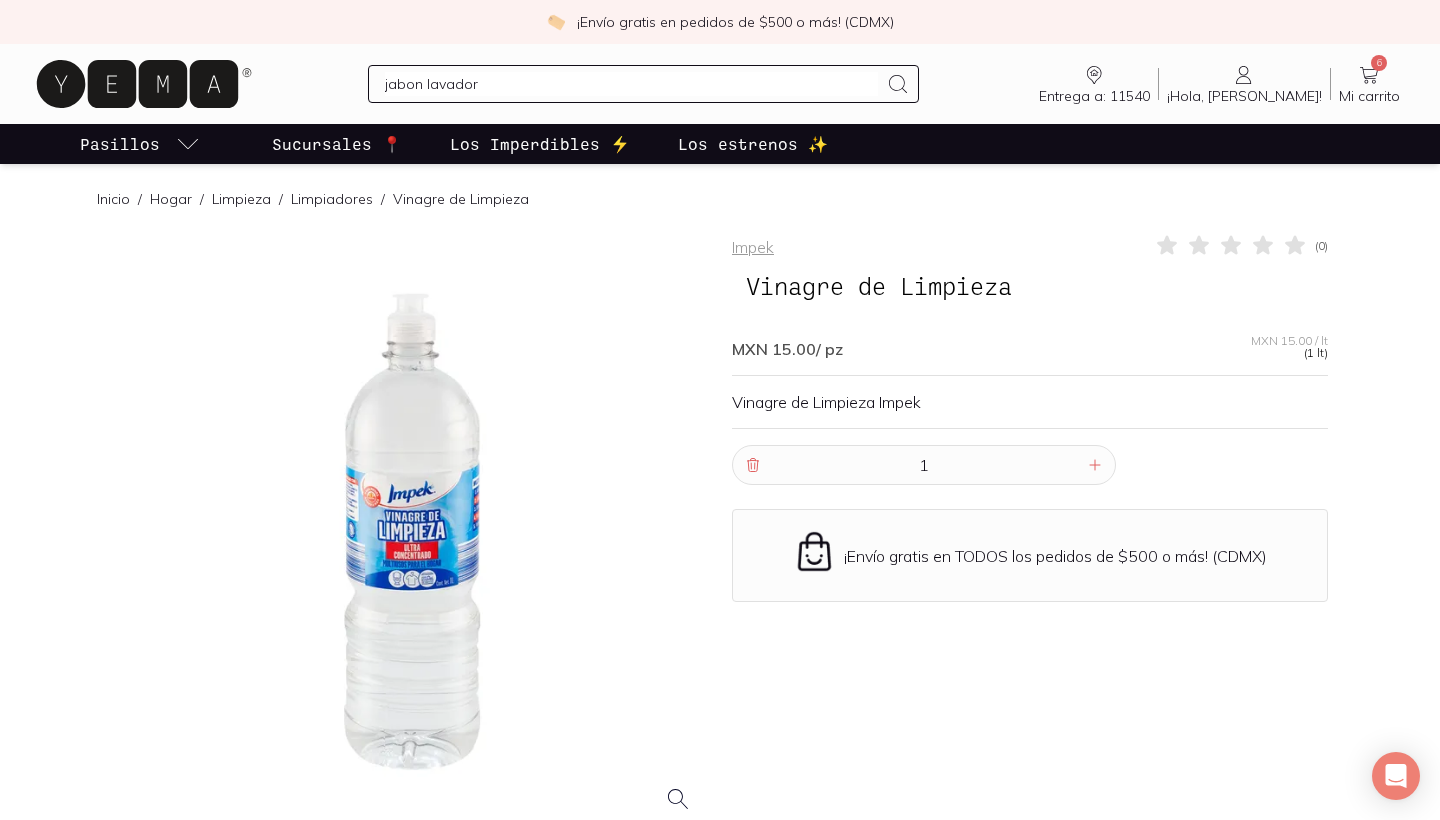 type on "jabon lavadora" 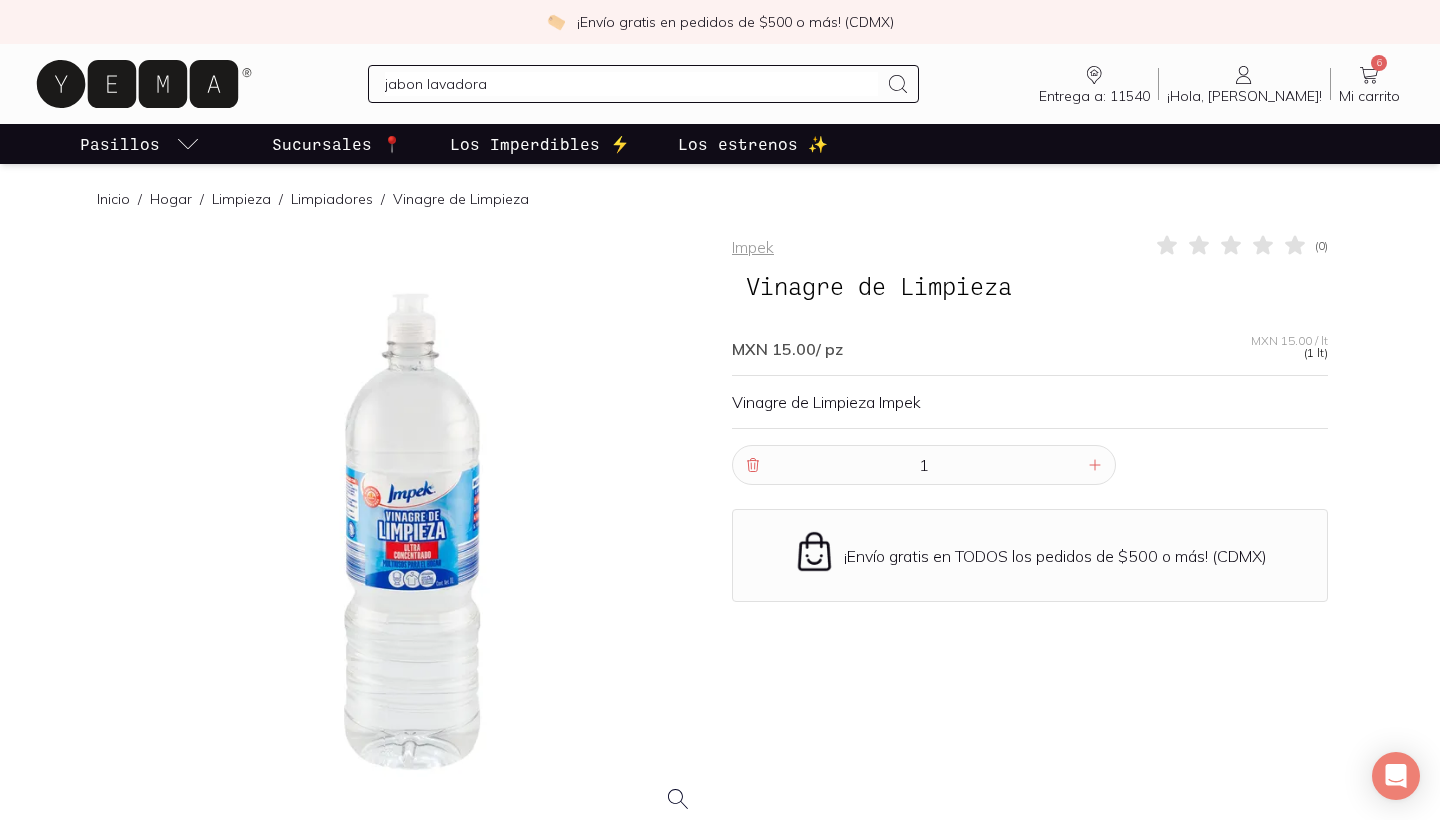 type 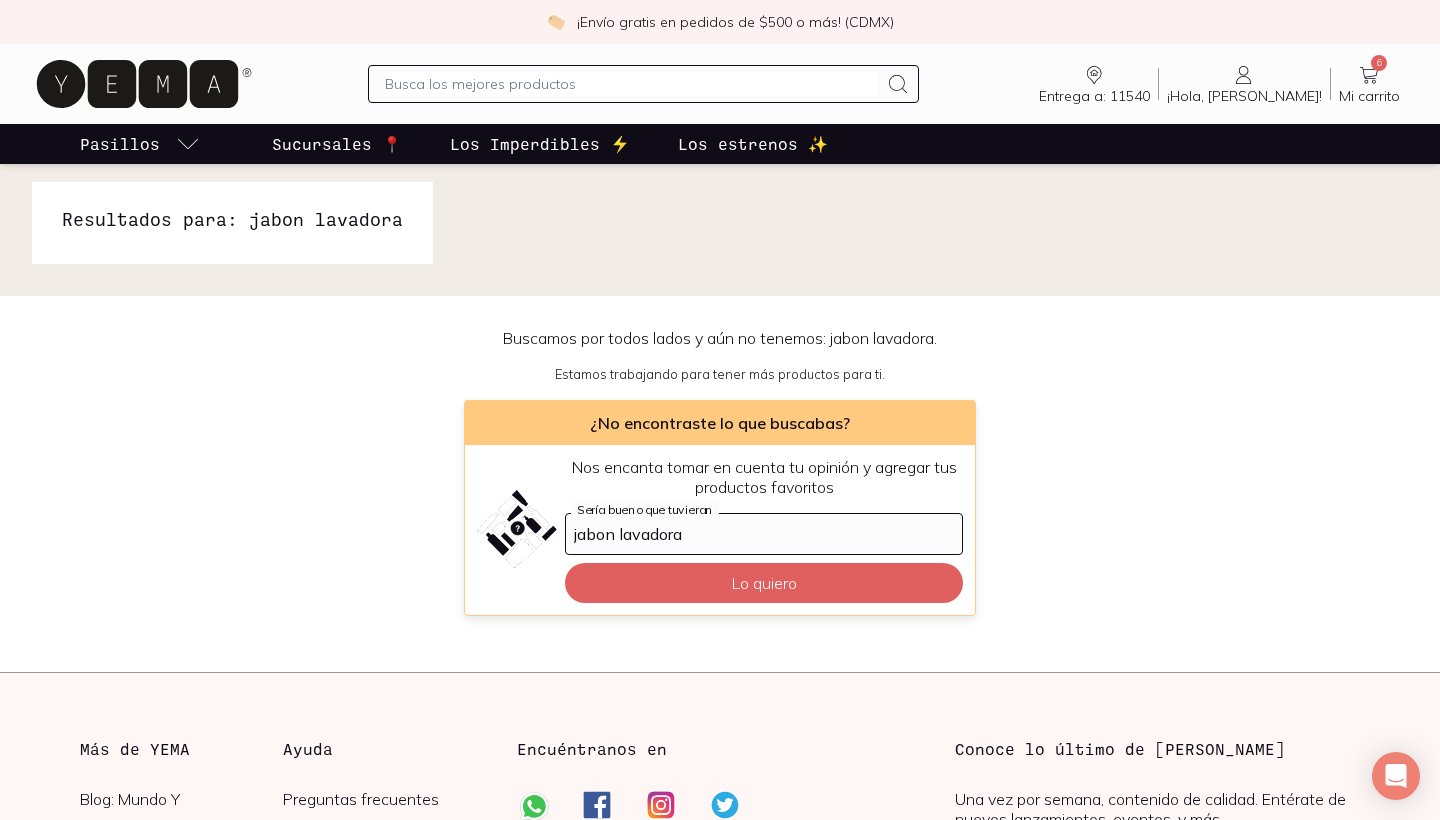 scroll, scrollTop: 14, scrollLeft: 0, axis: vertical 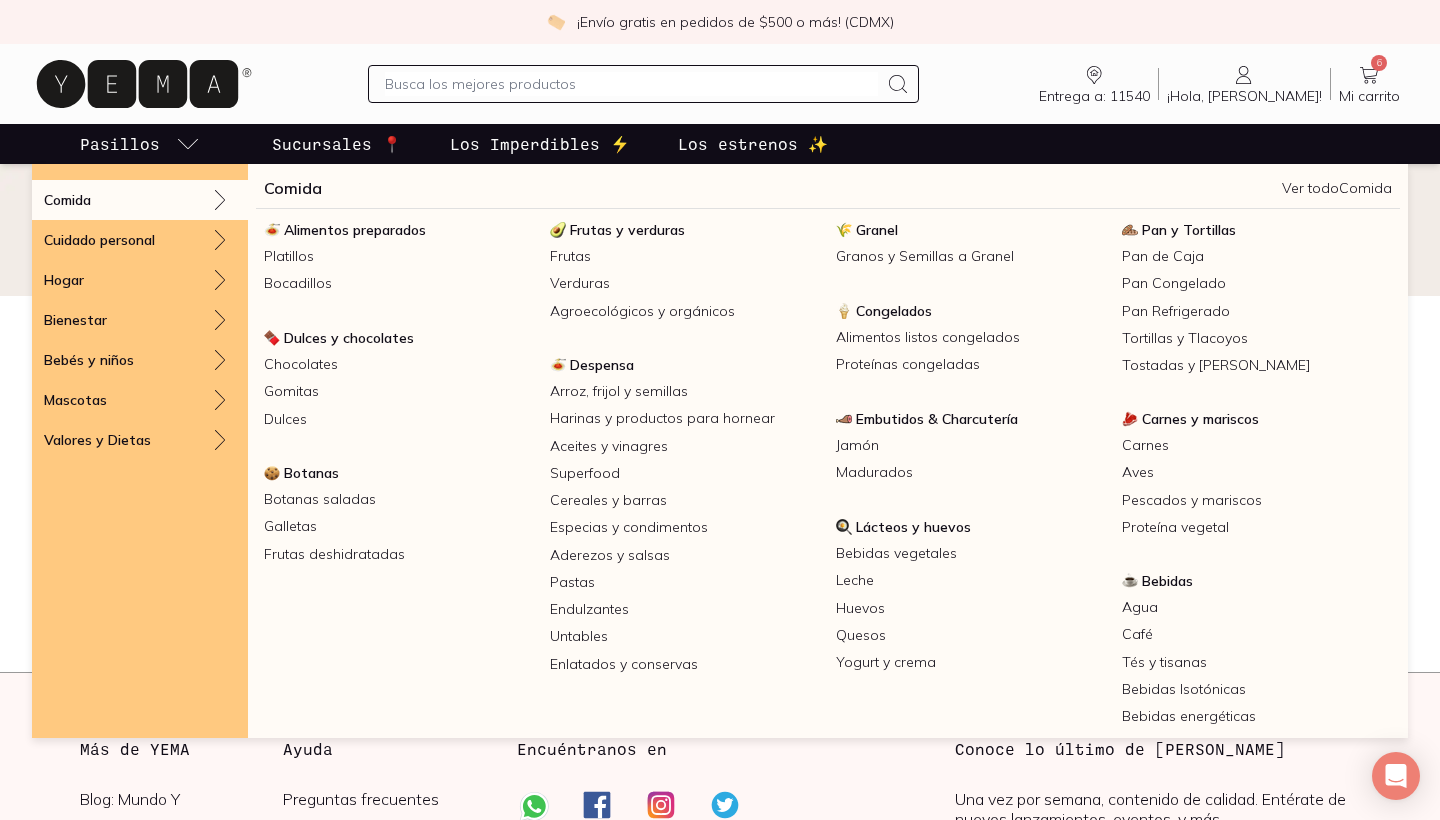 click on "Pasillos" at bounding box center (120, 144) 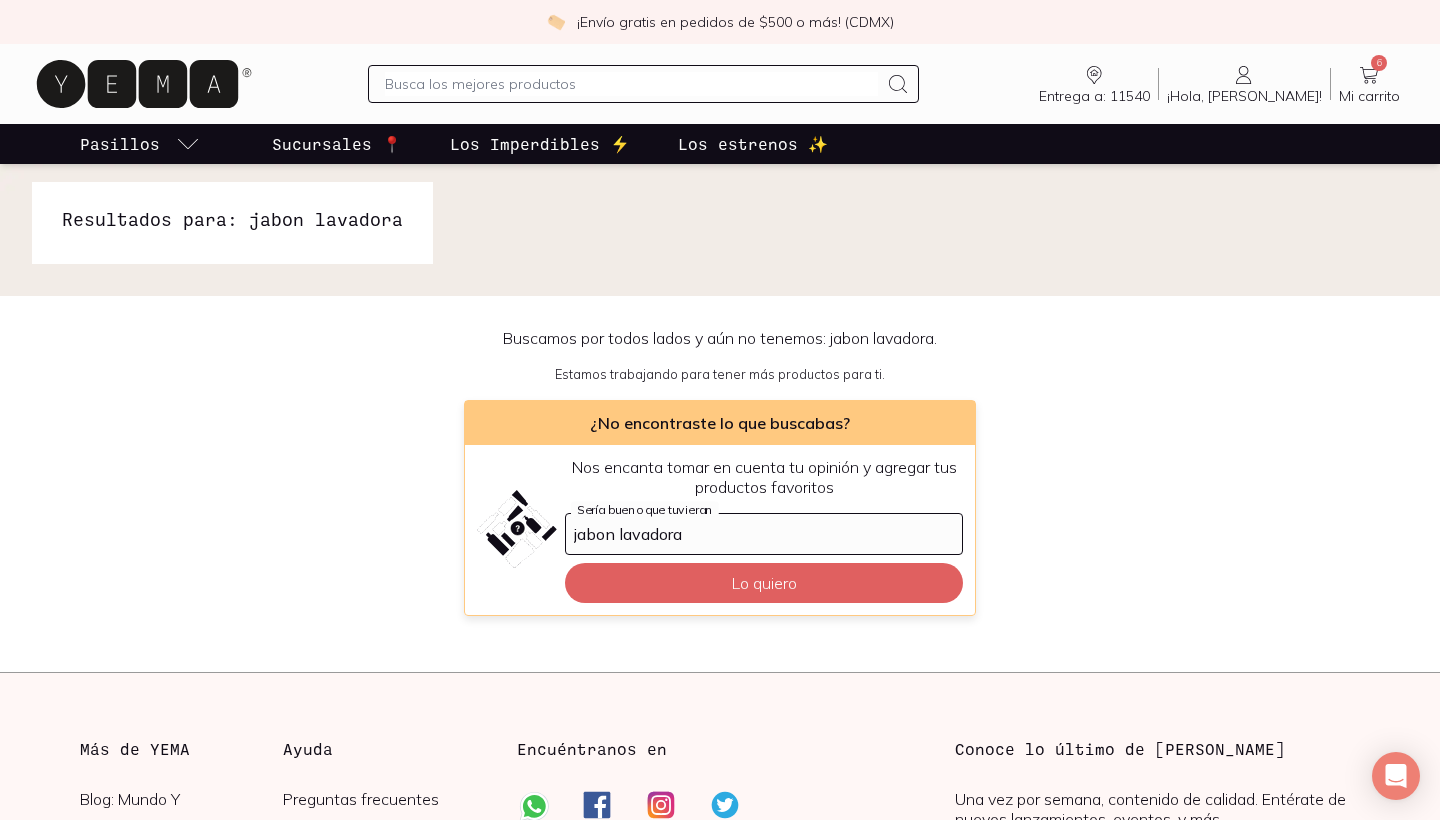 click on "Pasillos" at bounding box center (120, 144) 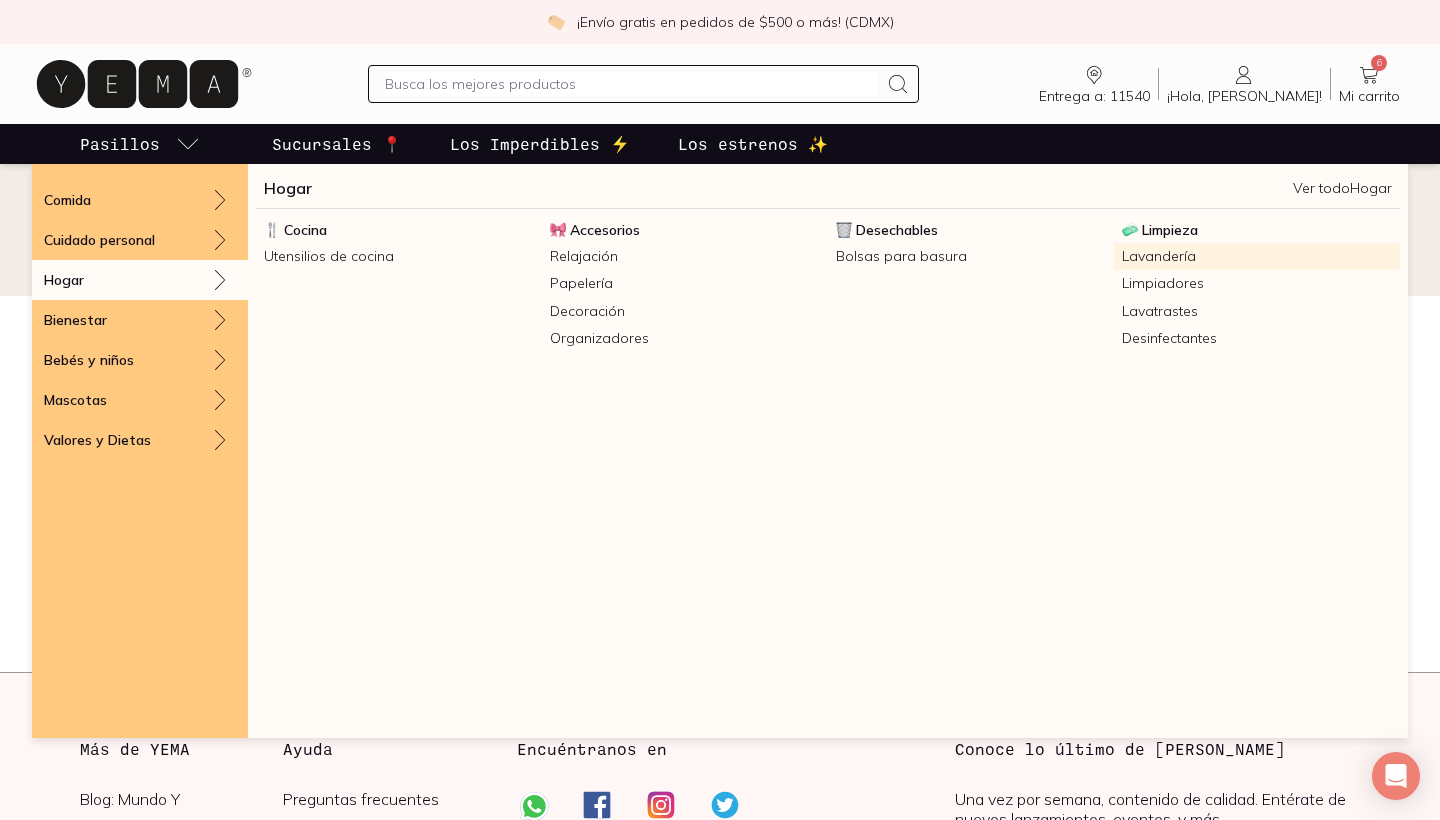 click on "Lavandería" at bounding box center (1257, 256) 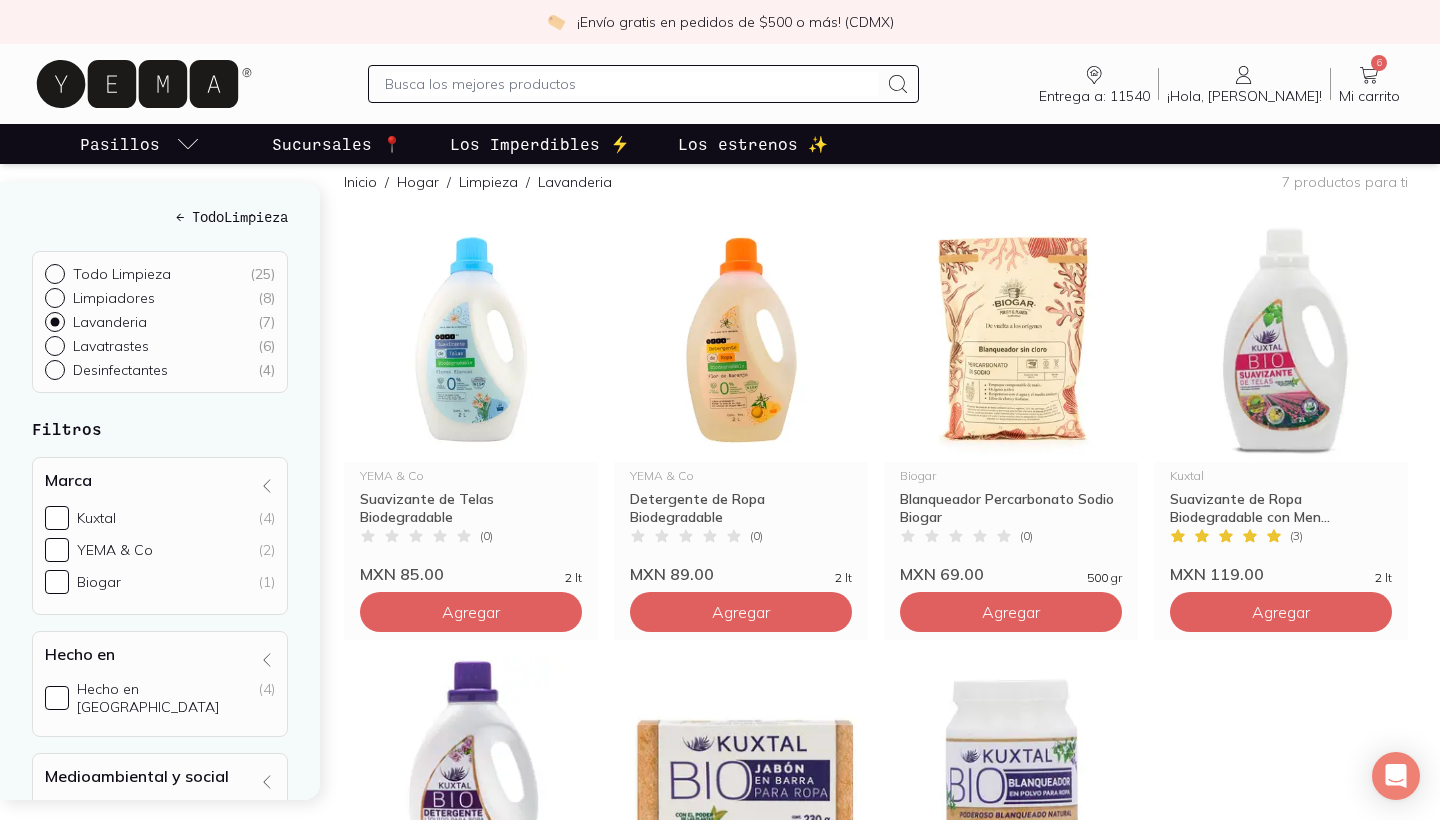 scroll, scrollTop: 221, scrollLeft: 0, axis: vertical 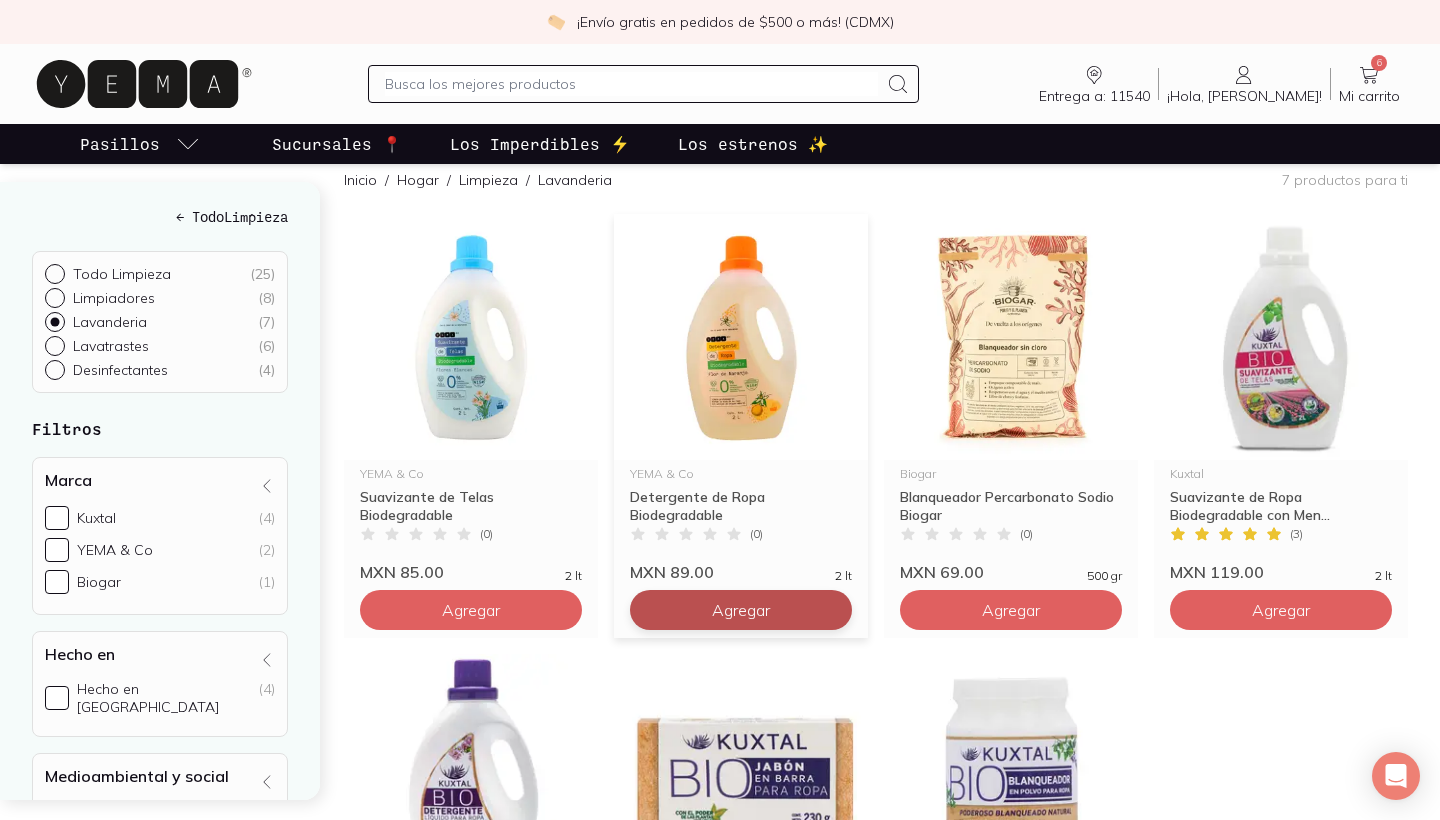 click on "Agregar" at bounding box center (471, 610) 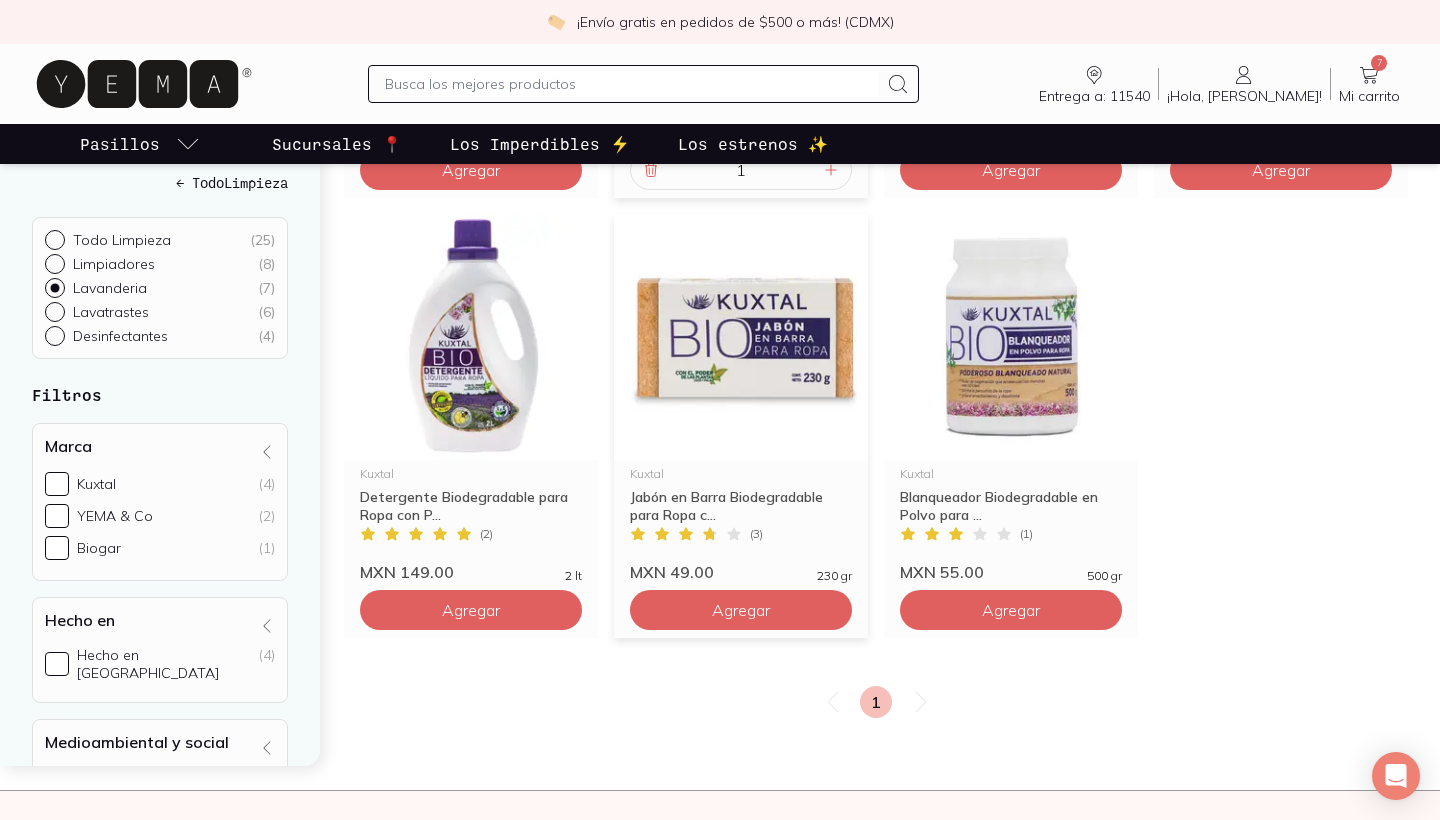 scroll, scrollTop: 664, scrollLeft: 0, axis: vertical 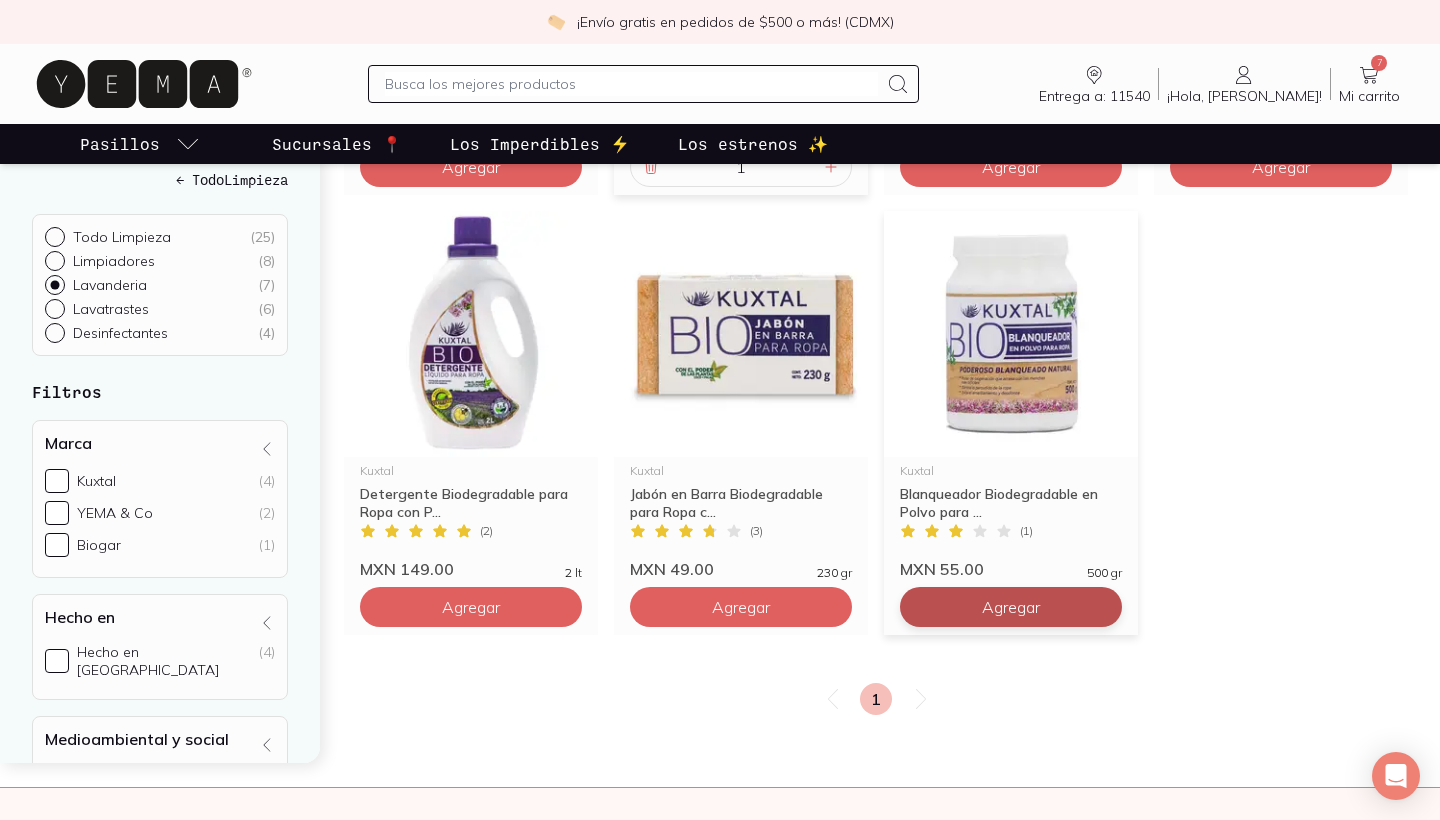 click on "Agregar" at bounding box center [471, 167] 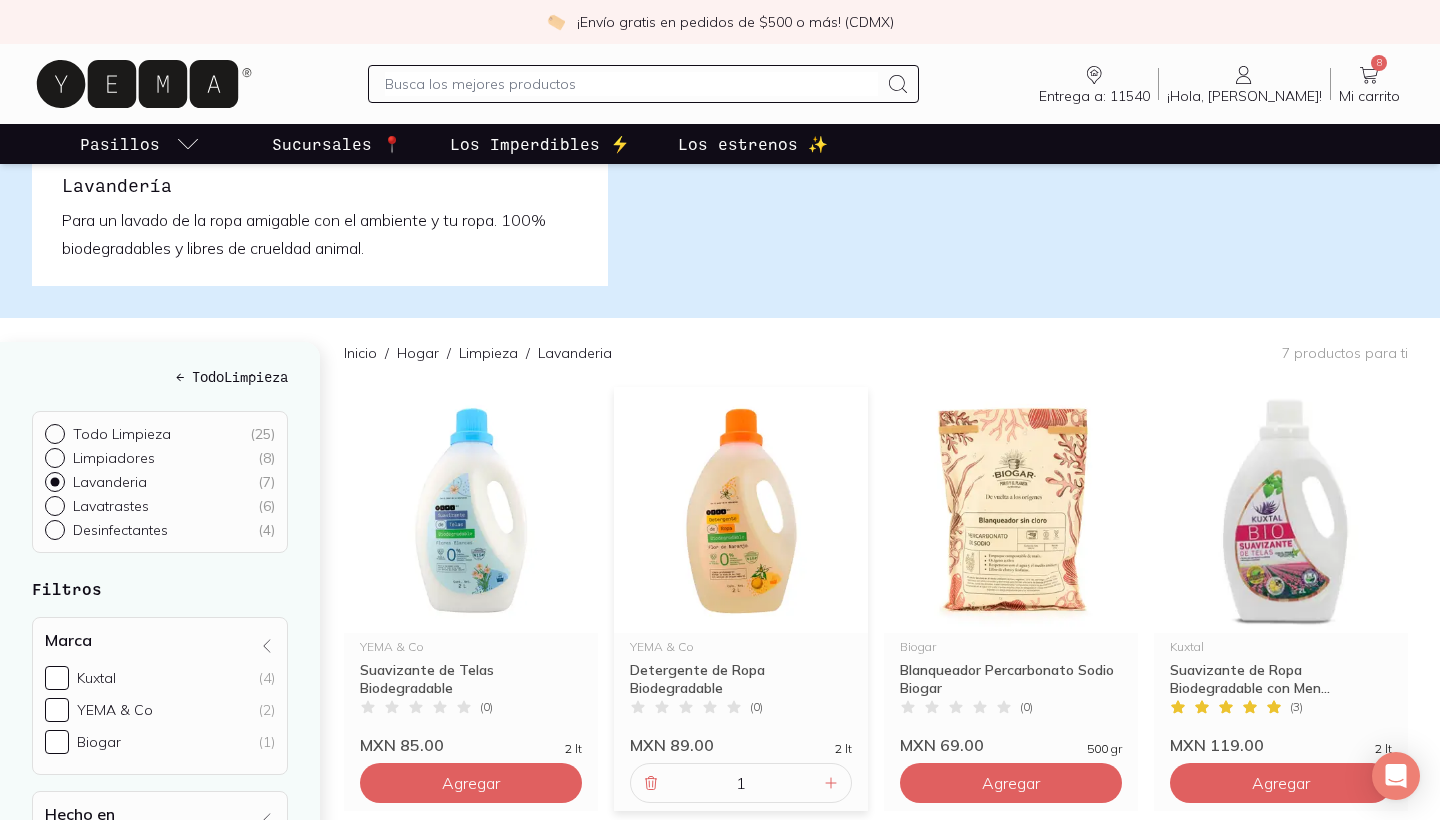 scroll, scrollTop: 49, scrollLeft: 0, axis: vertical 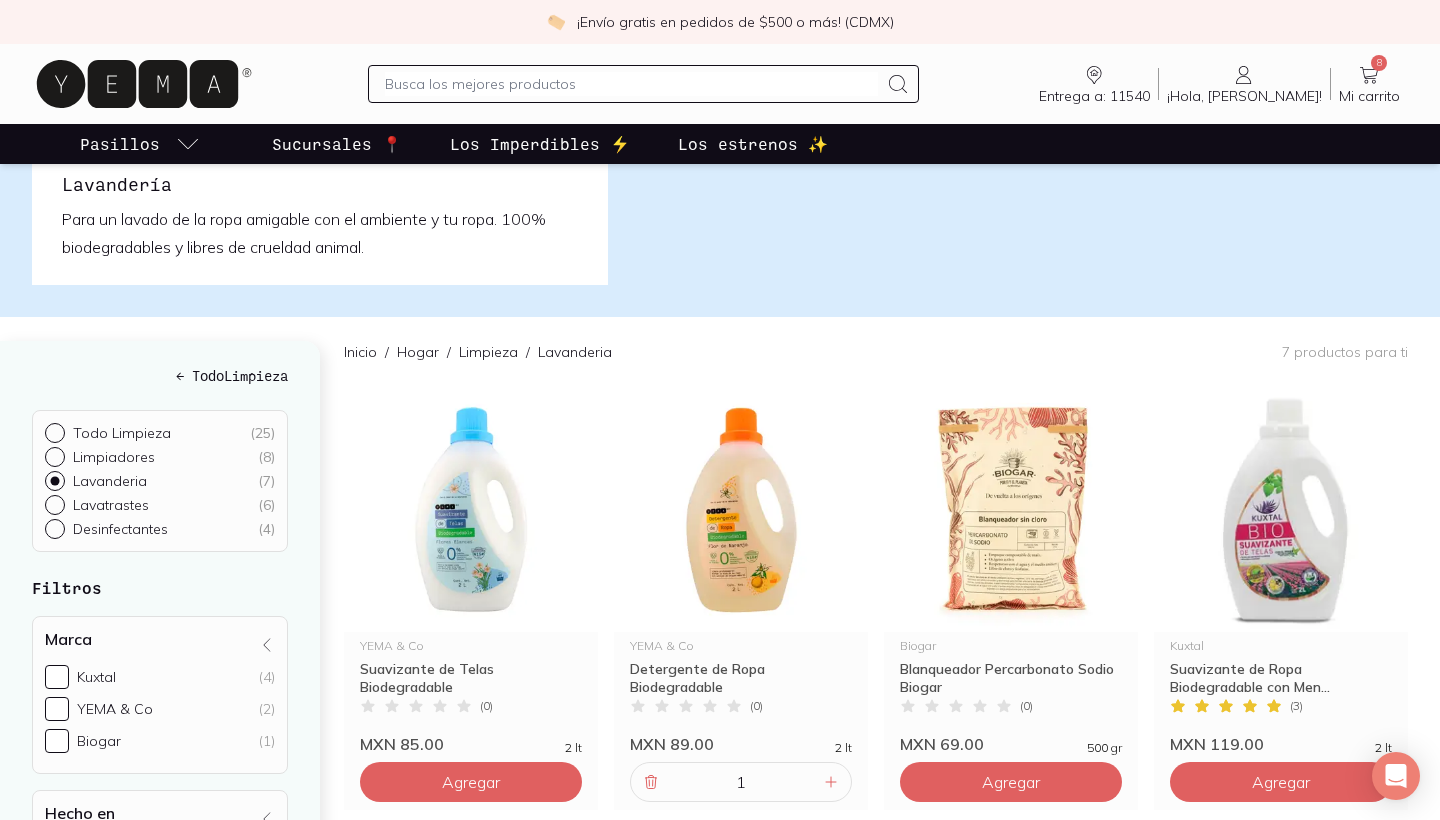 click at bounding box center (643, 84) 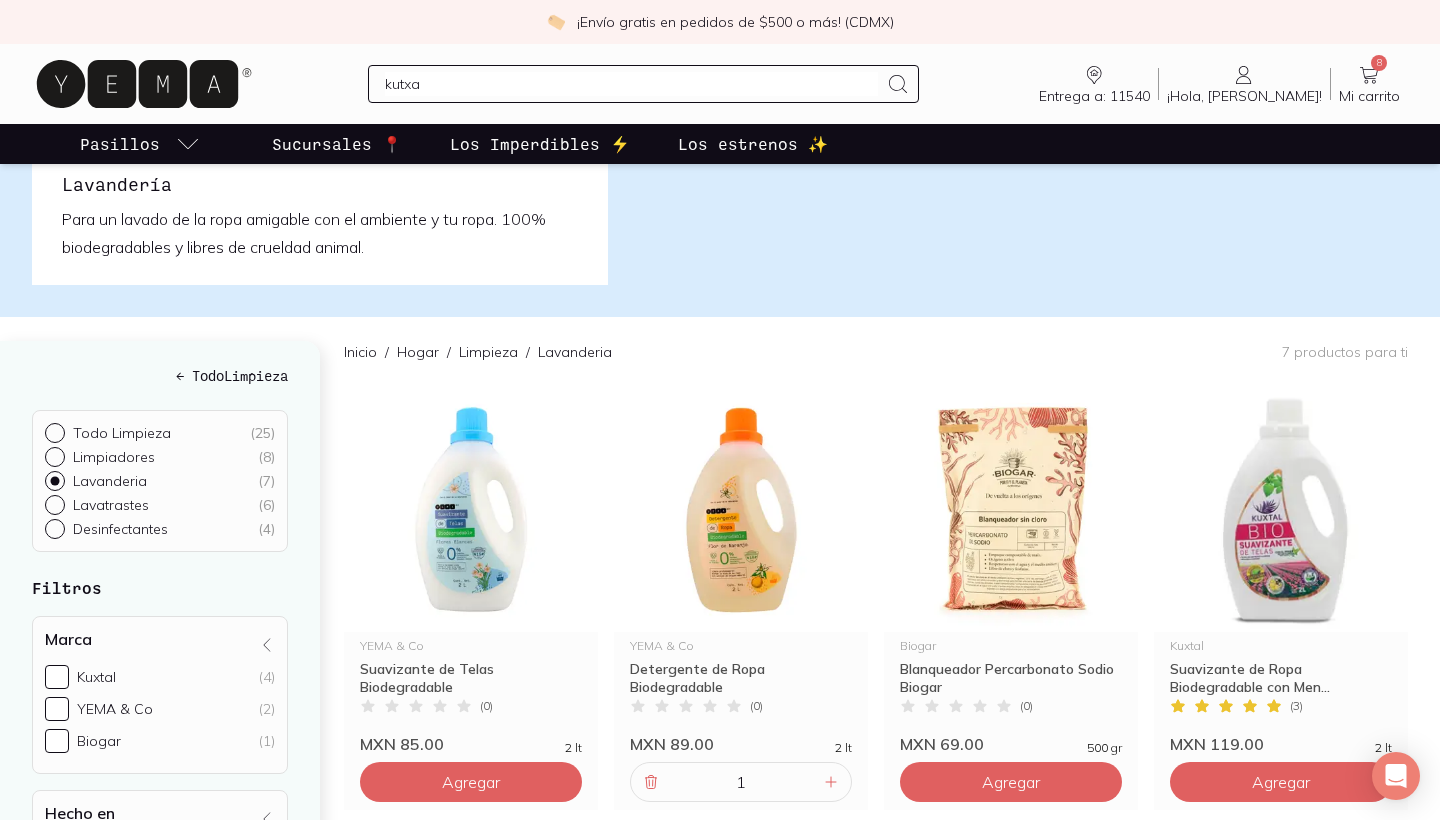 type on "kutxal" 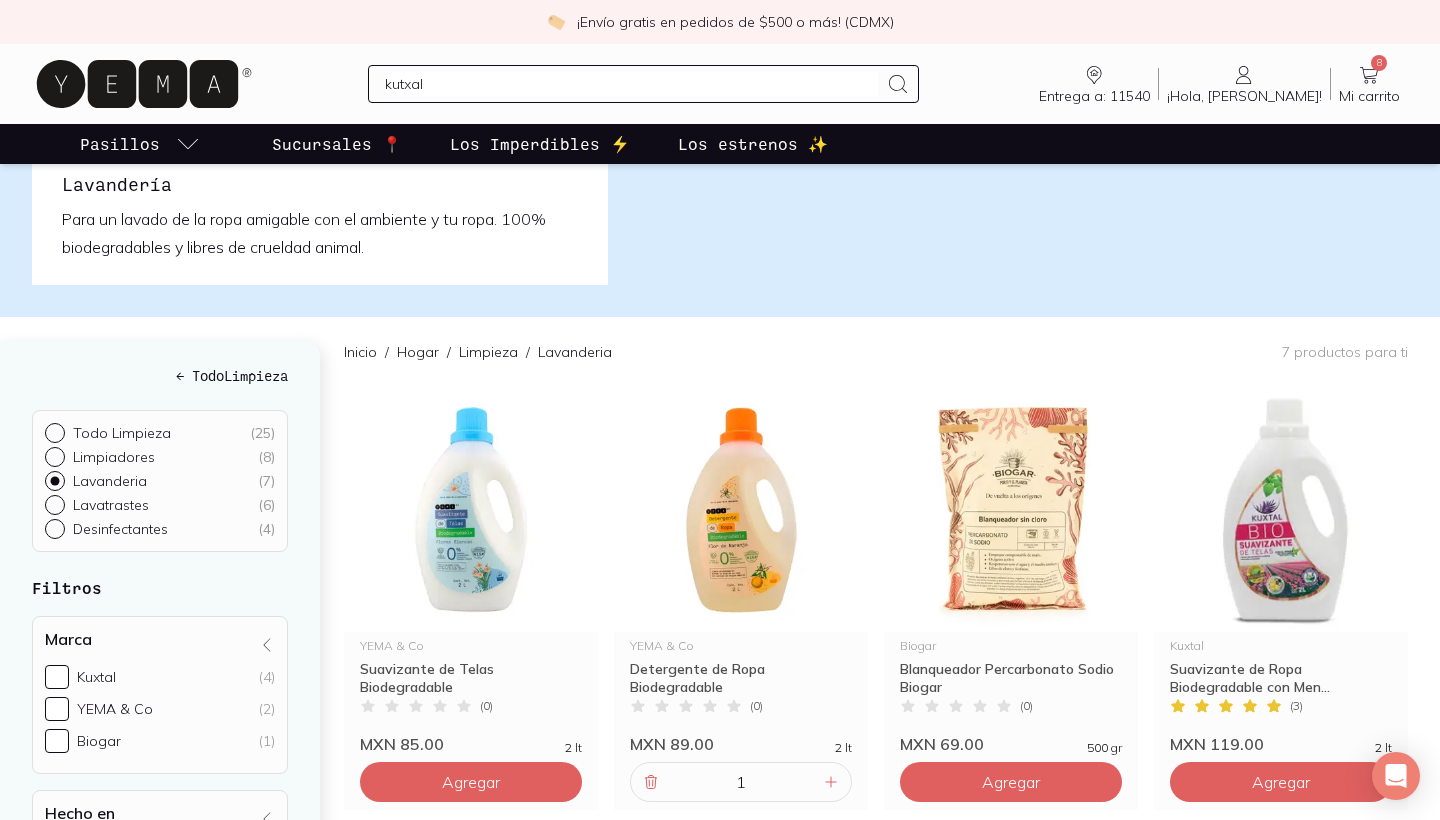 type 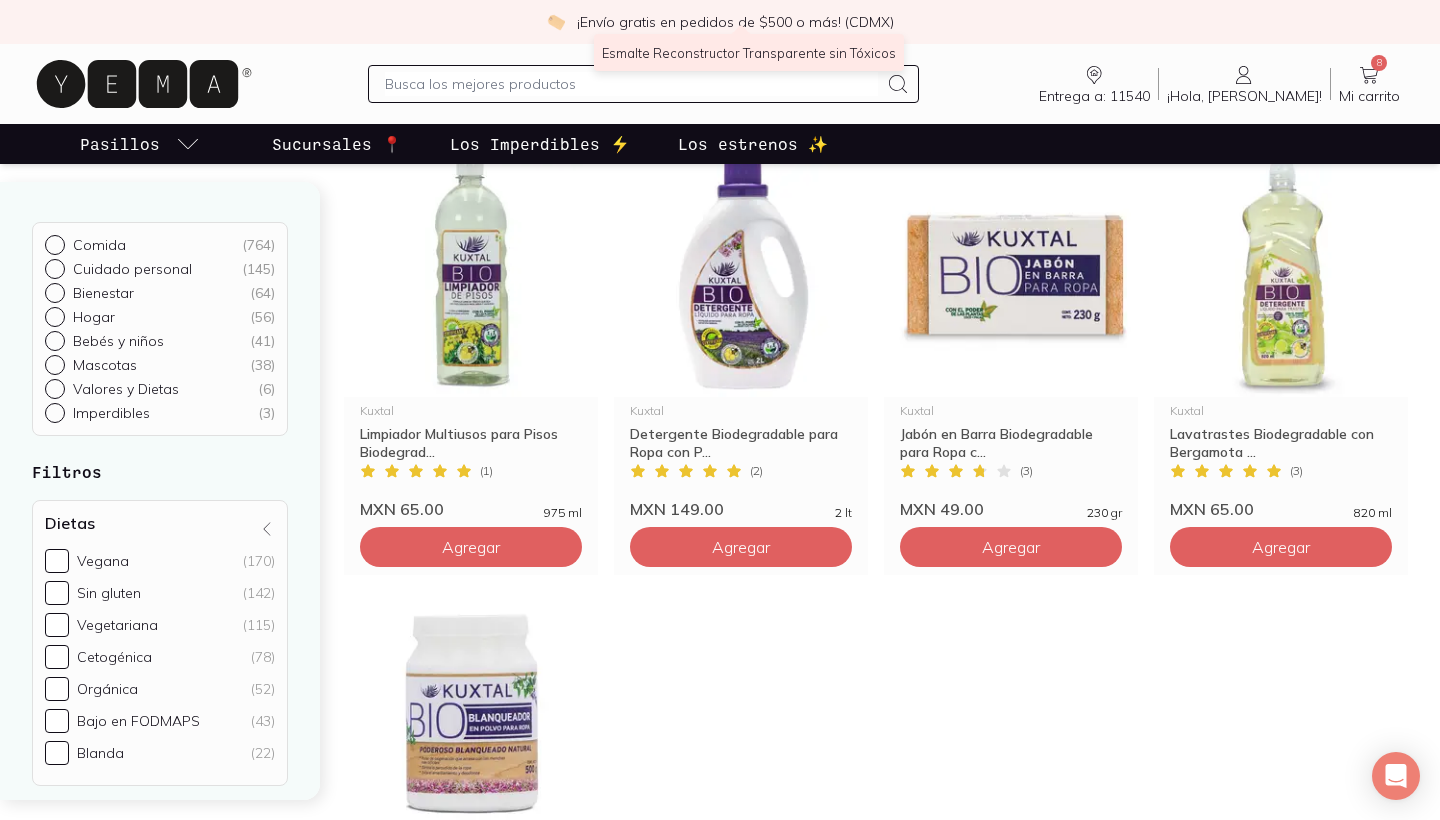scroll, scrollTop: 659, scrollLeft: 0, axis: vertical 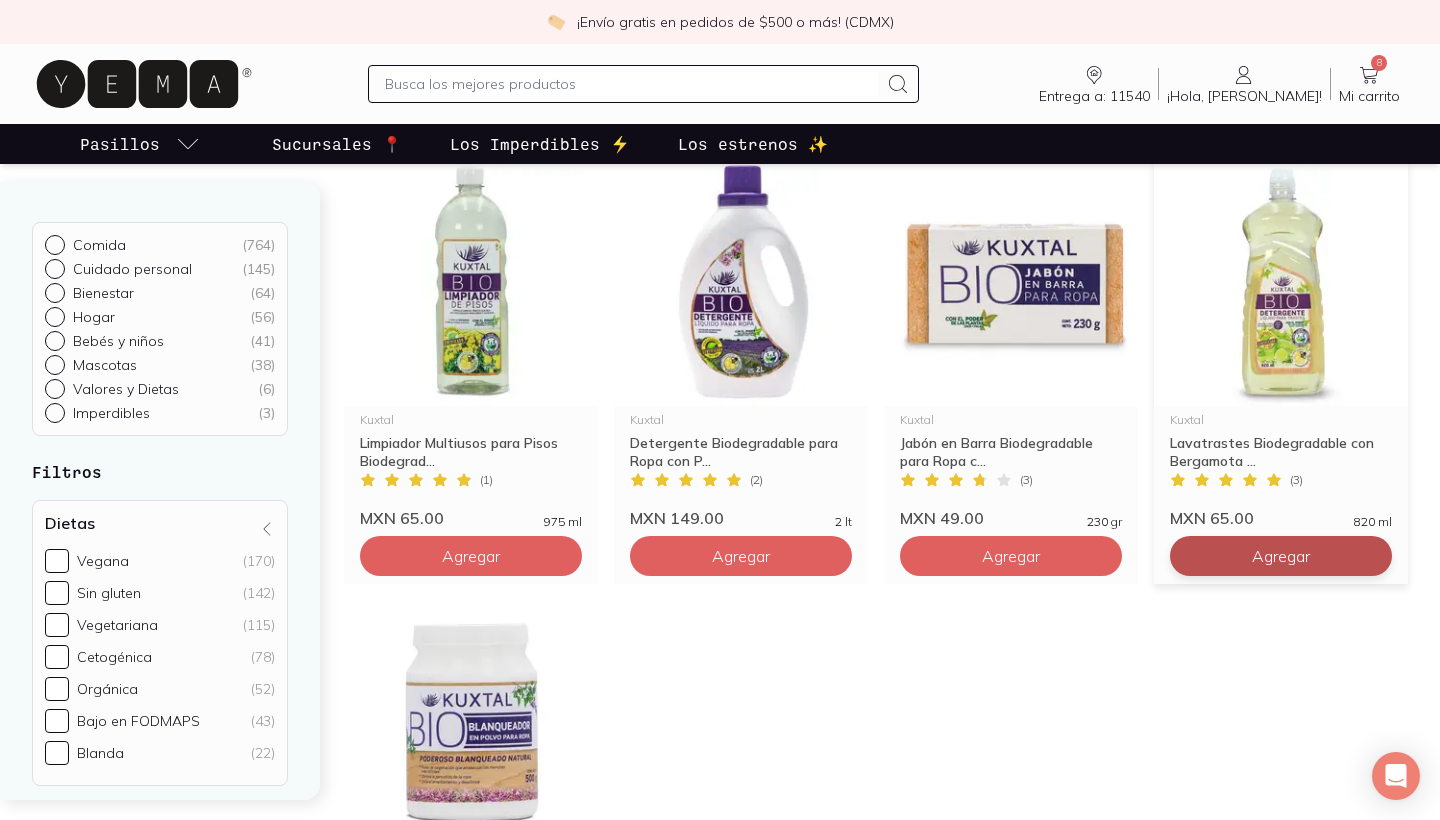 click on "Agregar" at bounding box center (471, 116) 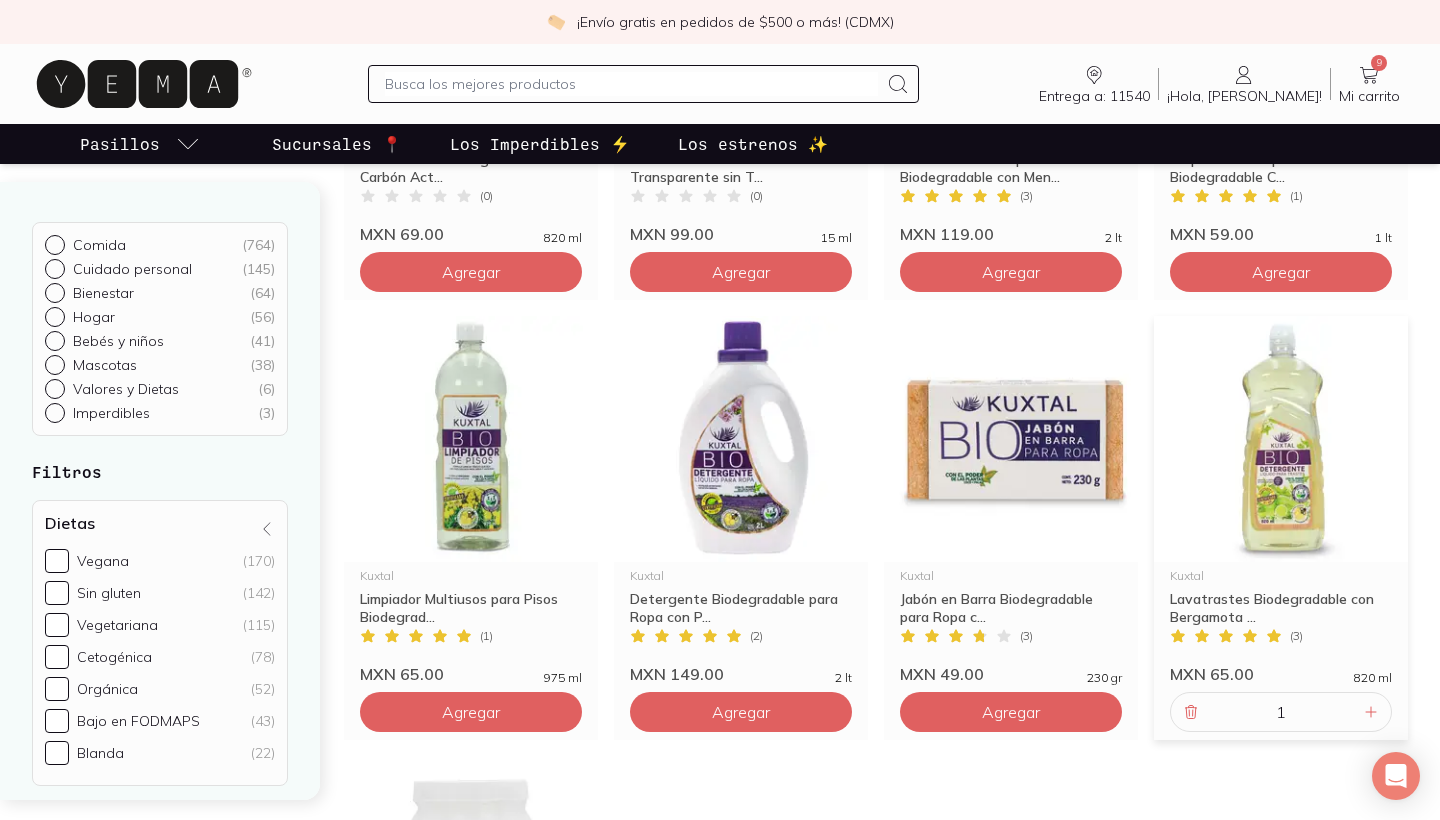 scroll, scrollTop: 512, scrollLeft: 0, axis: vertical 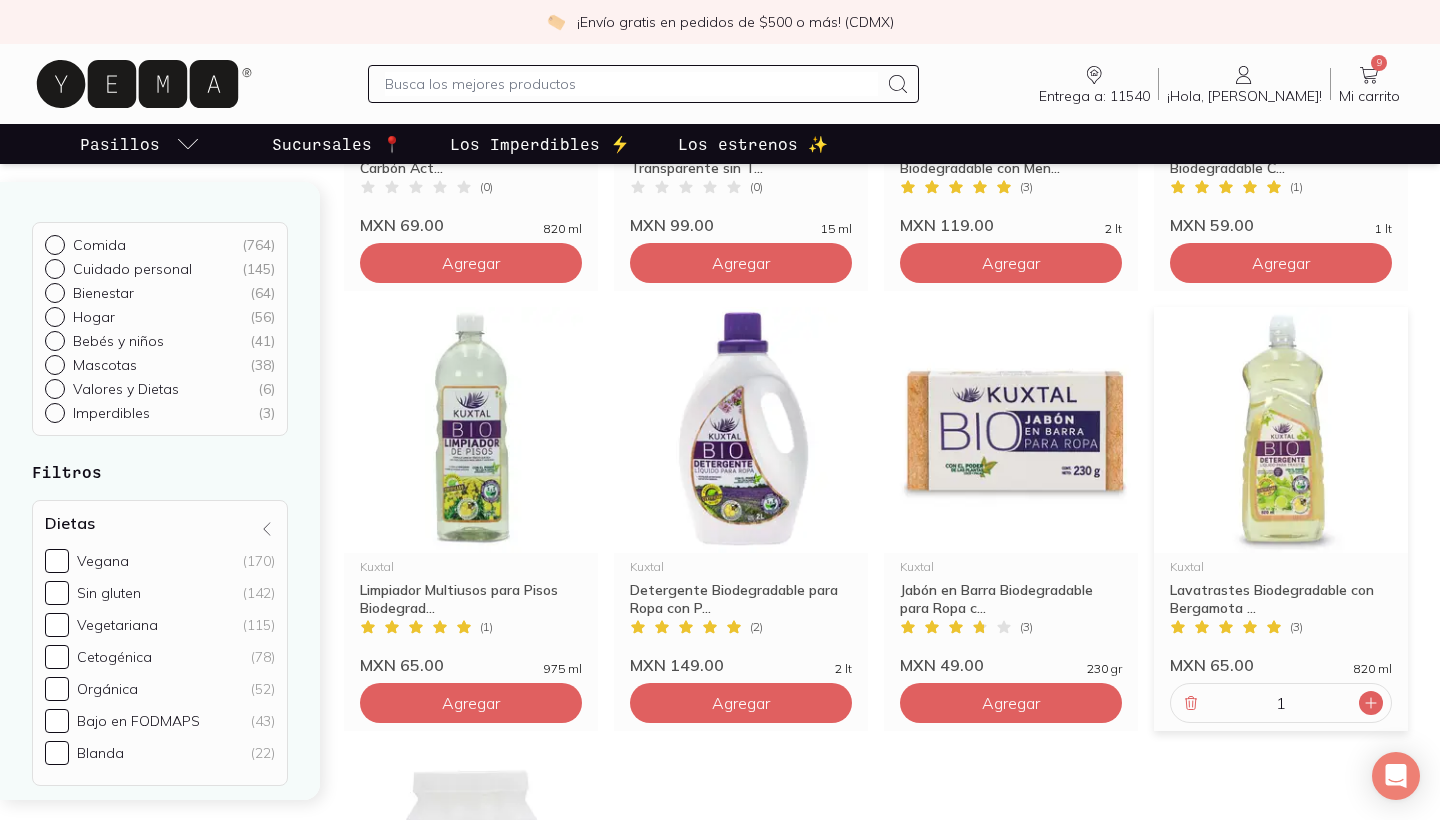 click at bounding box center [1371, 703] 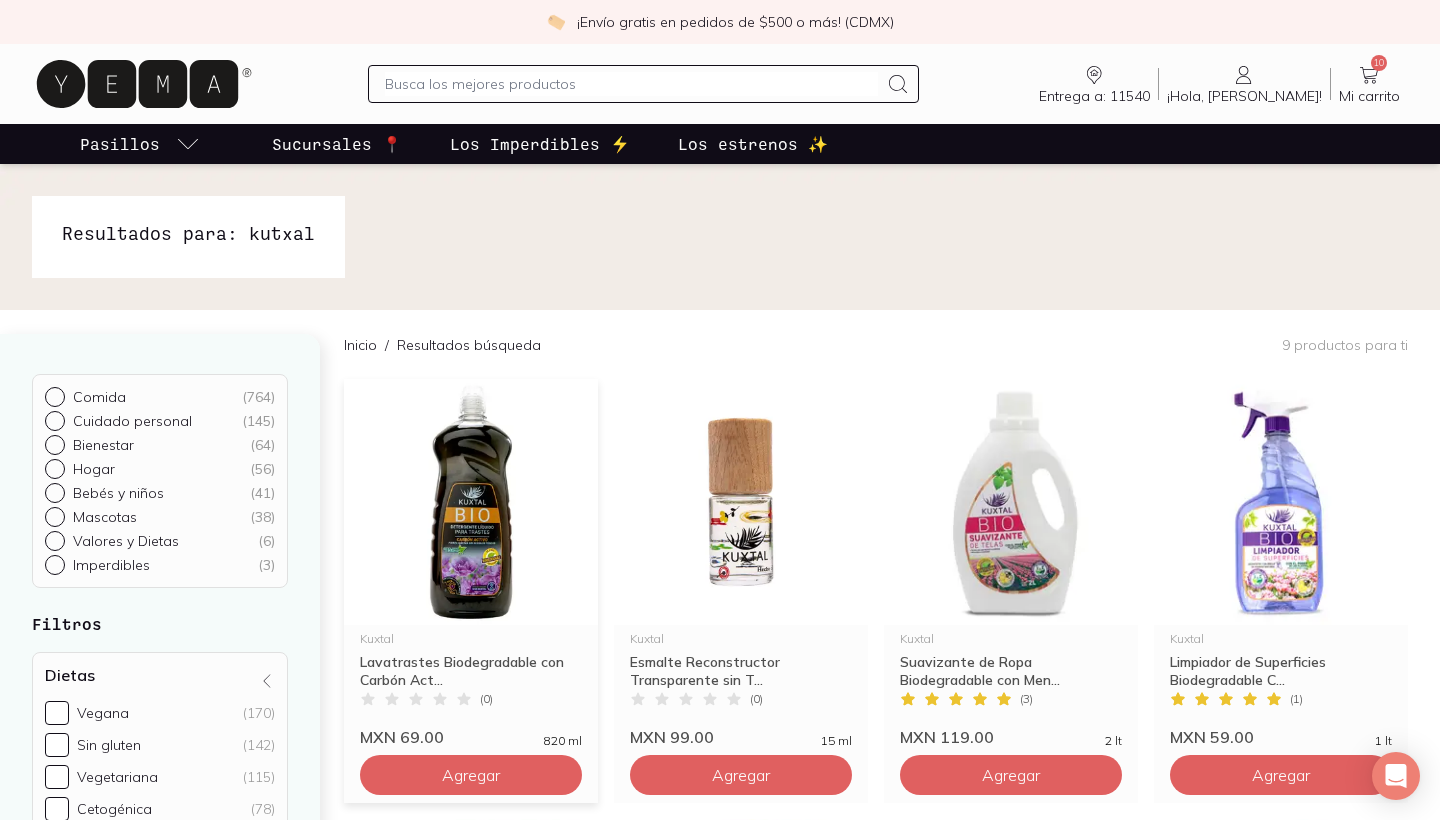 scroll, scrollTop: 0, scrollLeft: 0, axis: both 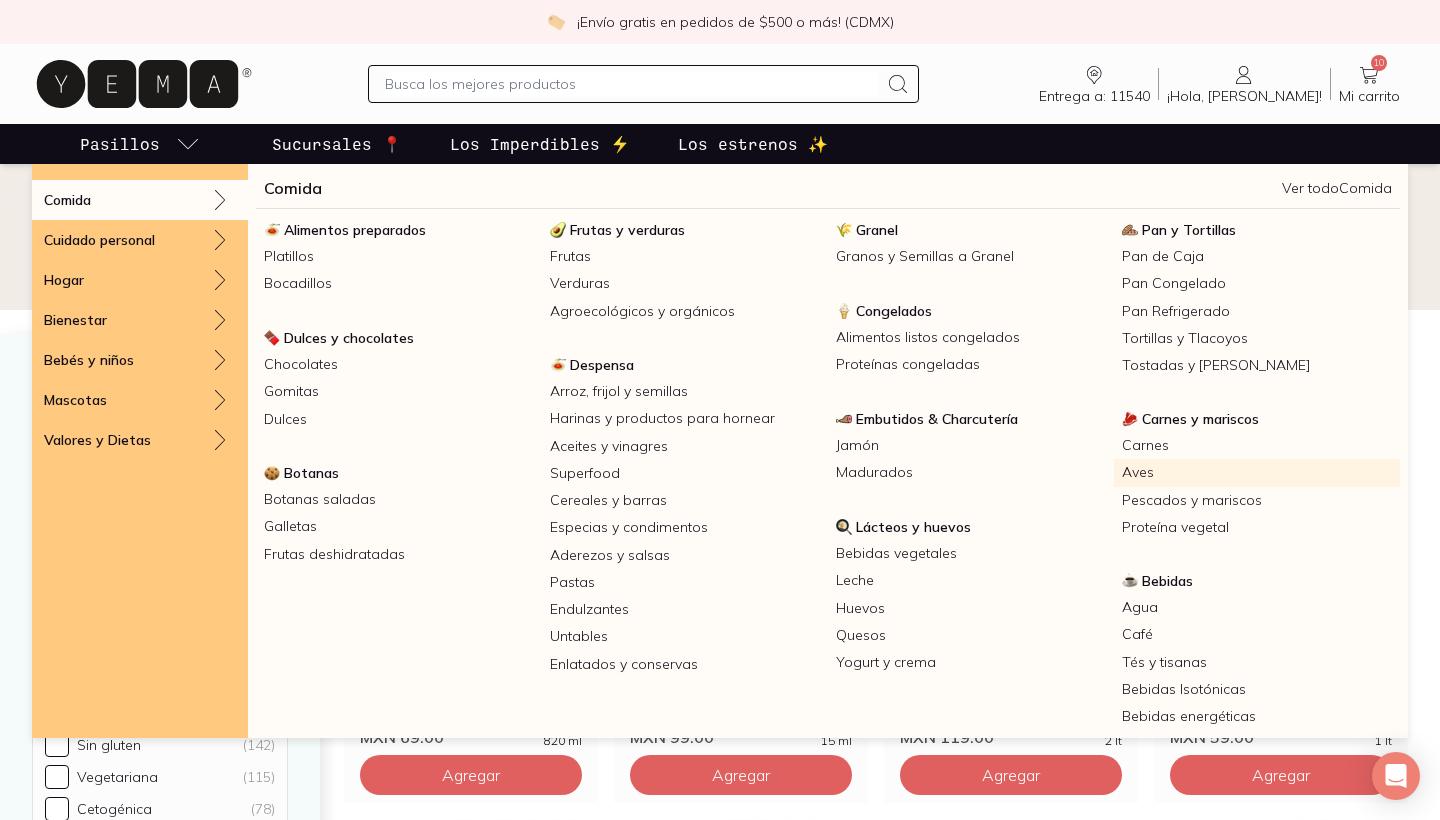 click on "Aves" at bounding box center (1257, 472) 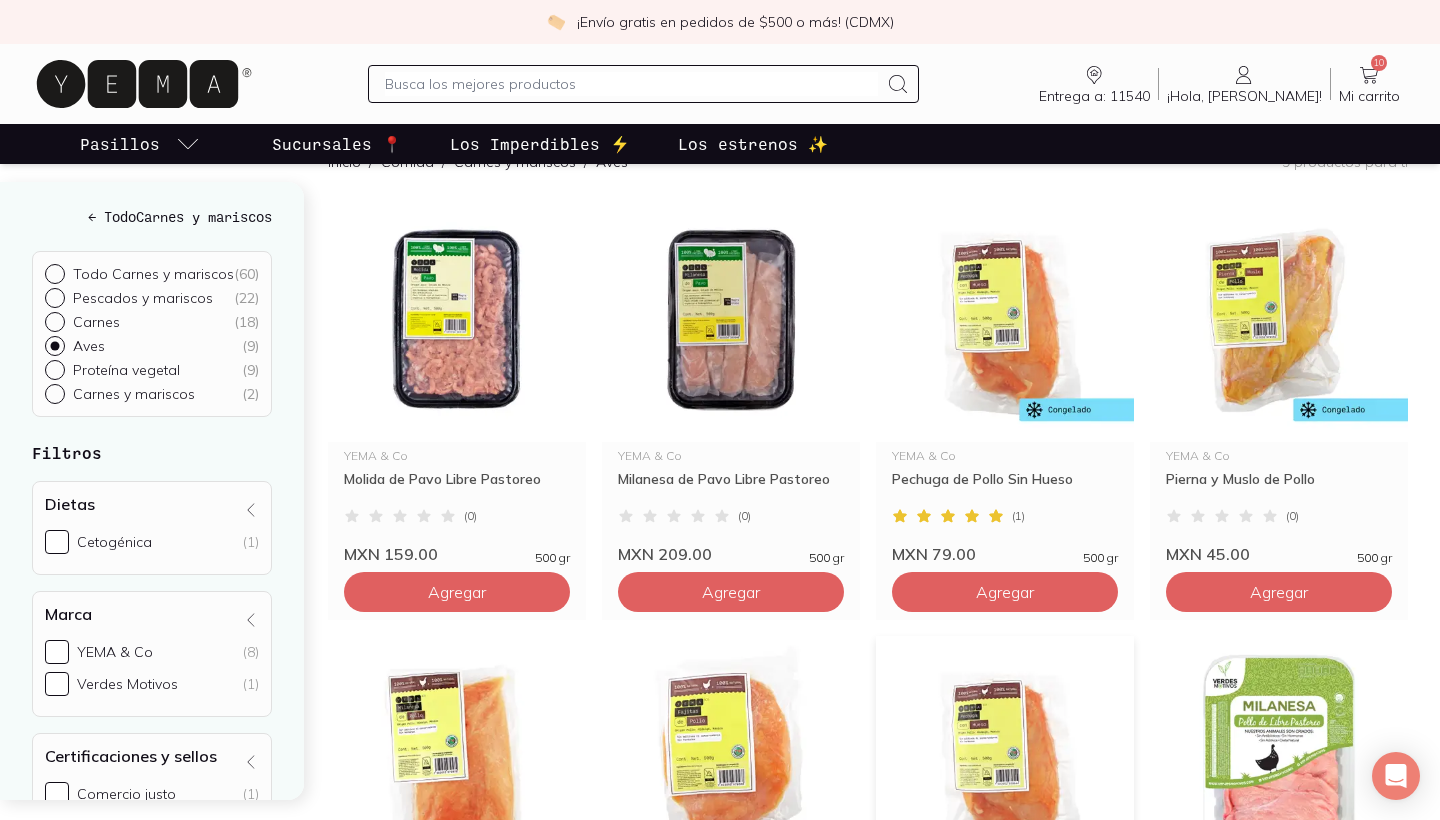 scroll, scrollTop: 241, scrollLeft: 0, axis: vertical 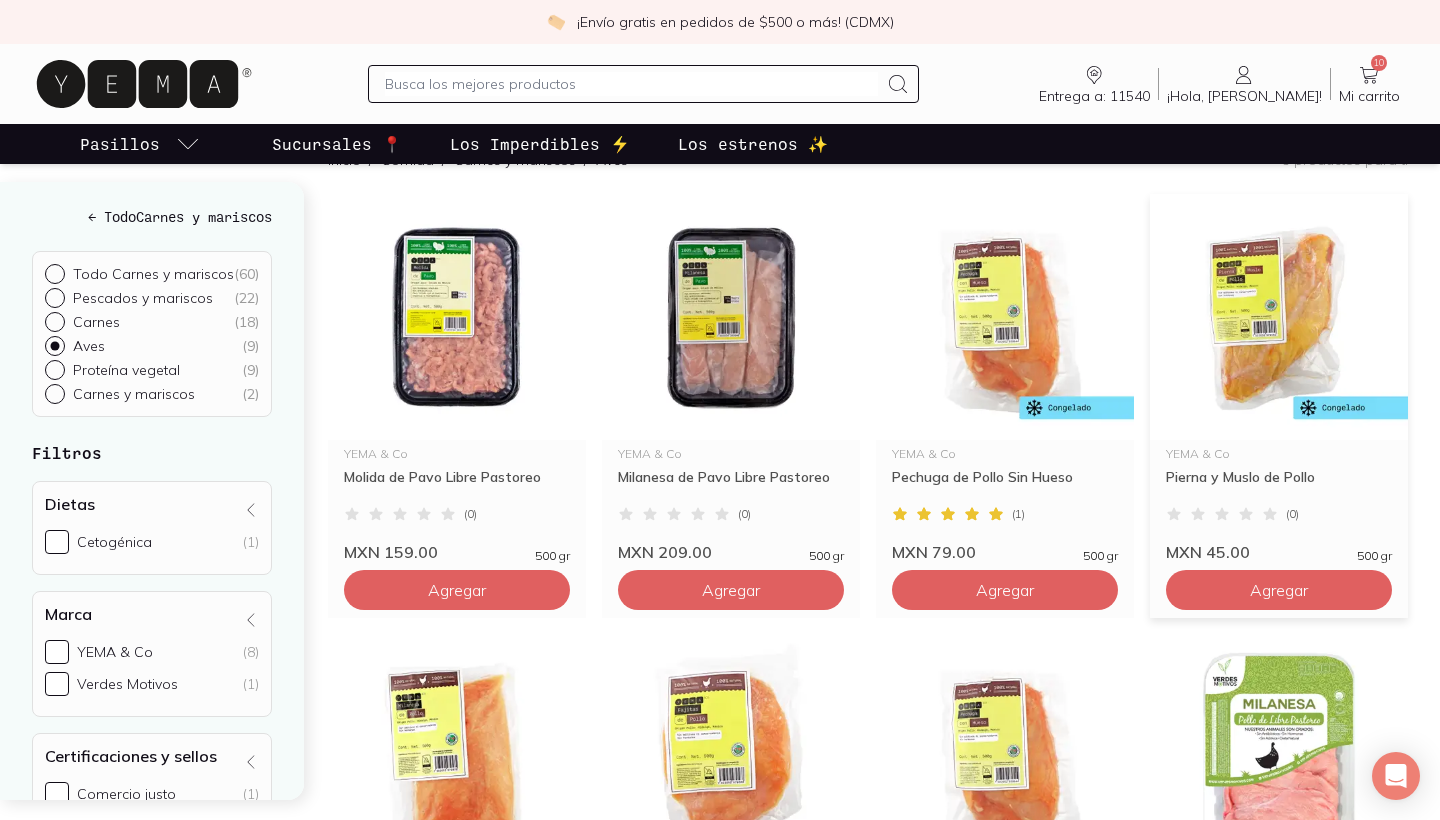 click at bounding box center (1279, 317) 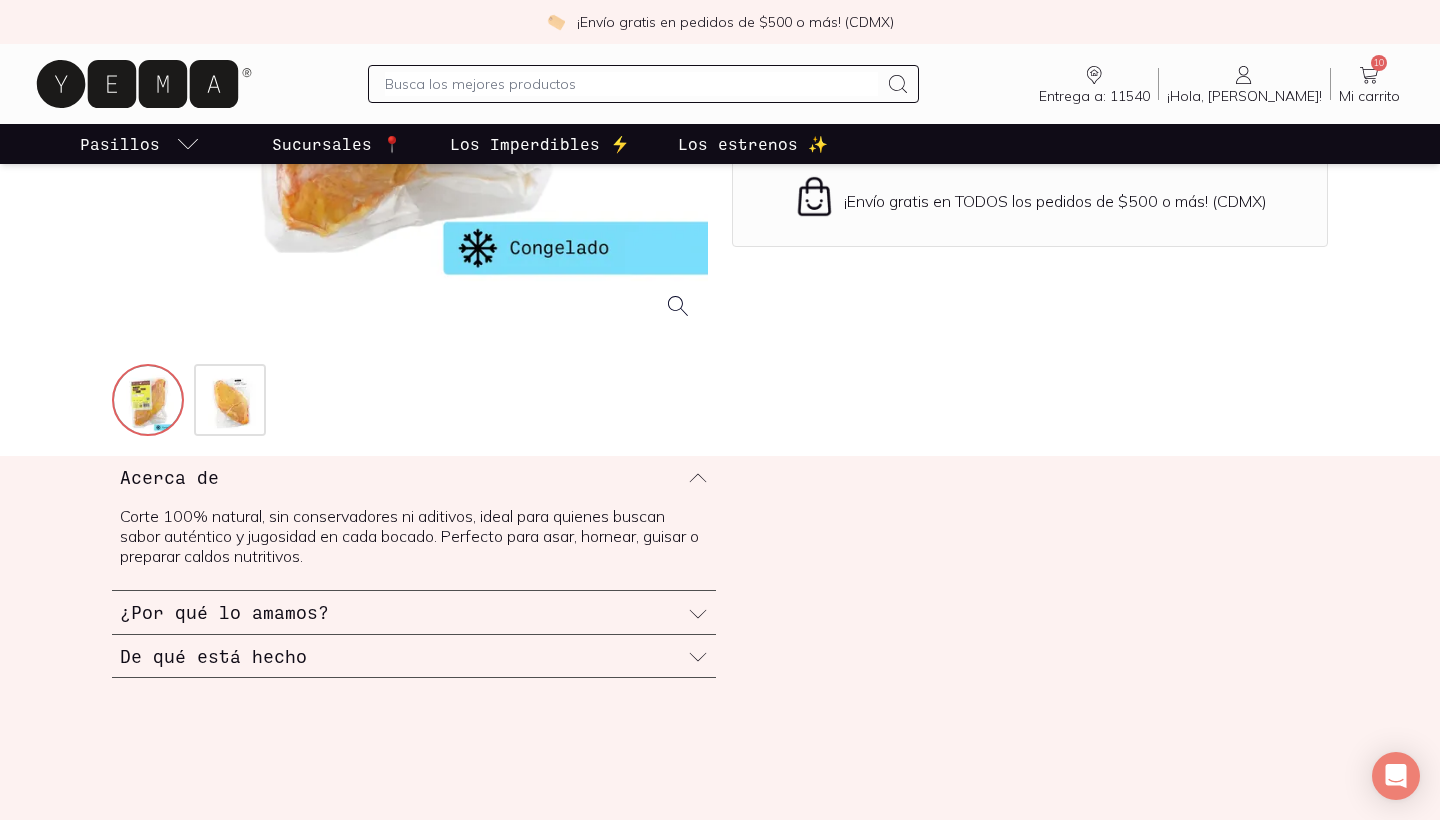 scroll, scrollTop: 507, scrollLeft: 0, axis: vertical 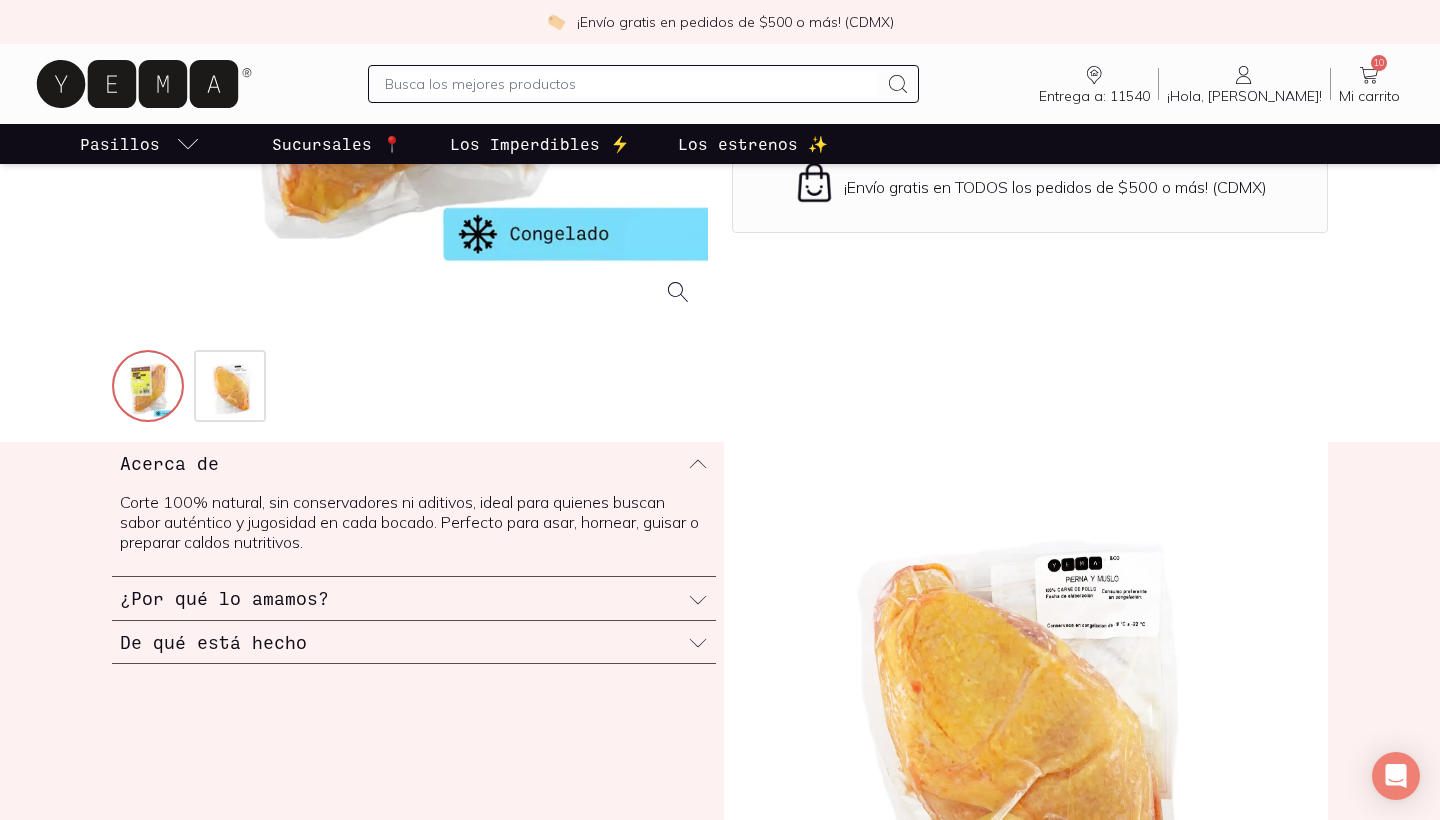 click on "¿Por qué lo amamos?" at bounding box center [414, 598] 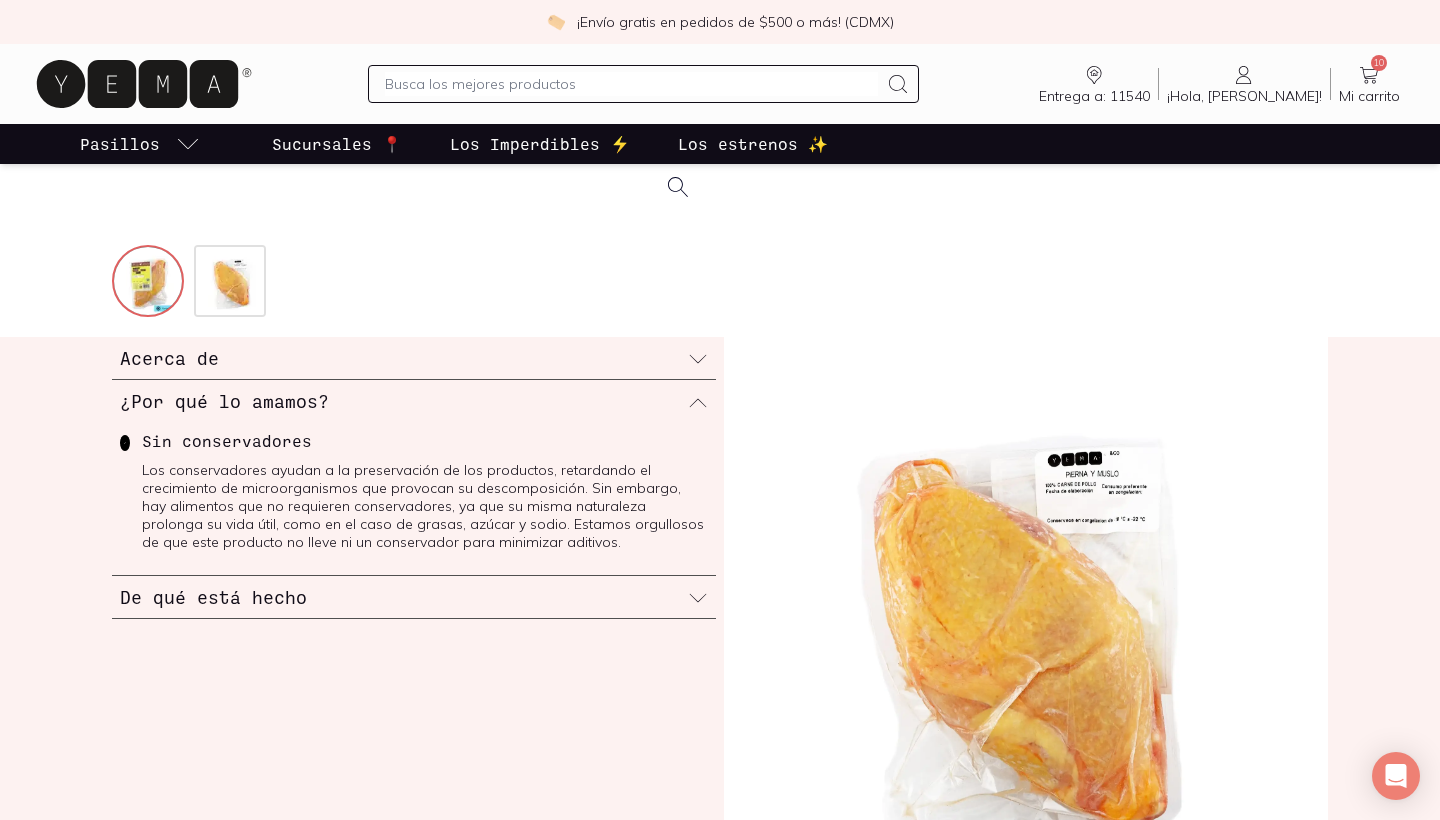 scroll, scrollTop: 624, scrollLeft: 0, axis: vertical 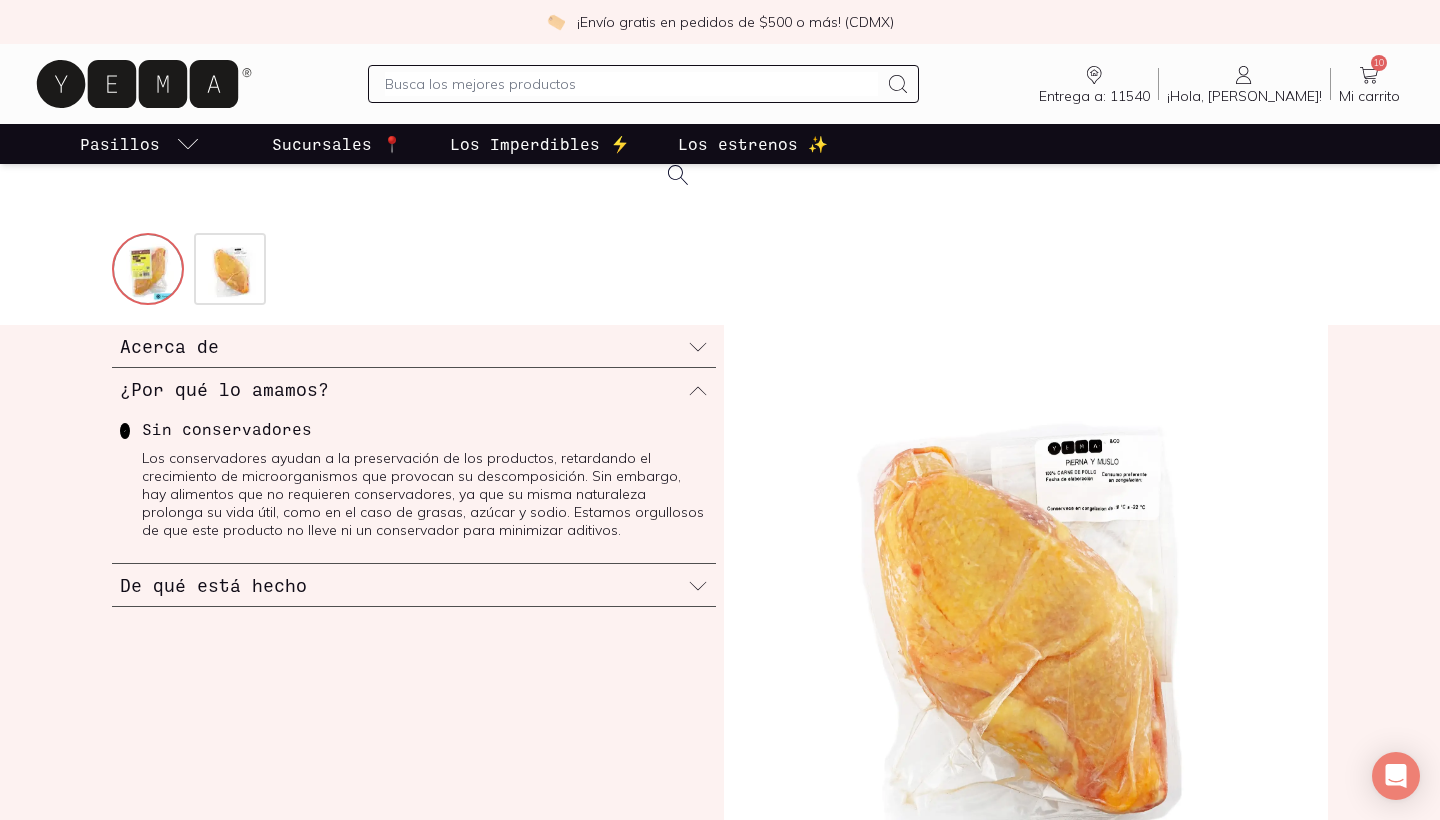 click on "De qué está hecho" at bounding box center [414, 585] 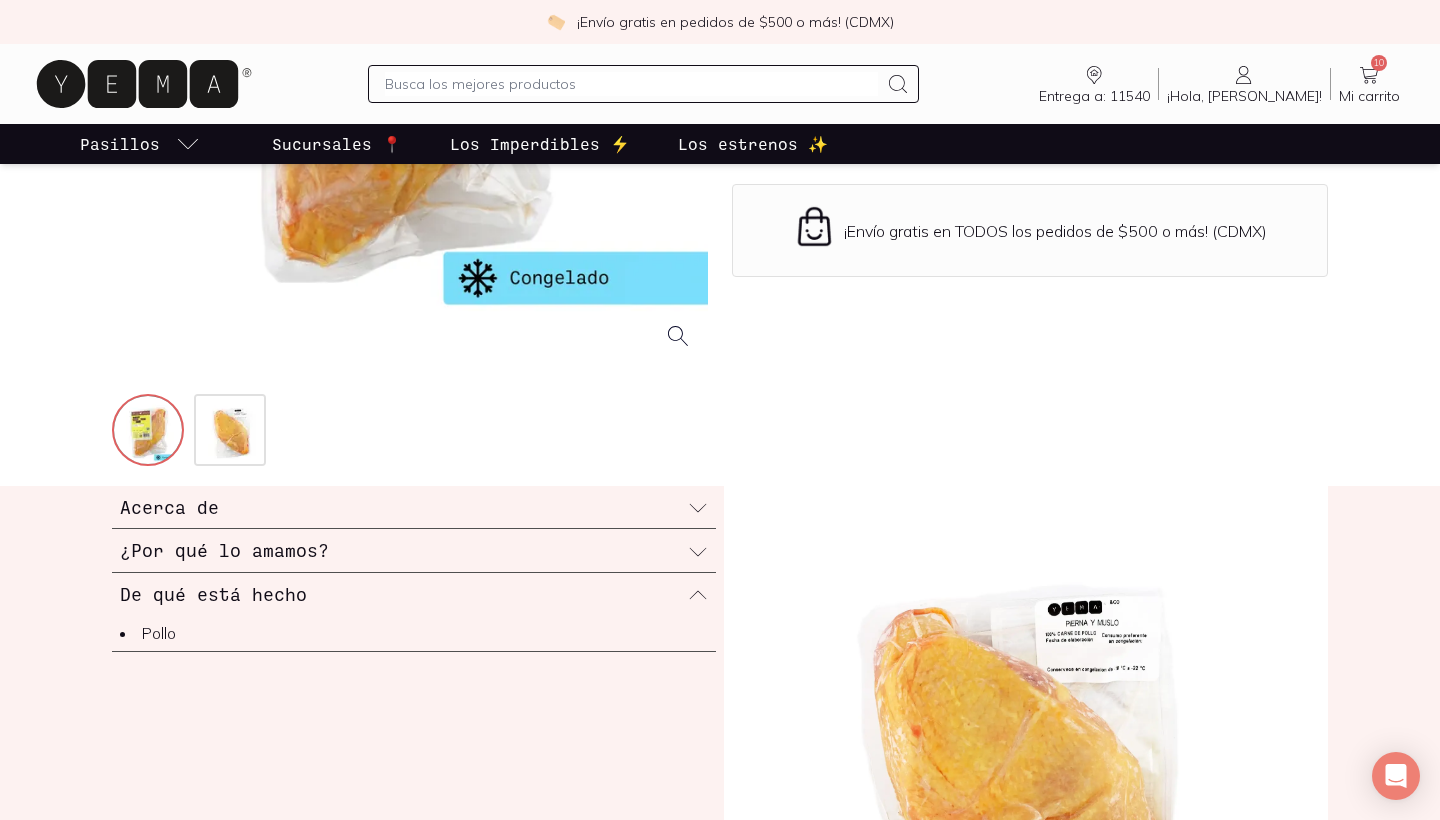 scroll, scrollTop: 449, scrollLeft: 0, axis: vertical 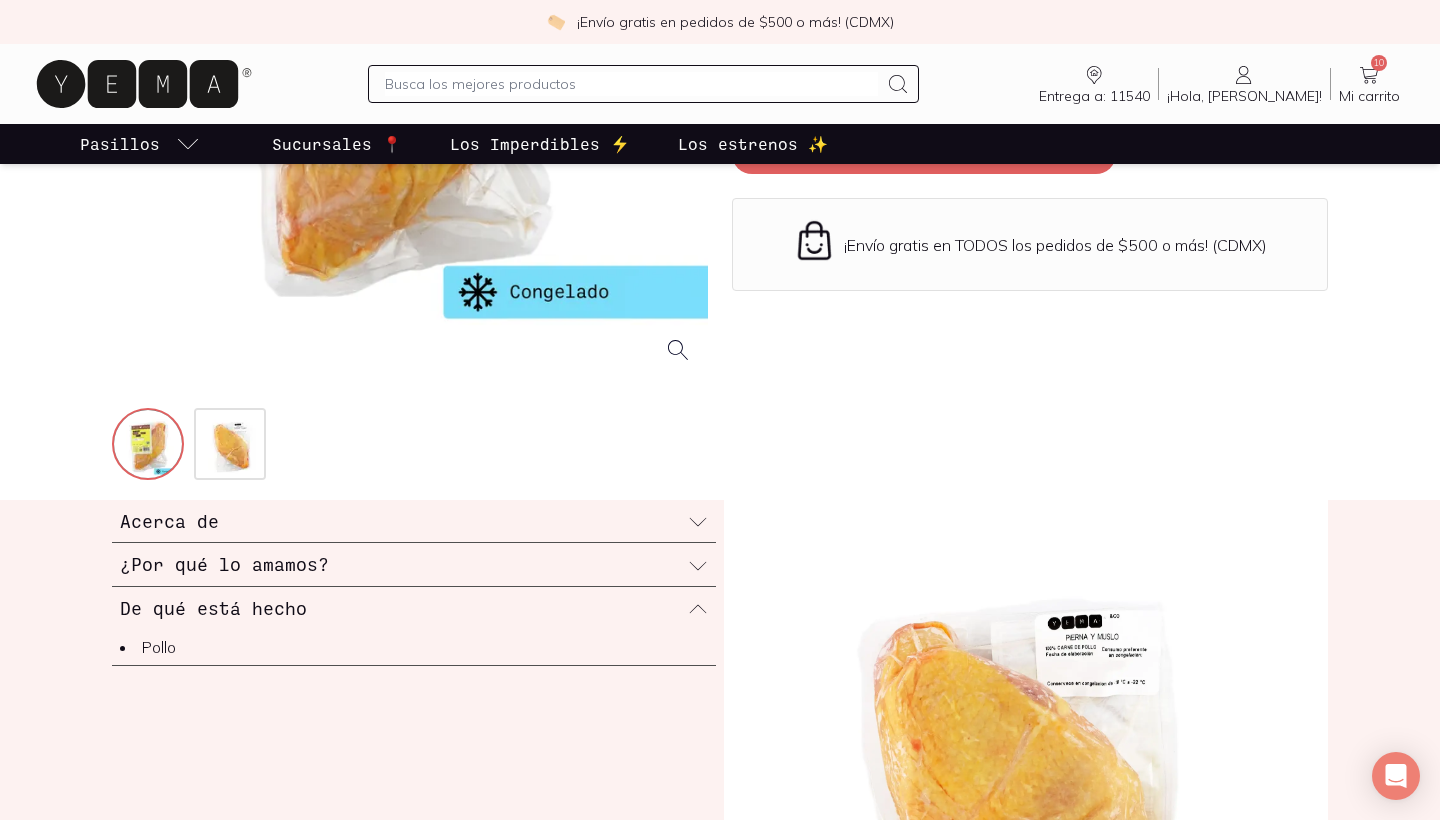 click on "Acerca de" at bounding box center [414, 521] 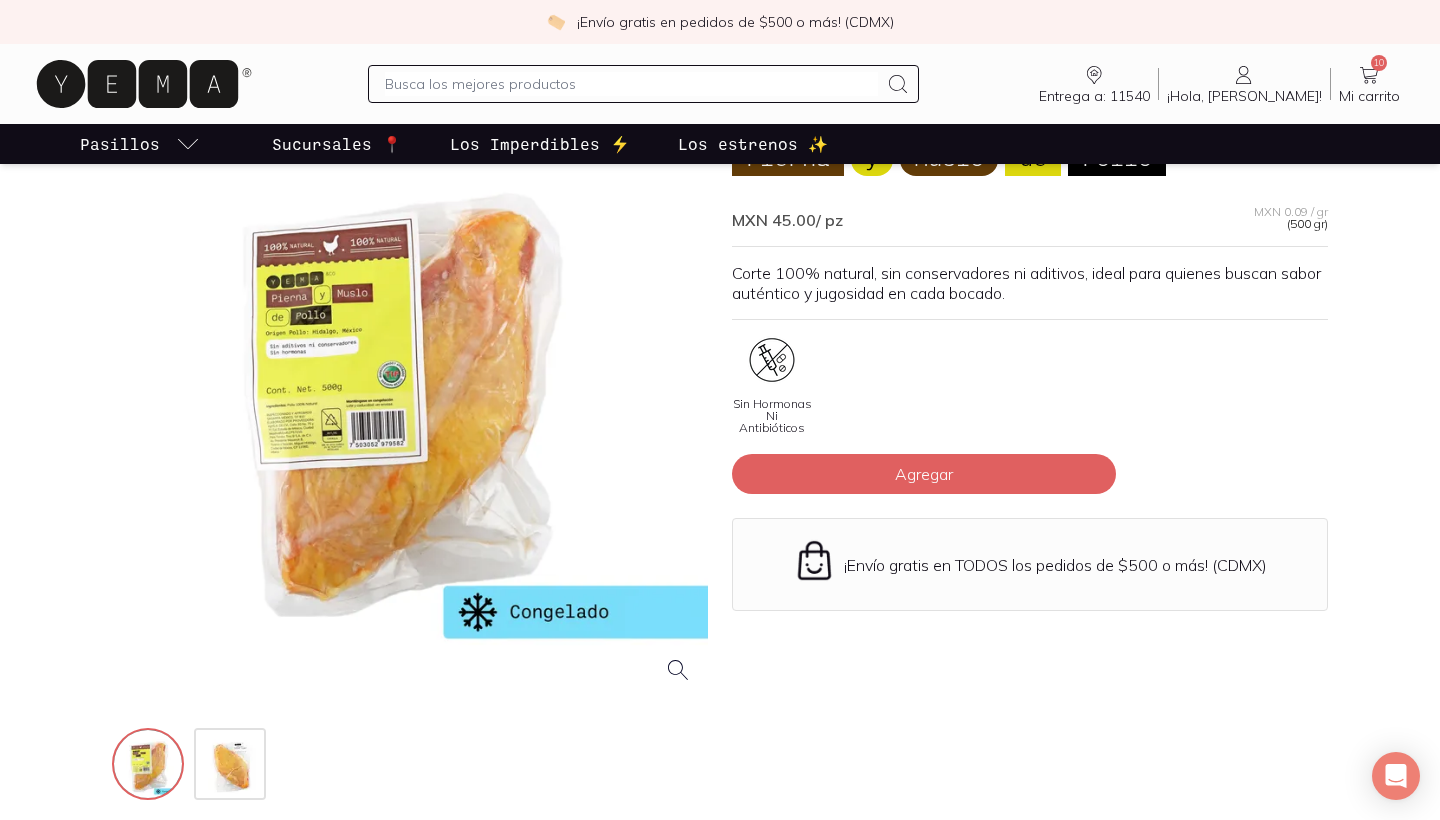 scroll, scrollTop: 127, scrollLeft: 0, axis: vertical 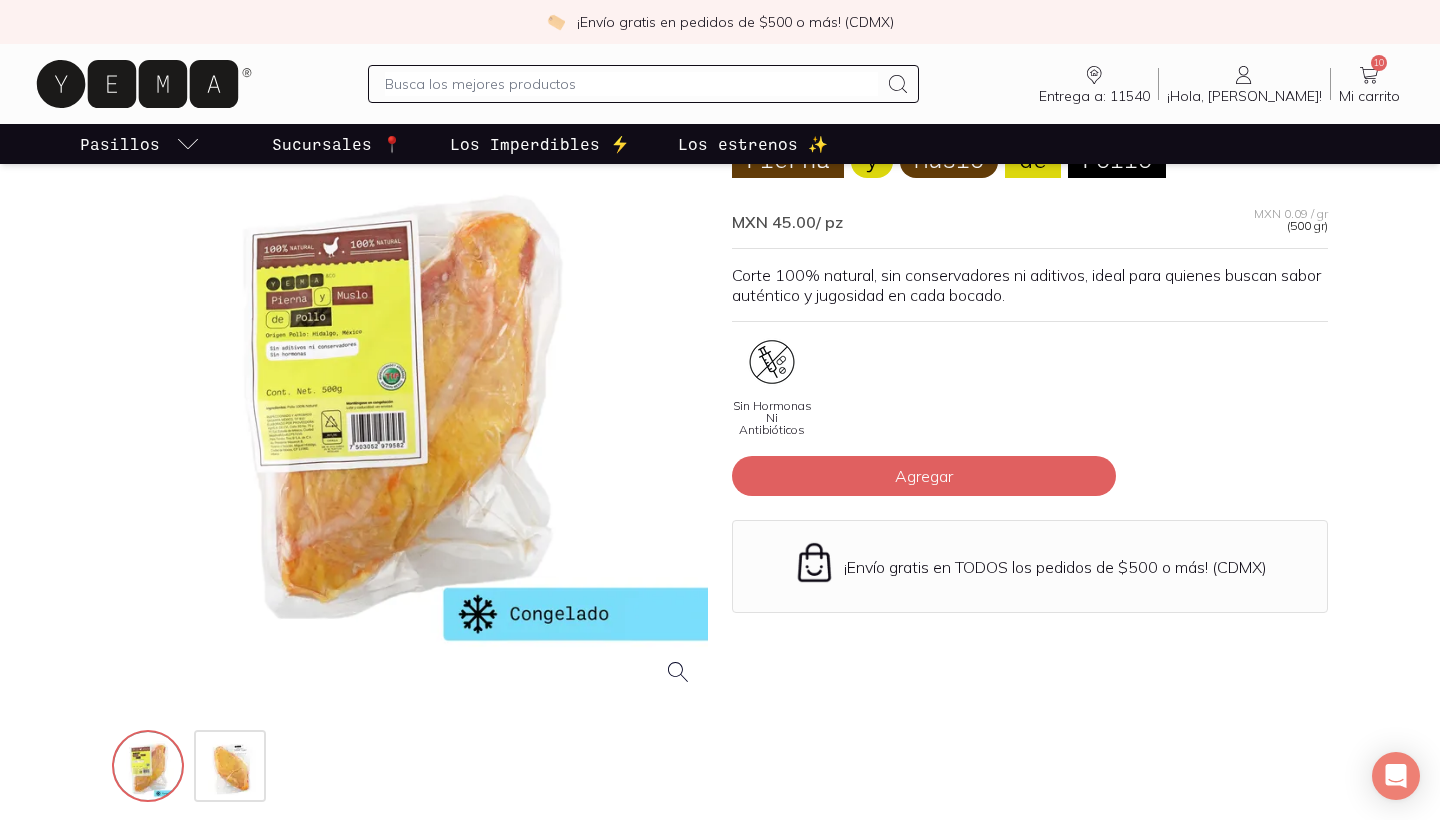 click at bounding box center [410, 404] 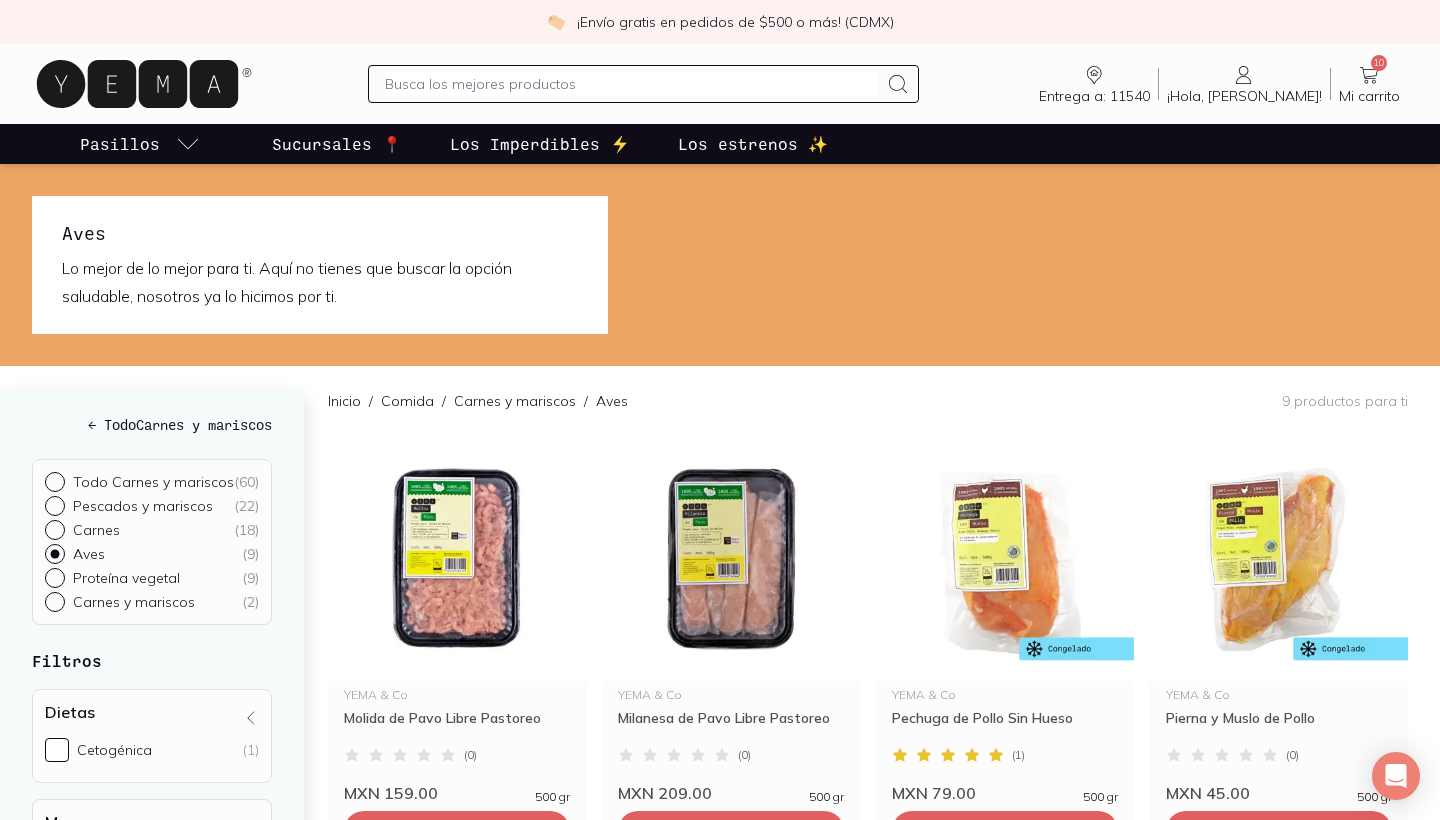 scroll, scrollTop: 0, scrollLeft: 0, axis: both 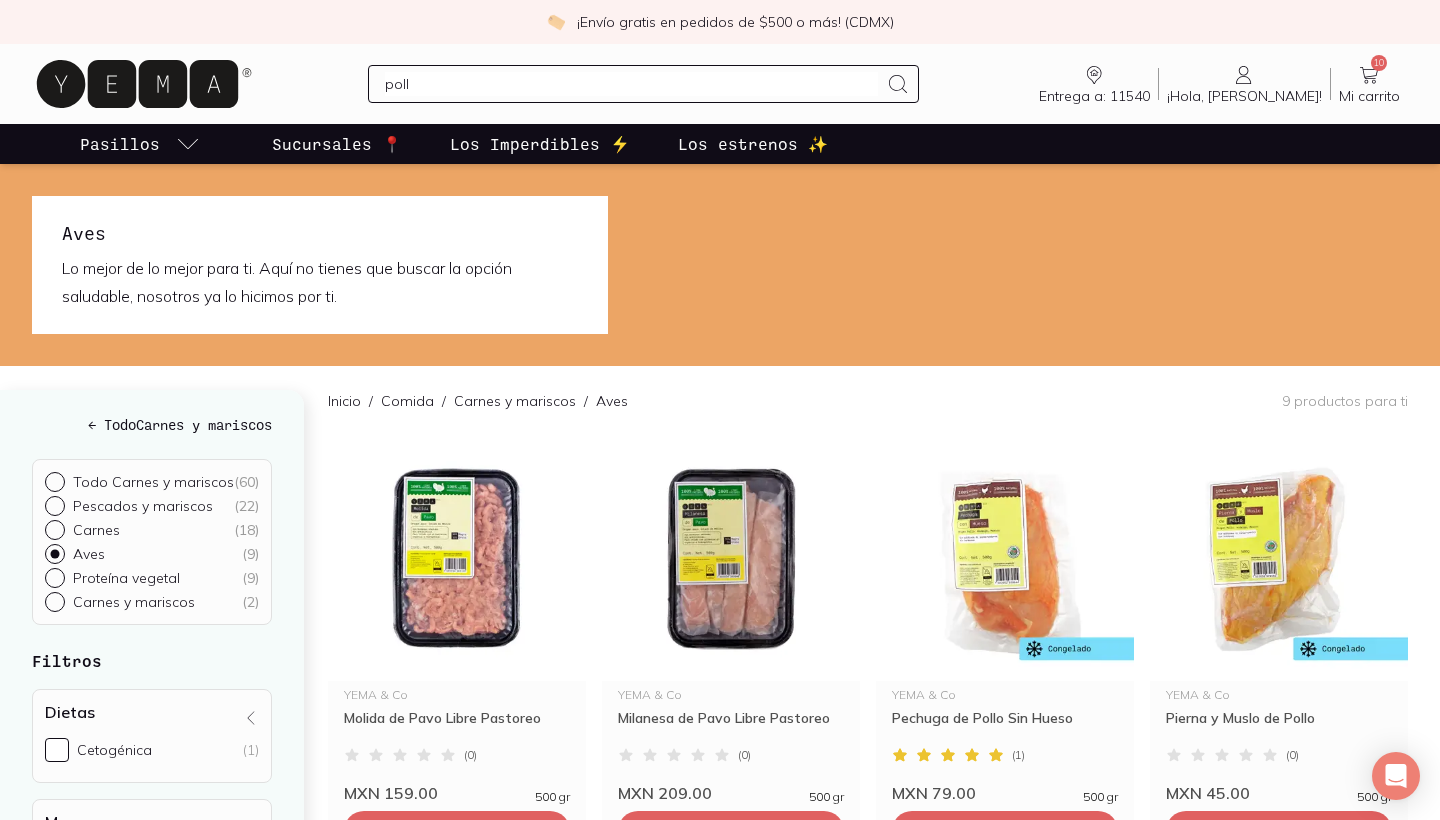 type on "pollo" 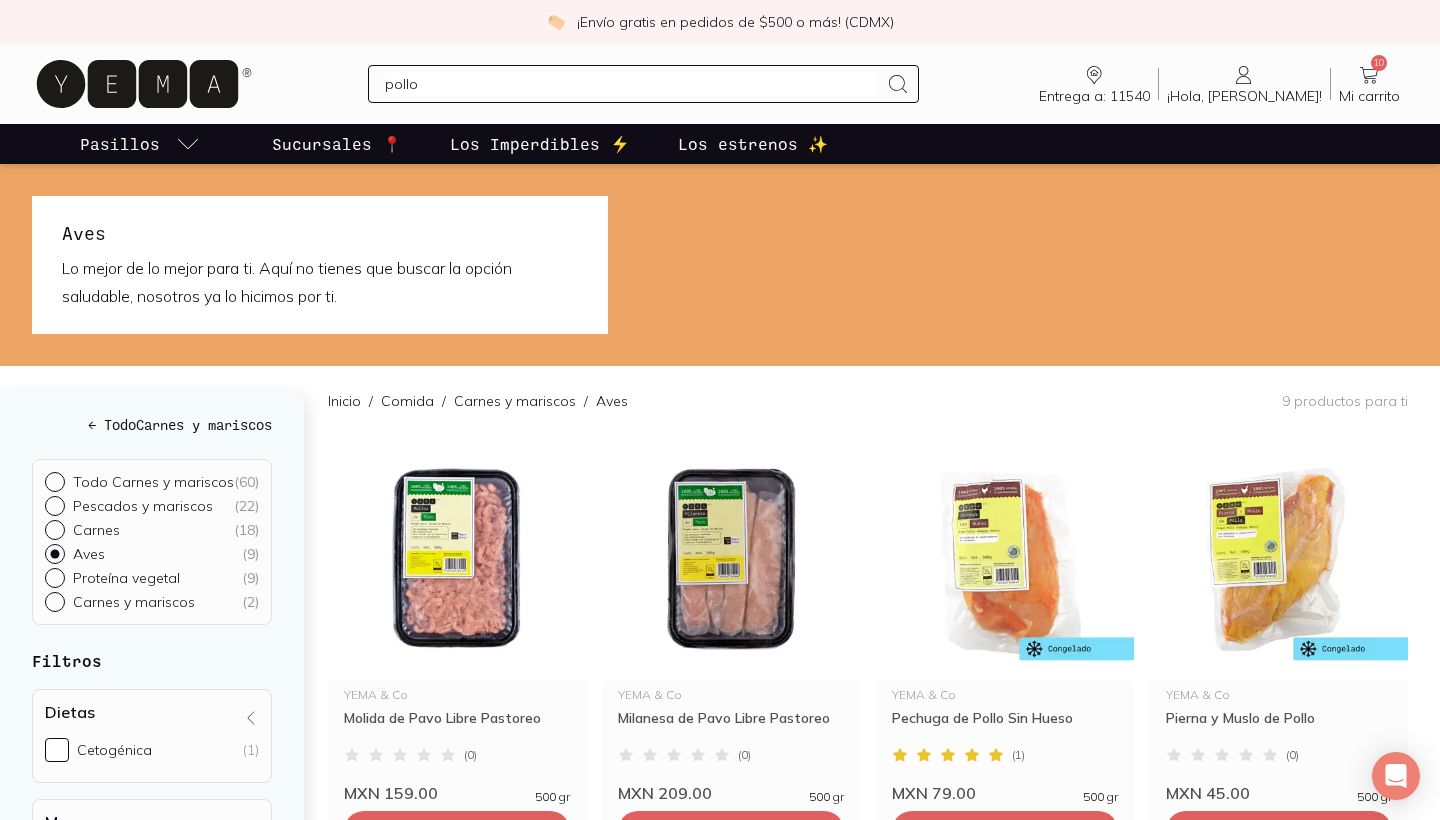 type 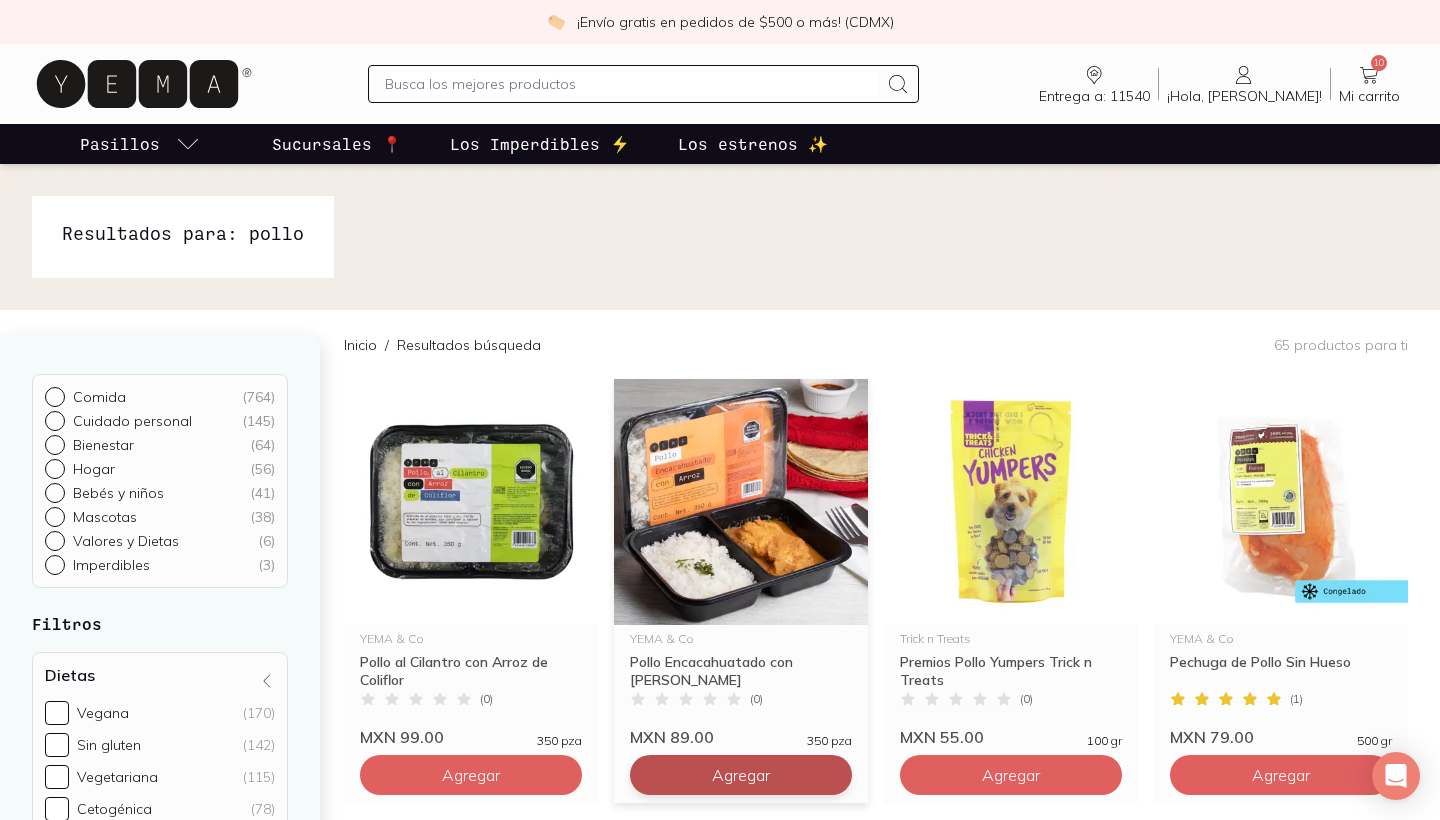 scroll, scrollTop: 0, scrollLeft: 0, axis: both 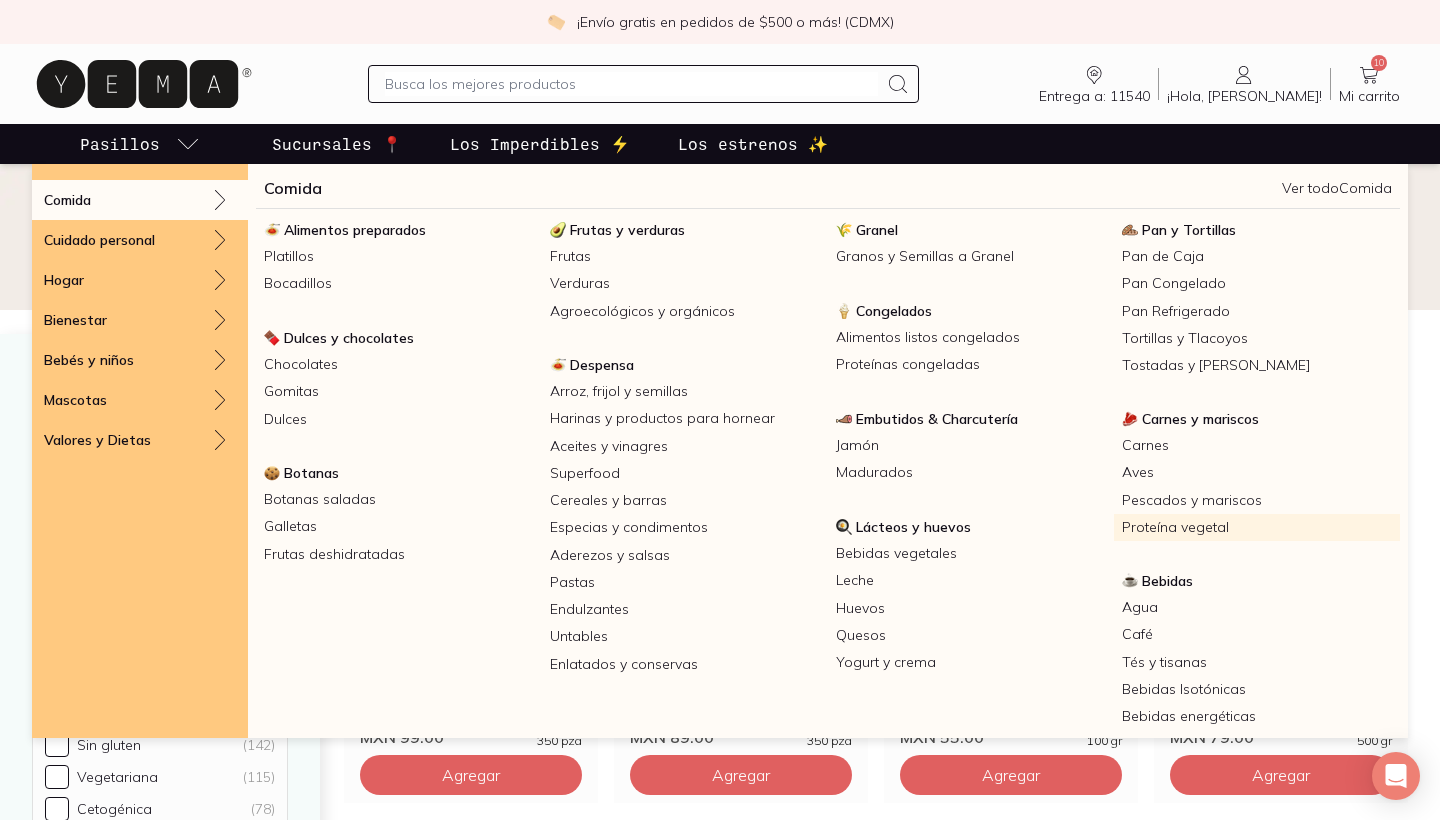 click on "Proteína vegetal" at bounding box center (1257, 527) 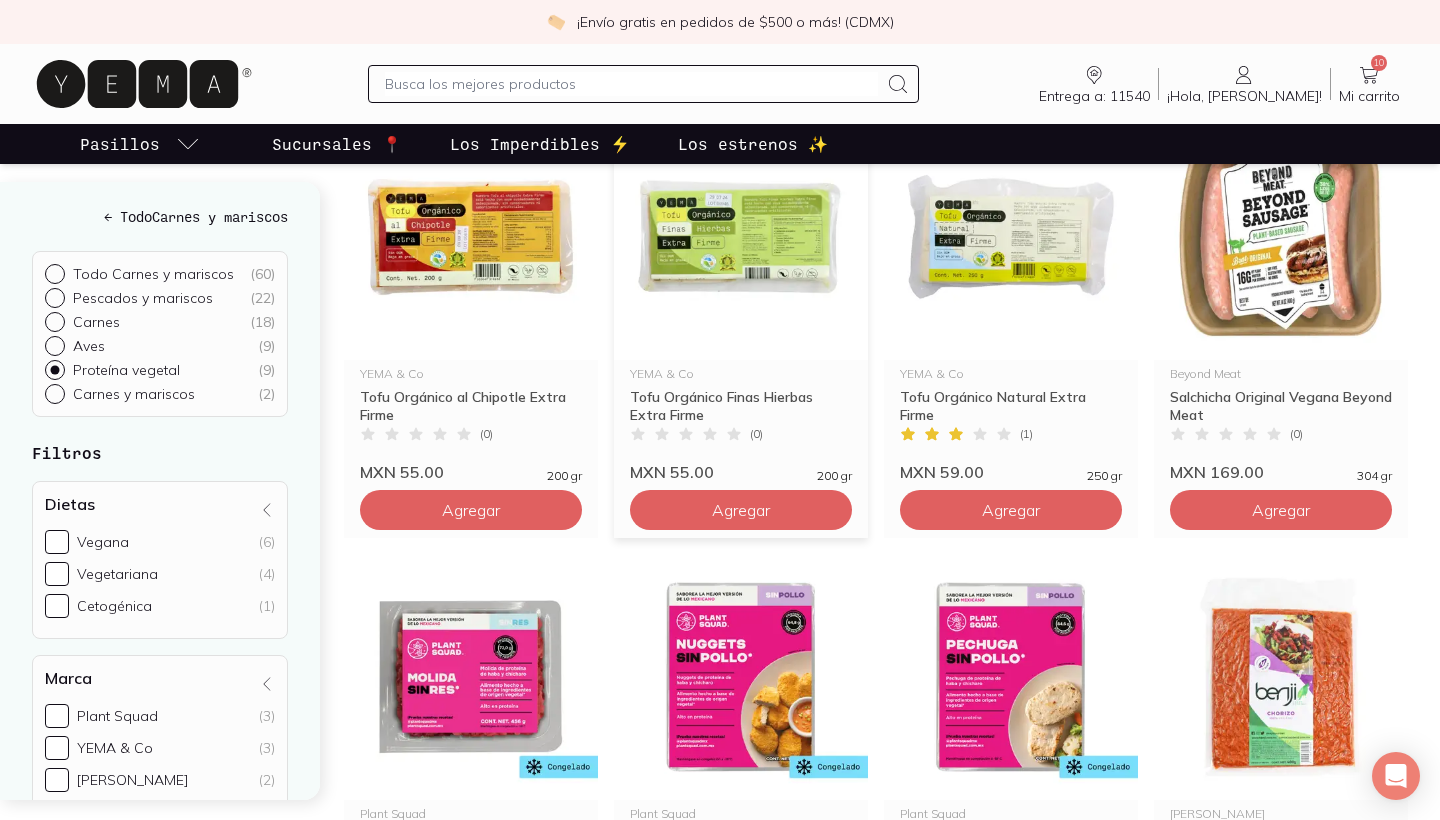 scroll, scrollTop: 287, scrollLeft: 0, axis: vertical 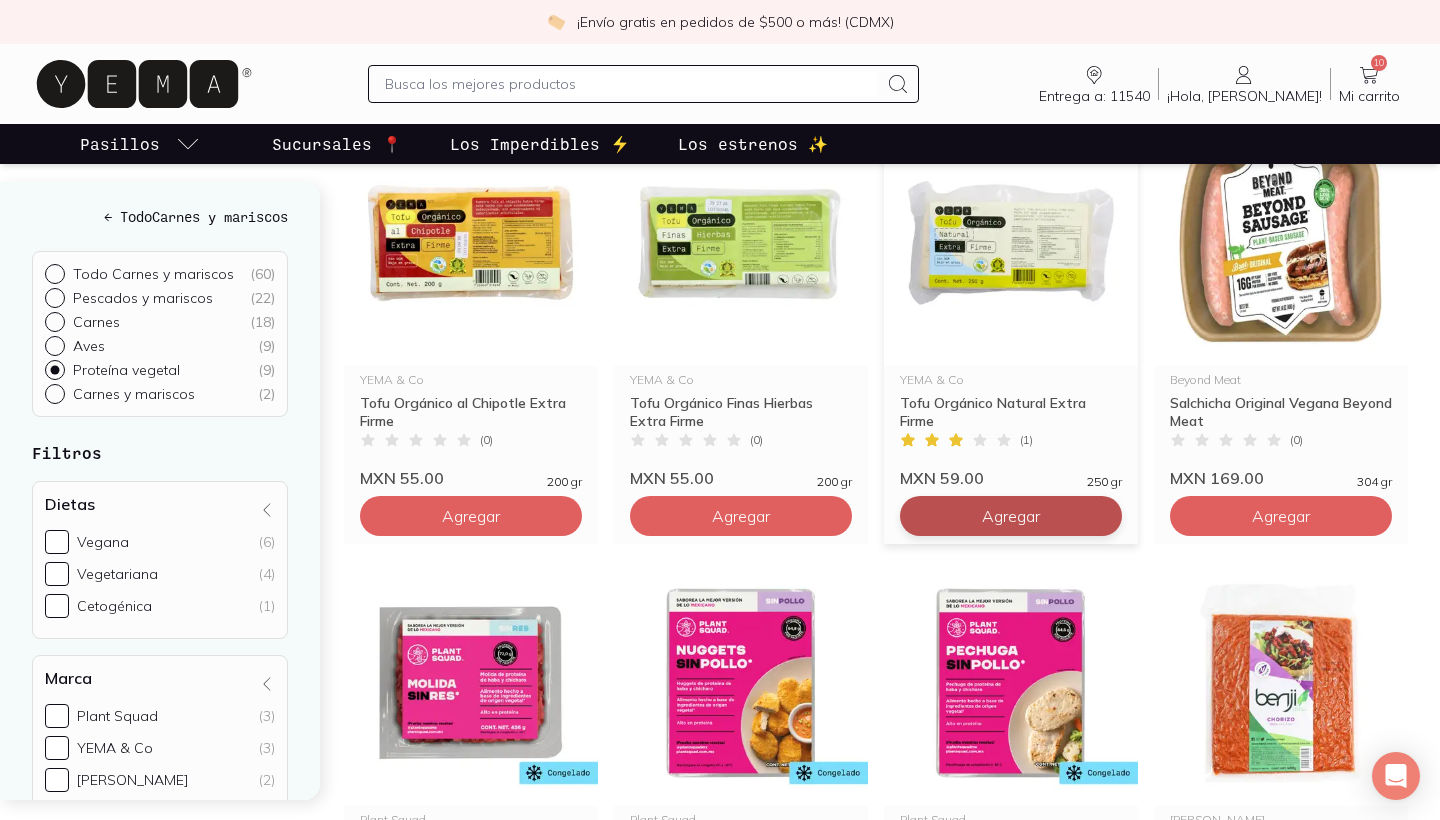 click on "Agregar" at bounding box center [471, 516] 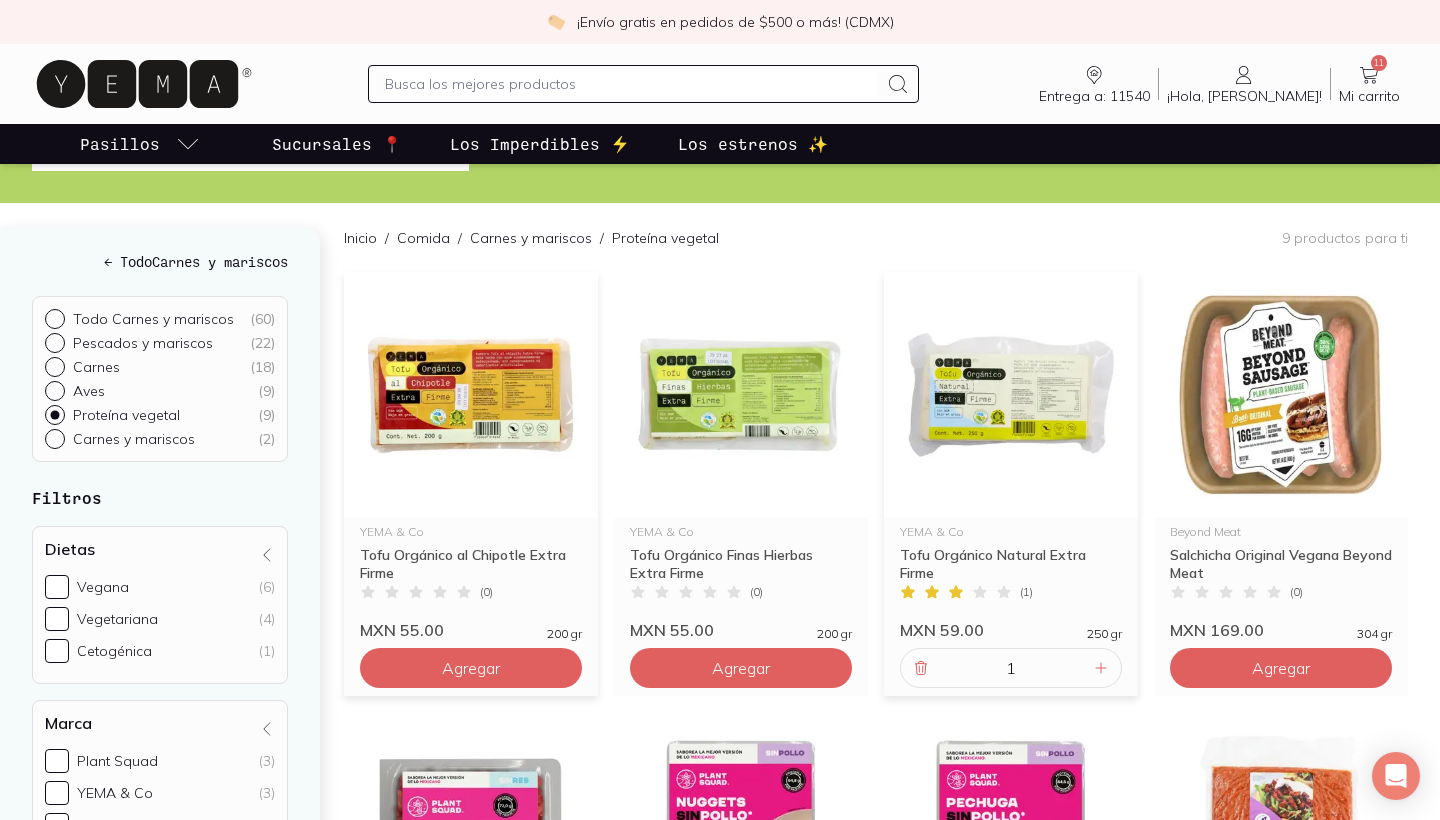scroll, scrollTop: 140, scrollLeft: 0, axis: vertical 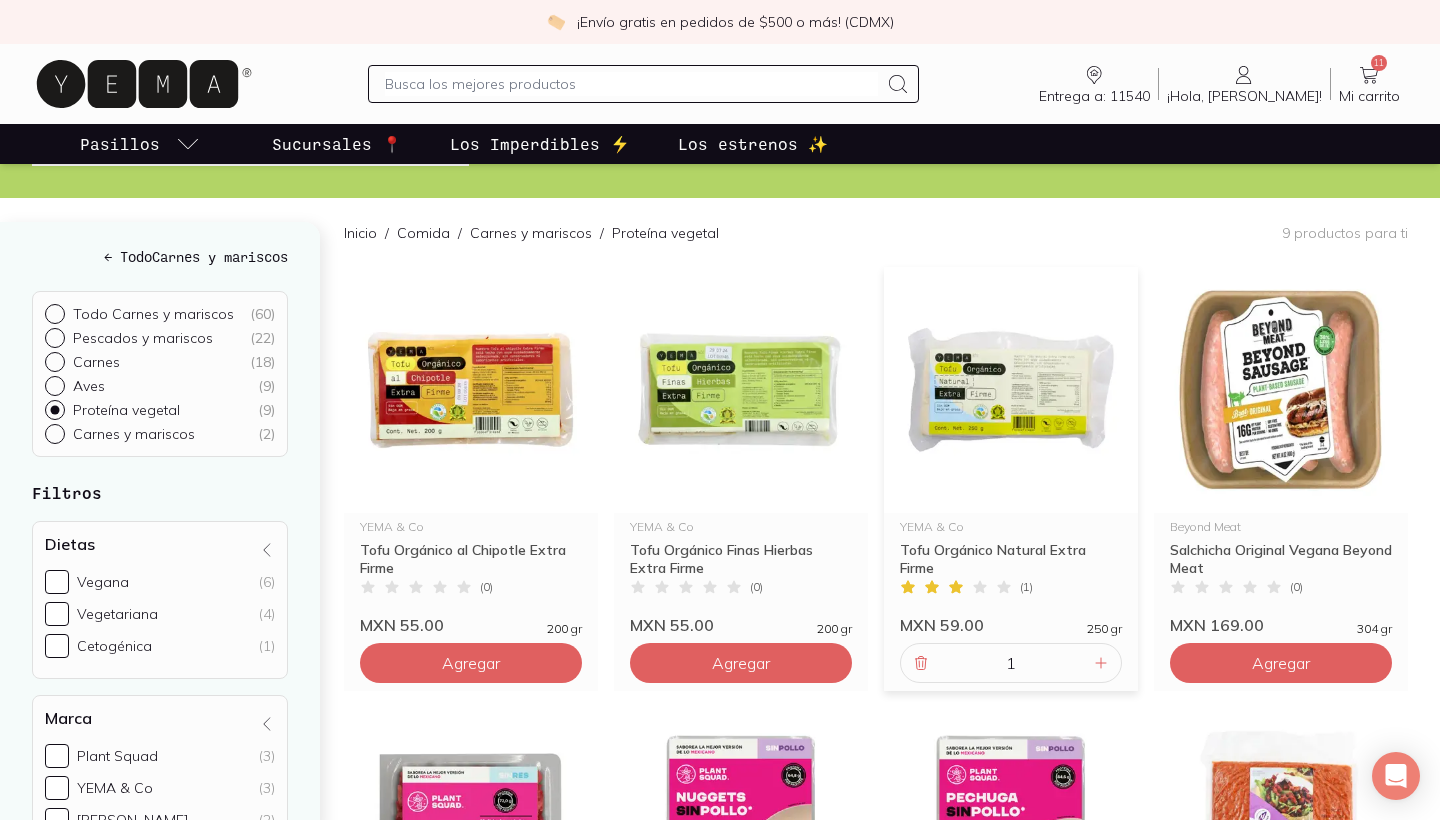 click on "Carnes ( 18 )" at bounding box center [53, 360] 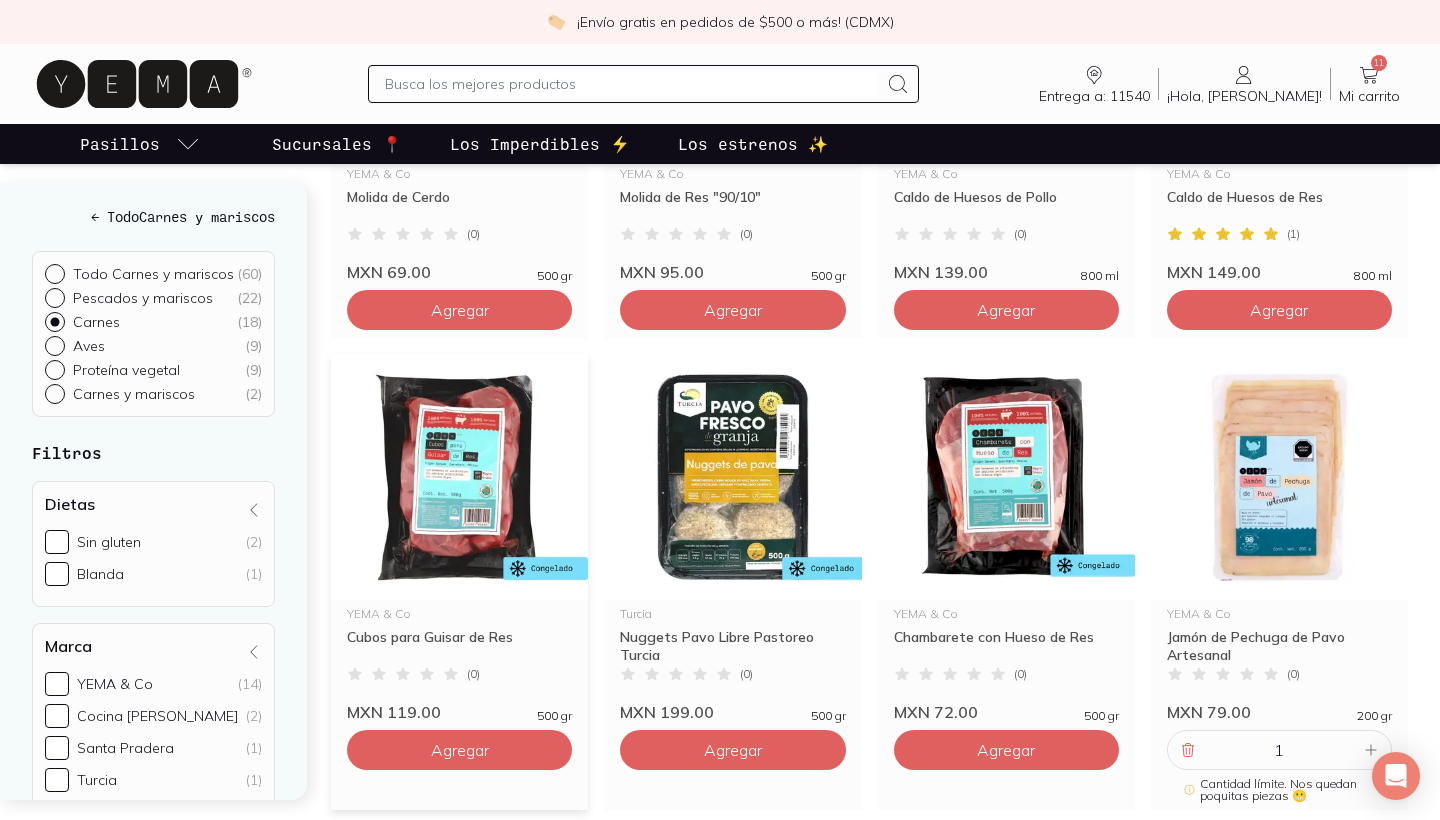 scroll, scrollTop: 527, scrollLeft: 0, axis: vertical 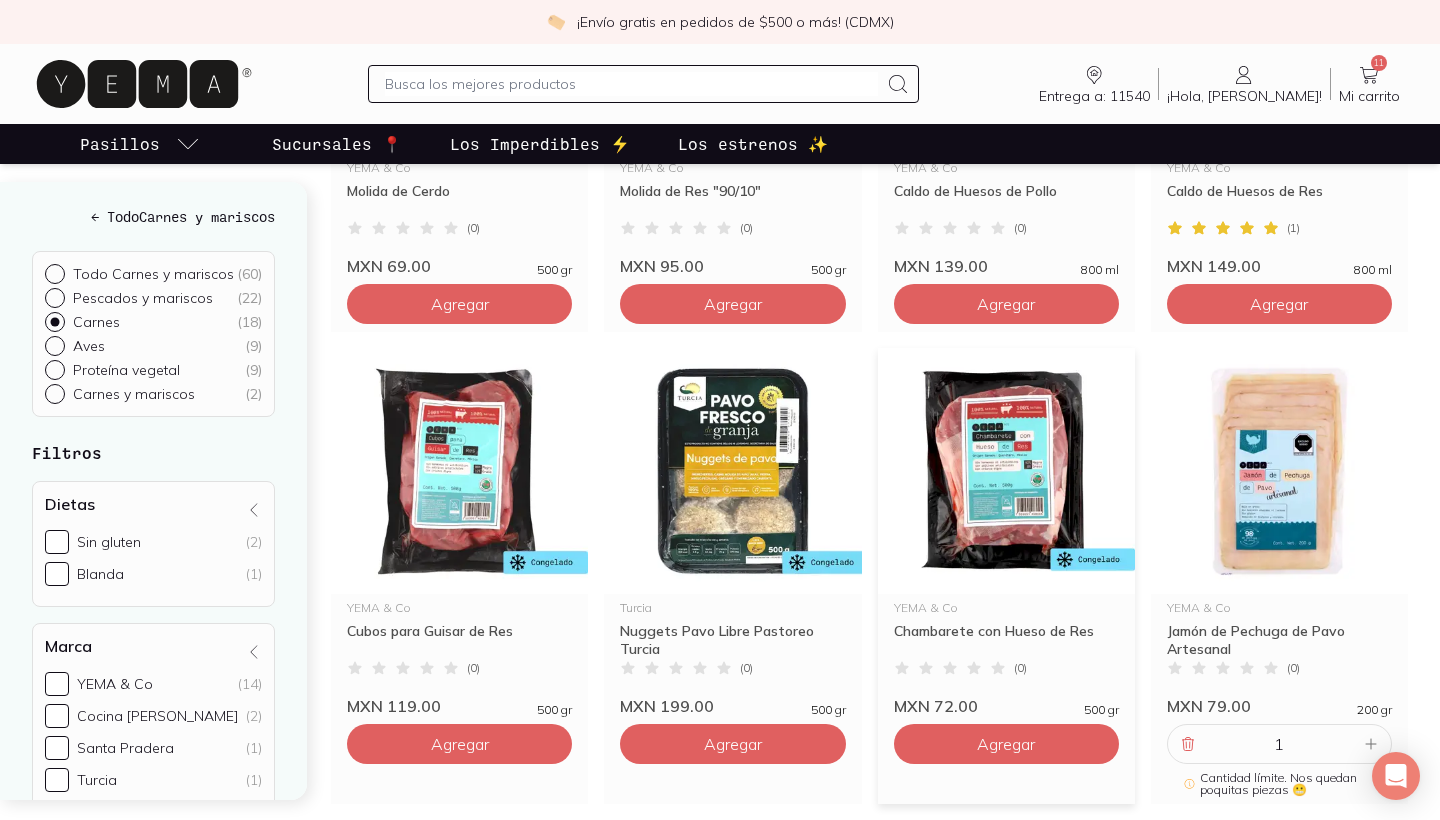 click at bounding box center (1006, 471) 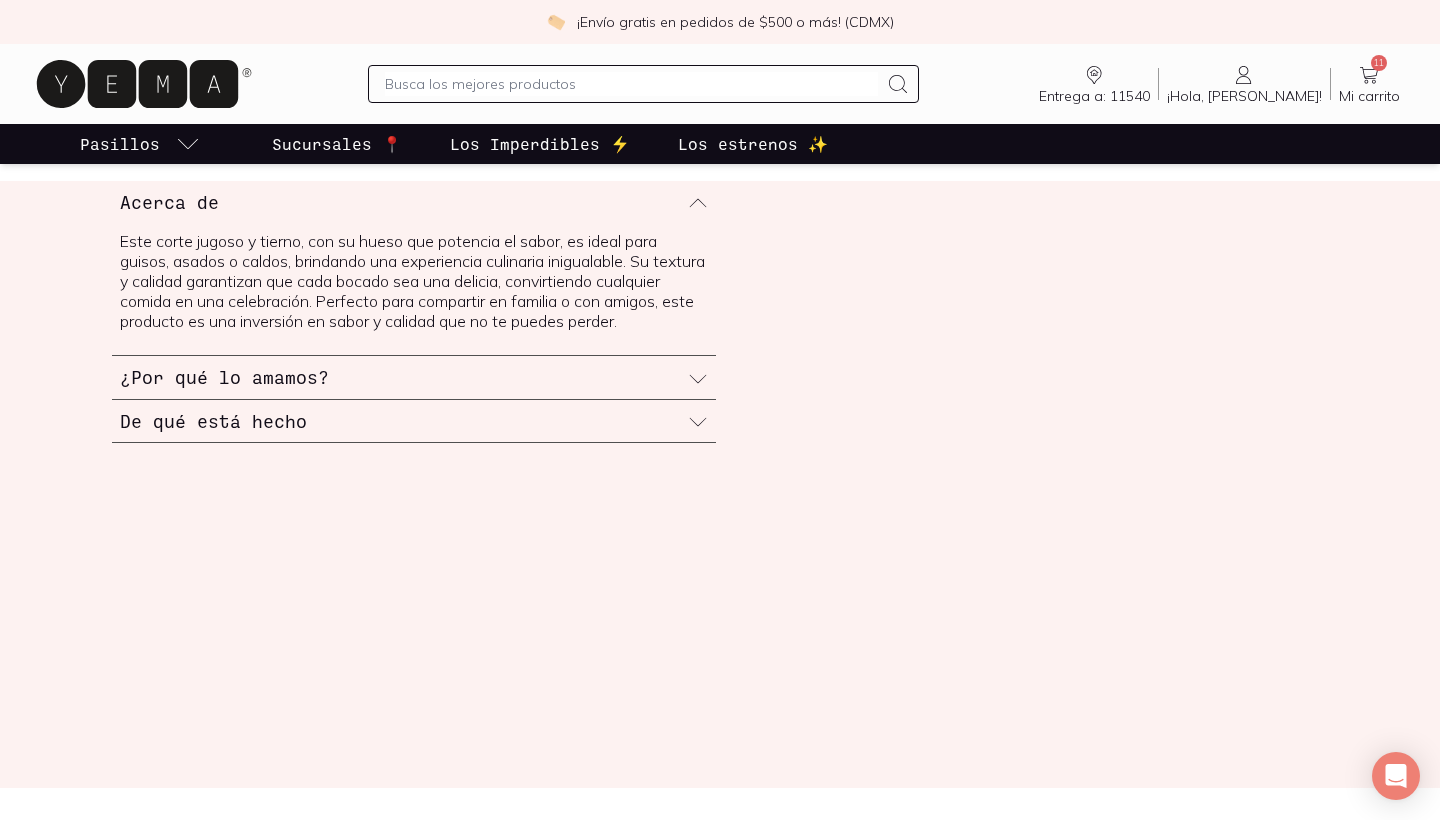 scroll, scrollTop: 768, scrollLeft: 0, axis: vertical 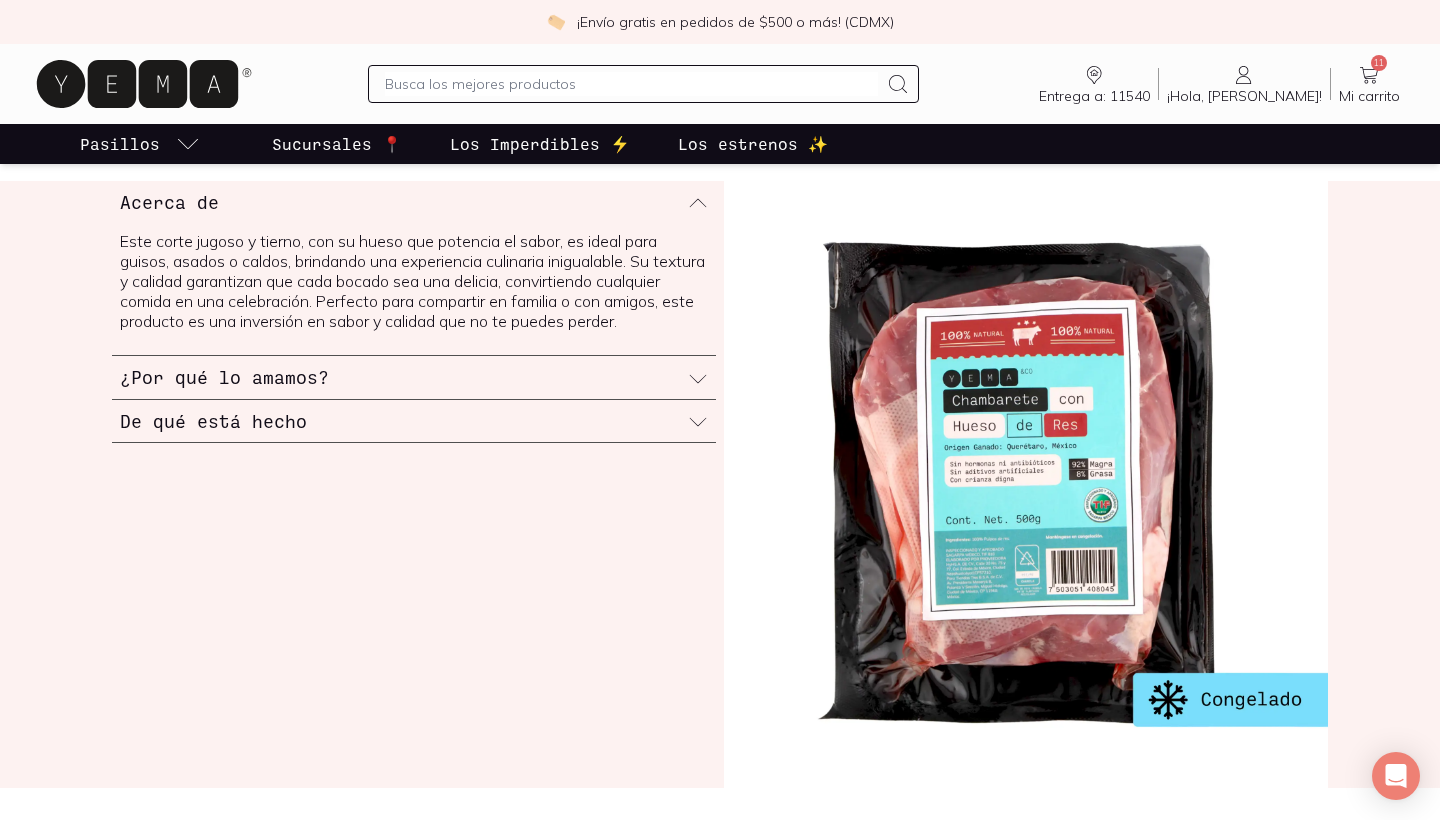 click on "¿Por qué lo amamos?" at bounding box center [414, 377] 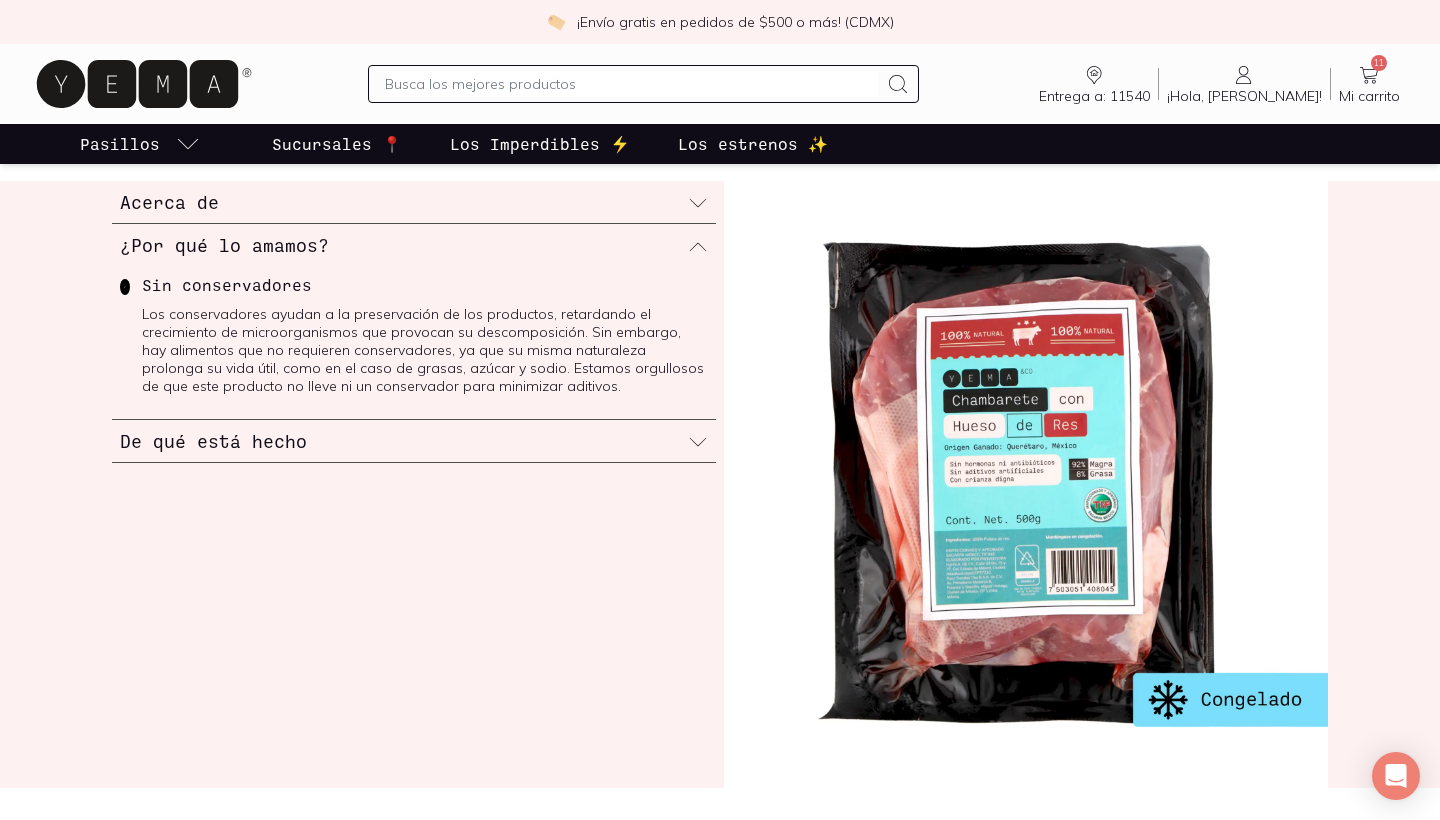 click on "De qué está hecho" at bounding box center (414, 441) 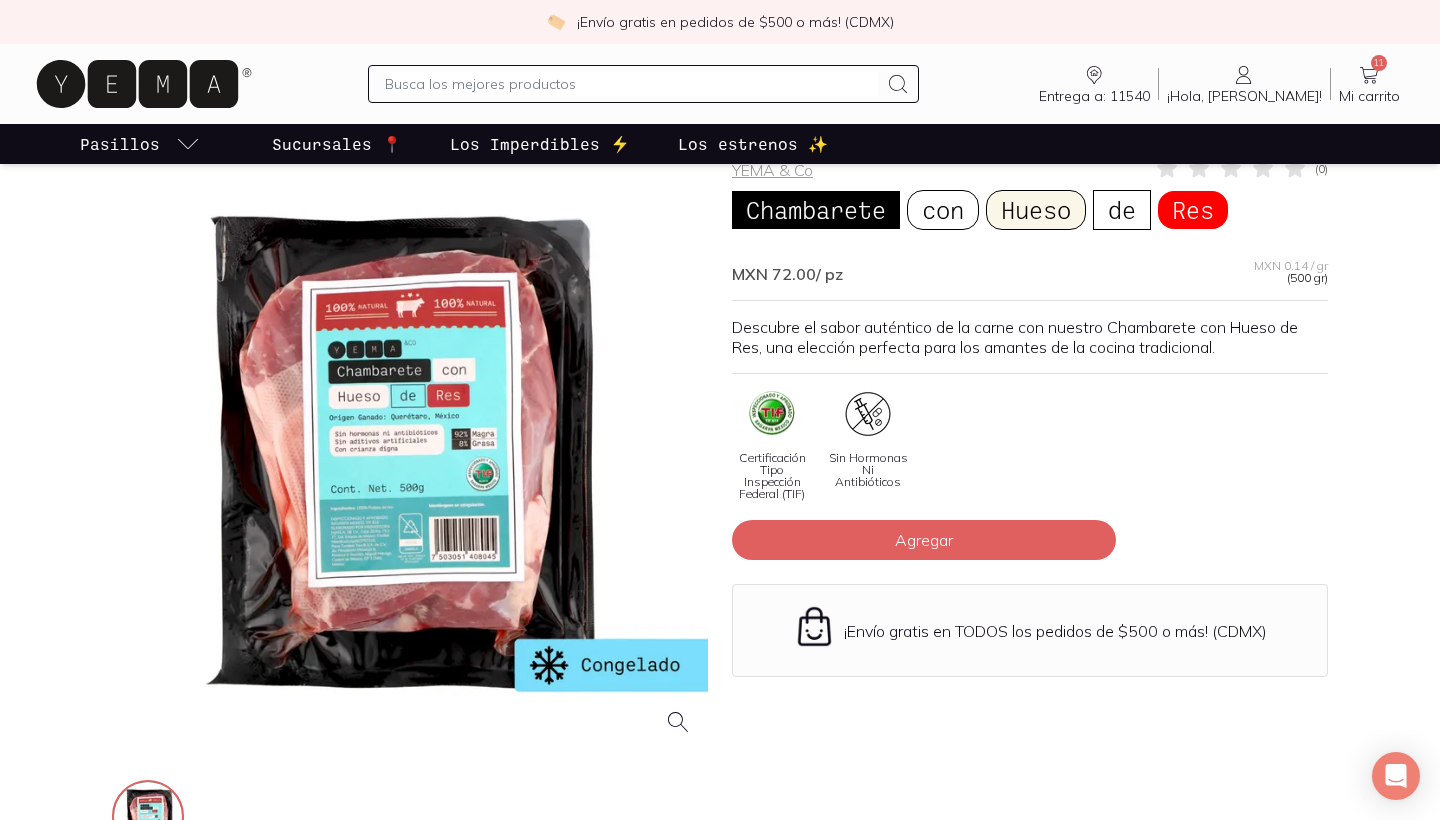 scroll, scrollTop: 37, scrollLeft: 0, axis: vertical 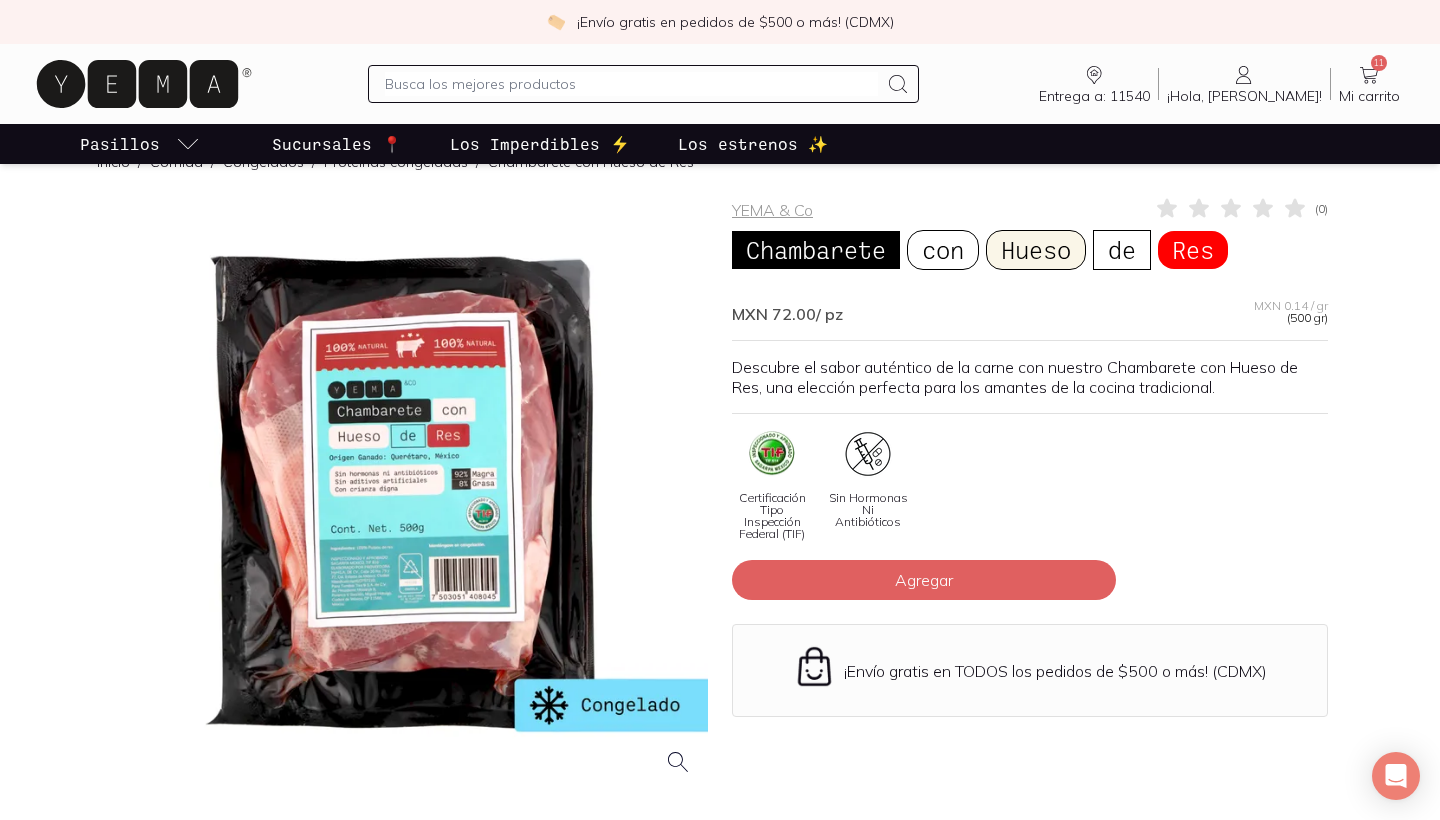 click at bounding box center (410, 494) 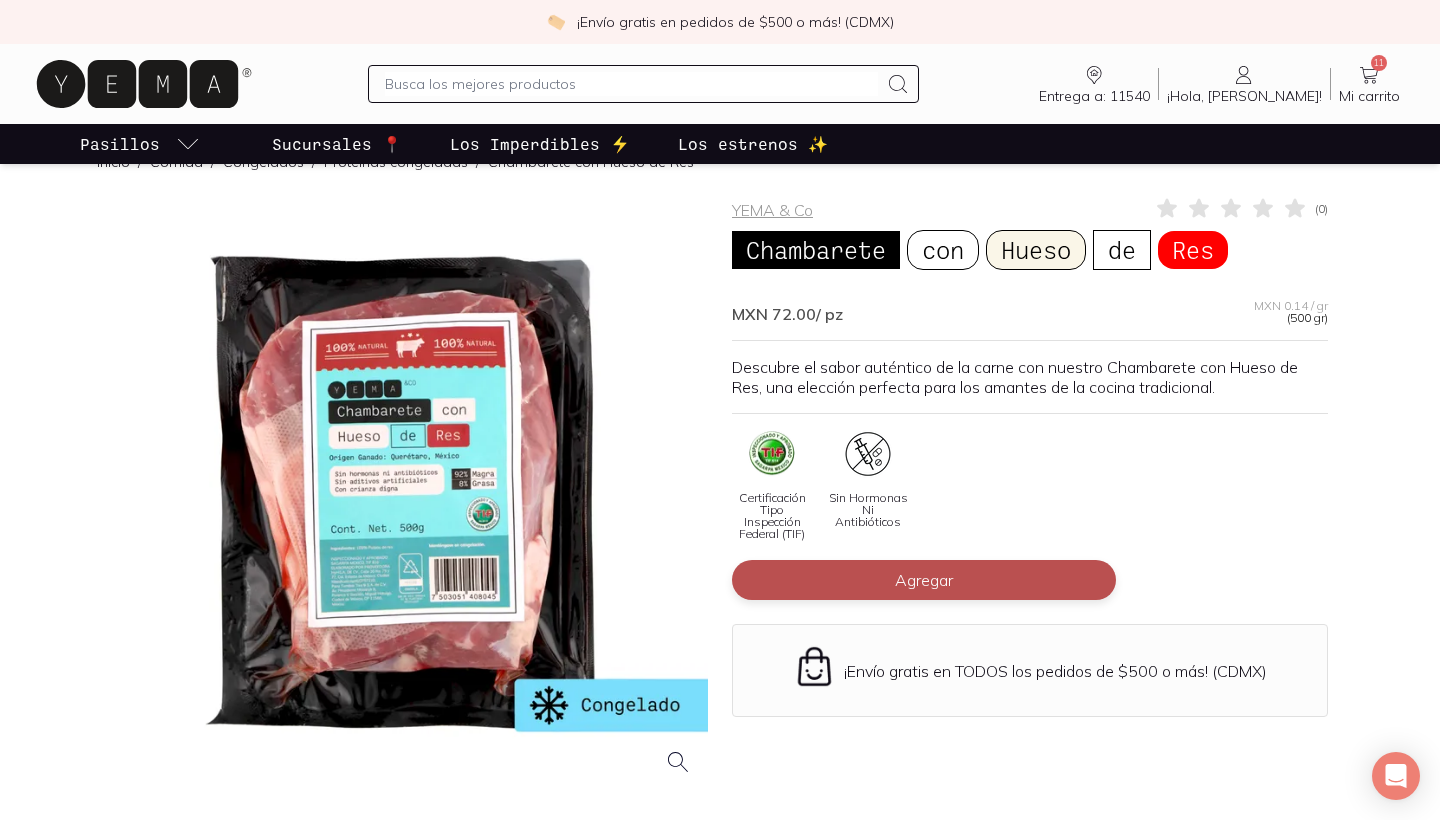 click on "Agregar" at bounding box center (924, 580) 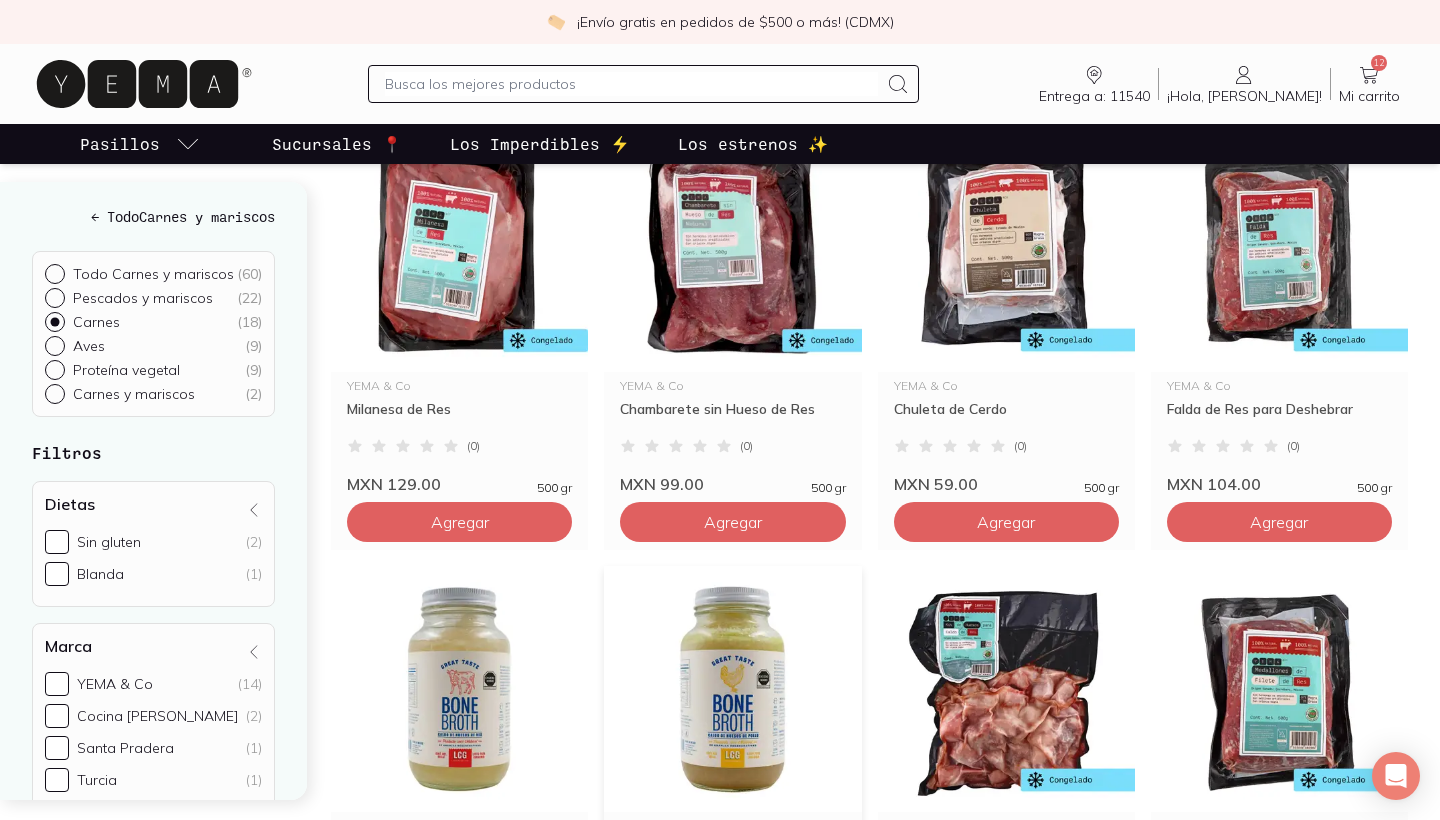 scroll, scrollTop: 1217, scrollLeft: 0, axis: vertical 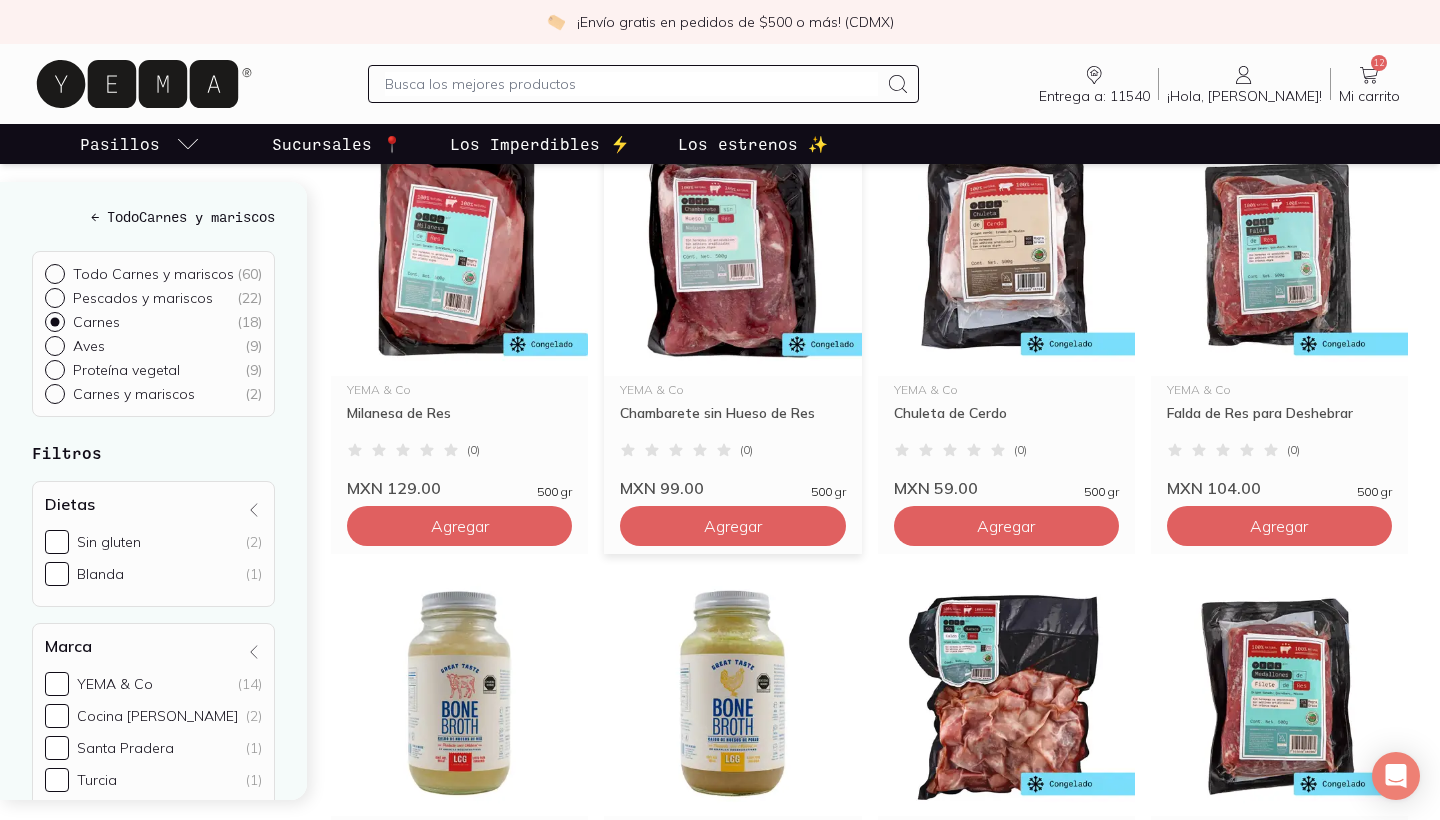 click at bounding box center (732, 253) 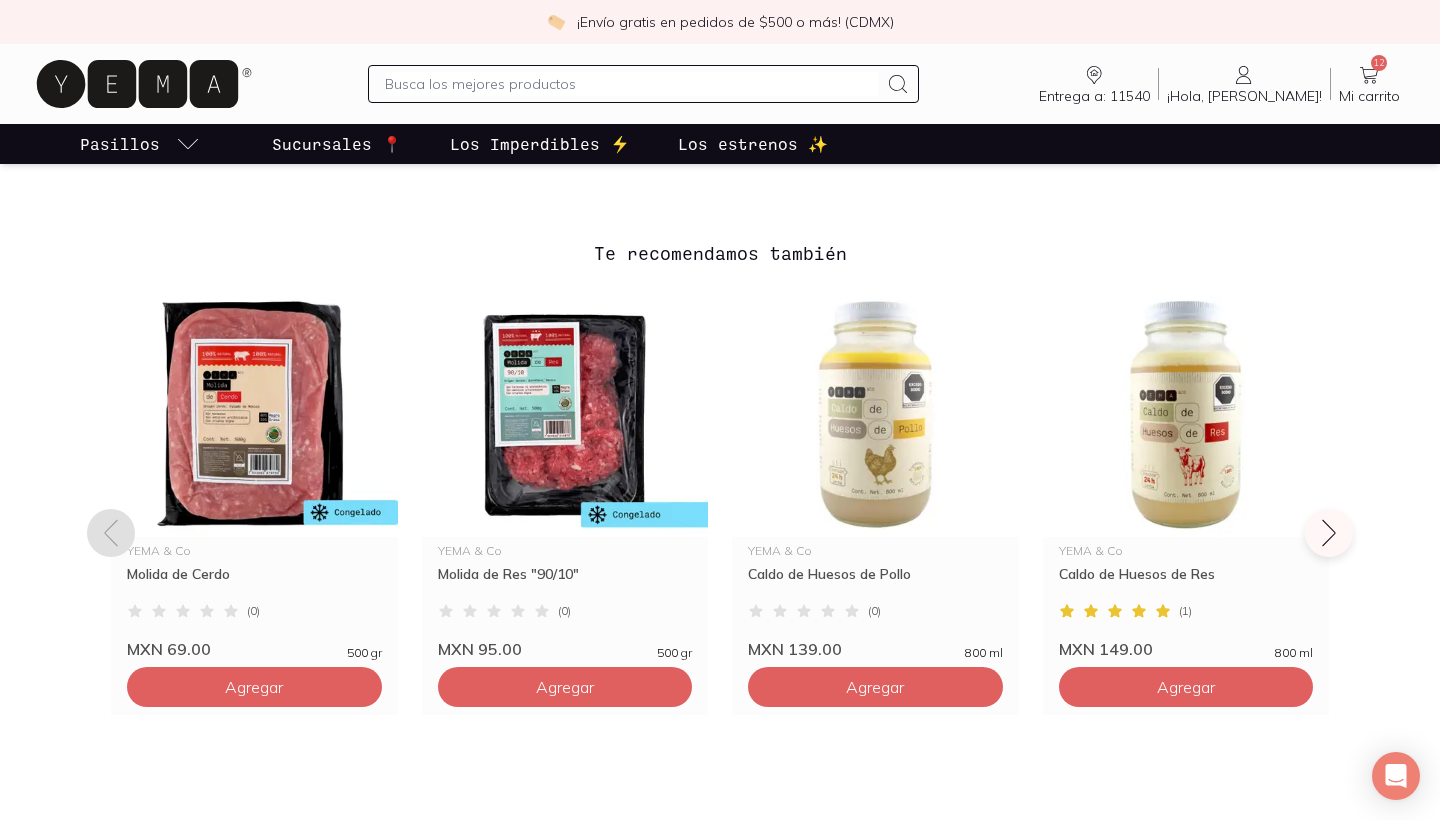 scroll, scrollTop: 0, scrollLeft: 0, axis: both 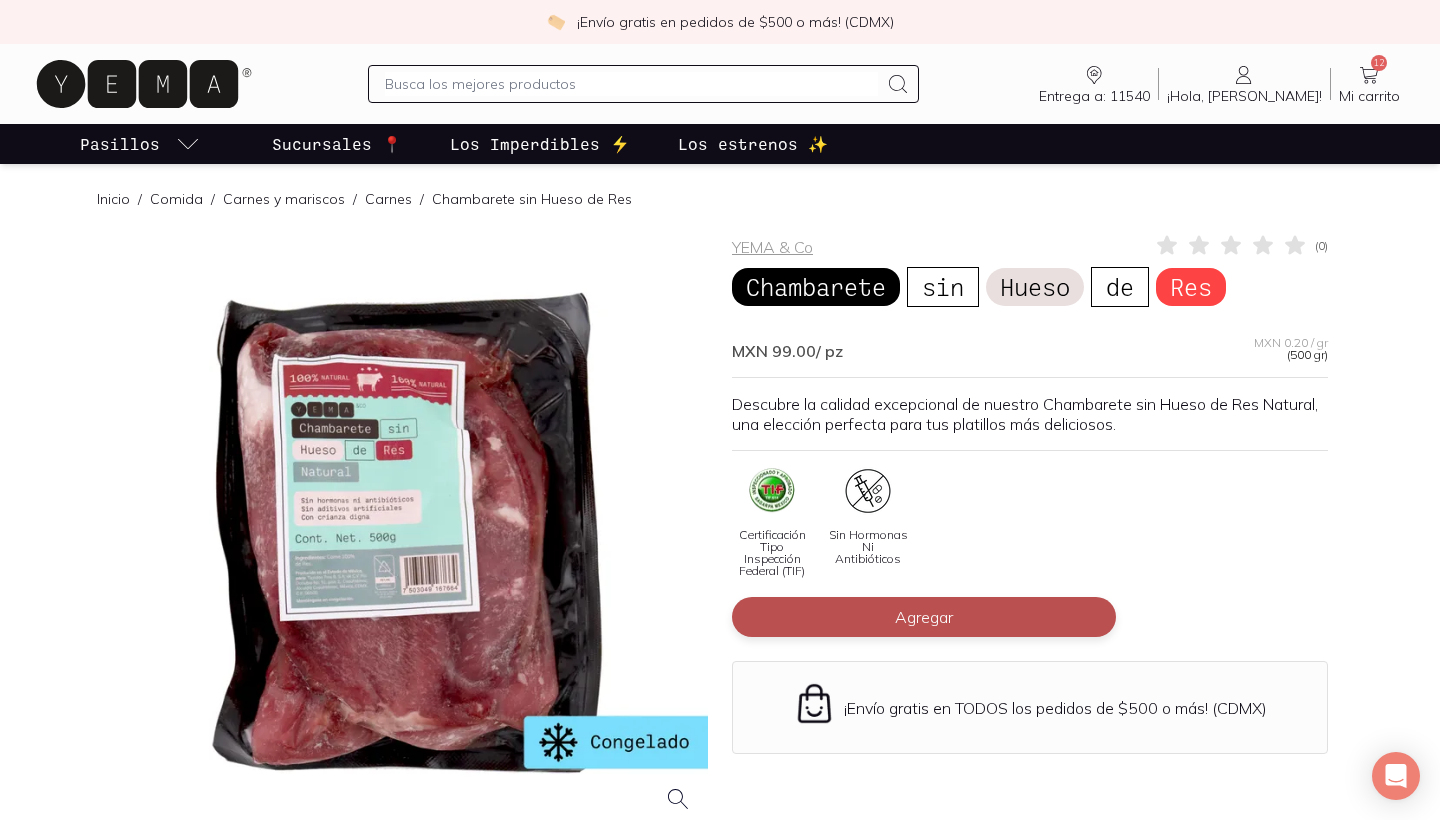 click on "Agregar" at bounding box center (924, 617) 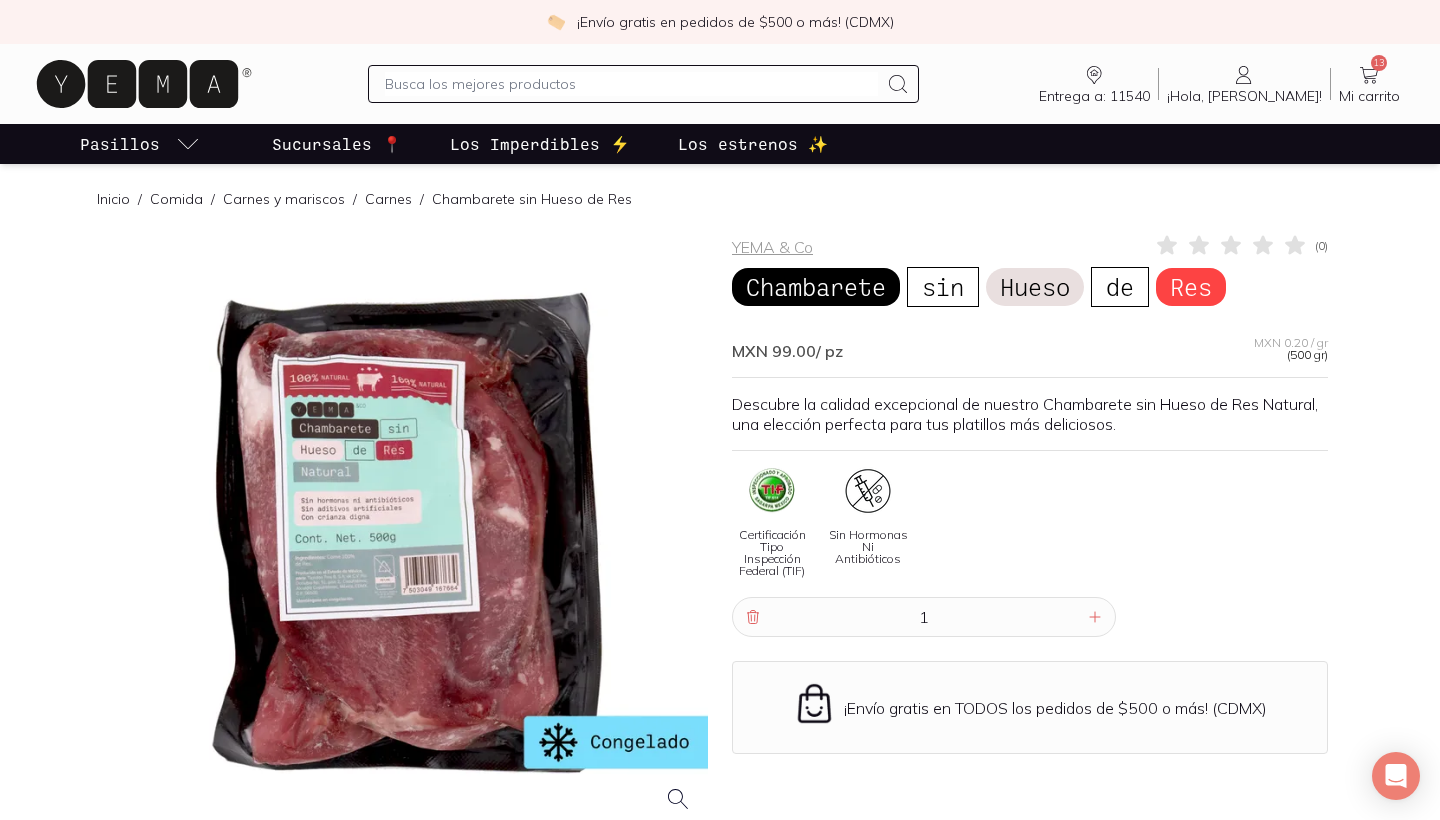 click 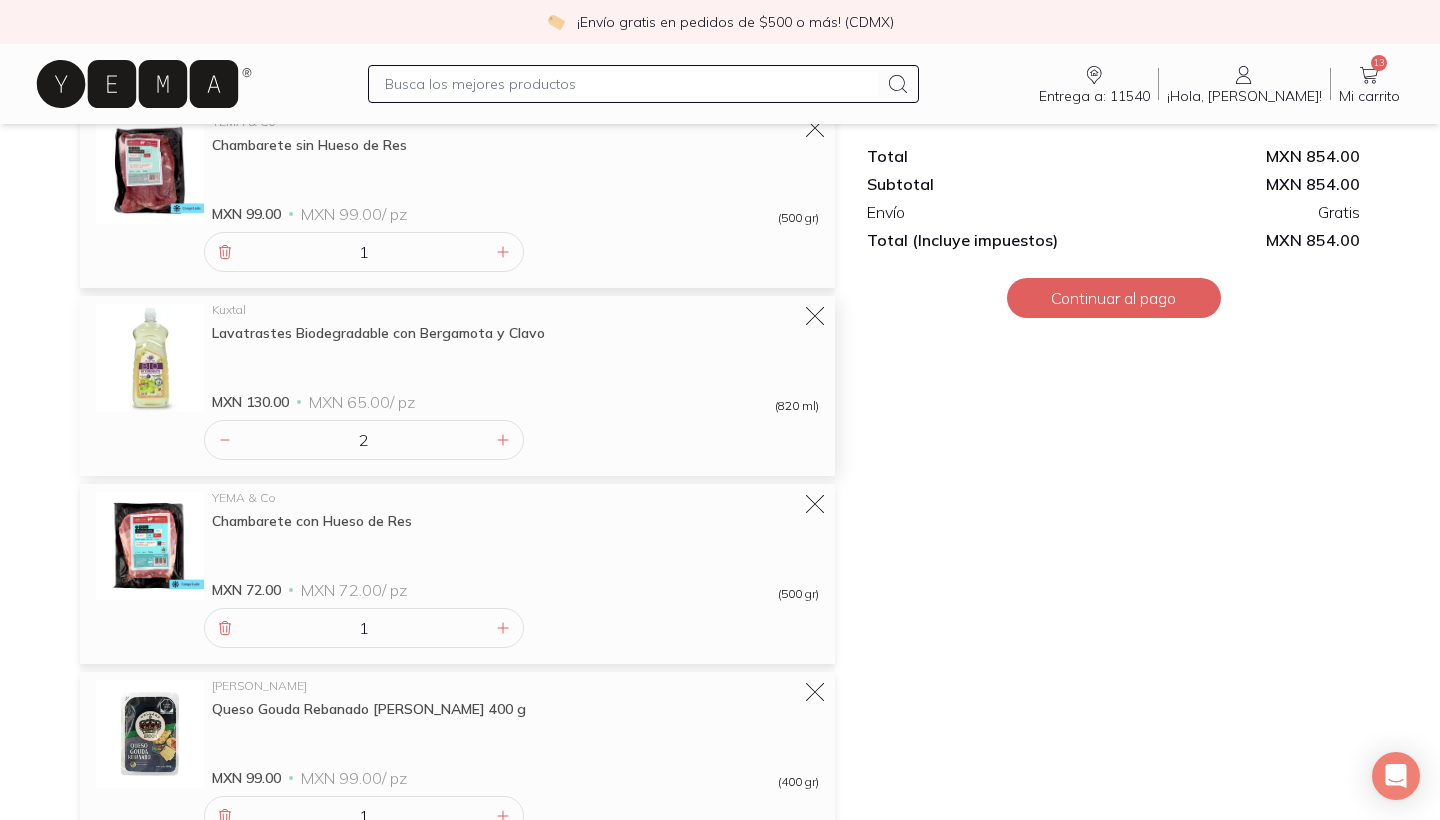 scroll, scrollTop: 1410, scrollLeft: 0, axis: vertical 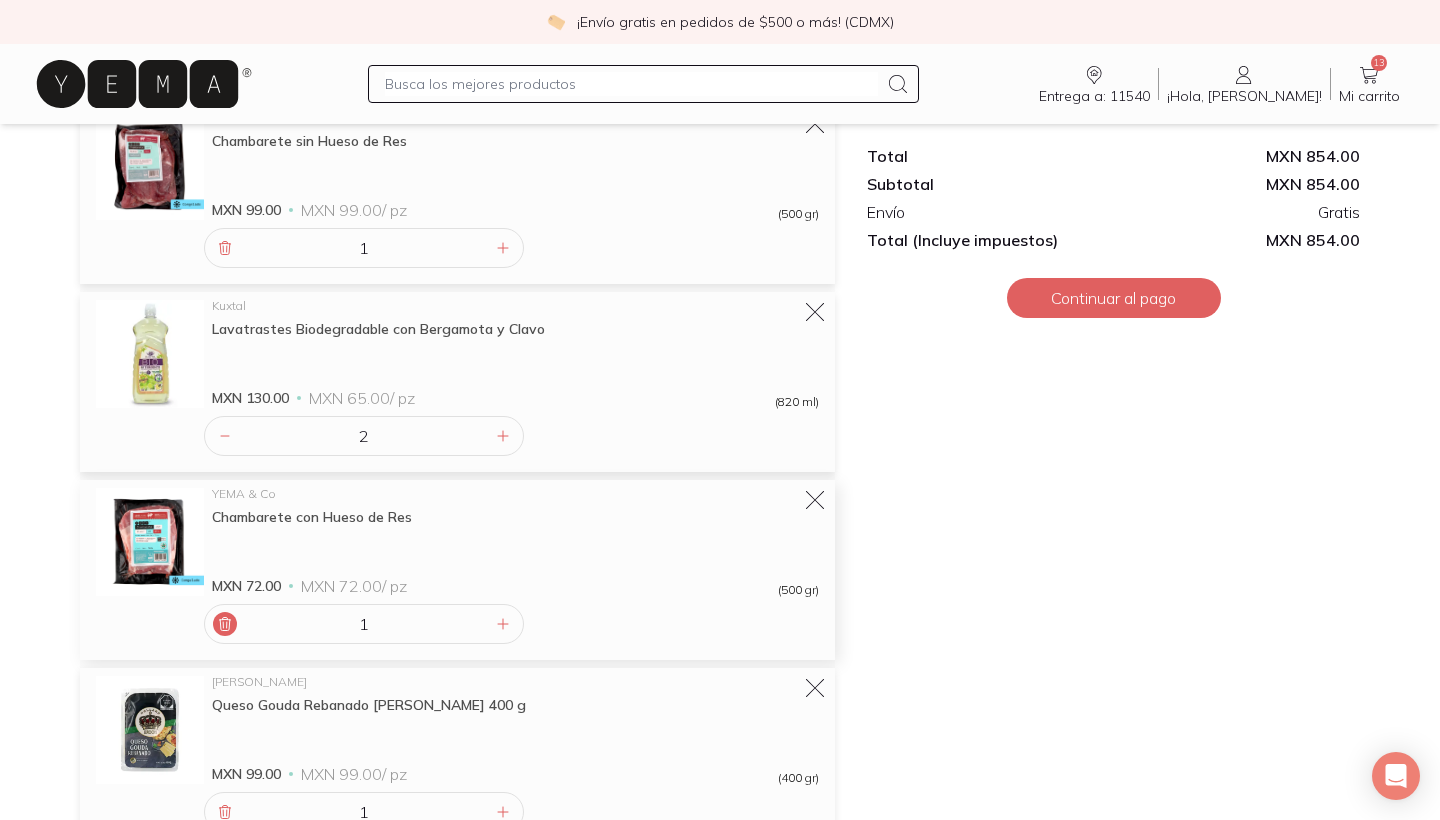 click 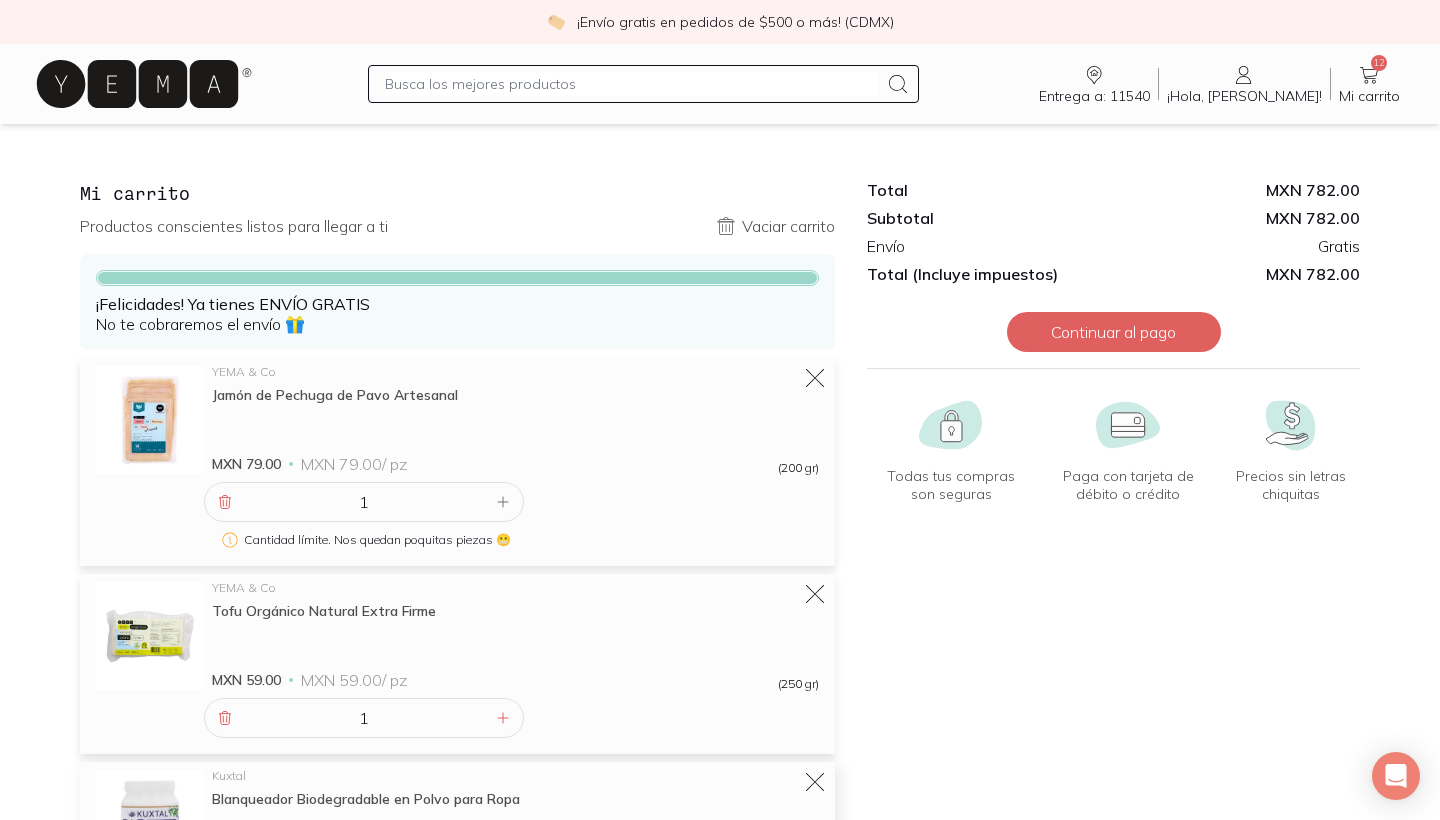 scroll, scrollTop: 0, scrollLeft: 0, axis: both 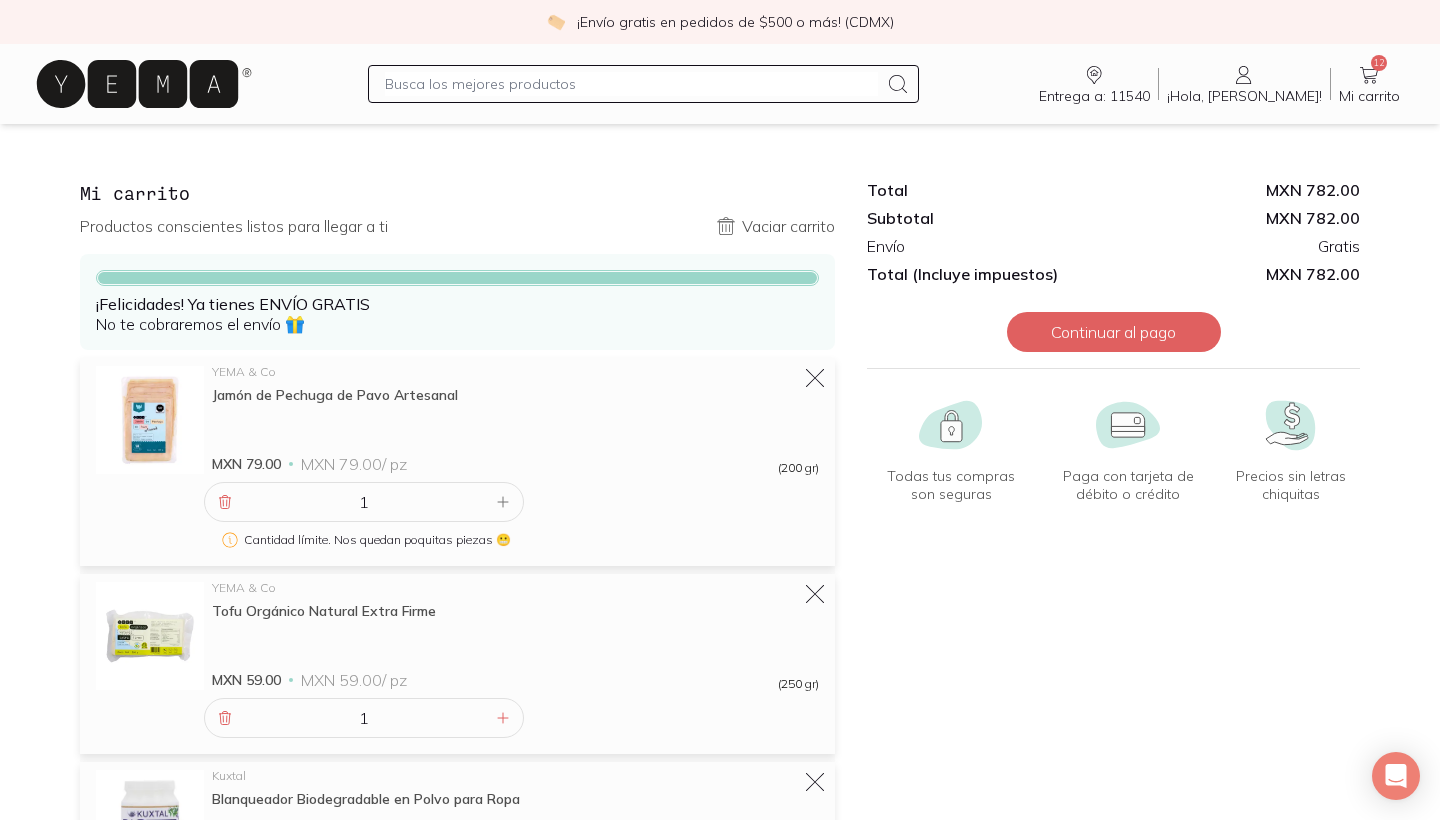 click 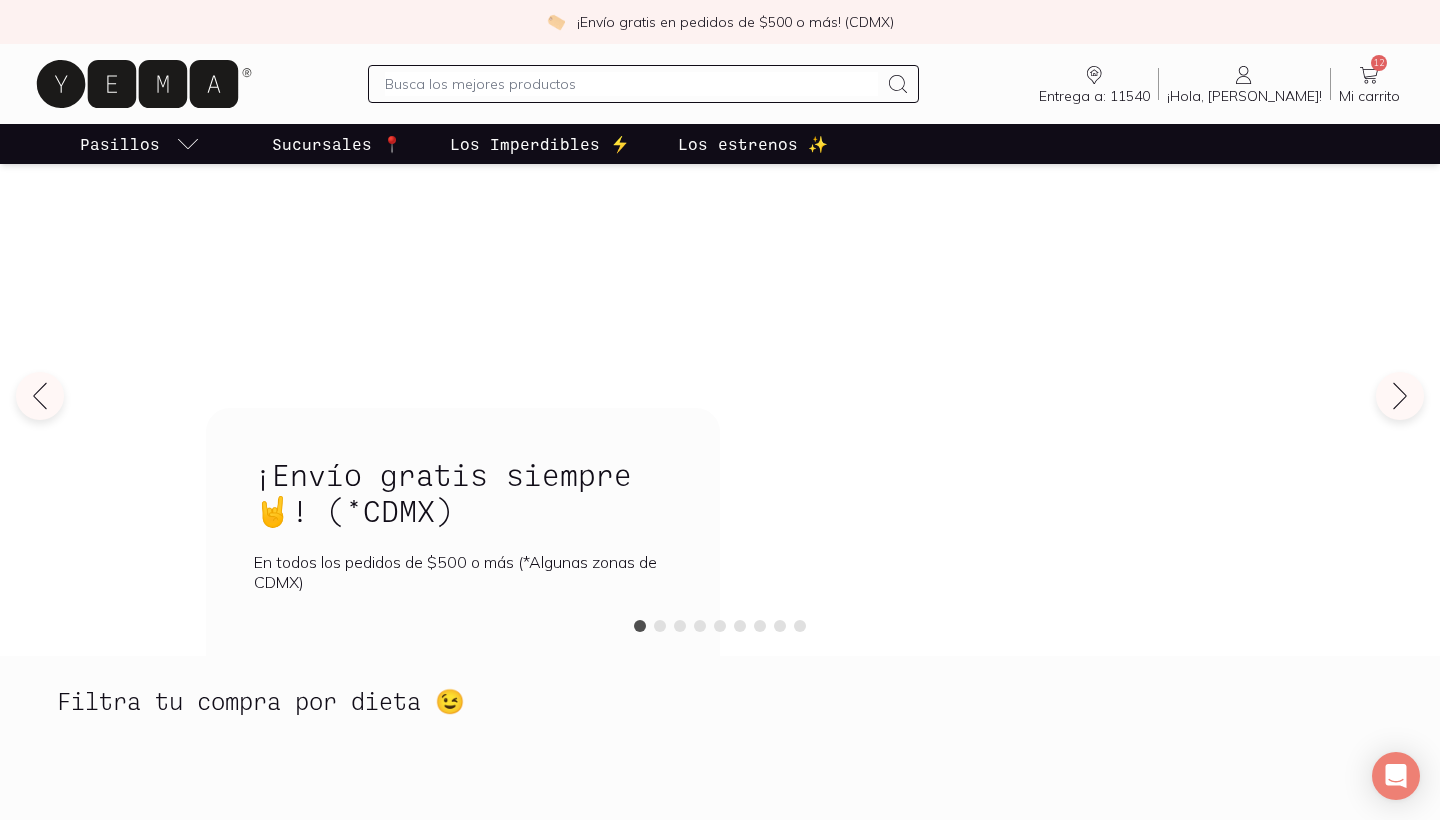 scroll, scrollTop: 32, scrollLeft: 0, axis: vertical 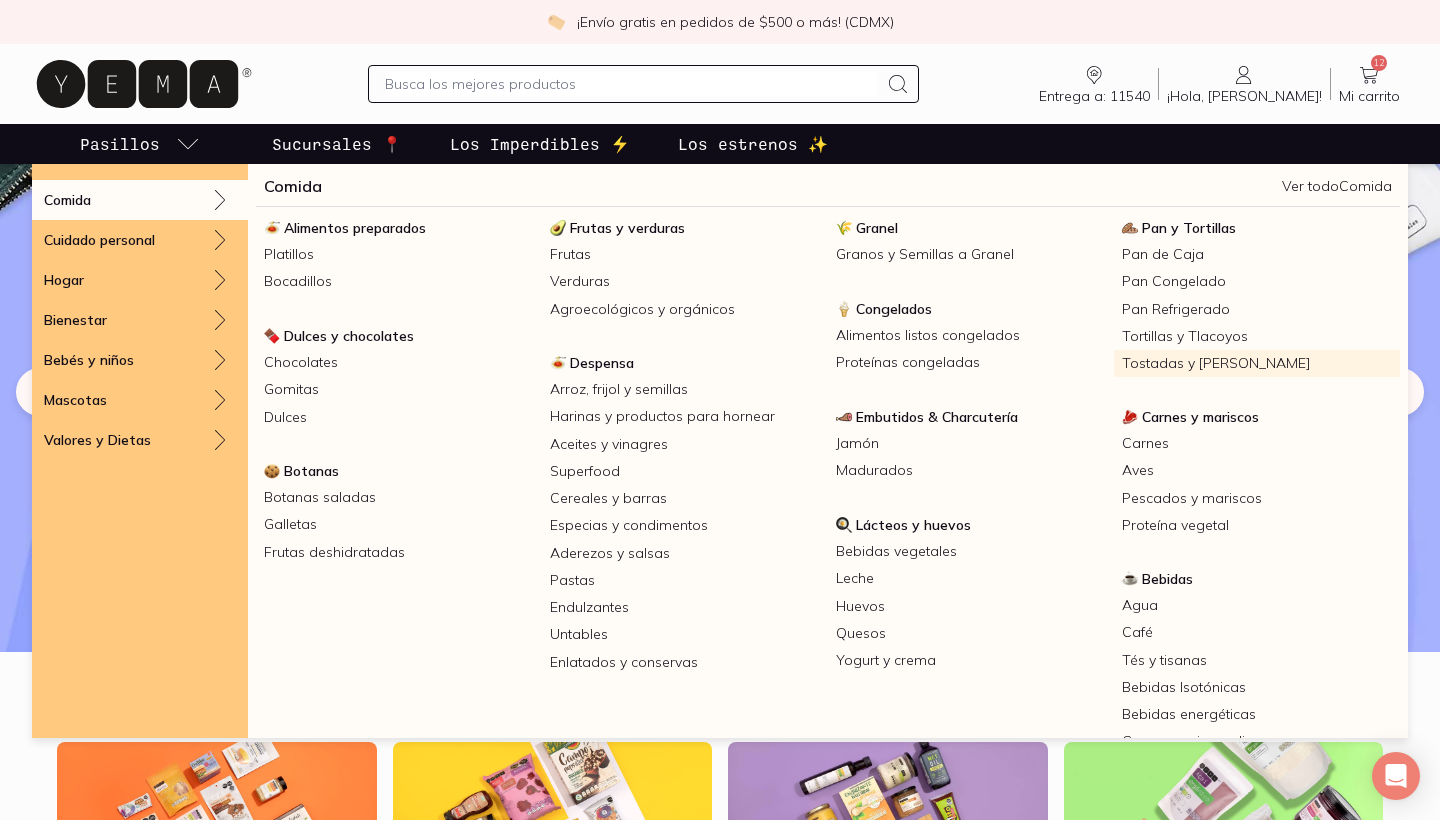 click on "Tostadas y [PERSON_NAME]" at bounding box center (1257, 363) 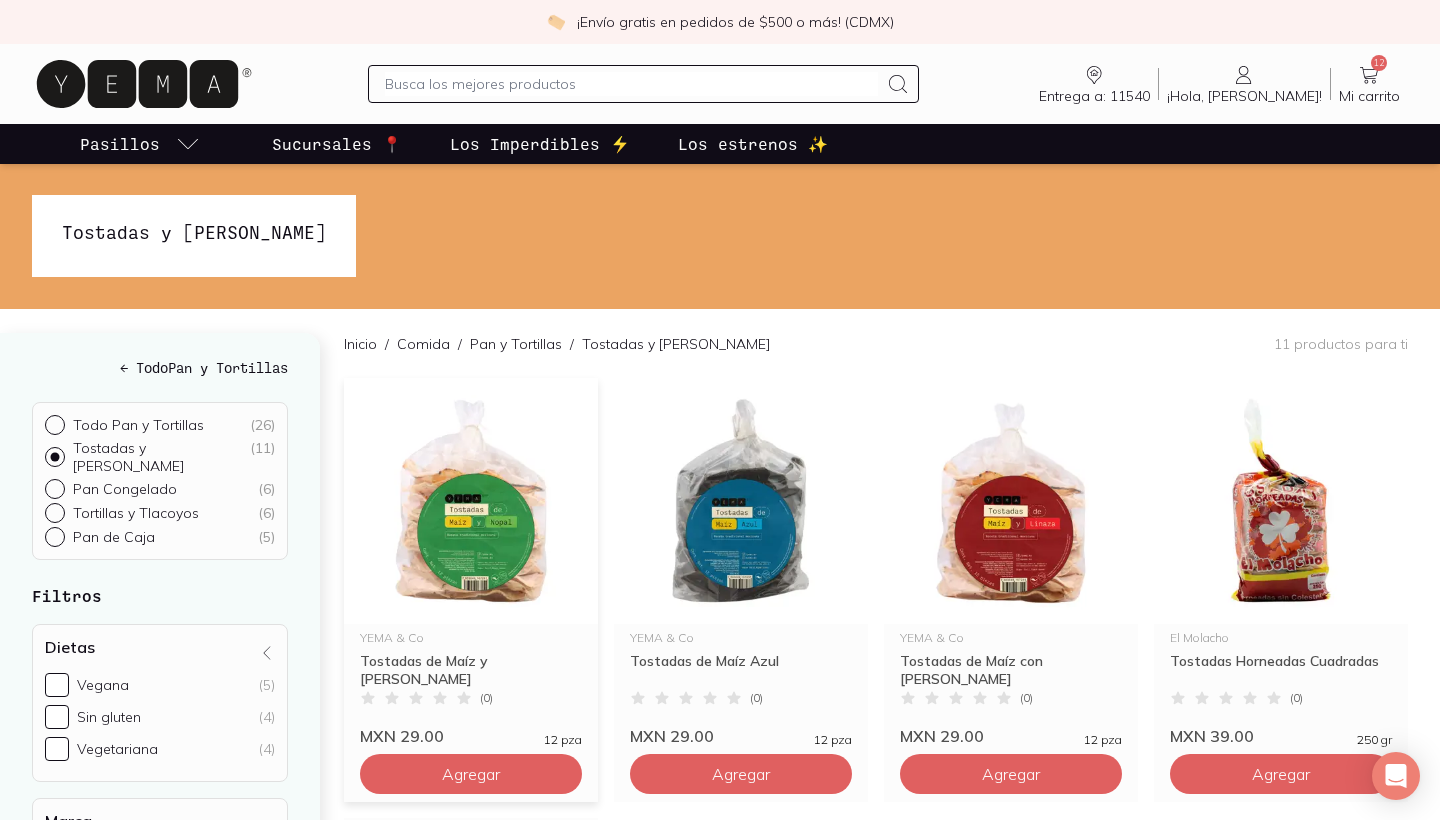 scroll, scrollTop: 75, scrollLeft: 0, axis: vertical 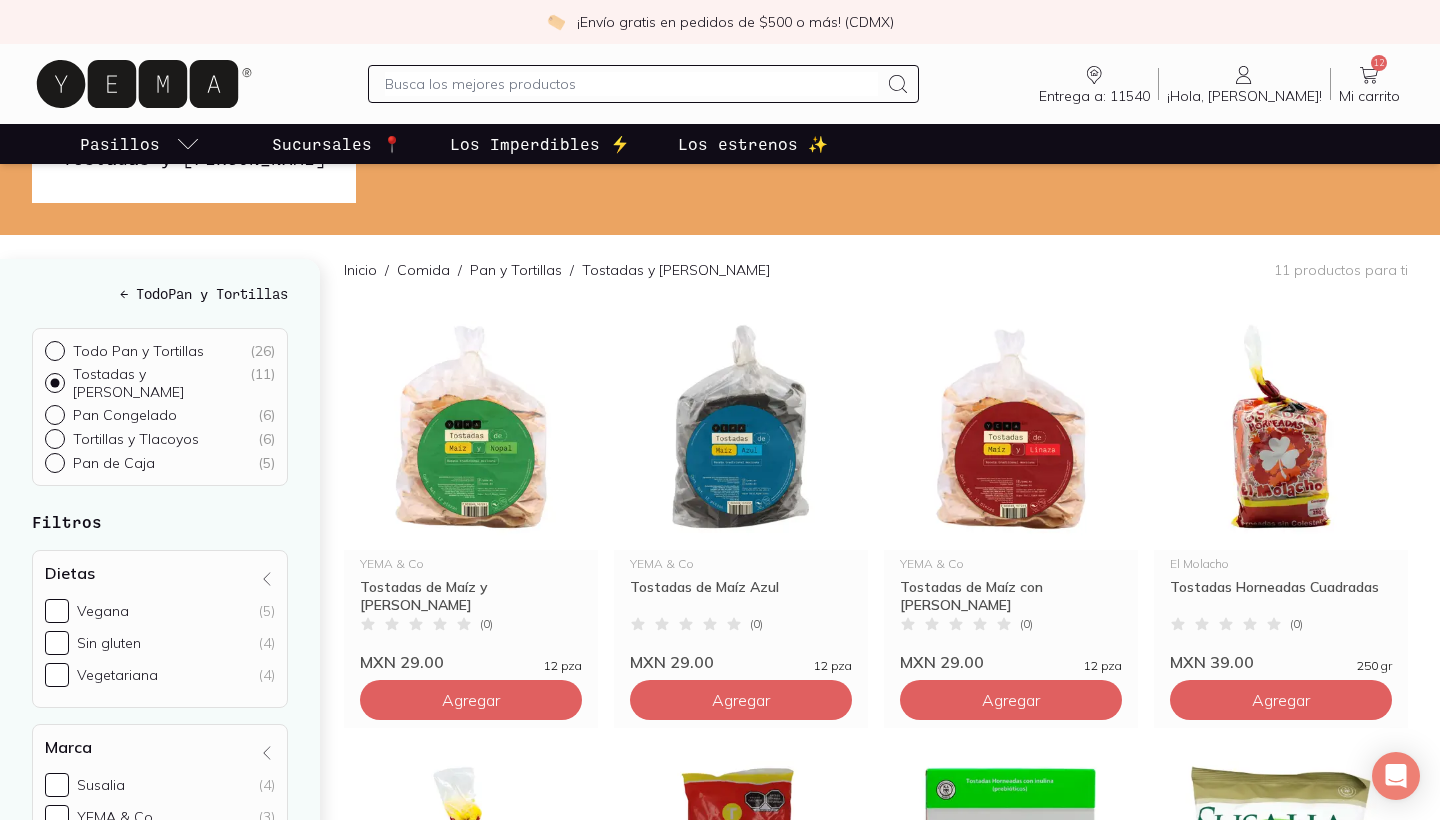 click on "Tortillas y Tlacoyos ( 6 )" at bounding box center [53, 437] 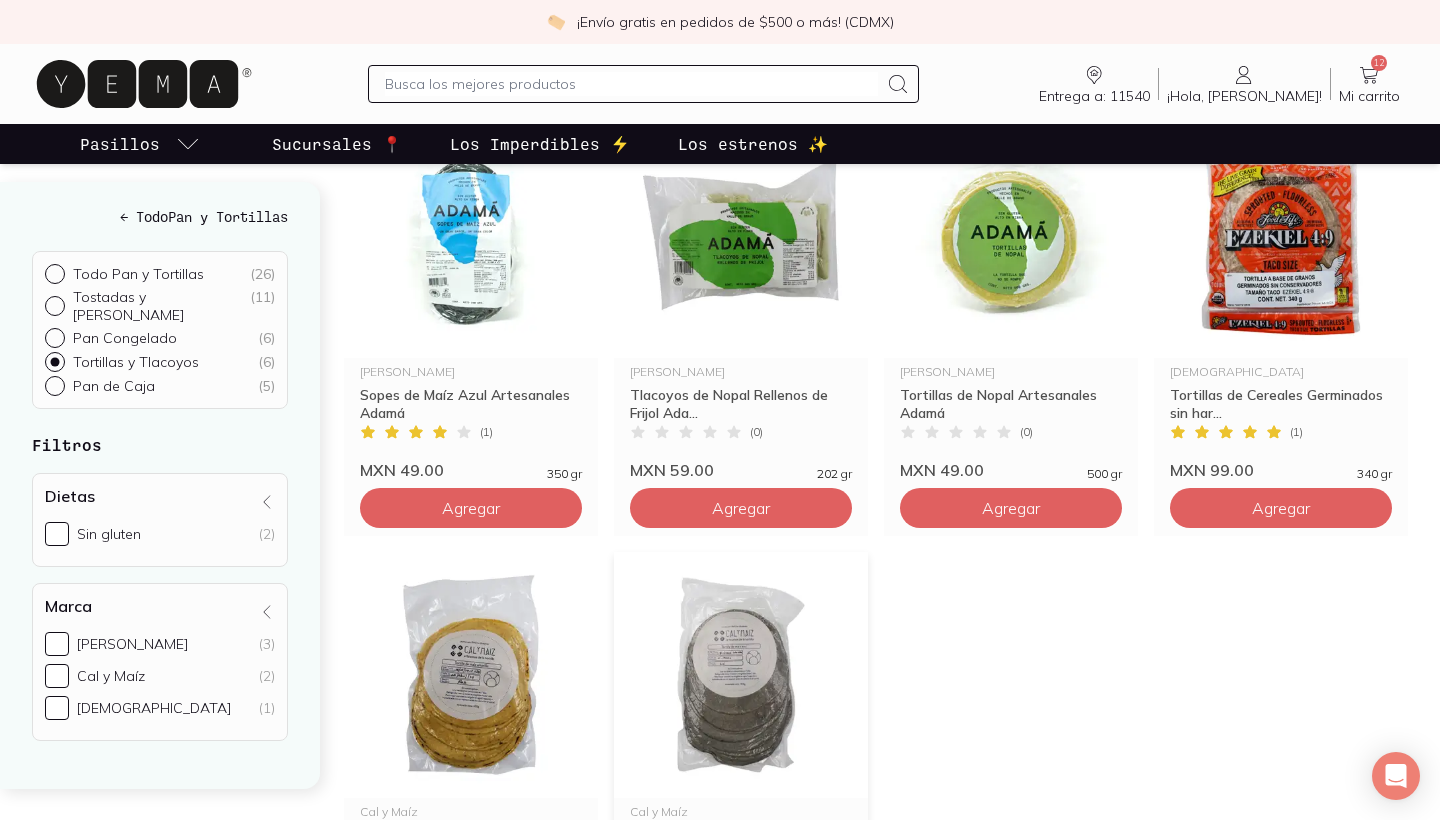 scroll, scrollTop: 246, scrollLeft: 0, axis: vertical 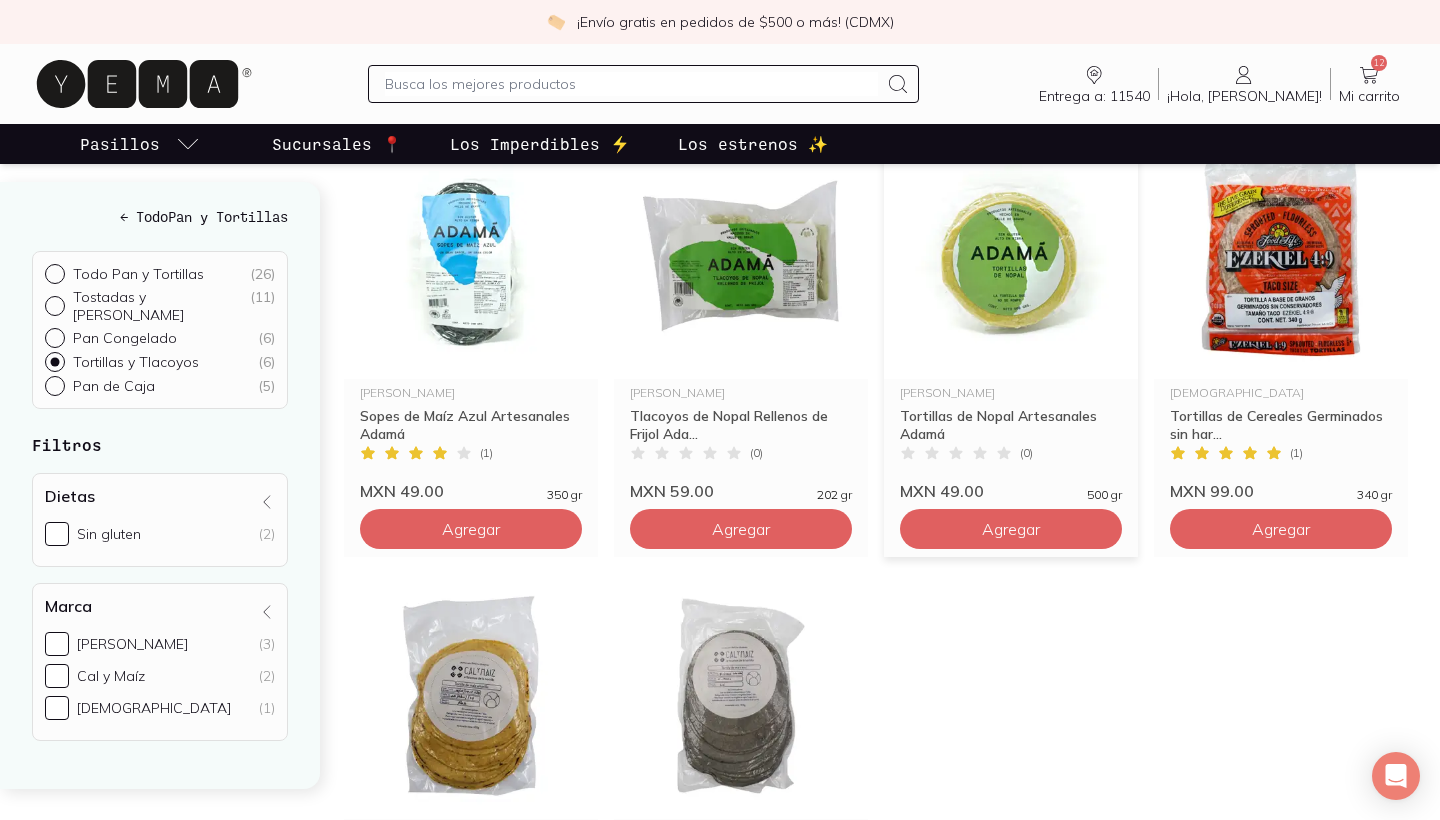 click on "Tortillas de Nopal Artesanales Adamá" at bounding box center [1011, 425] 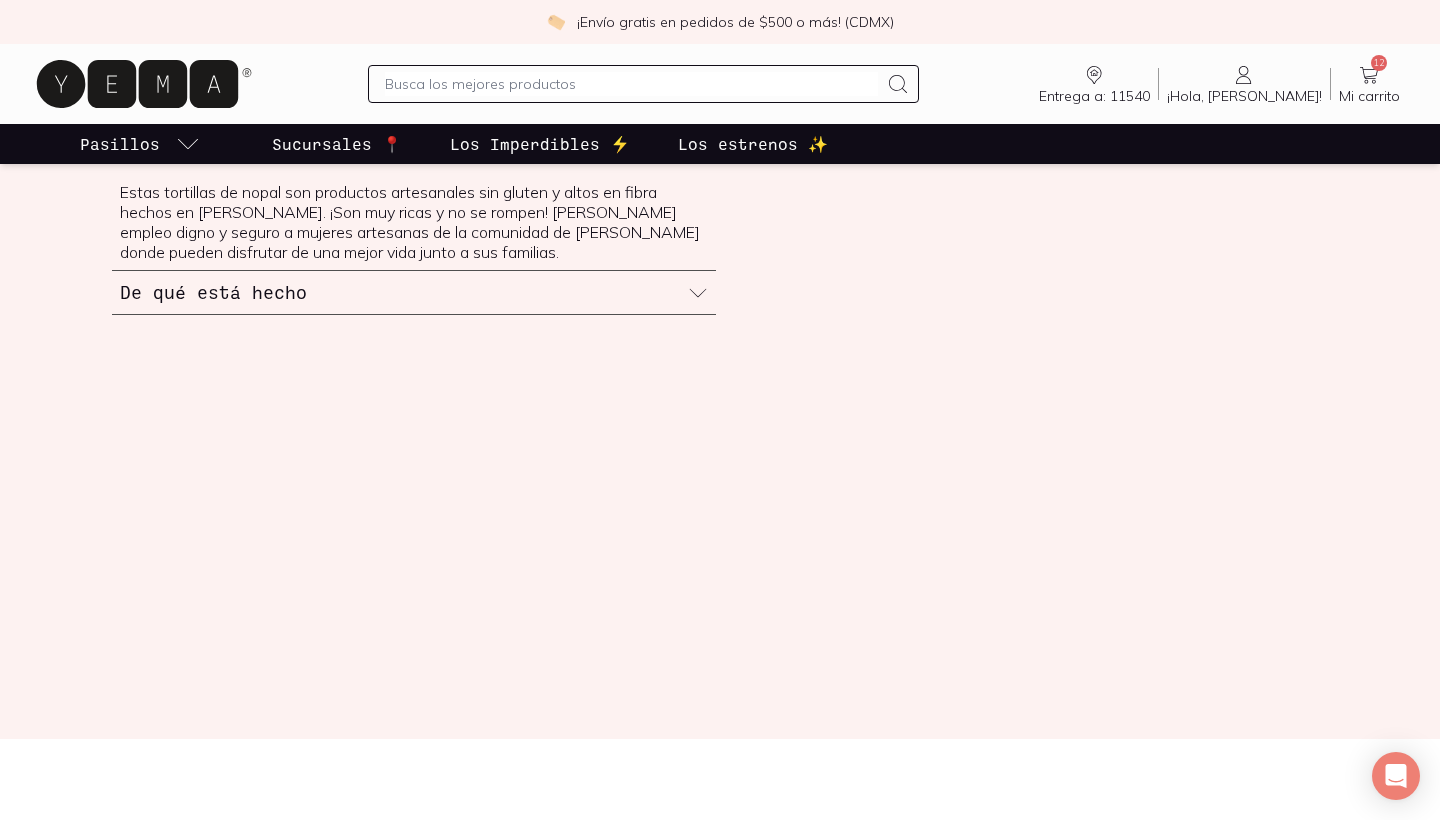 scroll, scrollTop: 580, scrollLeft: 0, axis: vertical 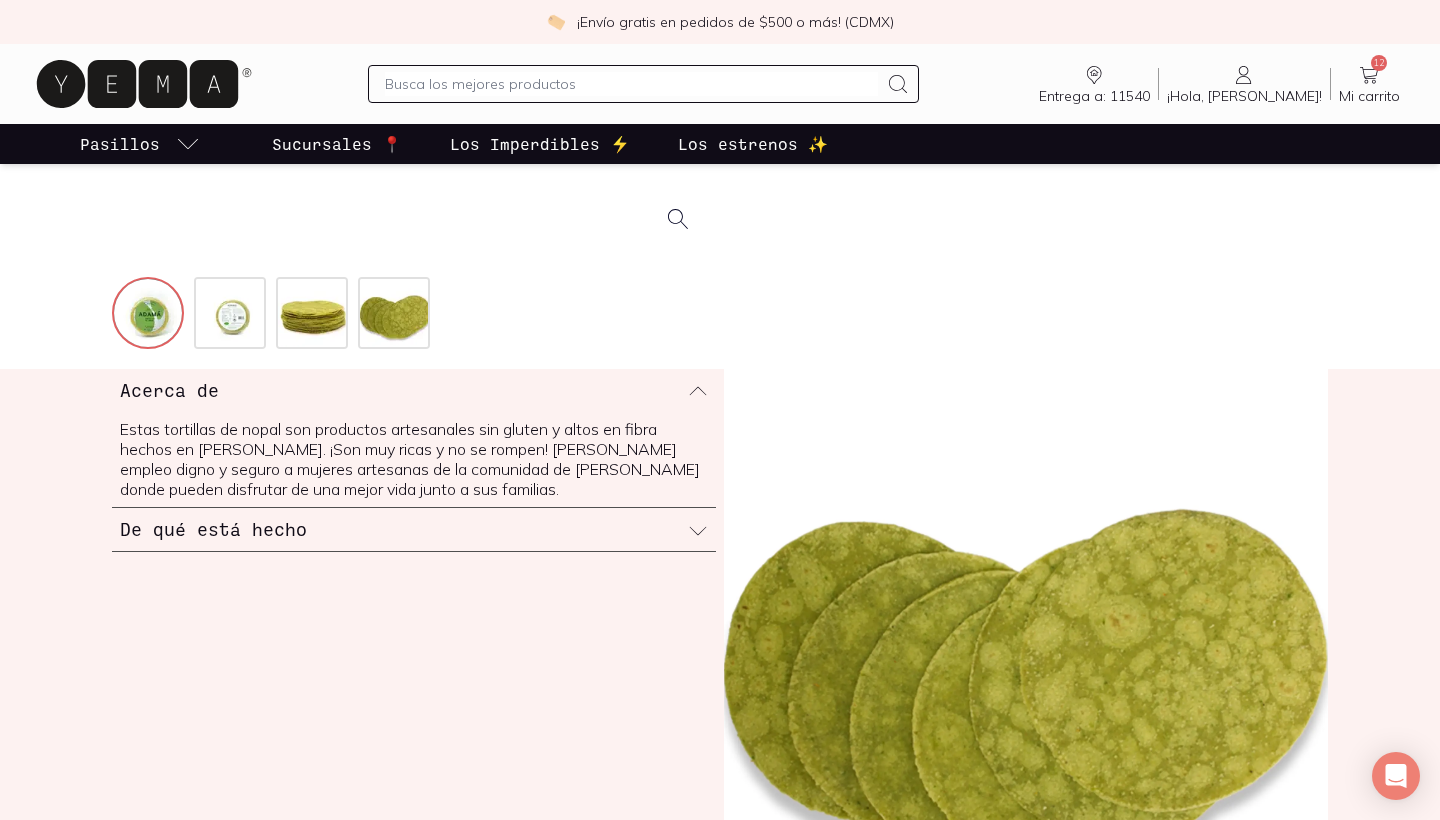 click on "De qué está hecho" at bounding box center (414, 529) 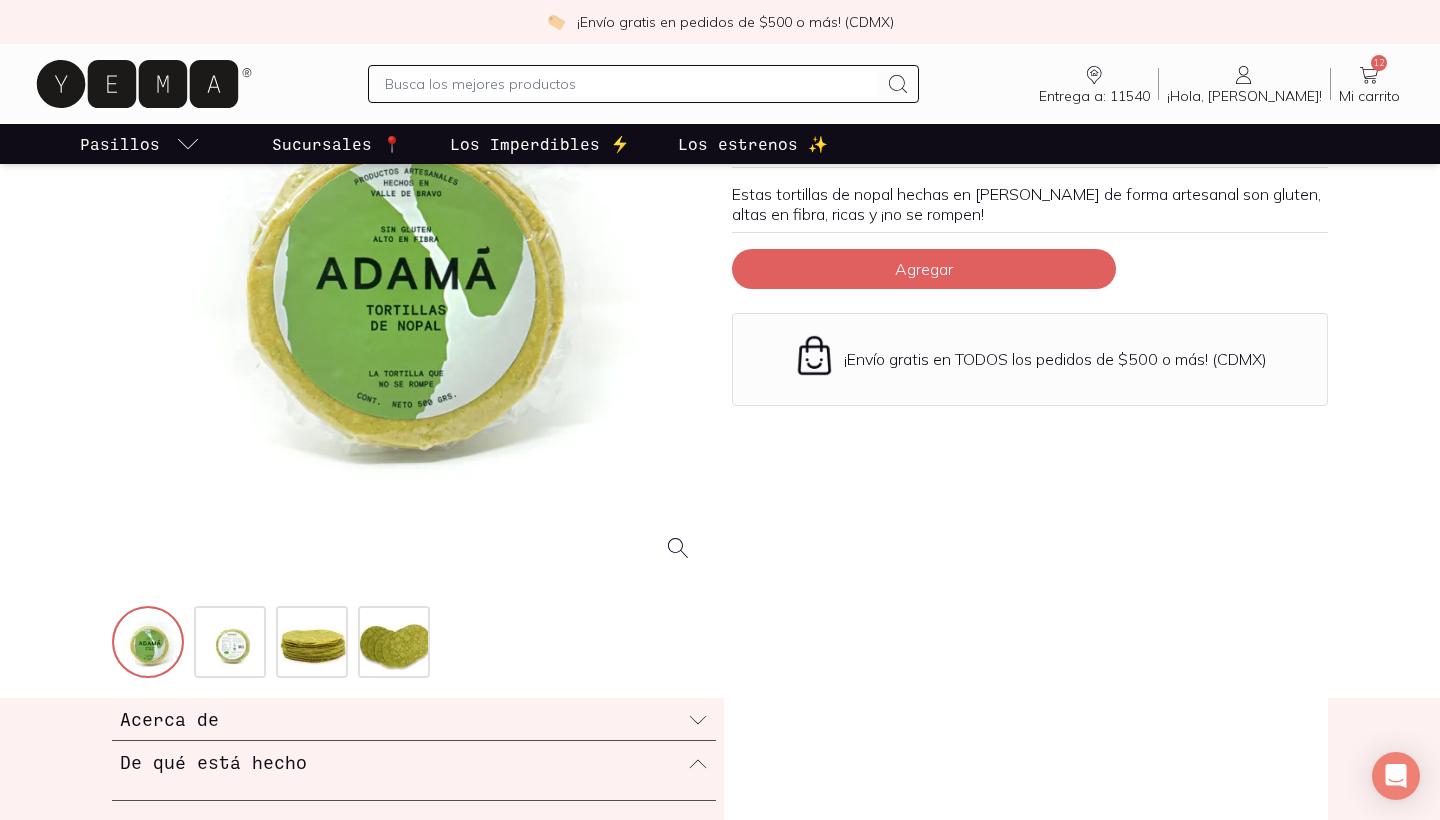 scroll, scrollTop: 216, scrollLeft: 0, axis: vertical 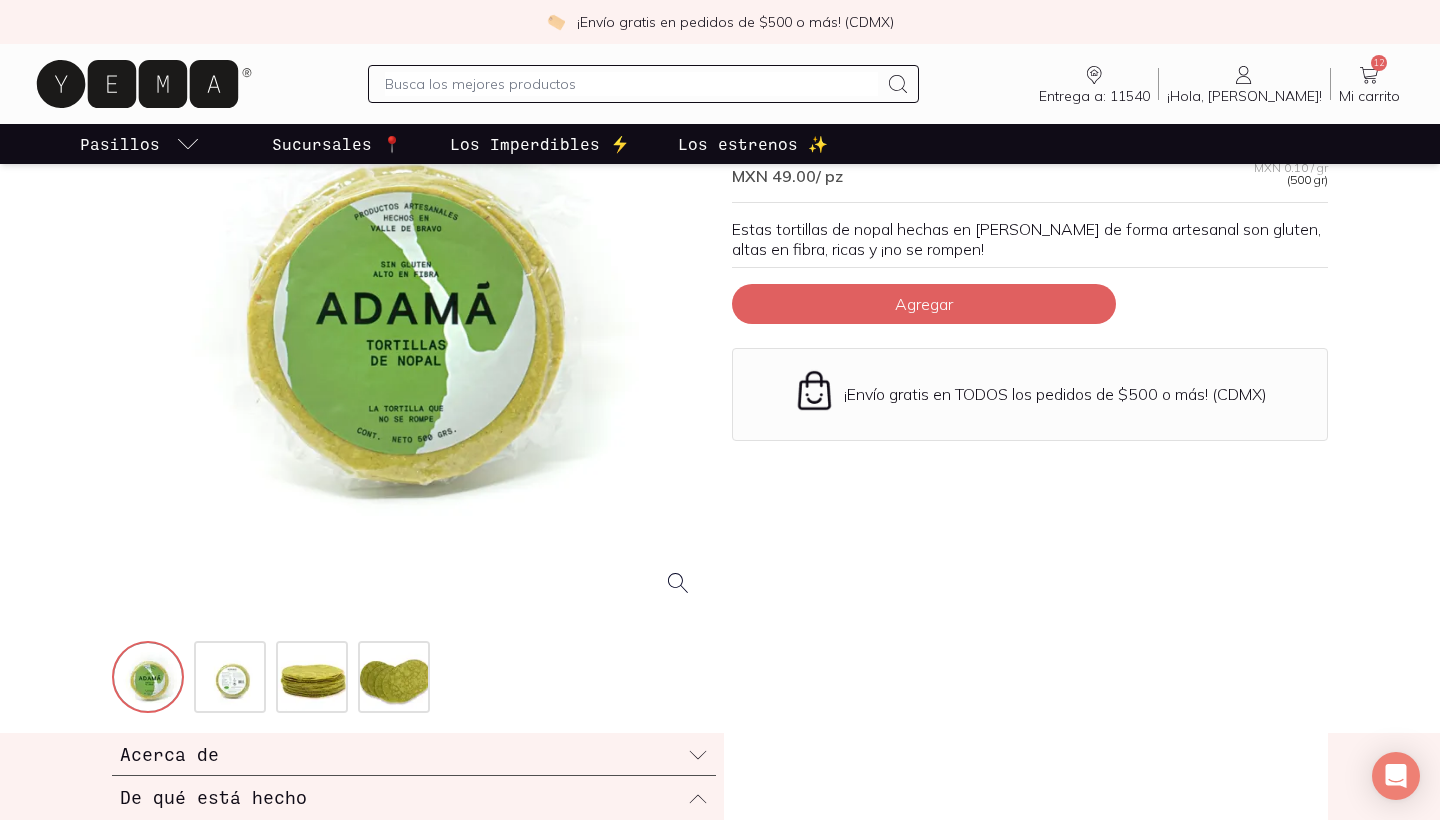 click at bounding box center [410, 315] 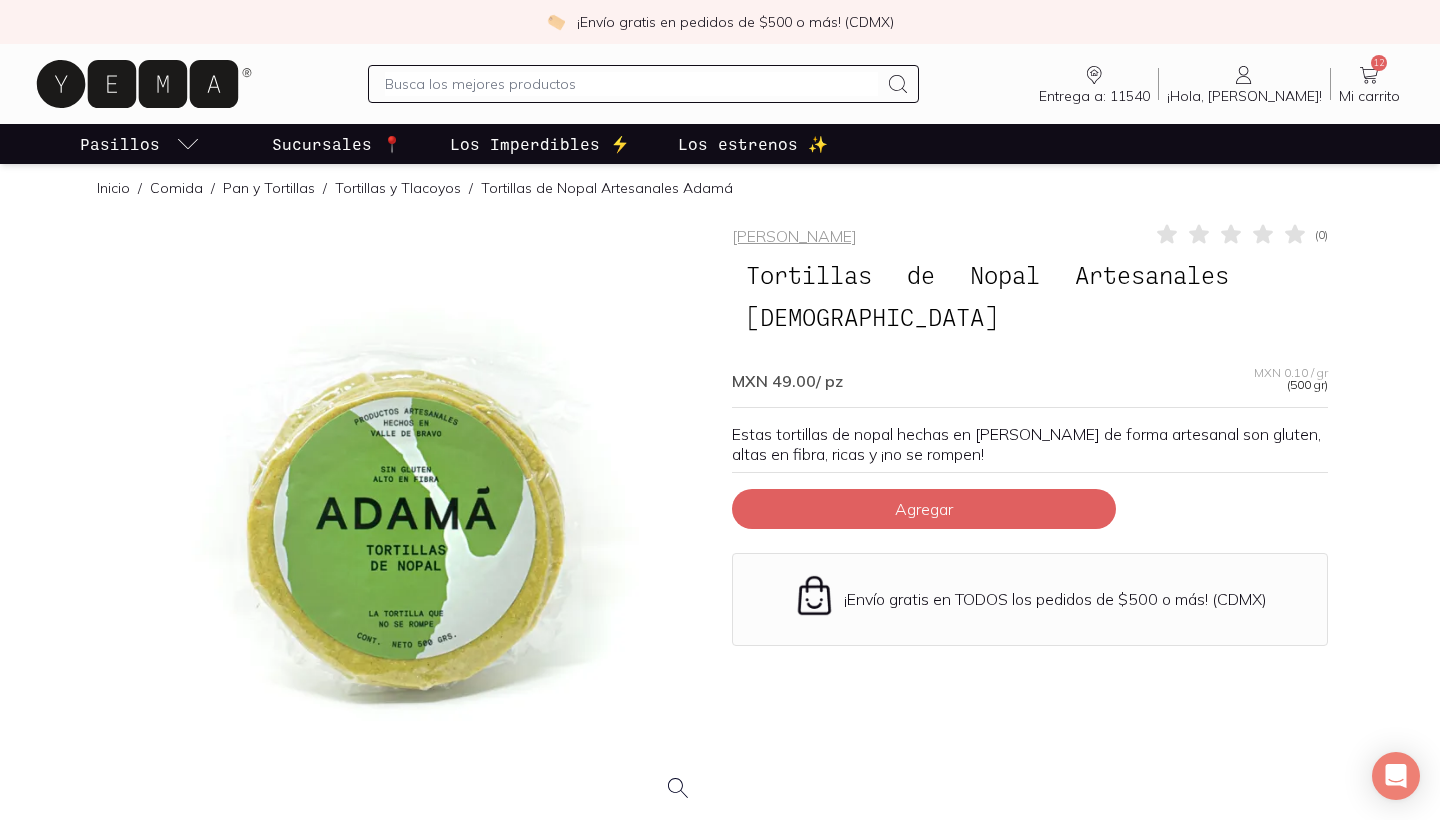 scroll, scrollTop: 13, scrollLeft: 0, axis: vertical 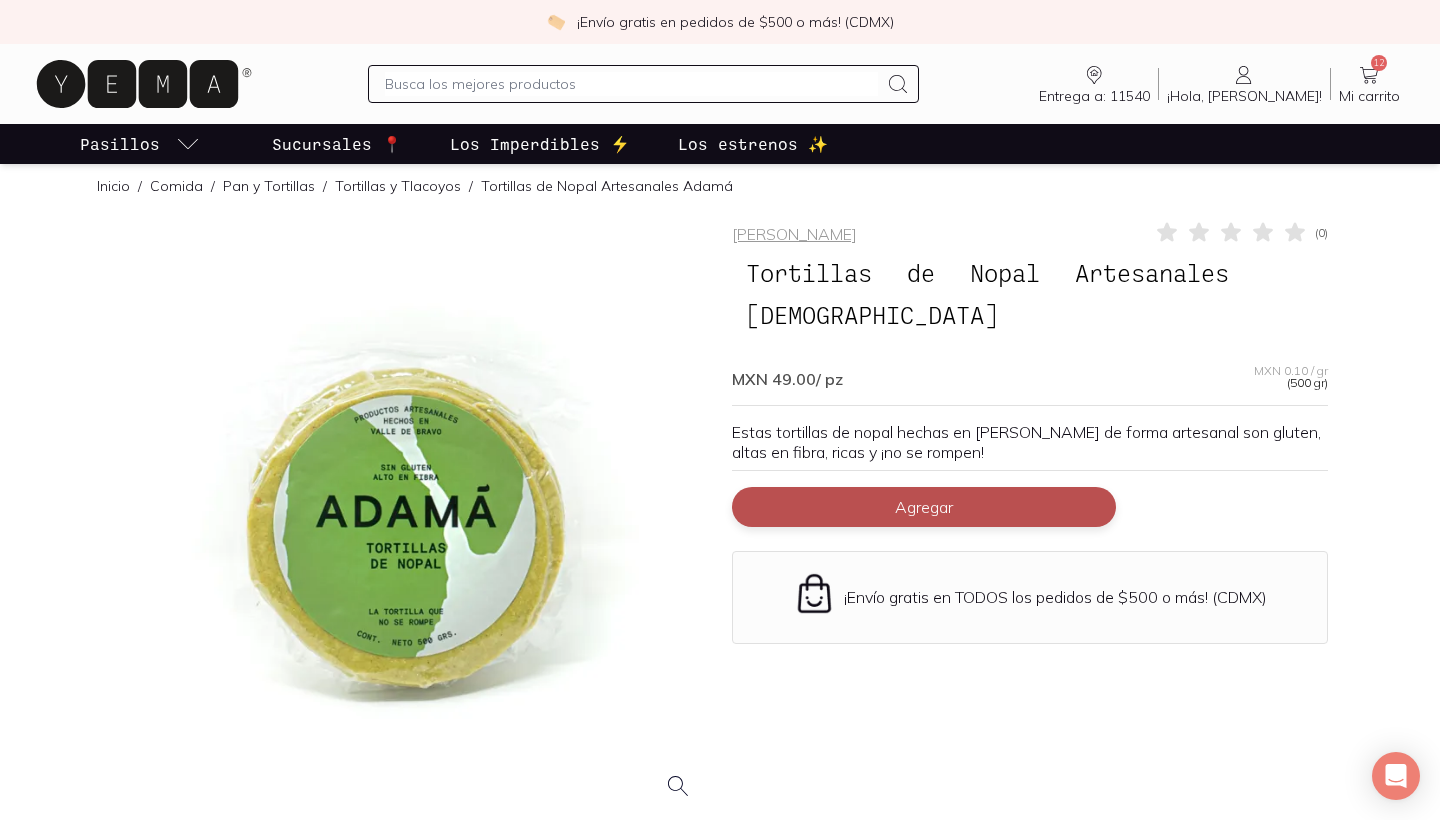 click on "Agregar" at bounding box center [924, 507] 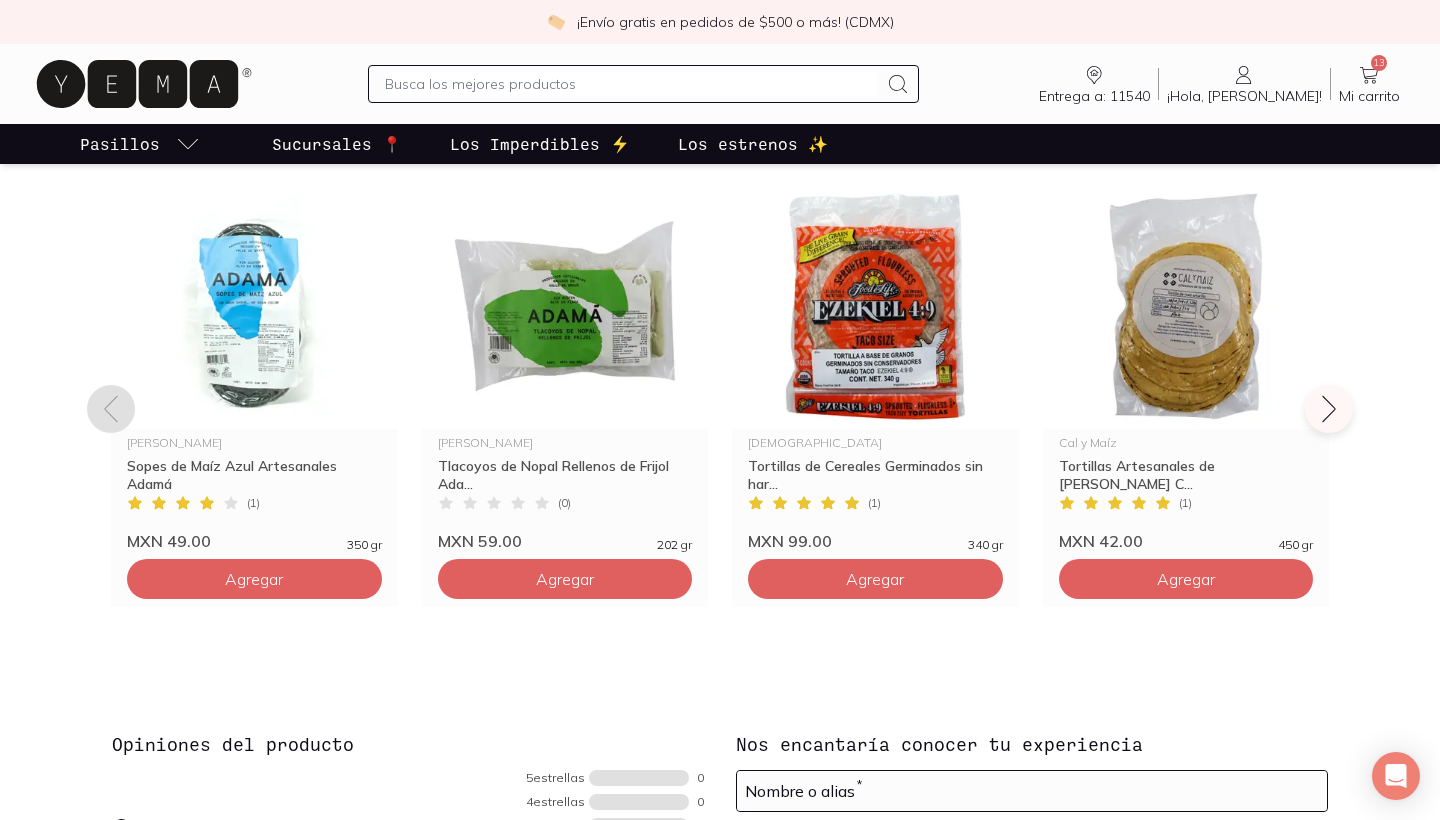 scroll, scrollTop: 1505, scrollLeft: 0, axis: vertical 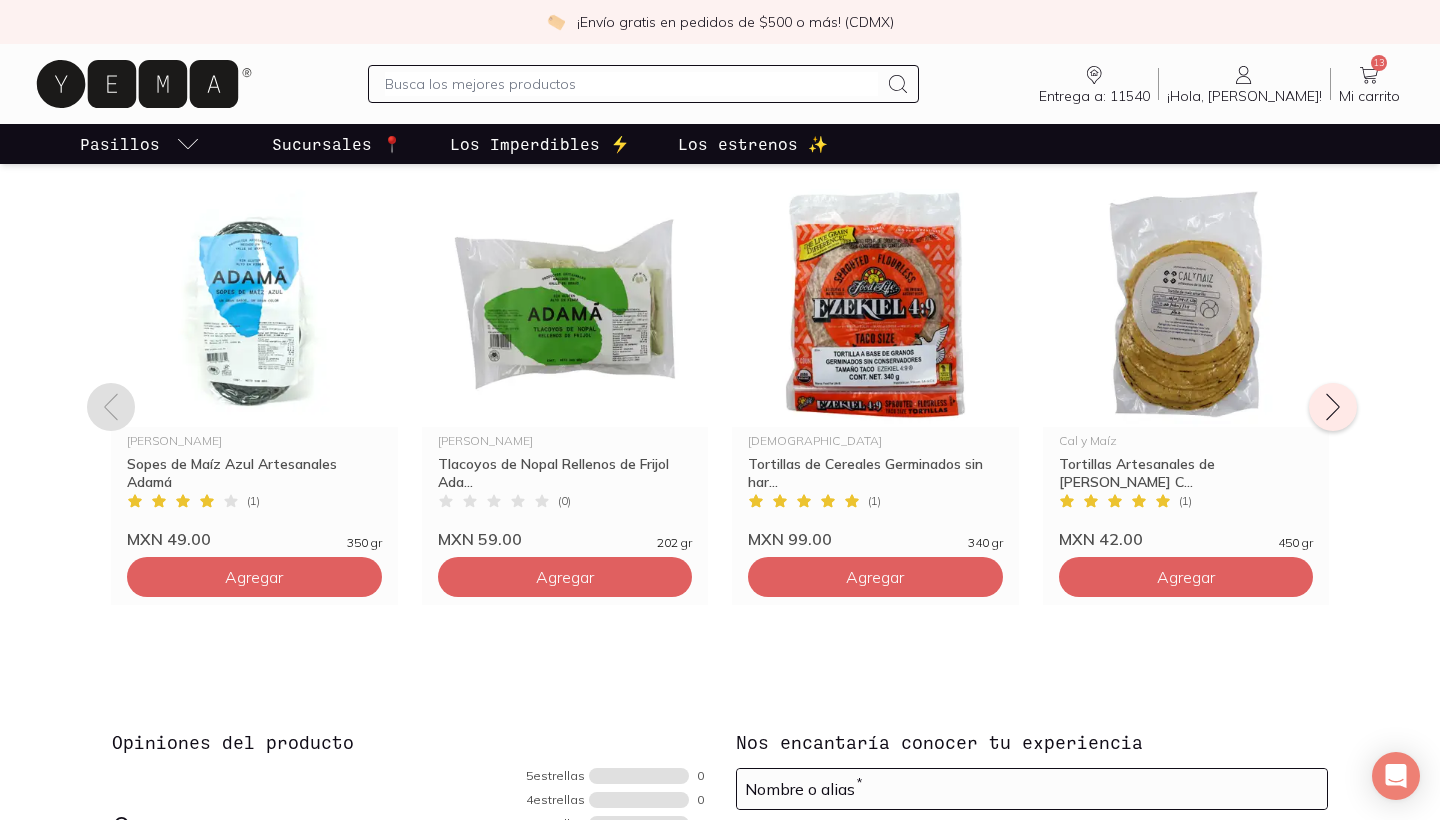click 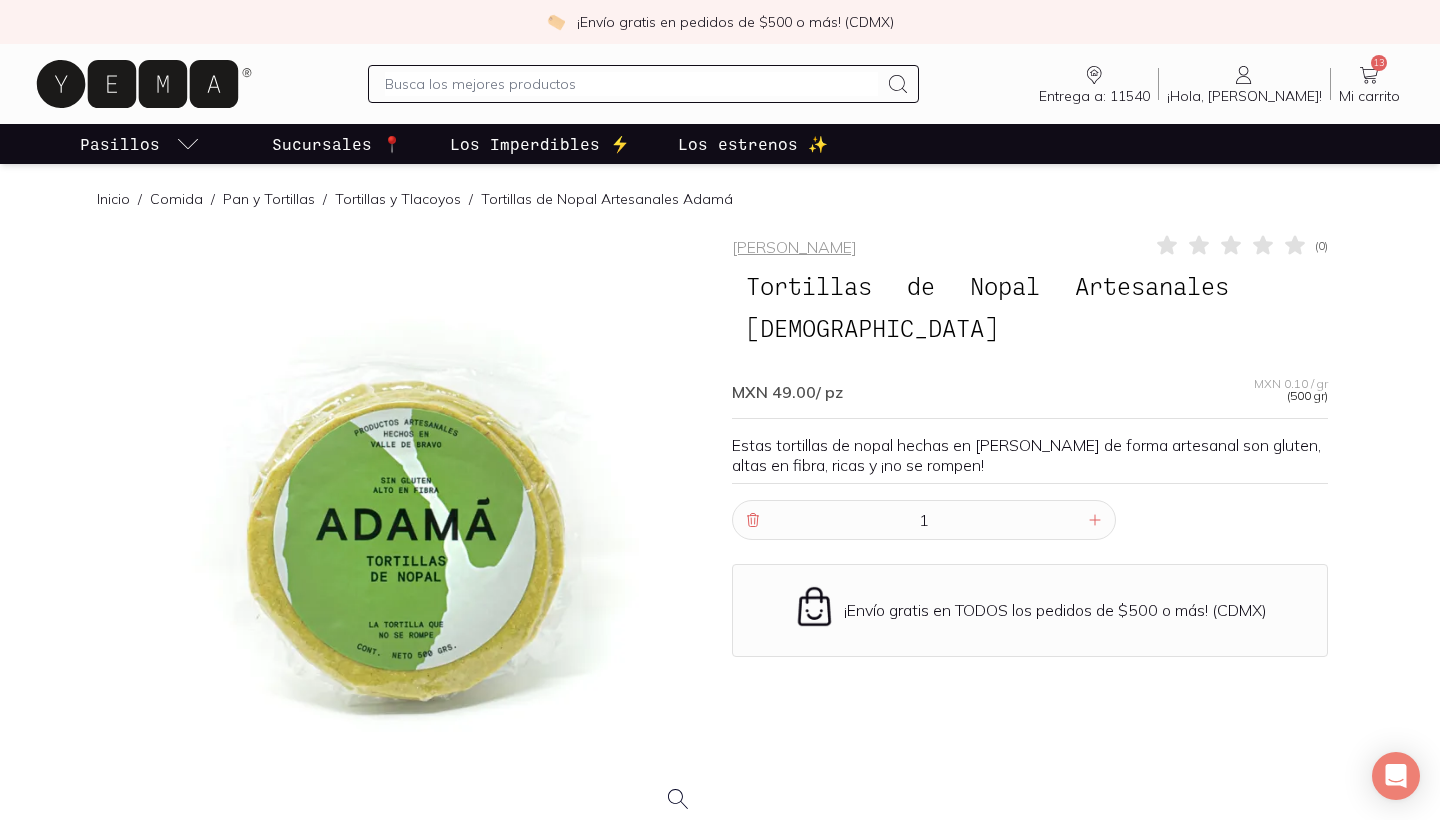 scroll, scrollTop: 0, scrollLeft: 0, axis: both 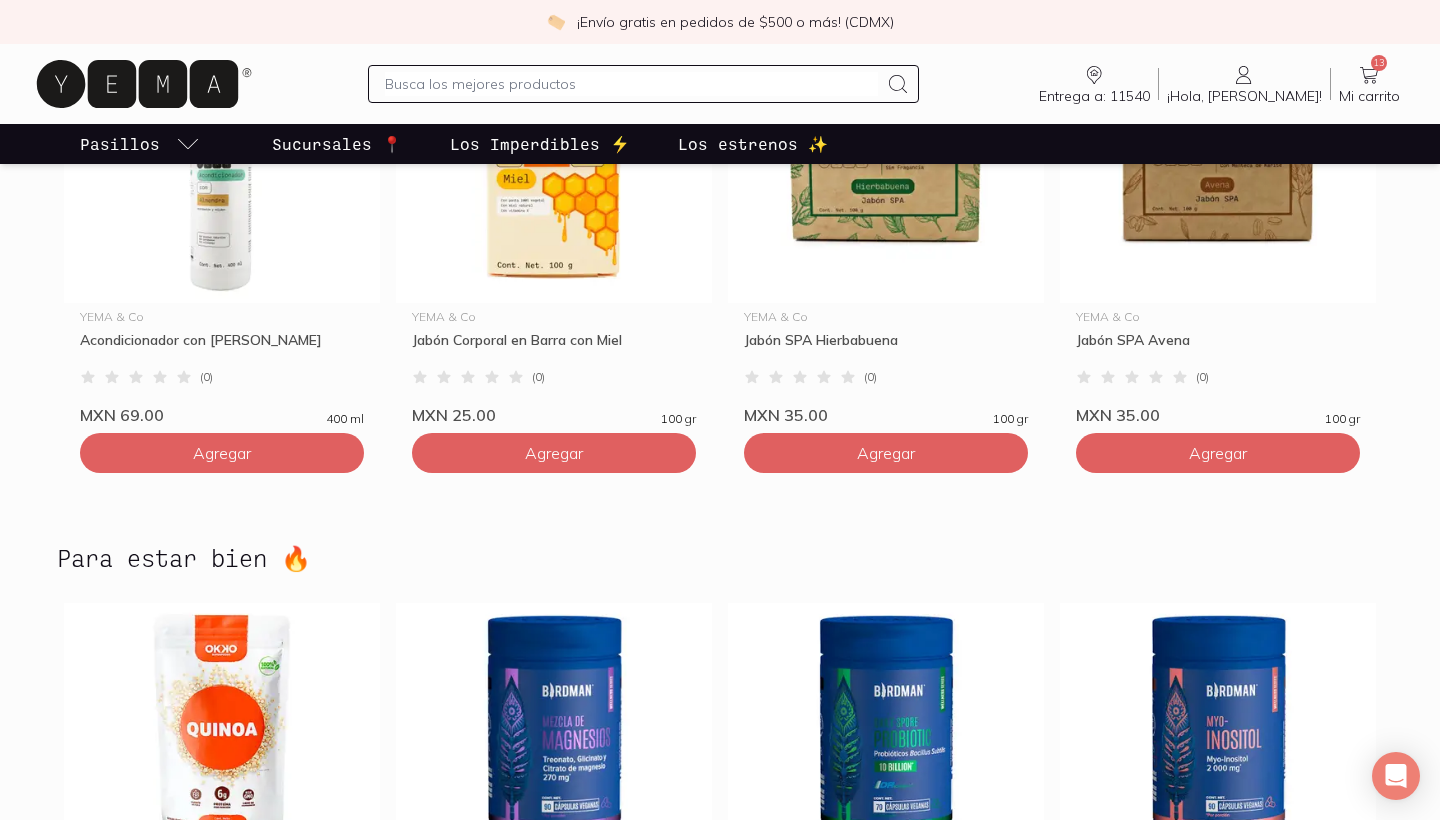 click on "Los Imperdibles ⚡️" at bounding box center [540, 144] 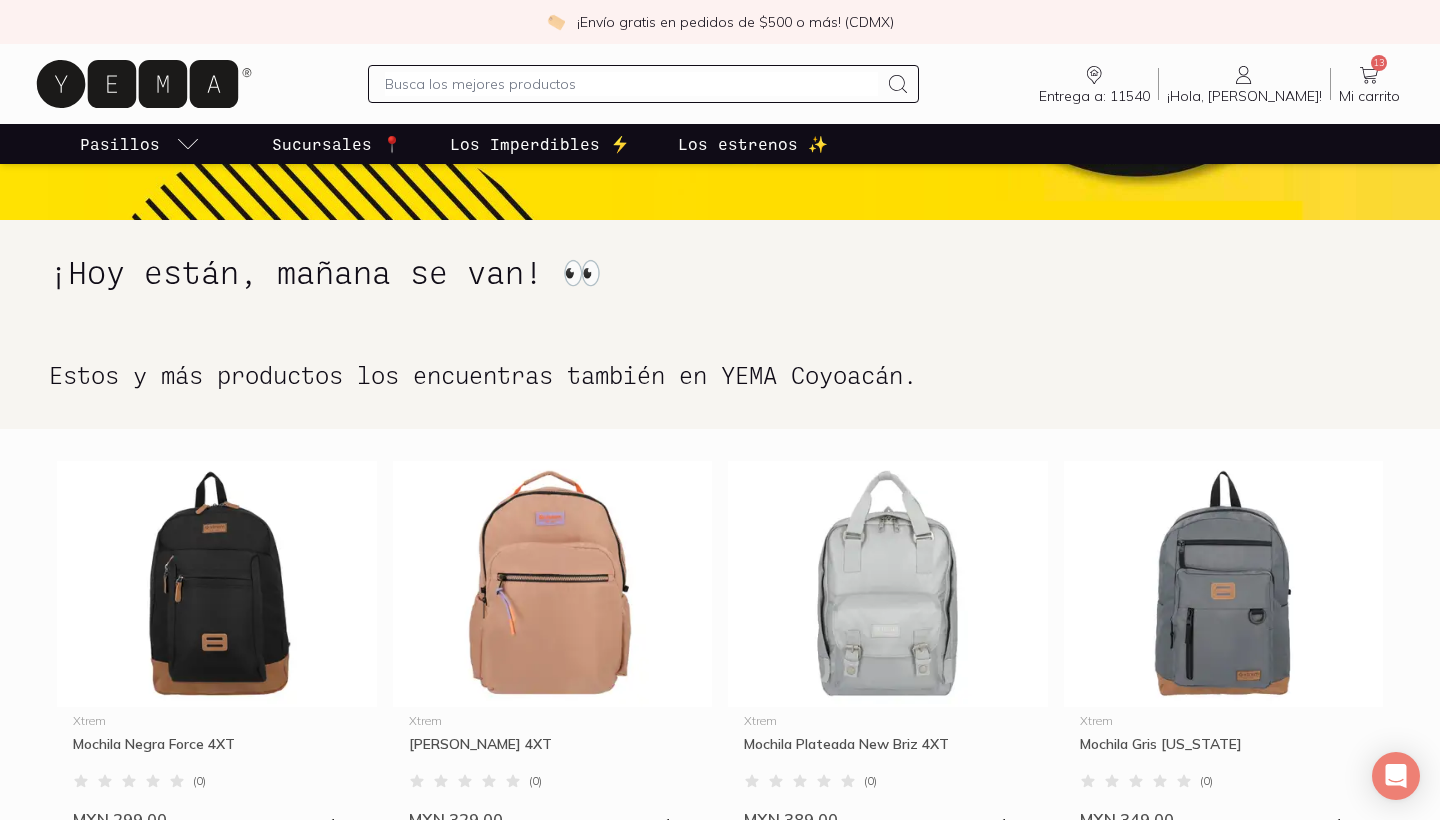 scroll, scrollTop: 265, scrollLeft: 0, axis: vertical 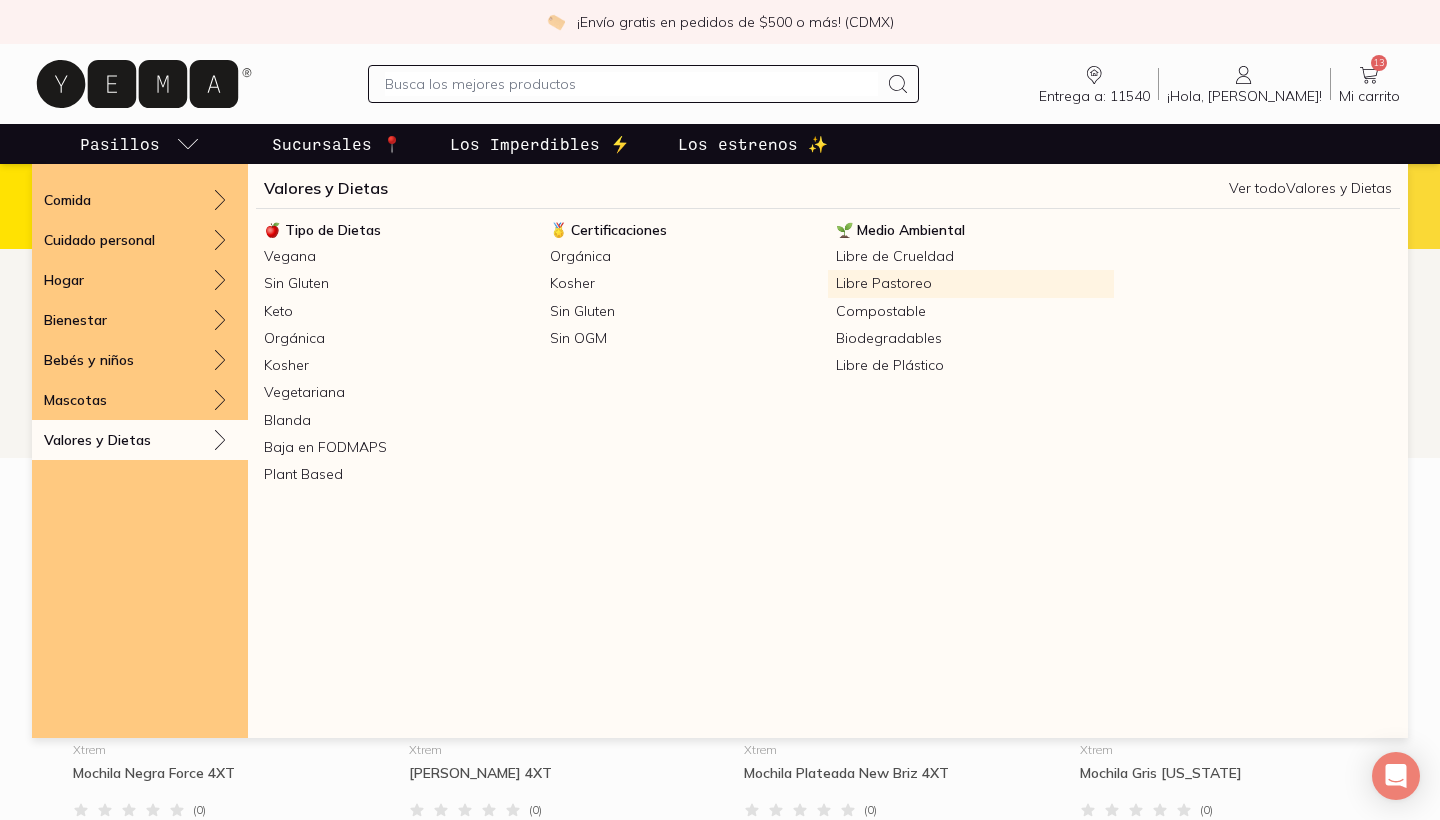 click on "Libre Pastoreo" at bounding box center [971, 283] 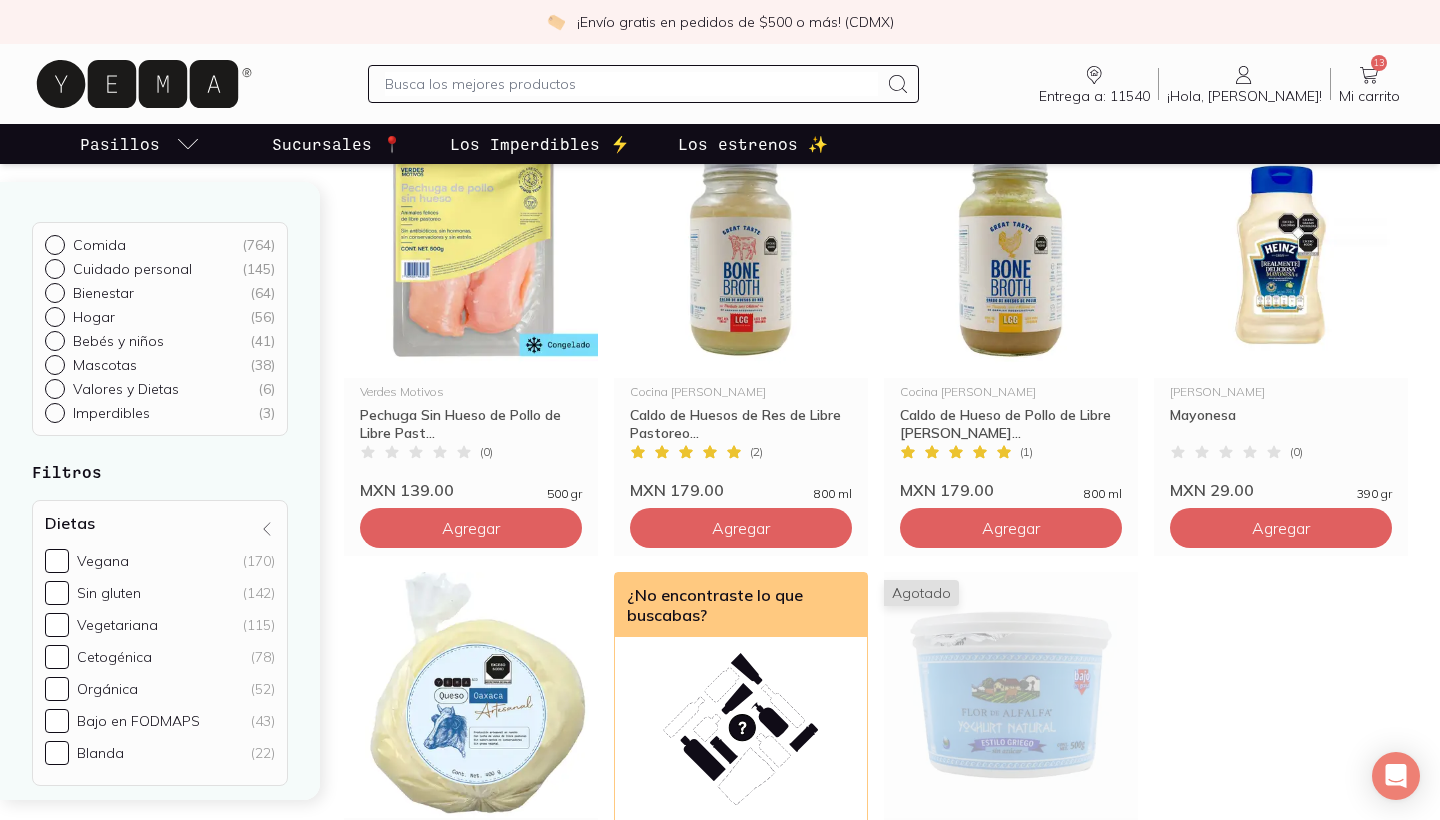 scroll, scrollTop: 1126, scrollLeft: 0, axis: vertical 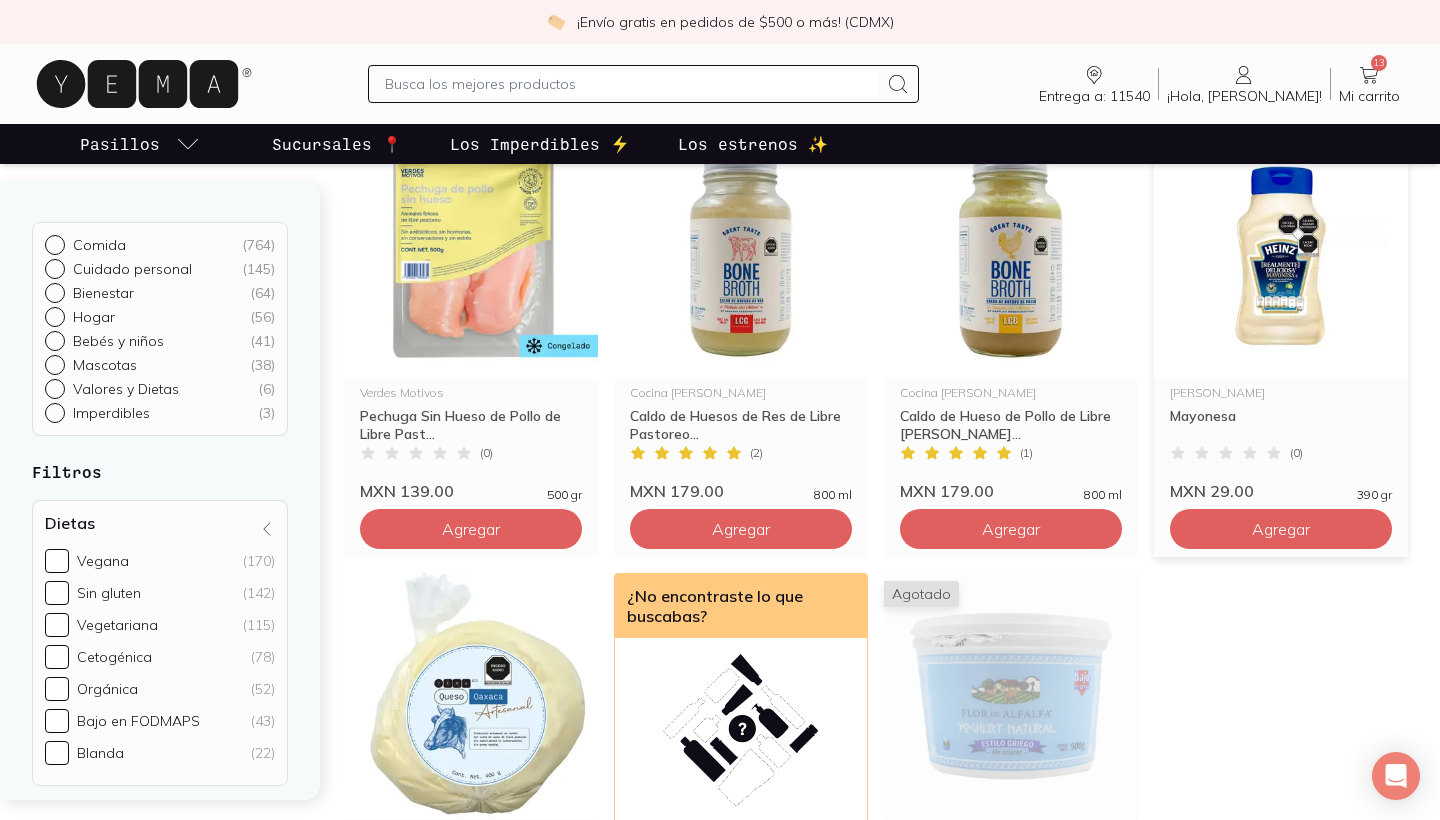 click at bounding box center [1281, 256] 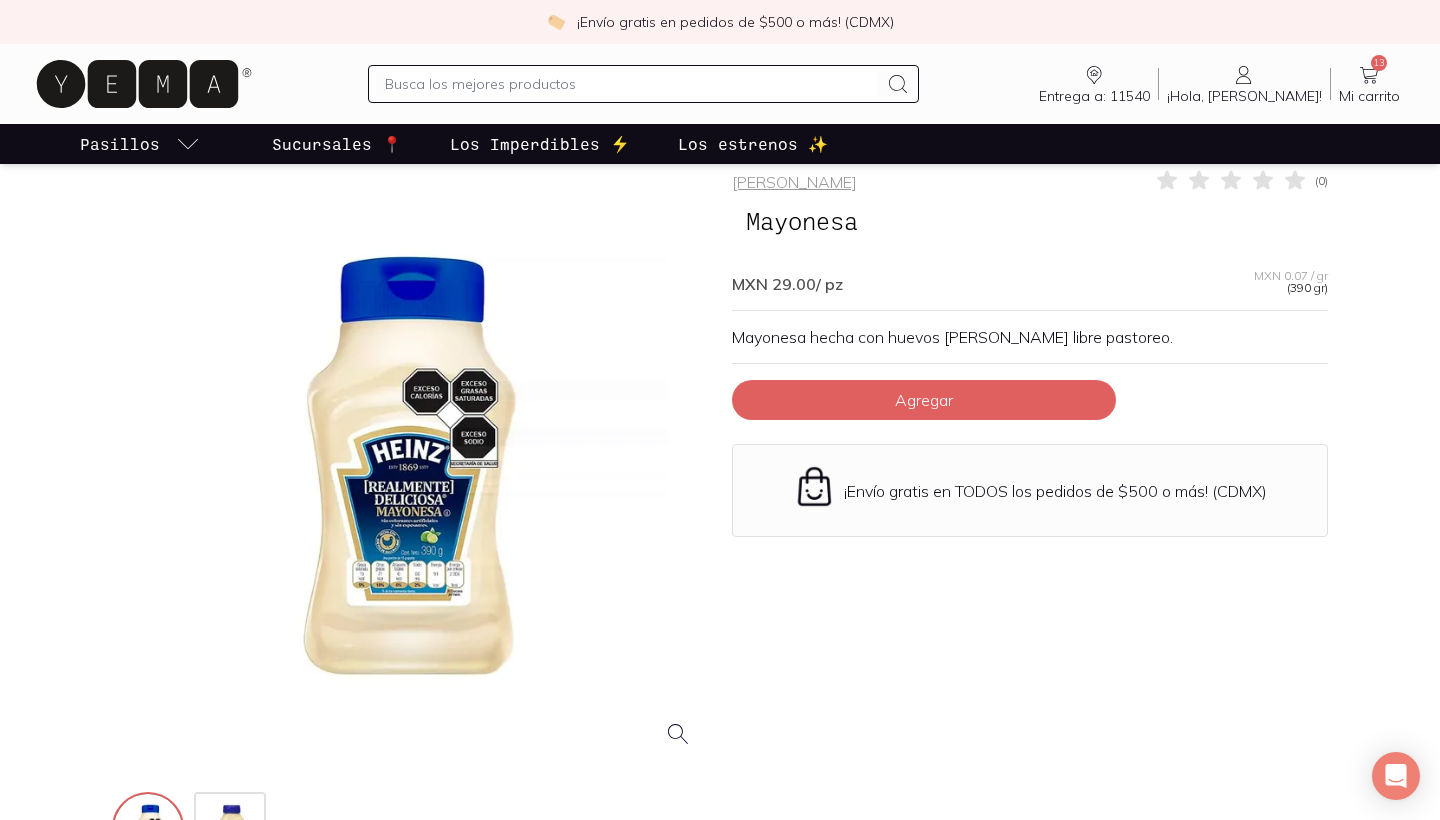 scroll, scrollTop: 67, scrollLeft: 0, axis: vertical 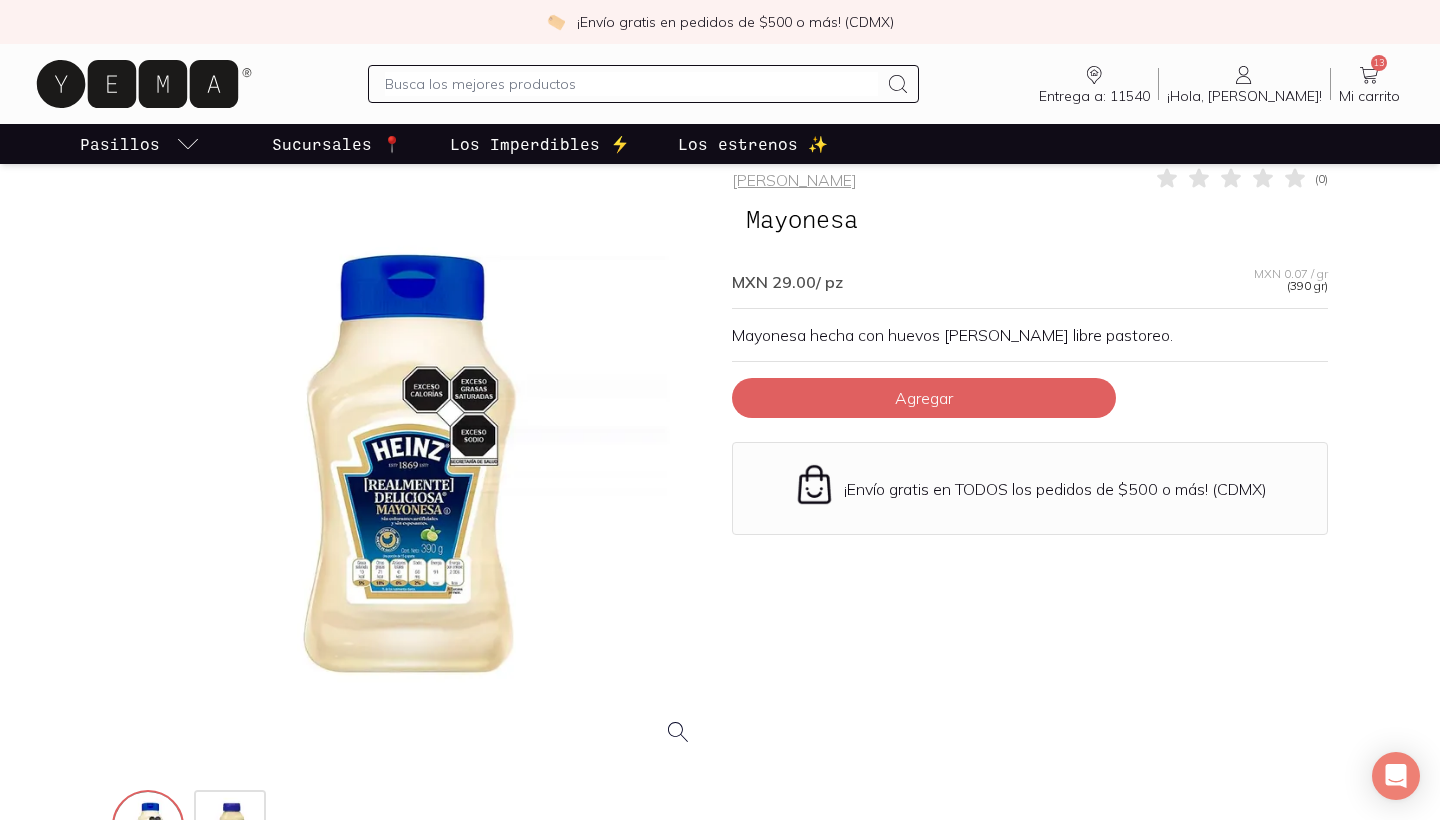click at bounding box center [631, 84] 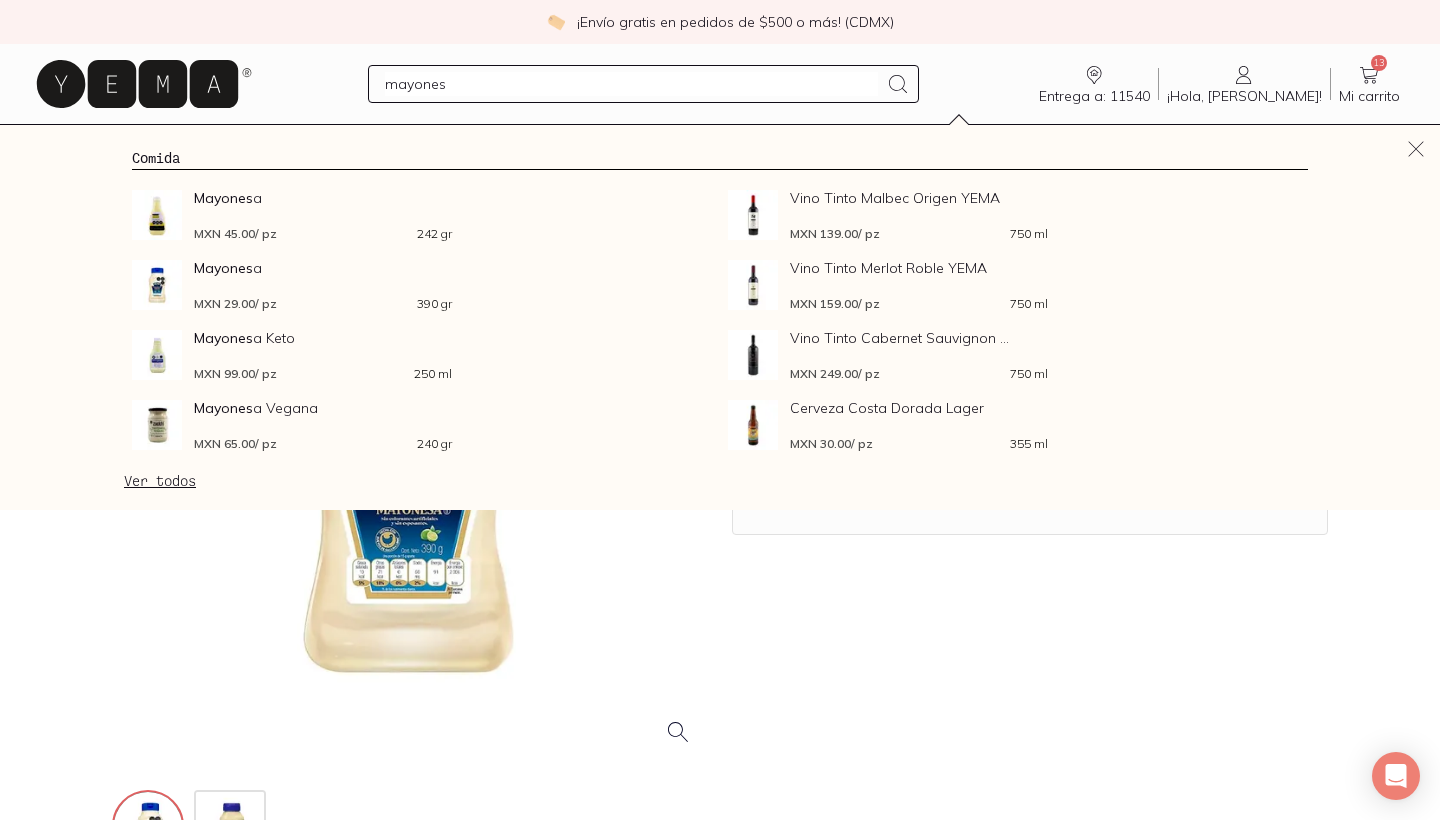 type on "mayonesa" 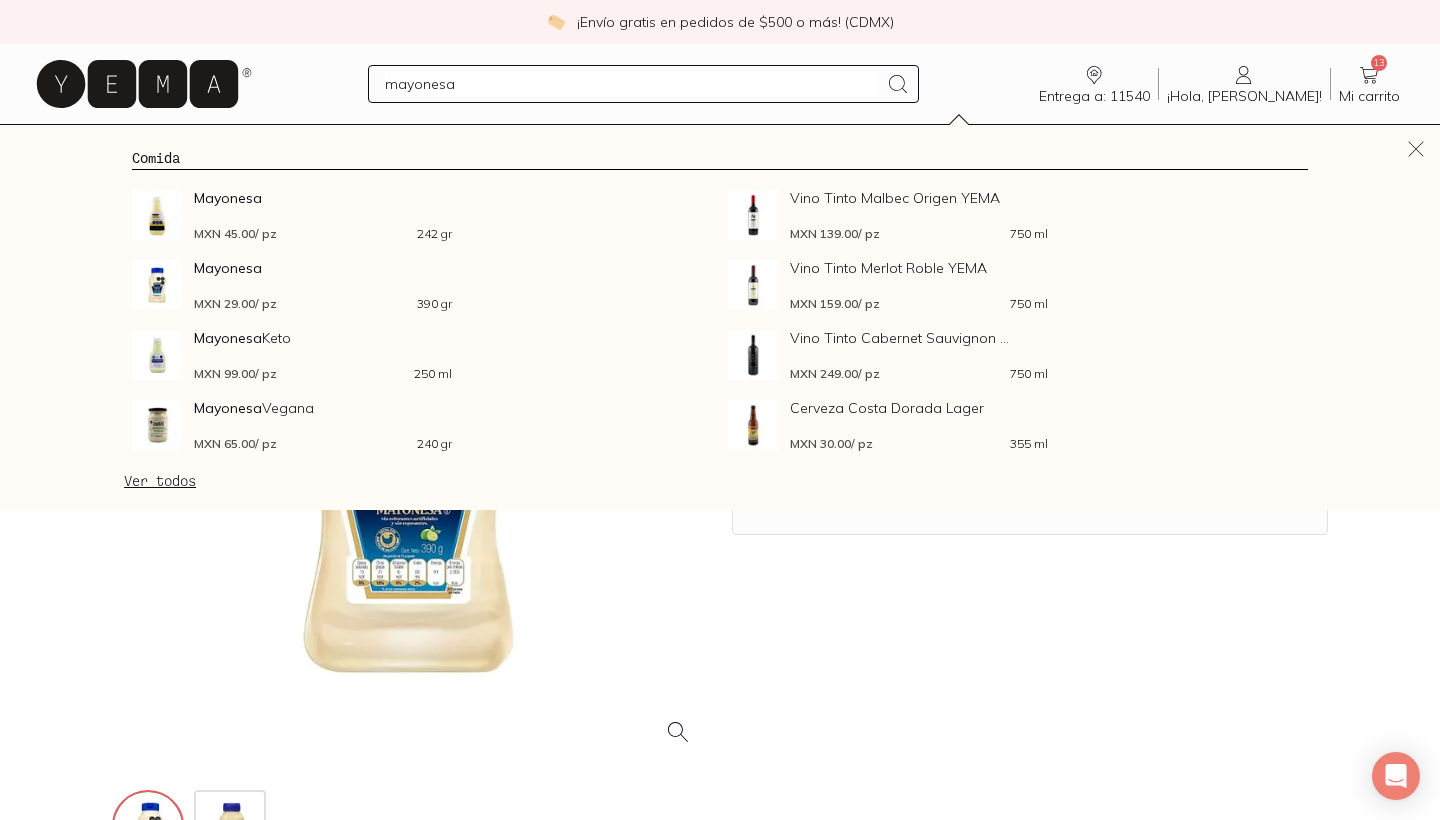 type 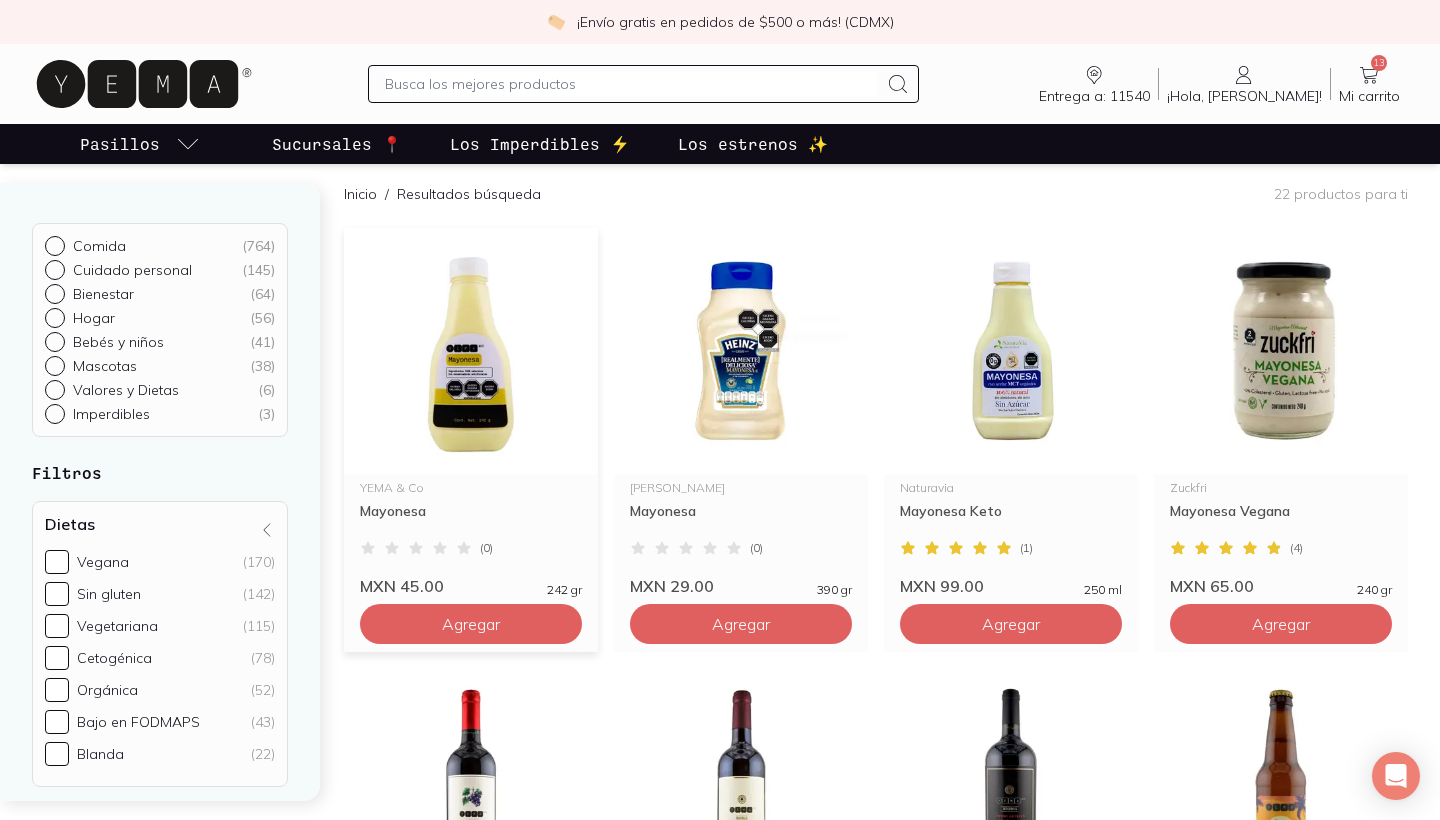 scroll, scrollTop: 152, scrollLeft: 0, axis: vertical 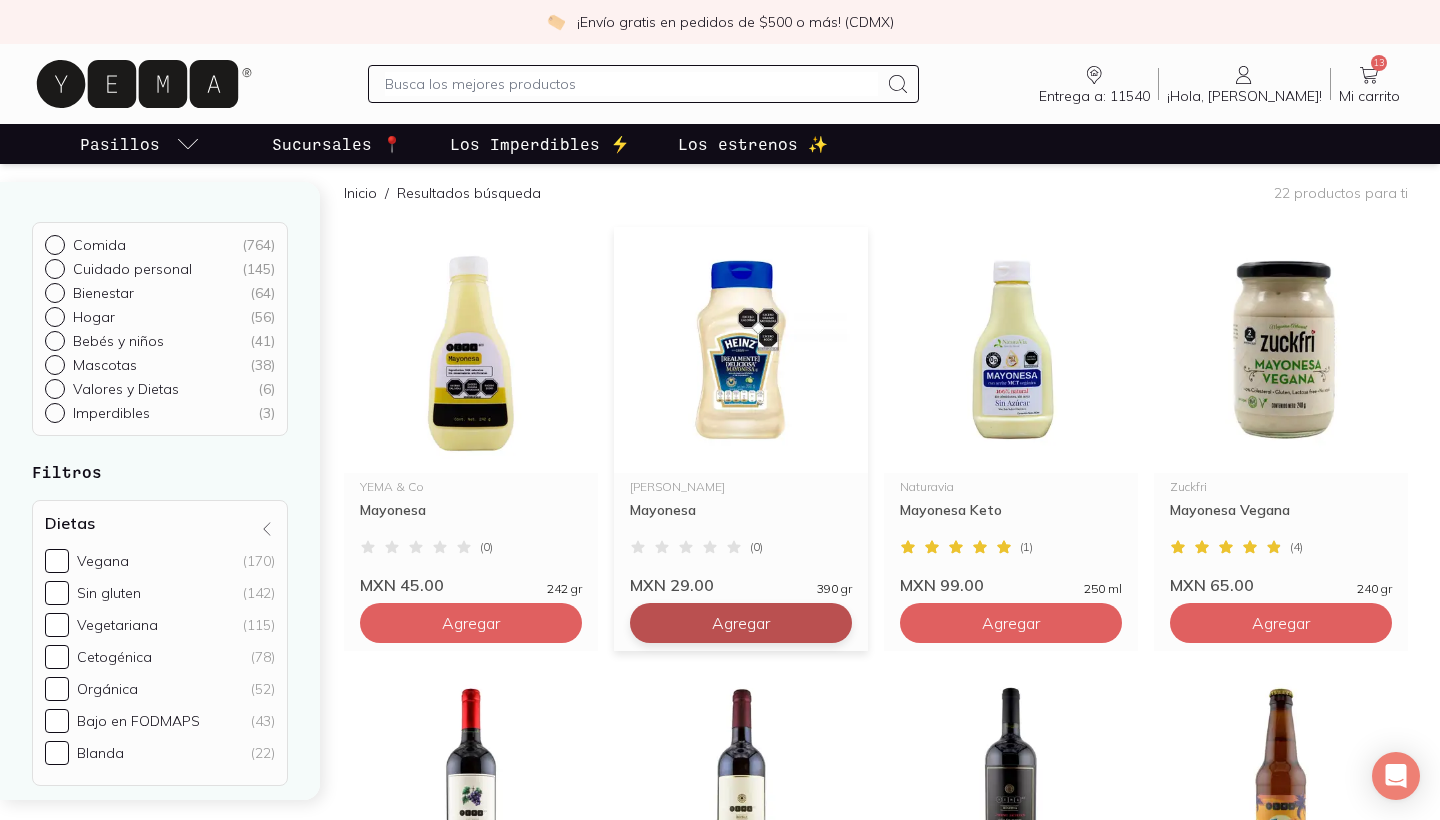 click on "Agregar" at bounding box center [471, 623] 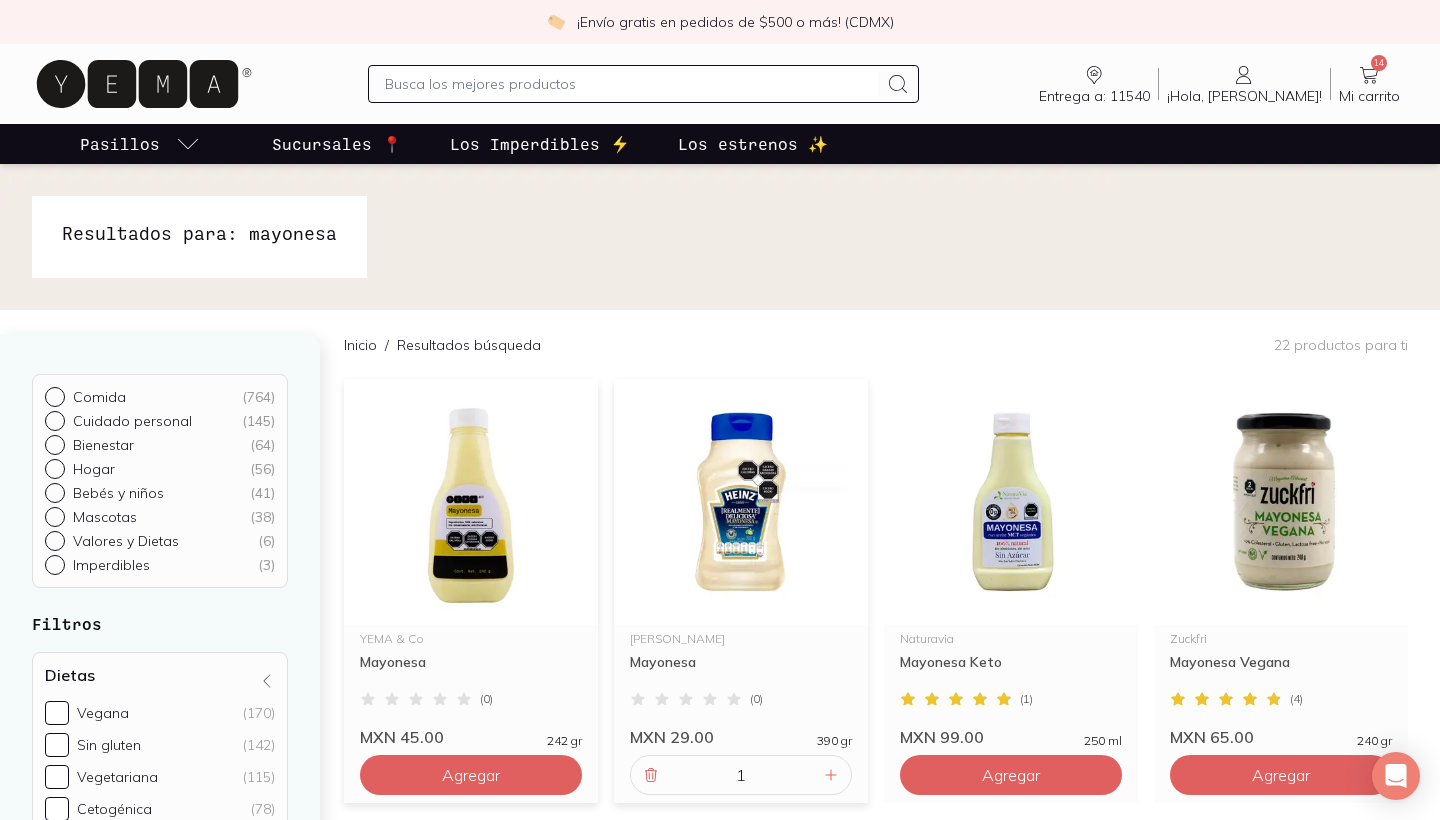scroll, scrollTop: 0, scrollLeft: 0, axis: both 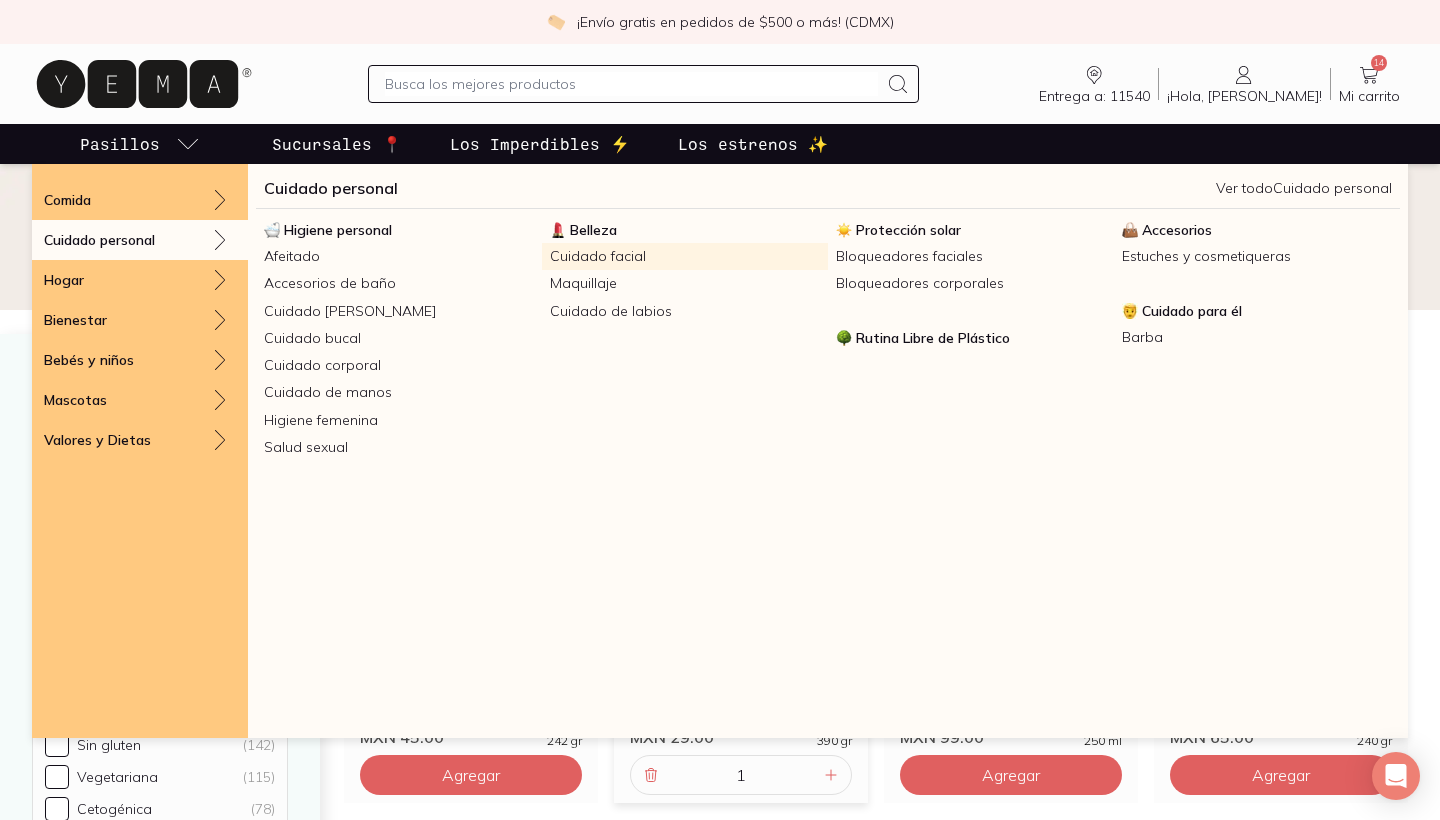 click on "Cuidado facial" at bounding box center [685, 256] 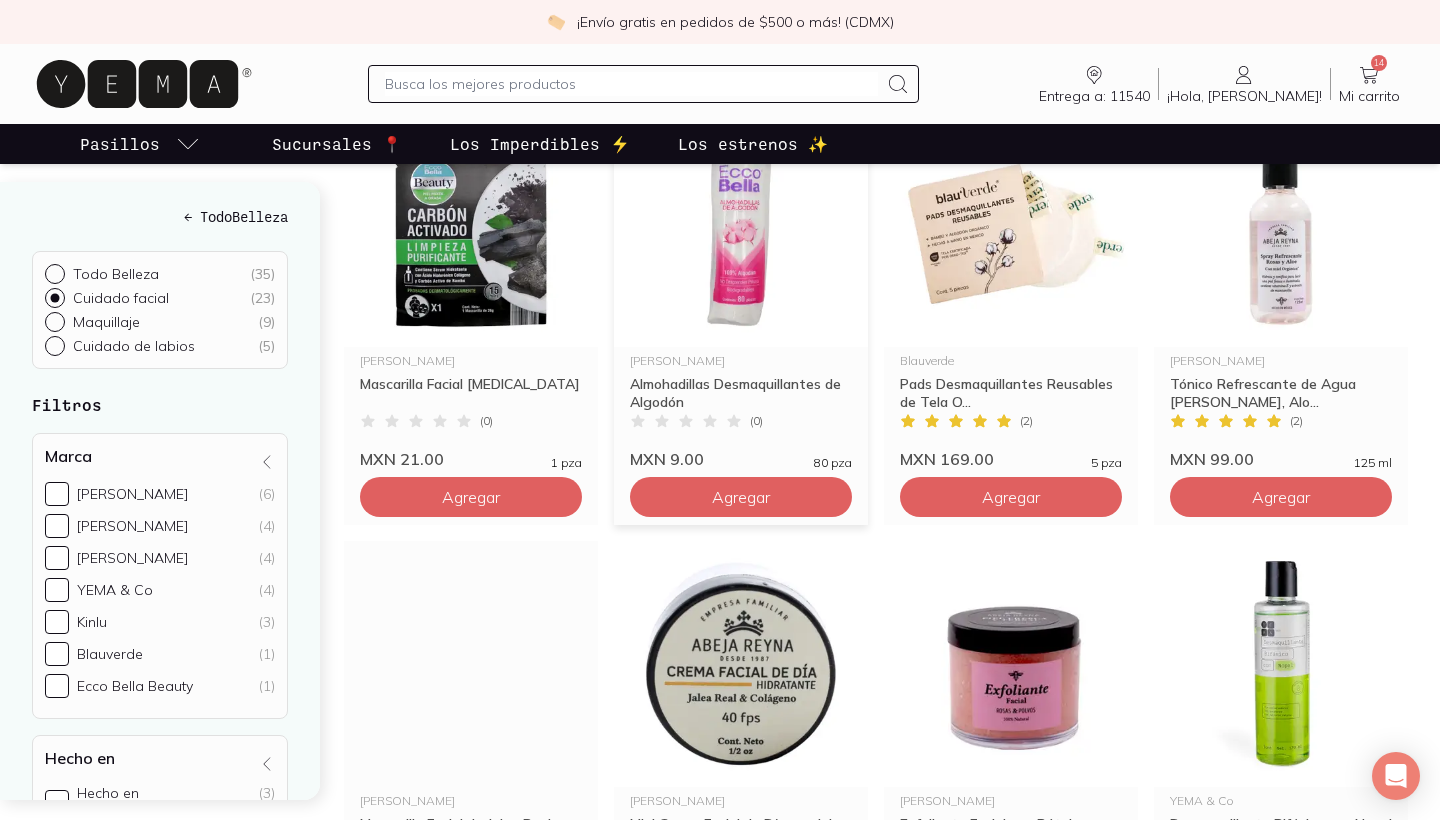 scroll, scrollTop: 1655, scrollLeft: 0, axis: vertical 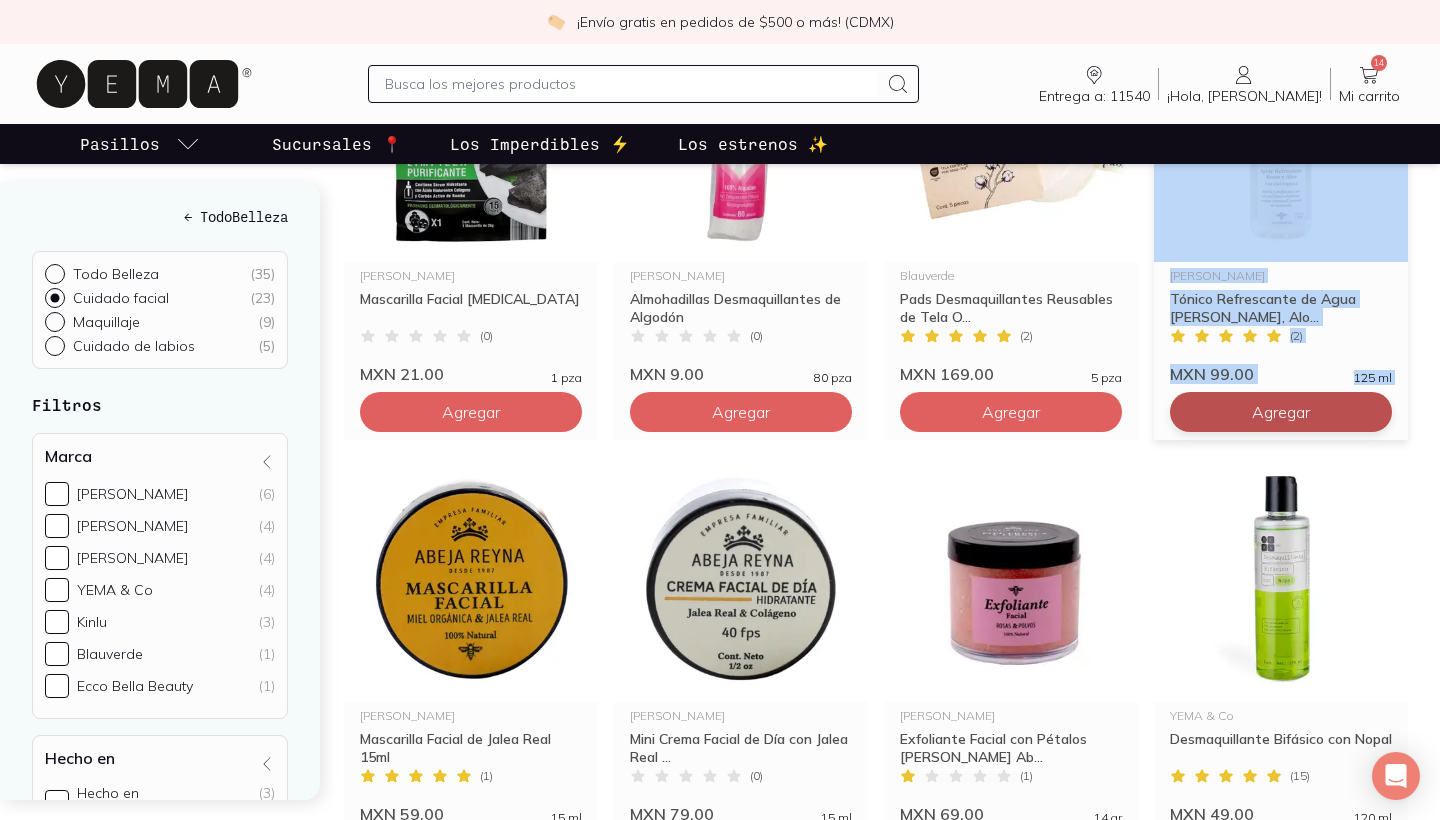 click on "Agregar" at bounding box center [471, -908] 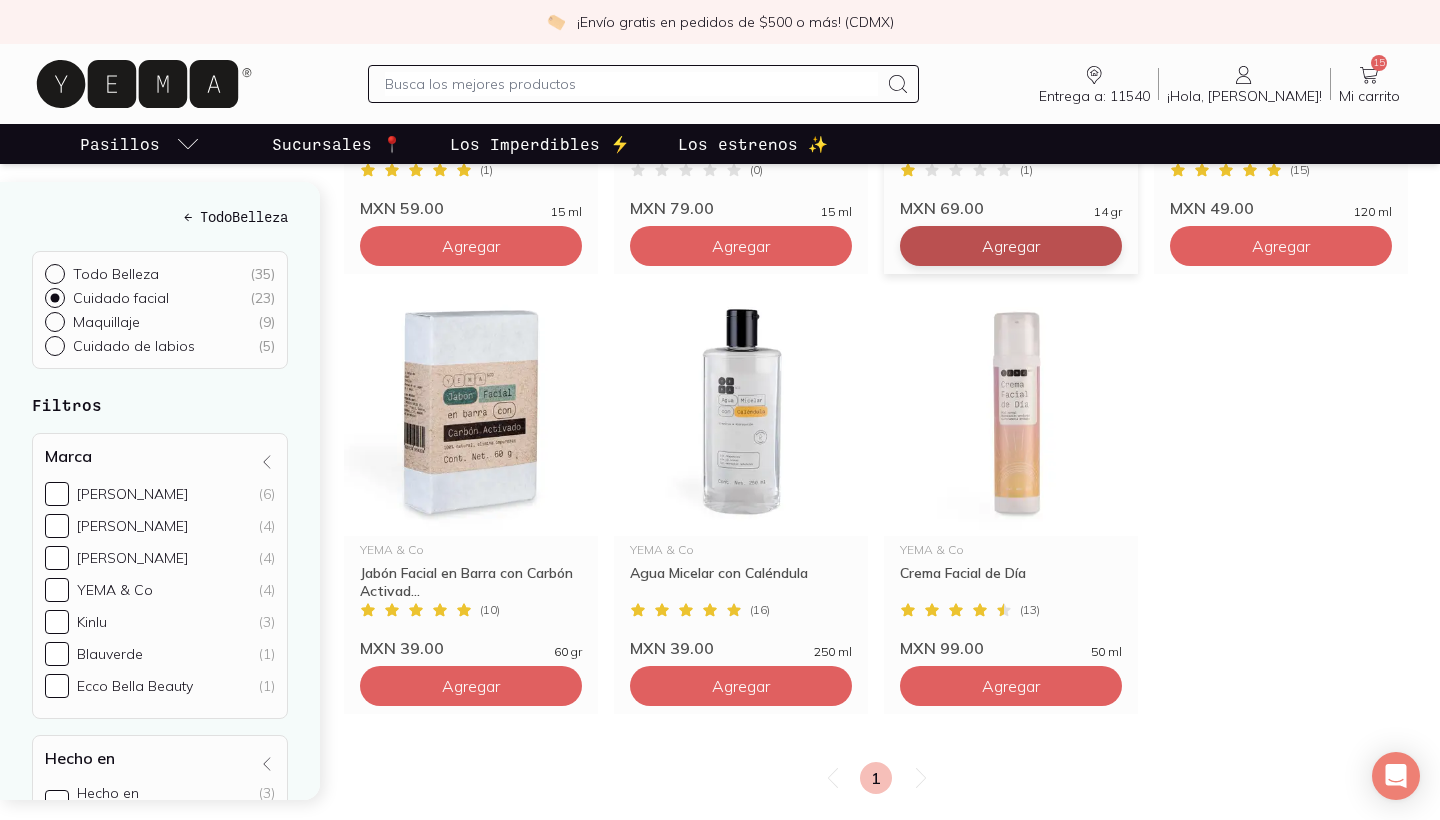 scroll, scrollTop: 2353, scrollLeft: 0, axis: vertical 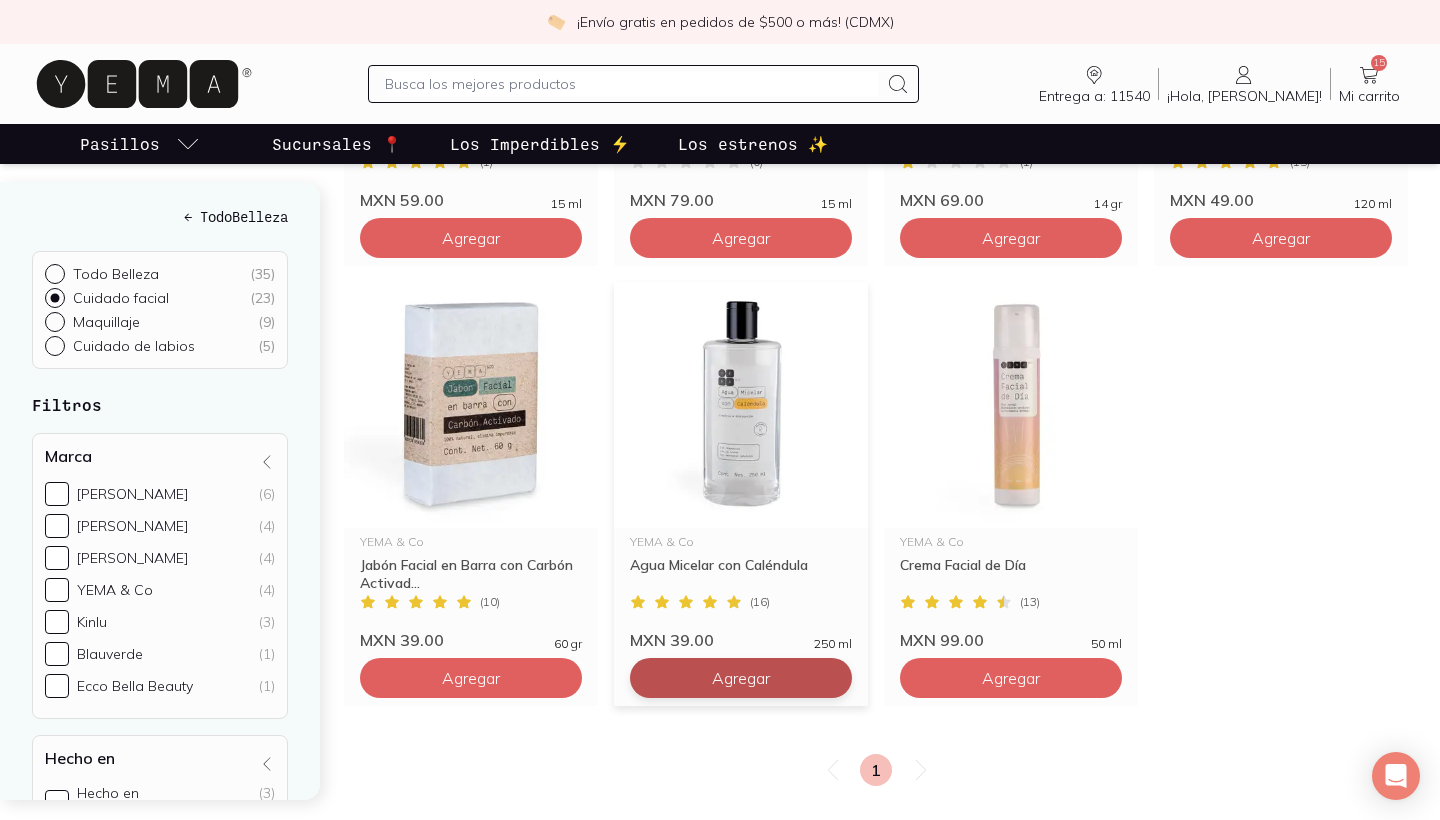 click on "Agregar" at bounding box center [471, -1522] 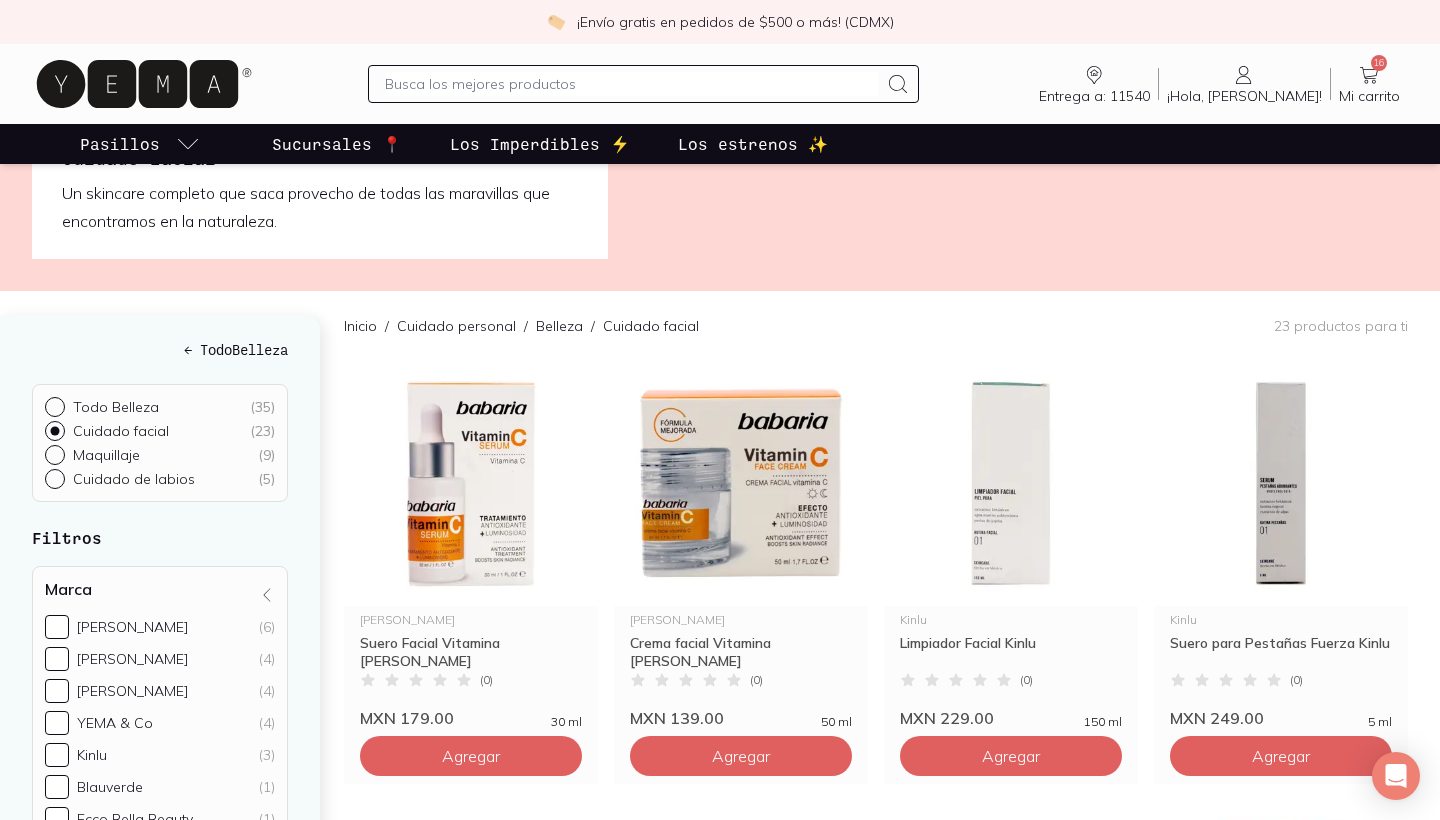 scroll, scrollTop: 74, scrollLeft: 0, axis: vertical 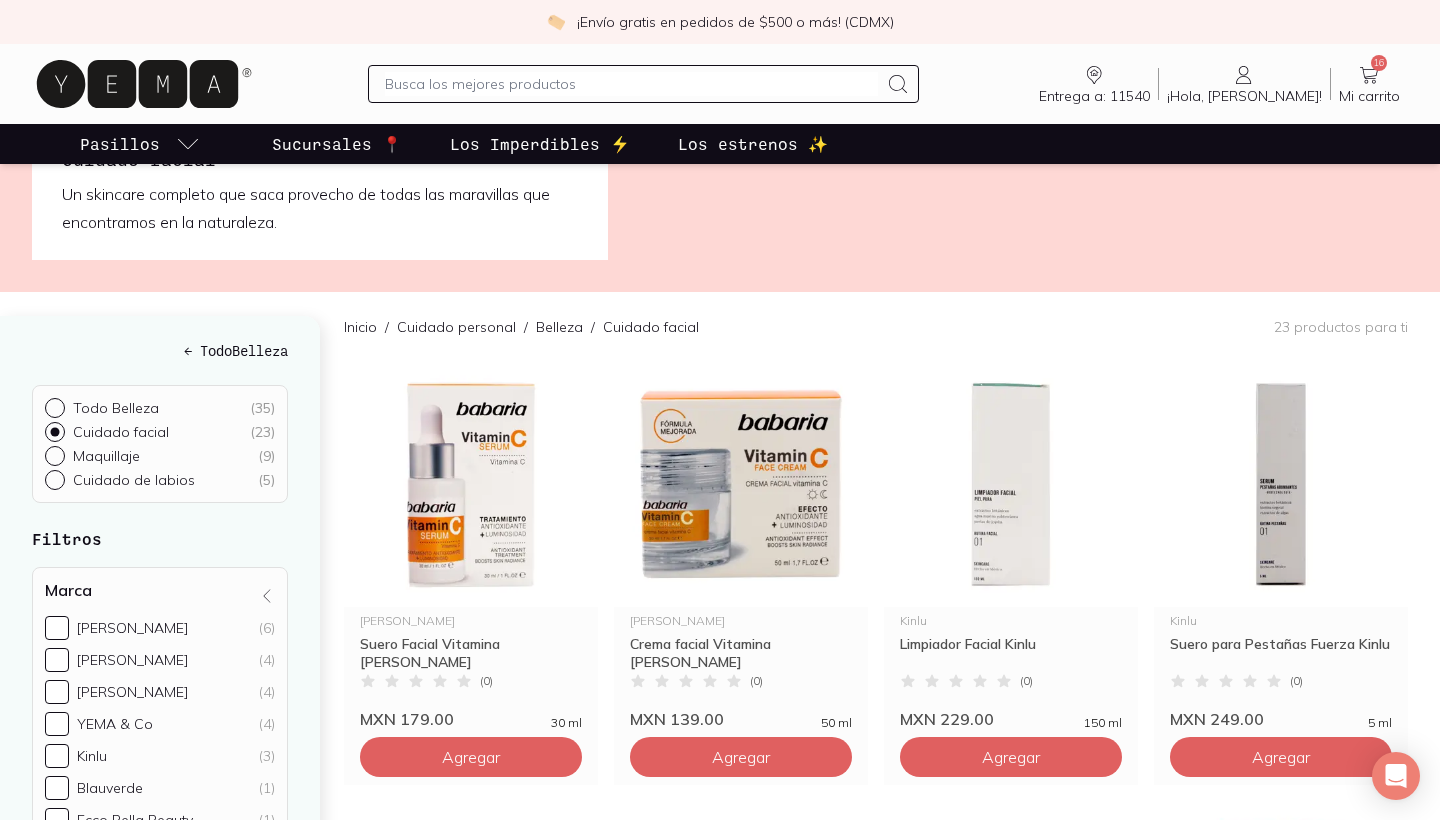 click on "Belleza" at bounding box center [559, 327] 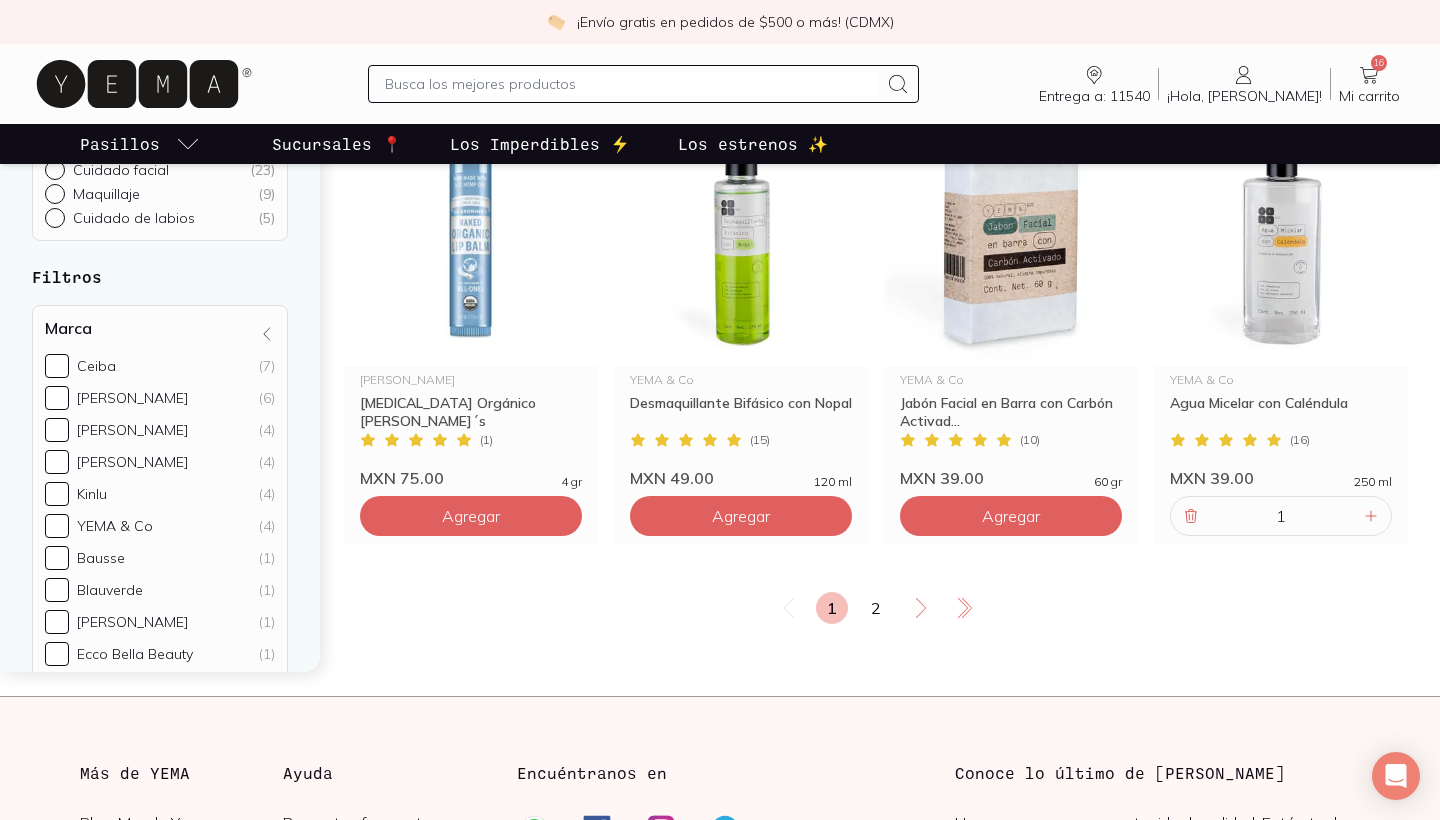 scroll, scrollTop: 3417, scrollLeft: 0, axis: vertical 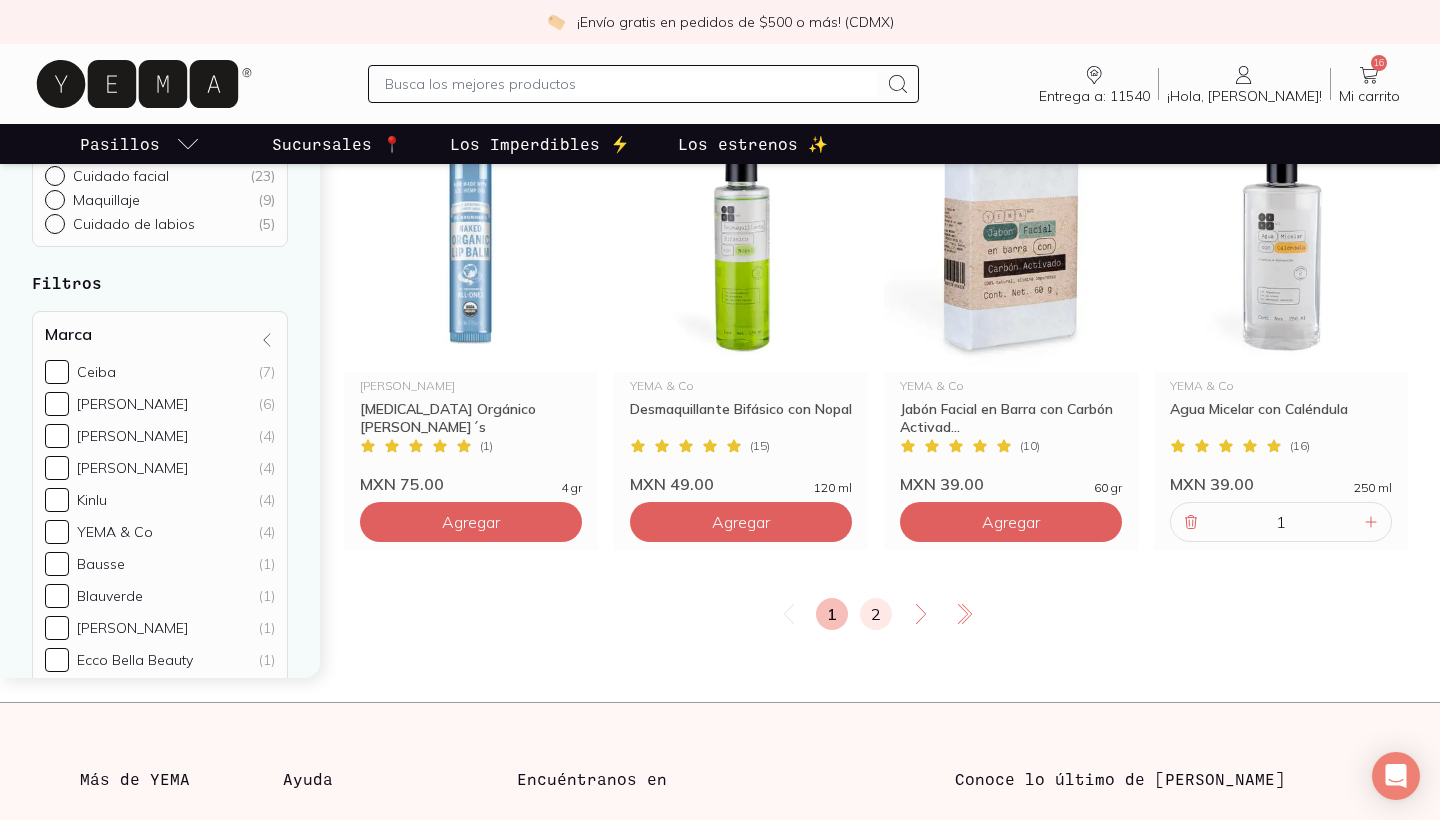 click on "2" at bounding box center (876, 614) 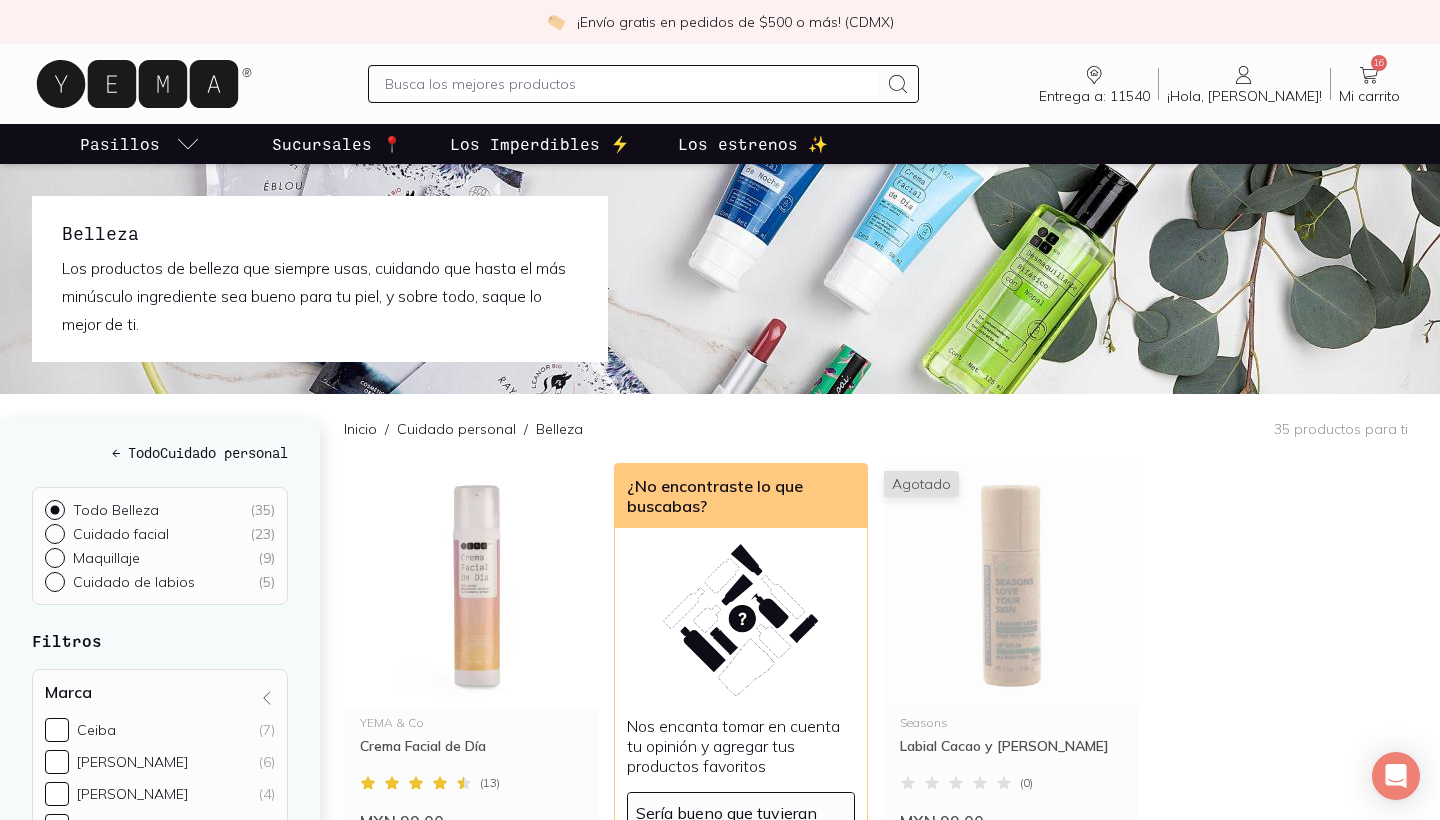 scroll, scrollTop: 0, scrollLeft: 0, axis: both 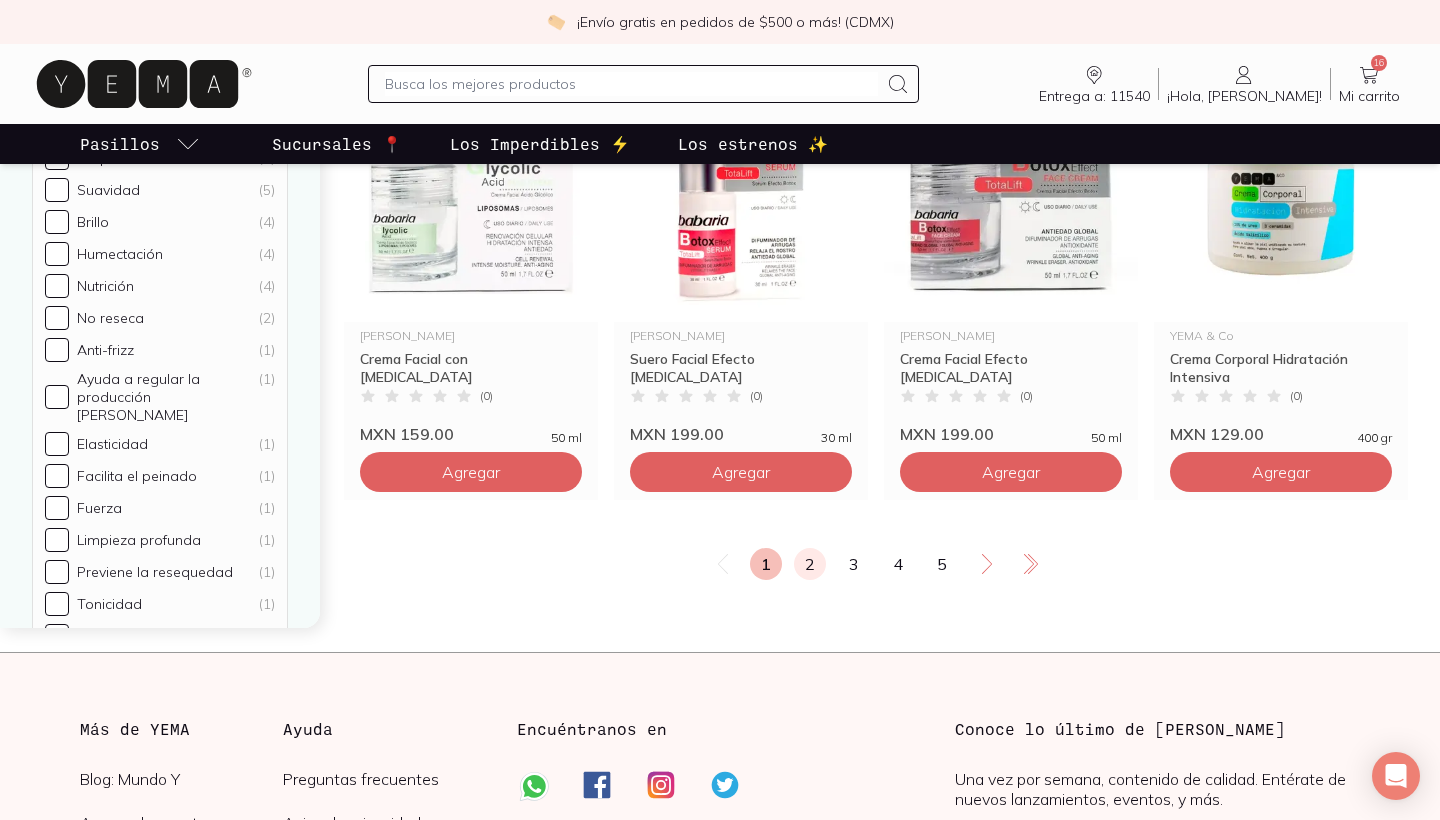 click on "2" at bounding box center [810, 564] 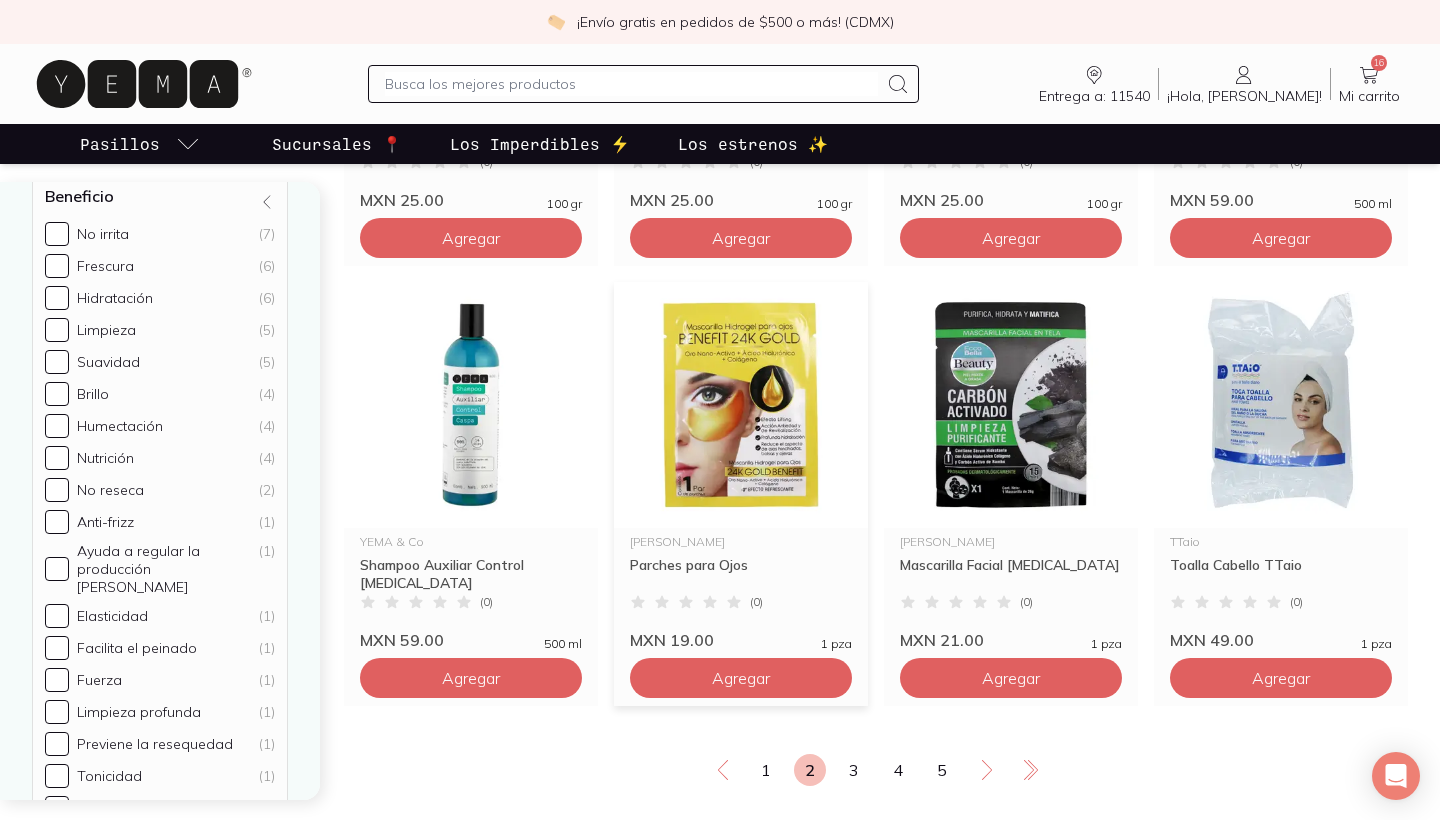 scroll, scrollTop: 3279, scrollLeft: 0, axis: vertical 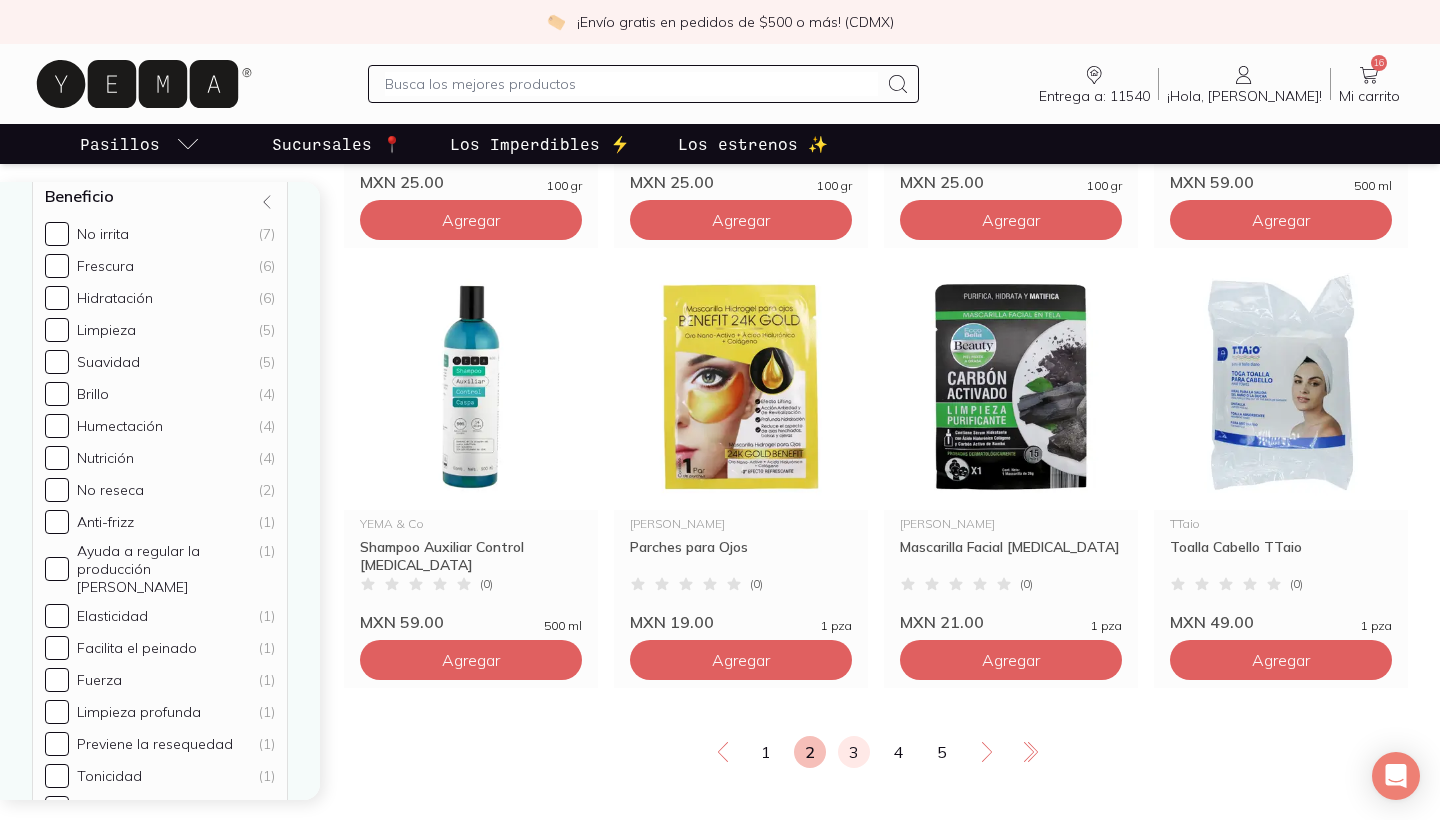 click on "3" at bounding box center (854, 752) 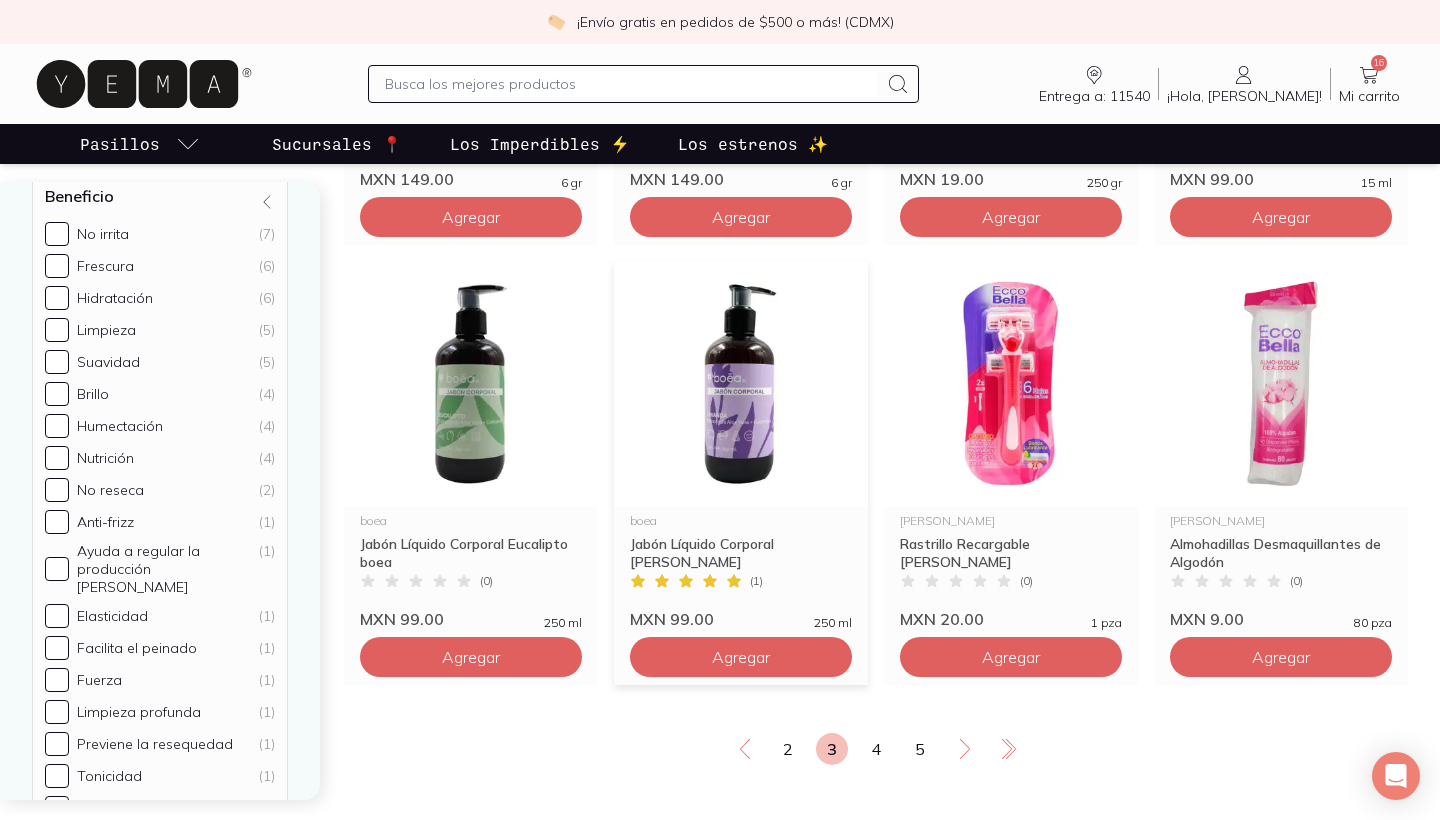 scroll, scrollTop: 3285, scrollLeft: 0, axis: vertical 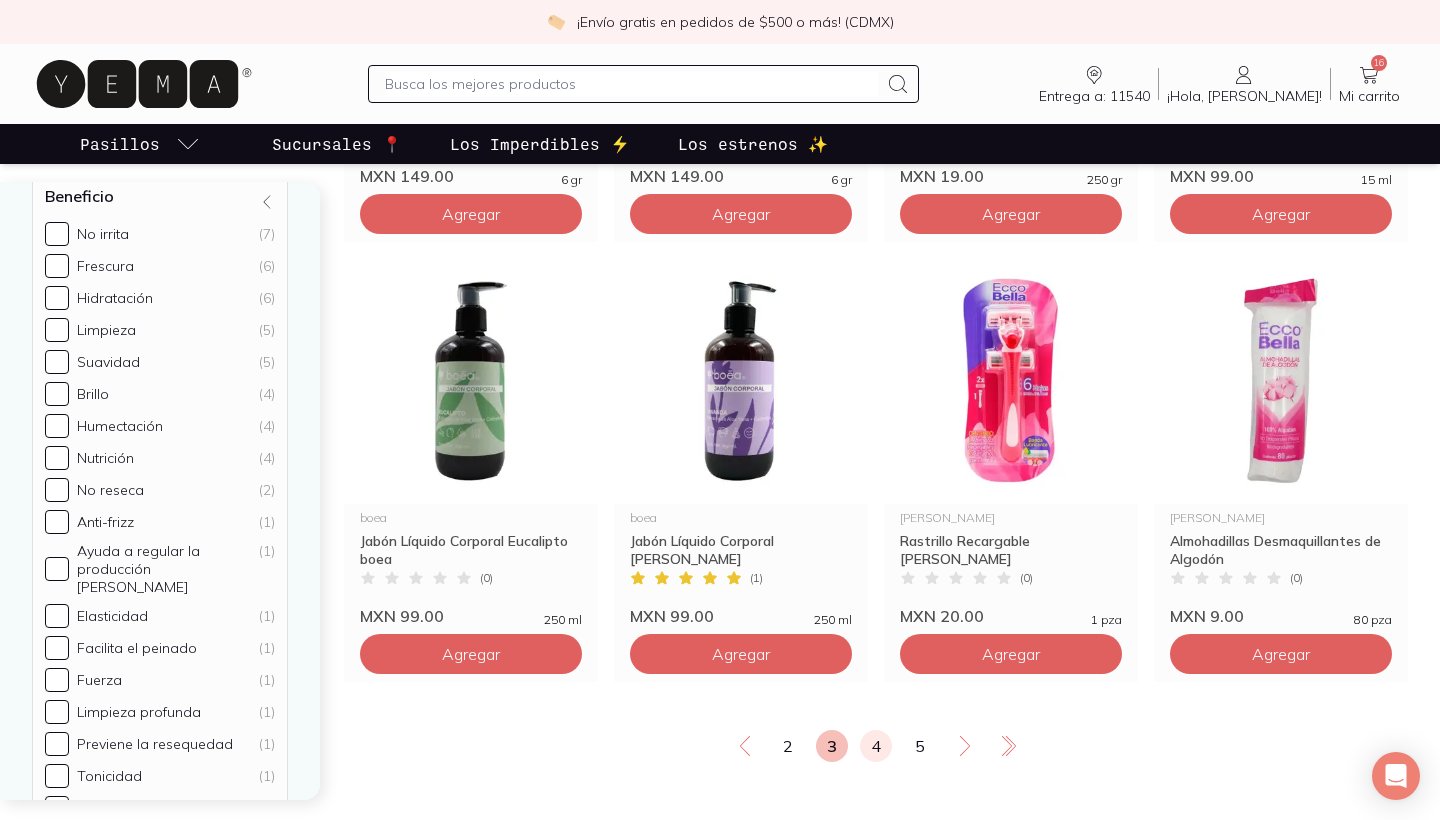 click on "4" at bounding box center (876, 746) 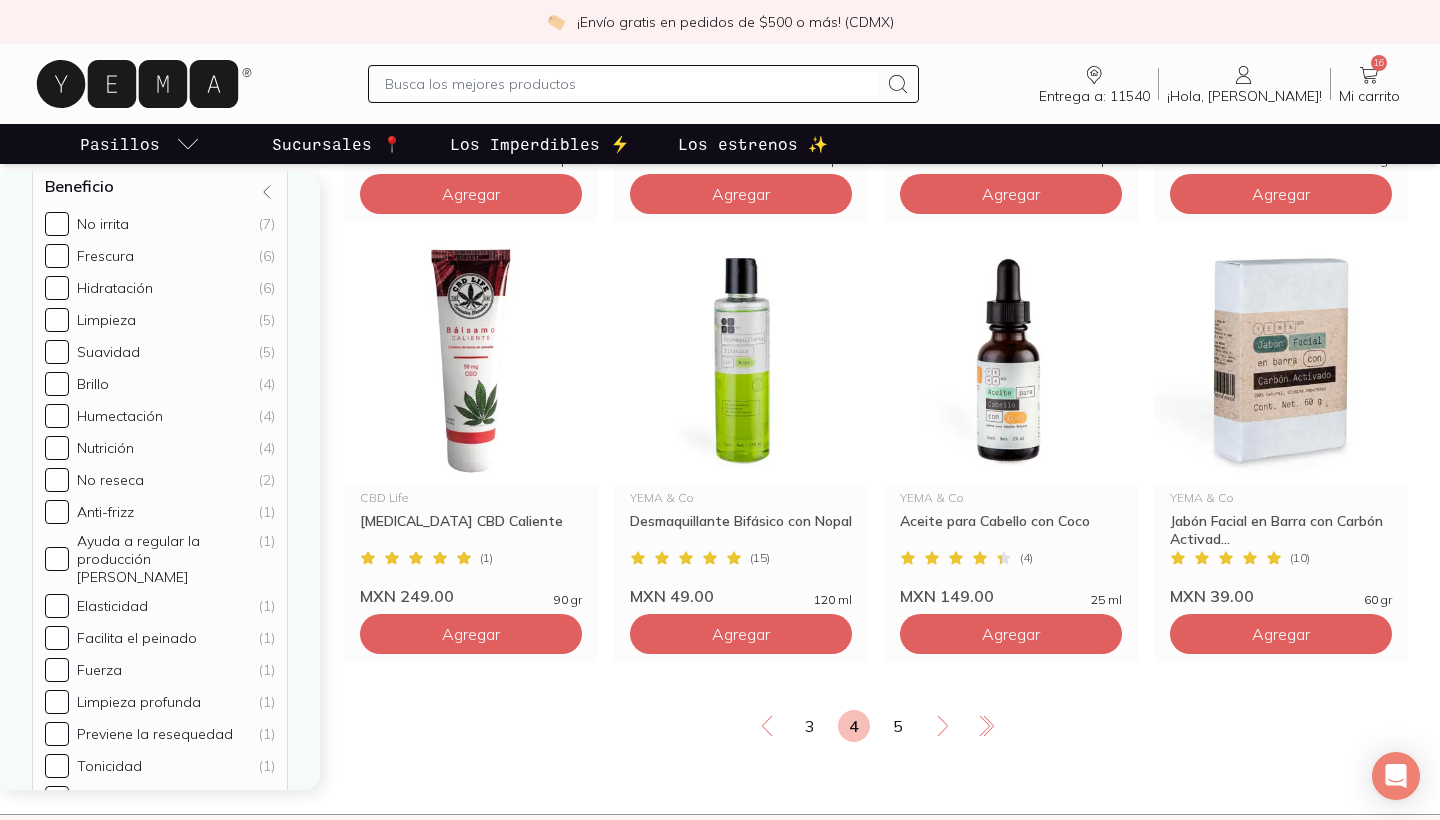 scroll, scrollTop: 3305, scrollLeft: 0, axis: vertical 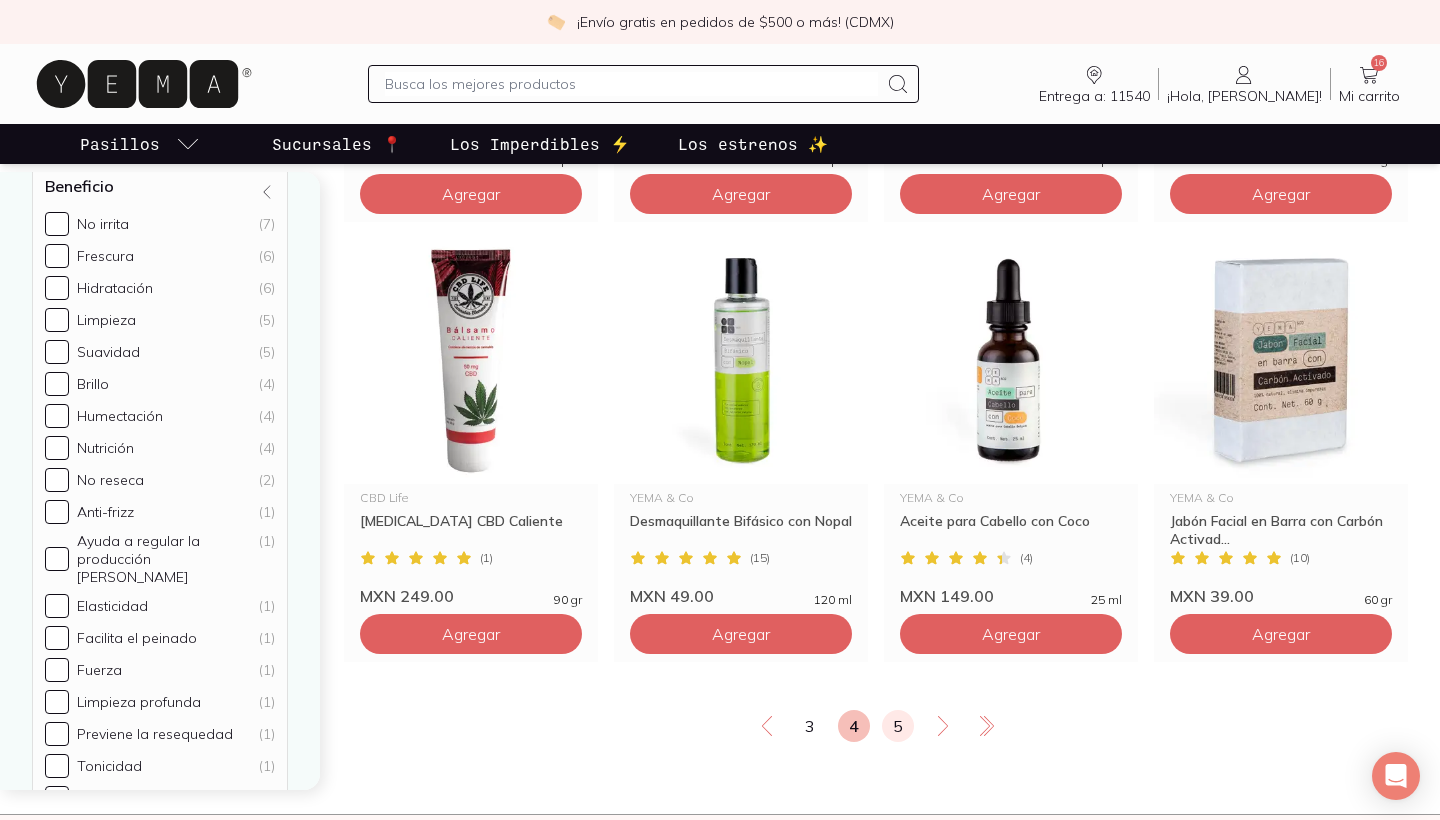 click on "5" at bounding box center [898, 726] 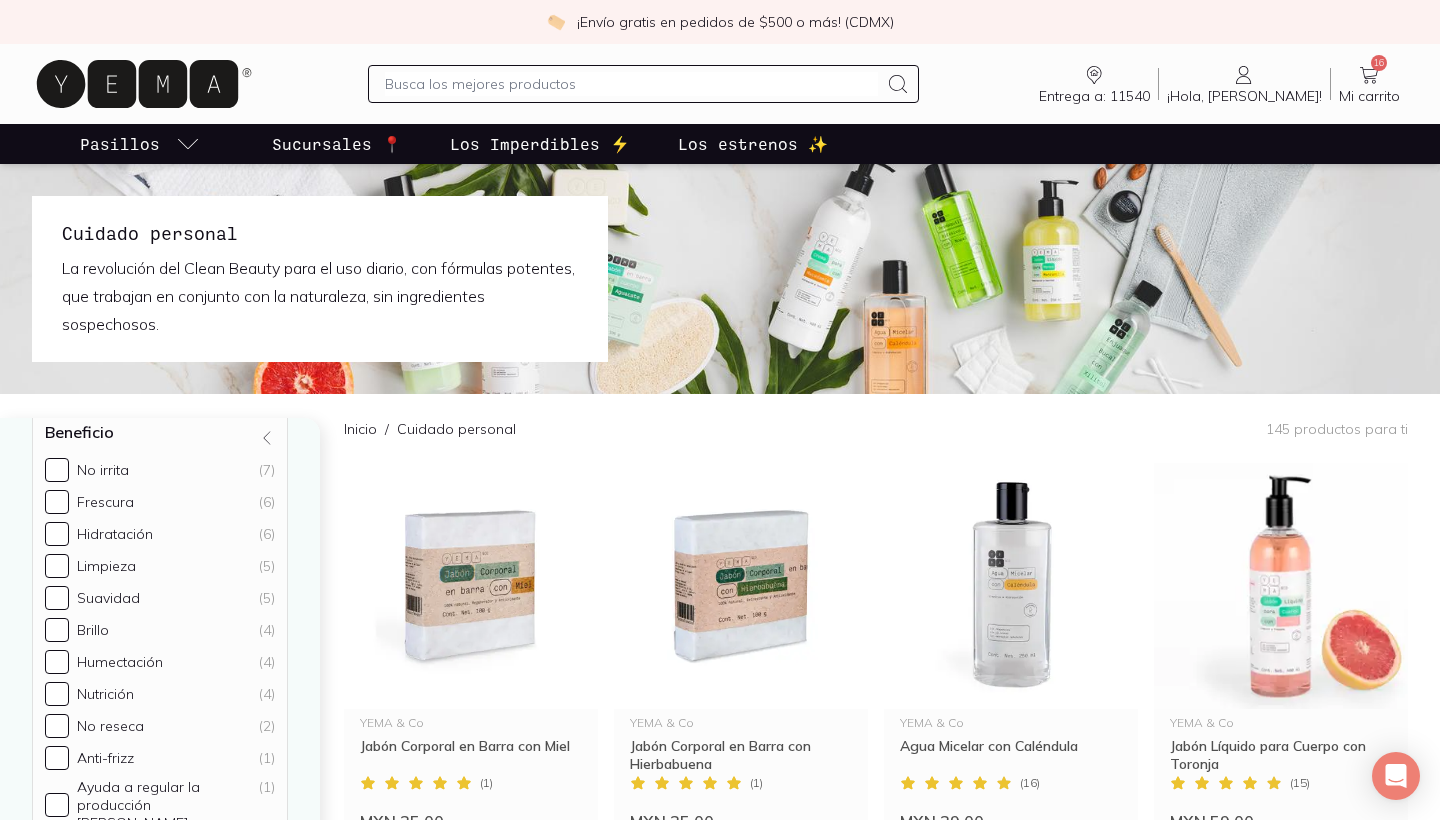 scroll, scrollTop: 0, scrollLeft: 0, axis: both 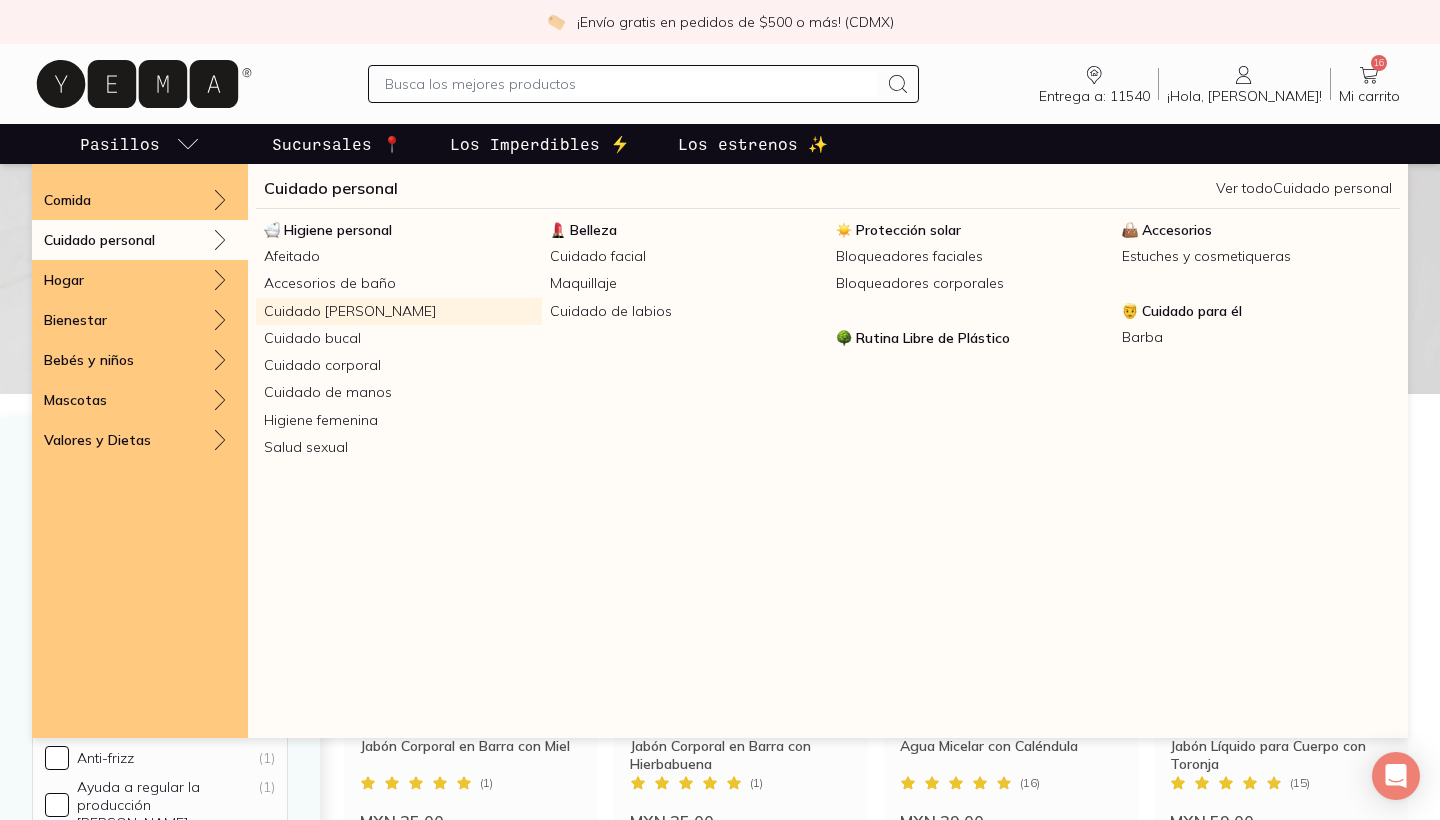 click on "Cuidado [PERSON_NAME]" at bounding box center (399, 311) 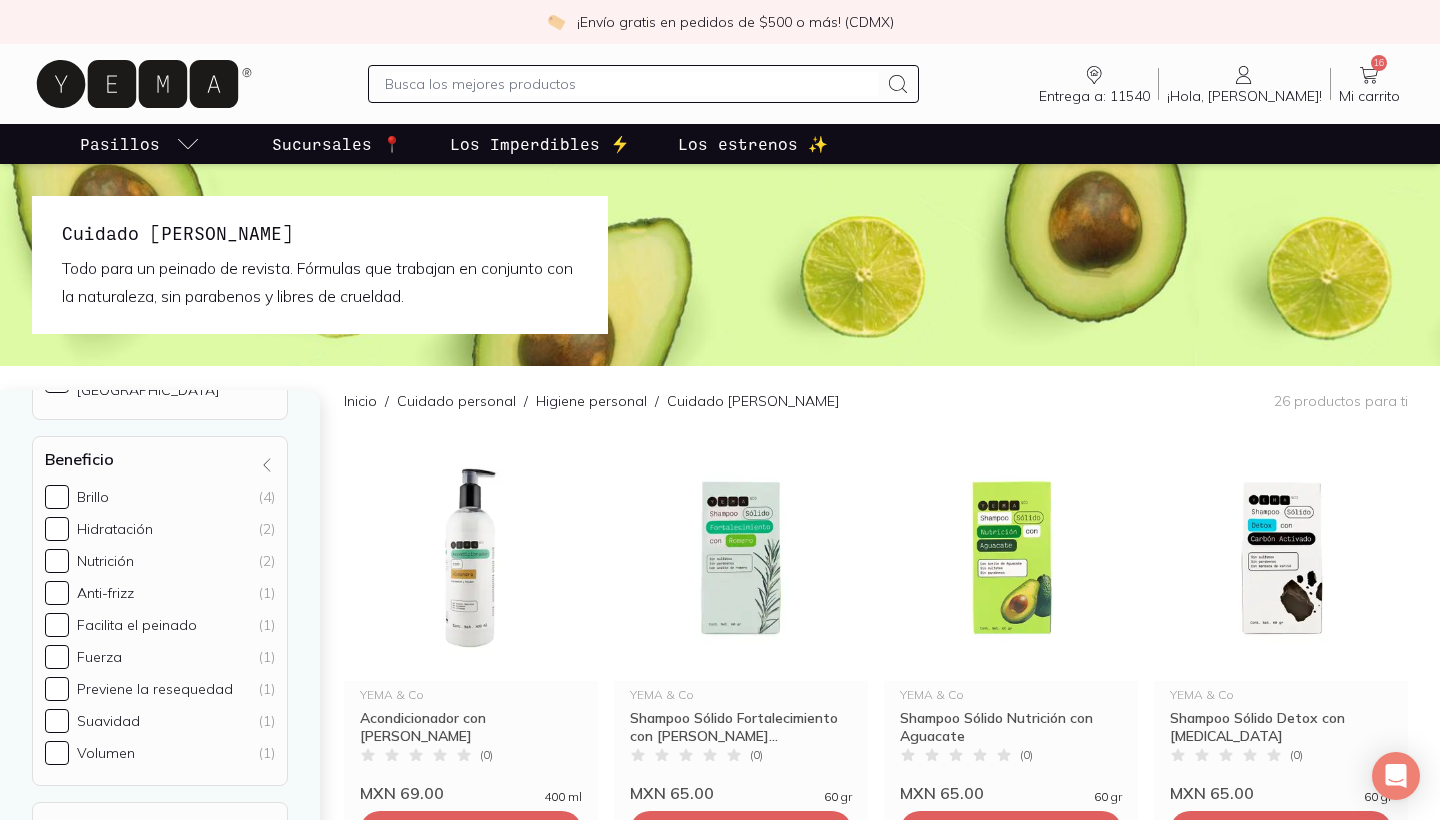 scroll, scrollTop: 56, scrollLeft: 0, axis: vertical 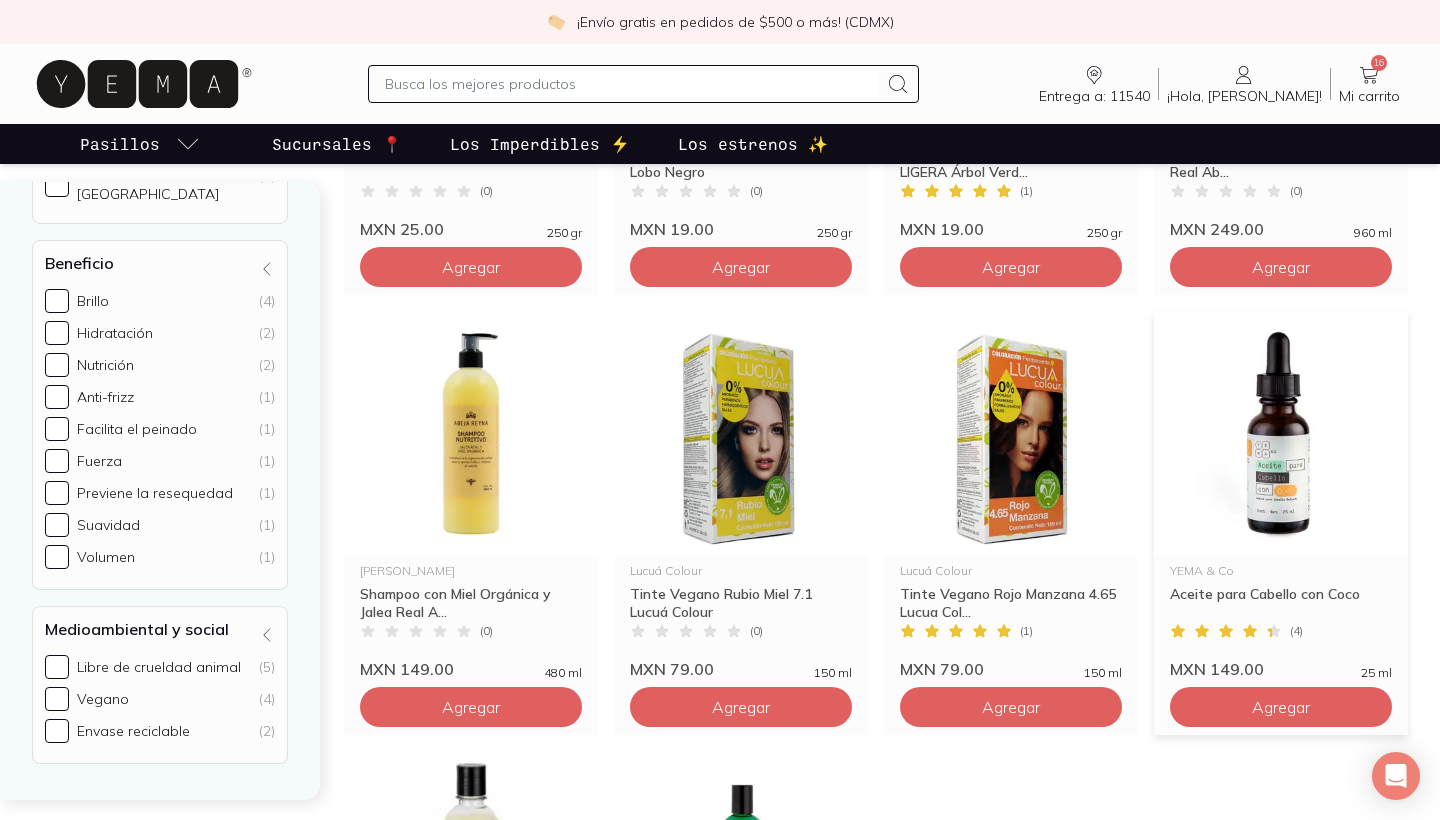 click at bounding box center (1281, 434) 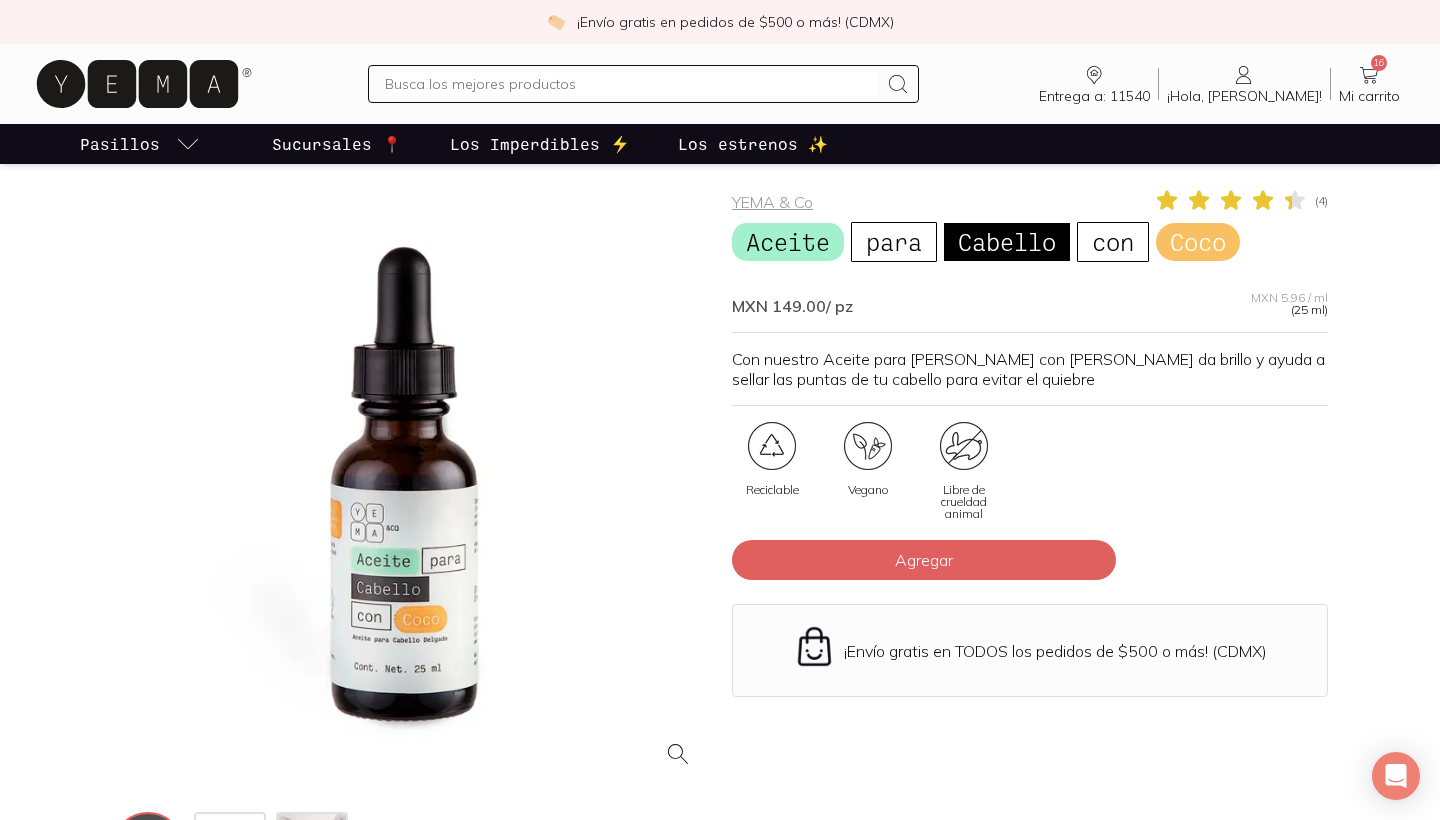 scroll, scrollTop: 43, scrollLeft: 0, axis: vertical 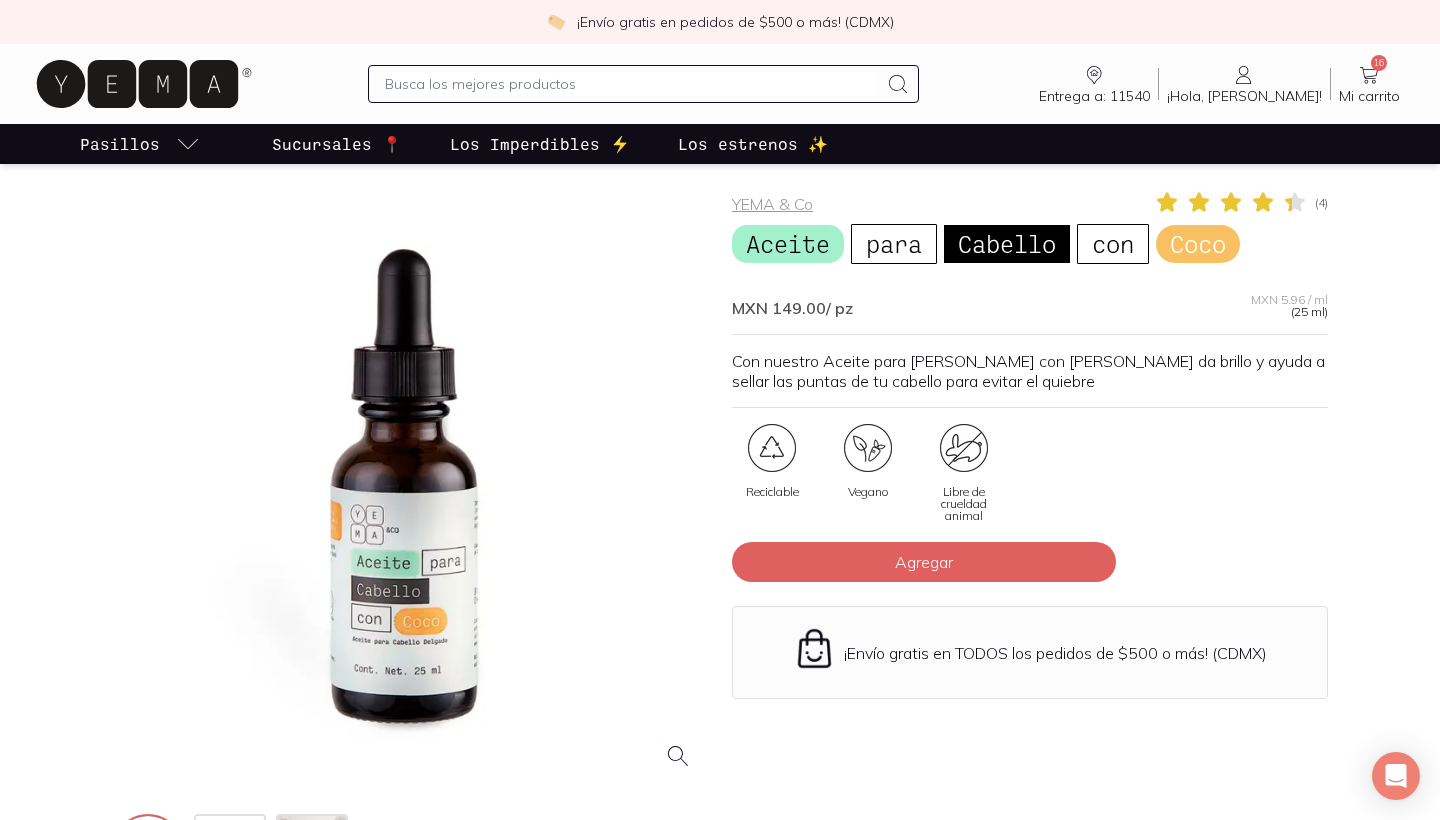 click at bounding box center (1231, 200) 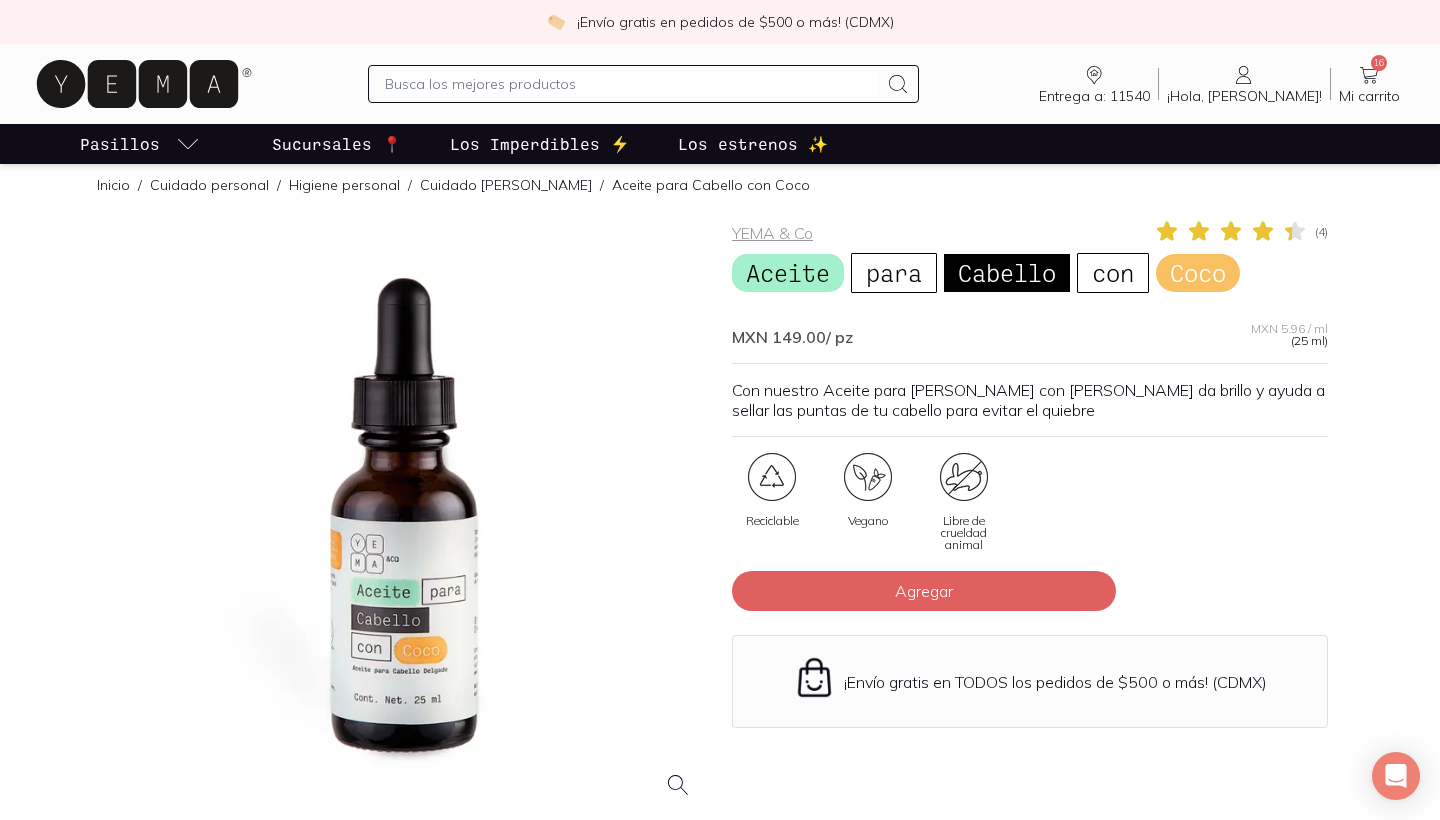 scroll, scrollTop: 33, scrollLeft: 0, axis: vertical 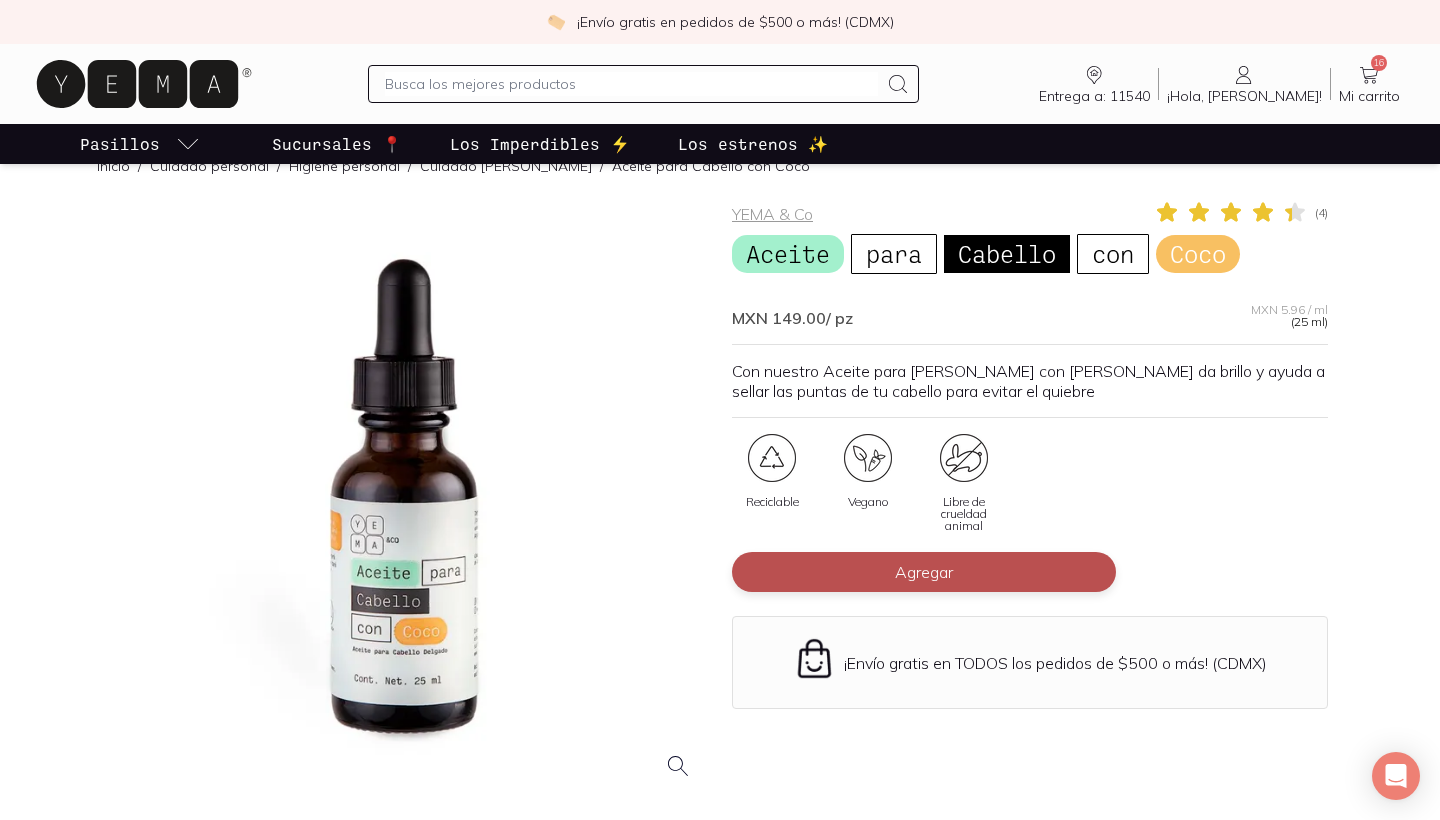click on "Agregar" at bounding box center (924, 572) 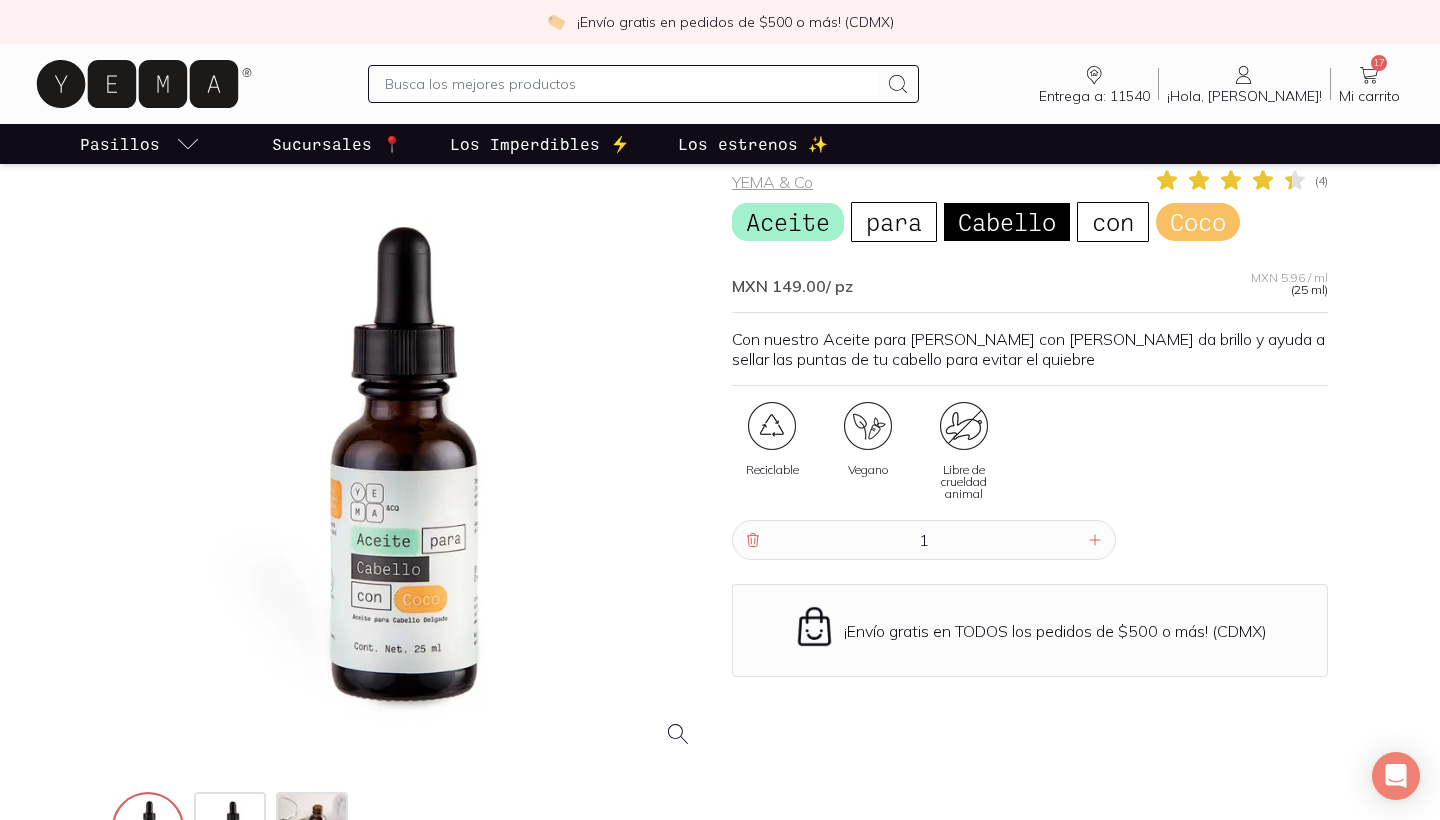 scroll, scrollTop: 40, scrollLeft: 0, axis: vertical 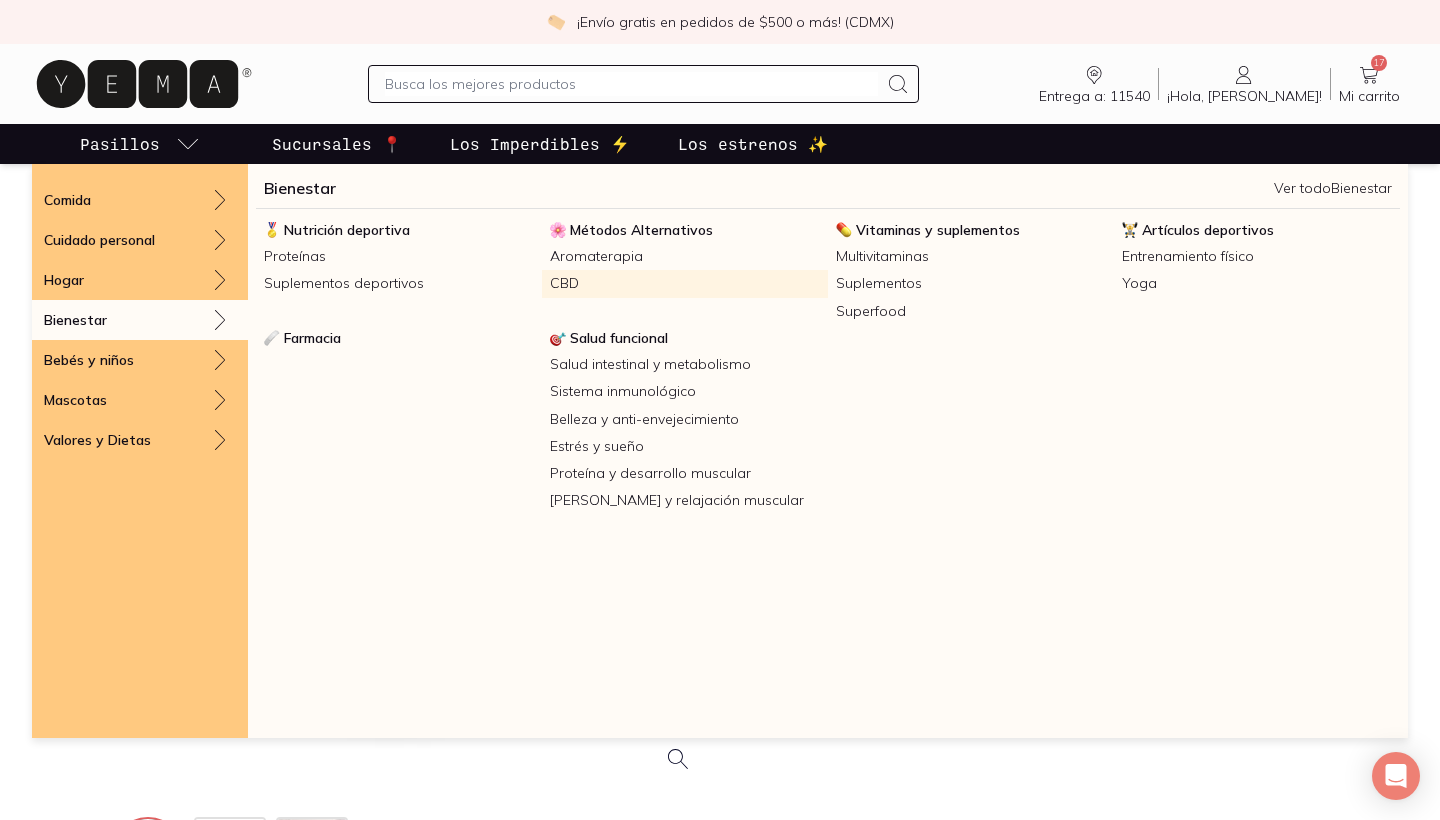 click on "CBD" at bounding box center [685, 283] 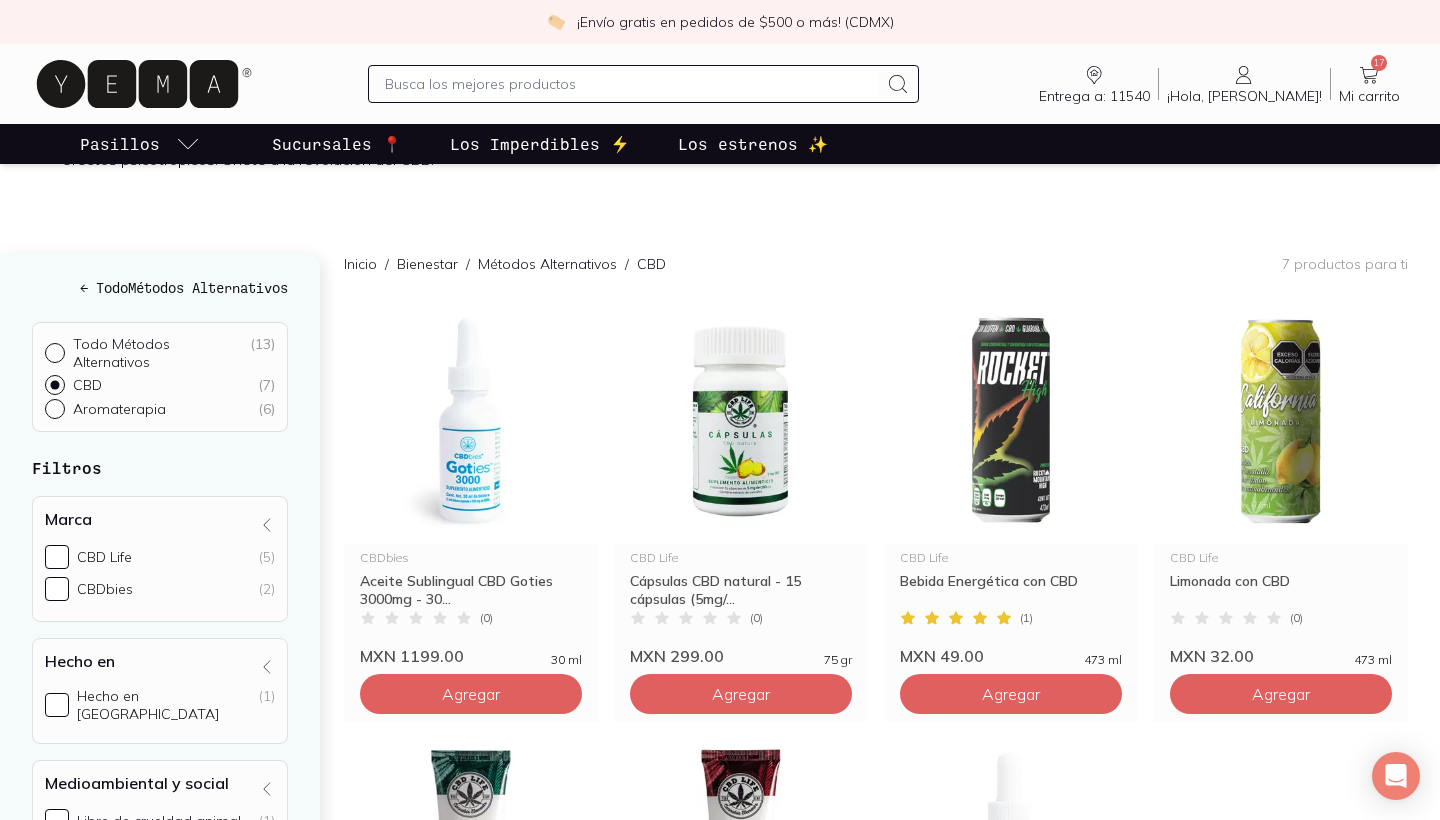 scroll, scrollTop: 150, scrollLeft: 0, axis: vertical 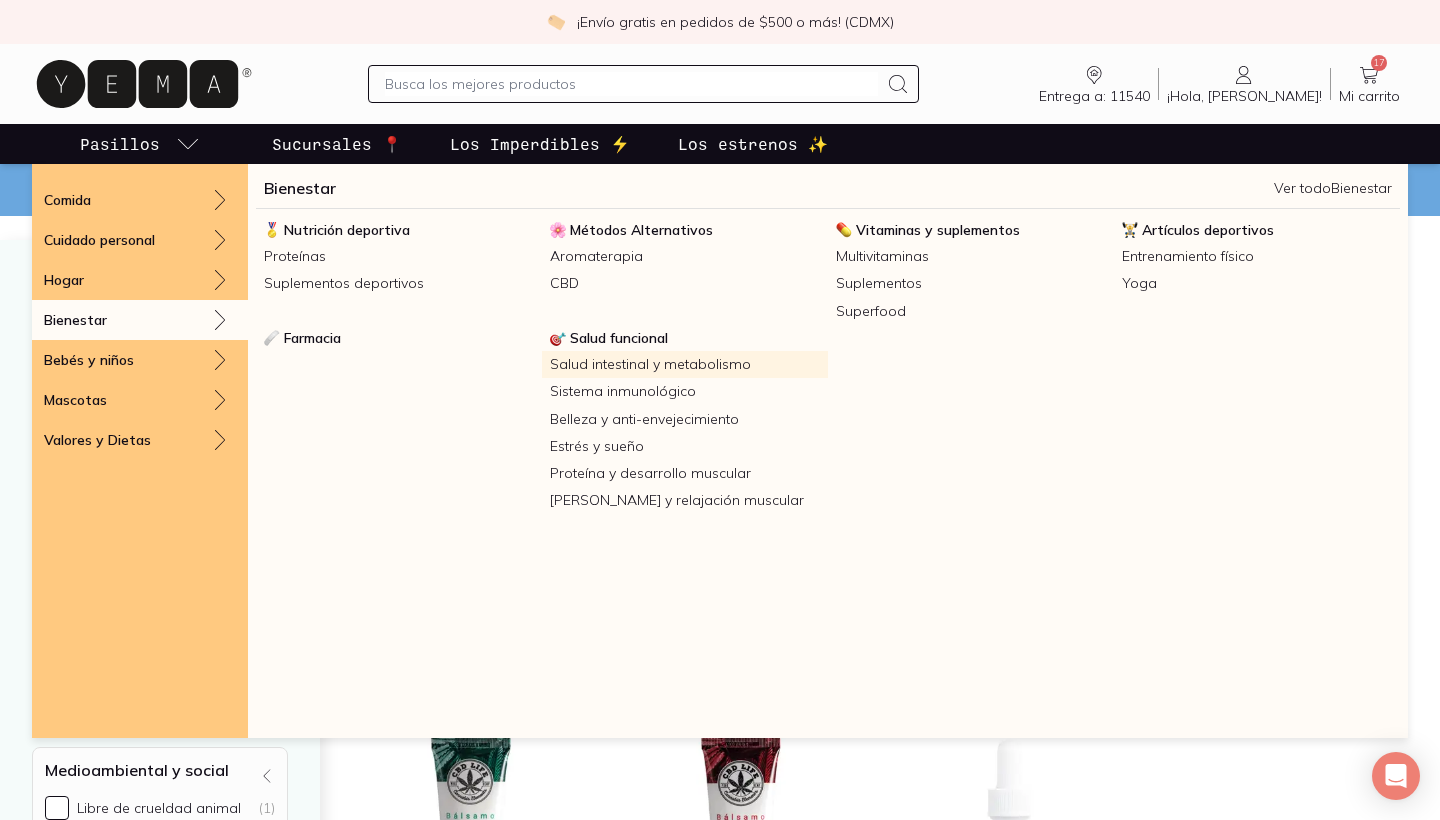 click on "Salud intestinal y metabolismo" at bounding box center [685, 364] 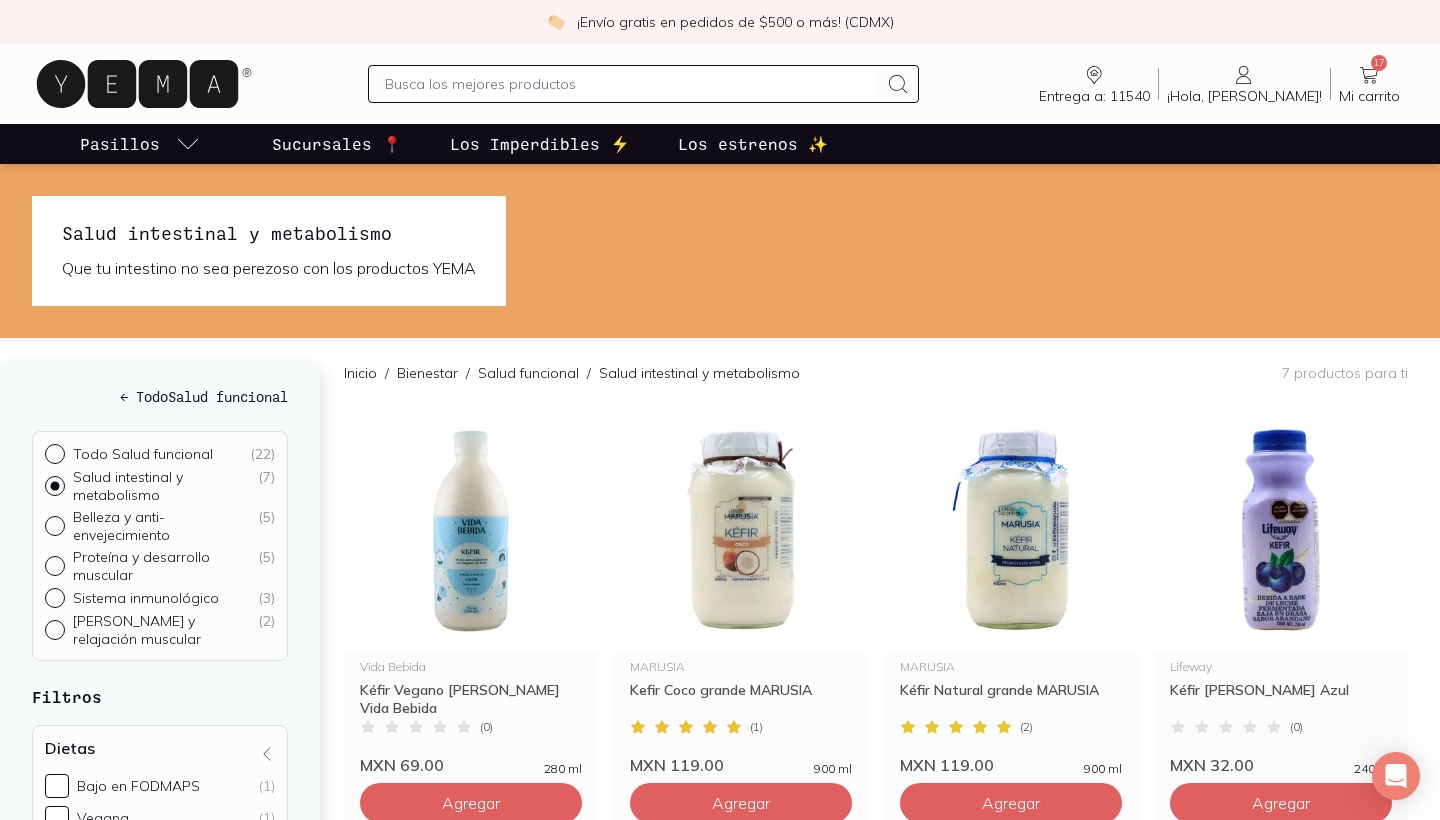 scroll, scrollTop: 0, scrollLeft: 0, axis: both 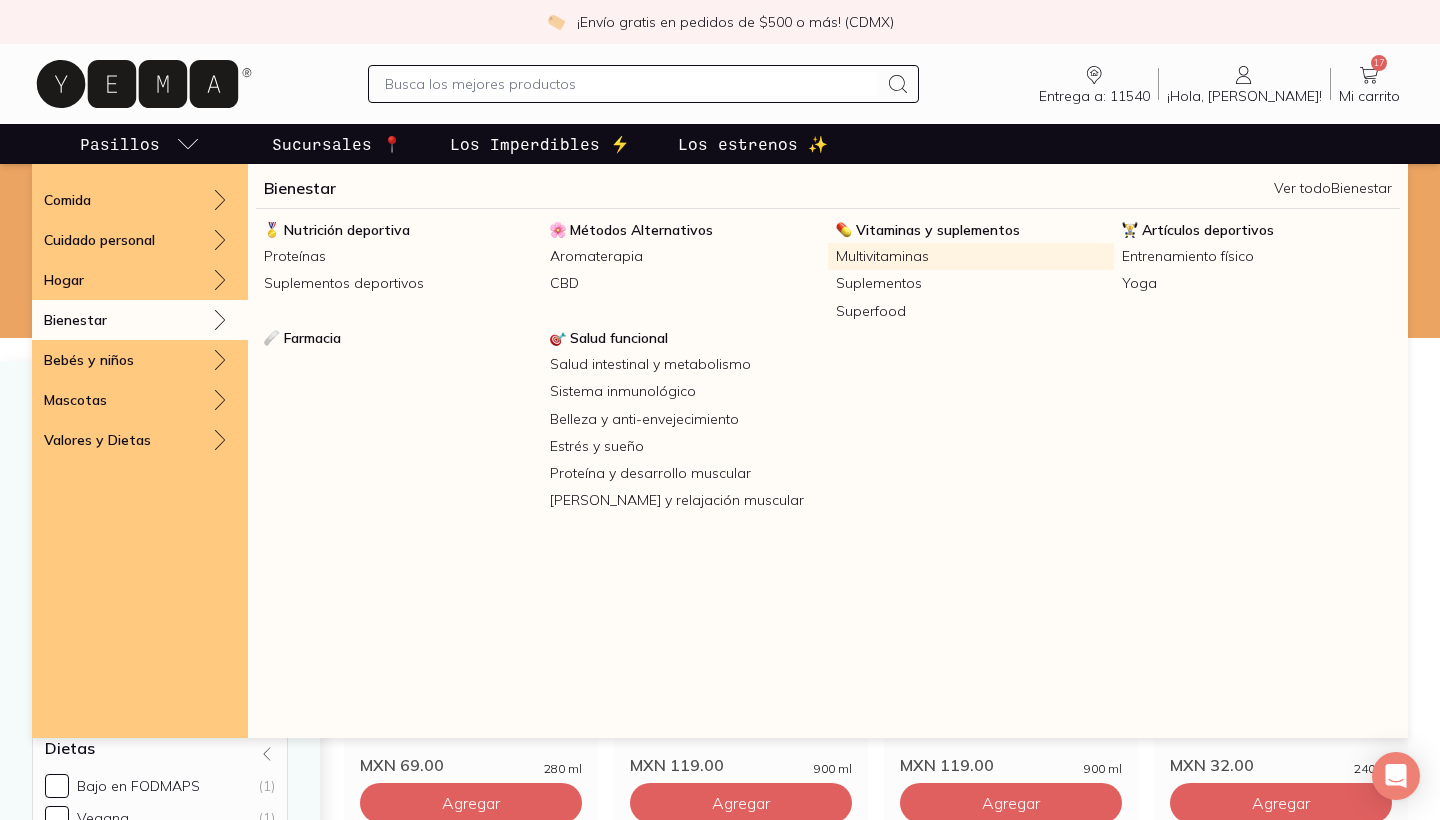 click on "Multivitaminas" at bounding box center (971, 256) 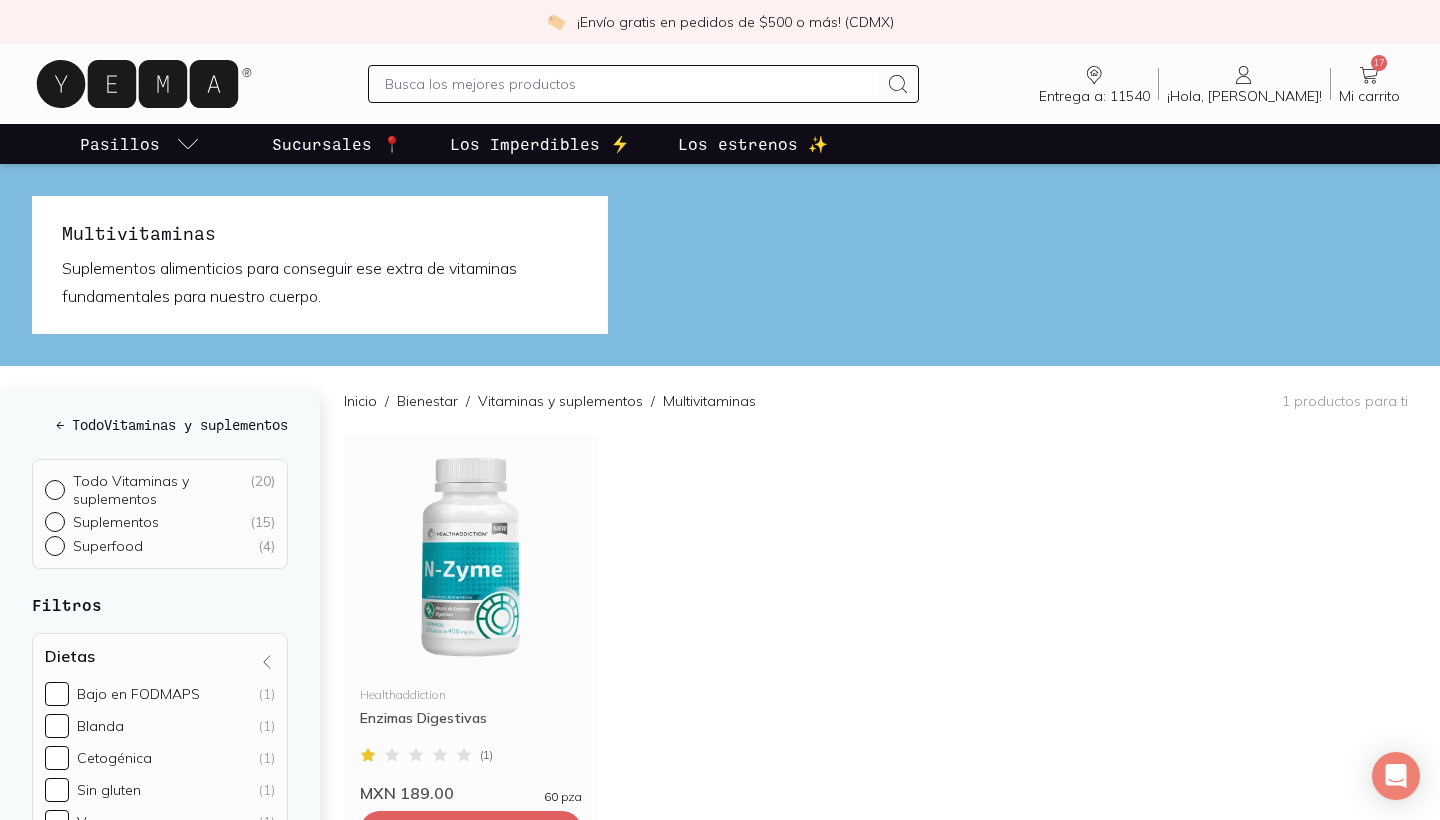 scroll, scrollTop: 0, scrollLeft: 0, axis: both 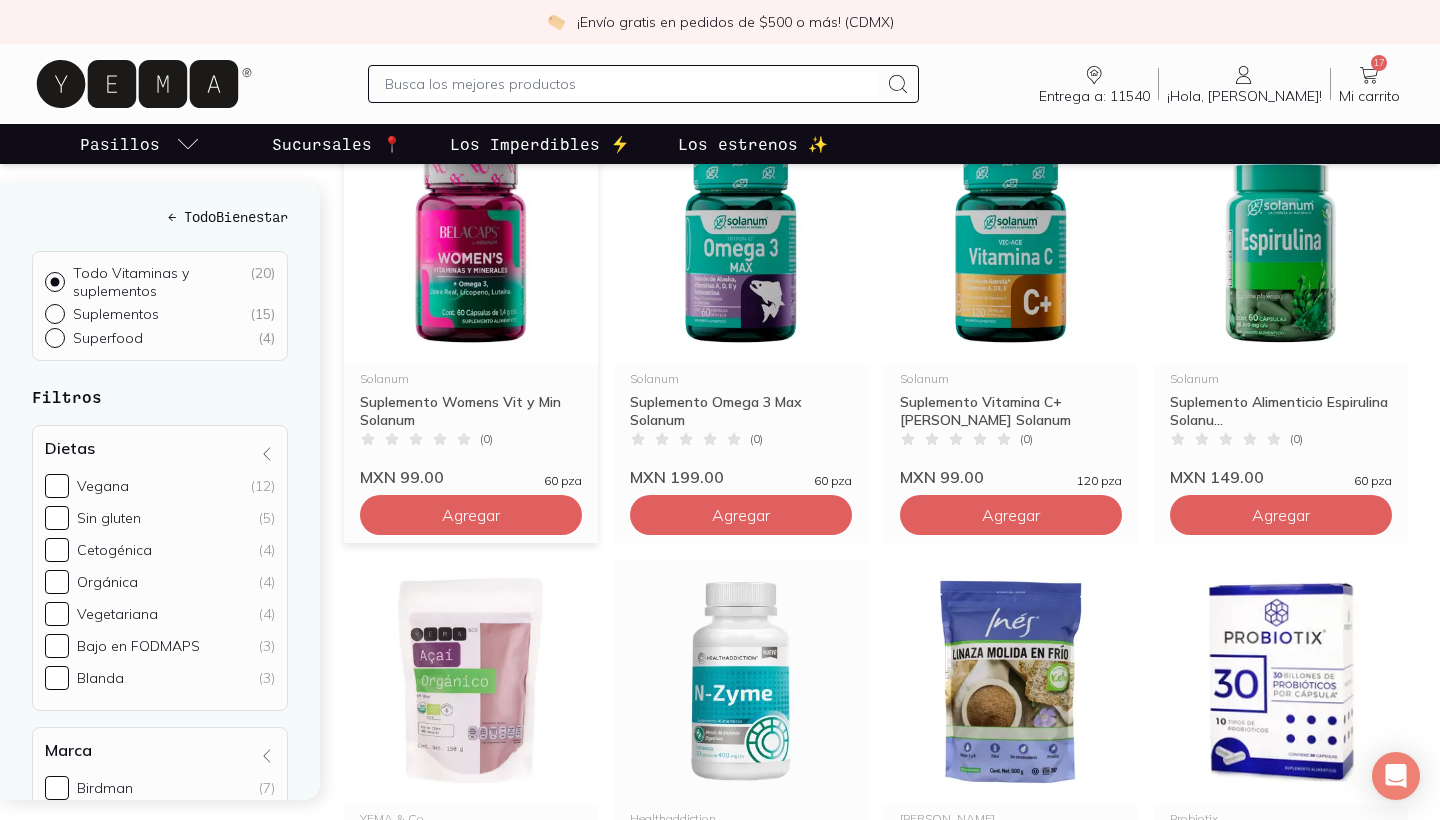 click on "Suplemento Womens Vit y Min Solanum" at bounding box center (471, 411) 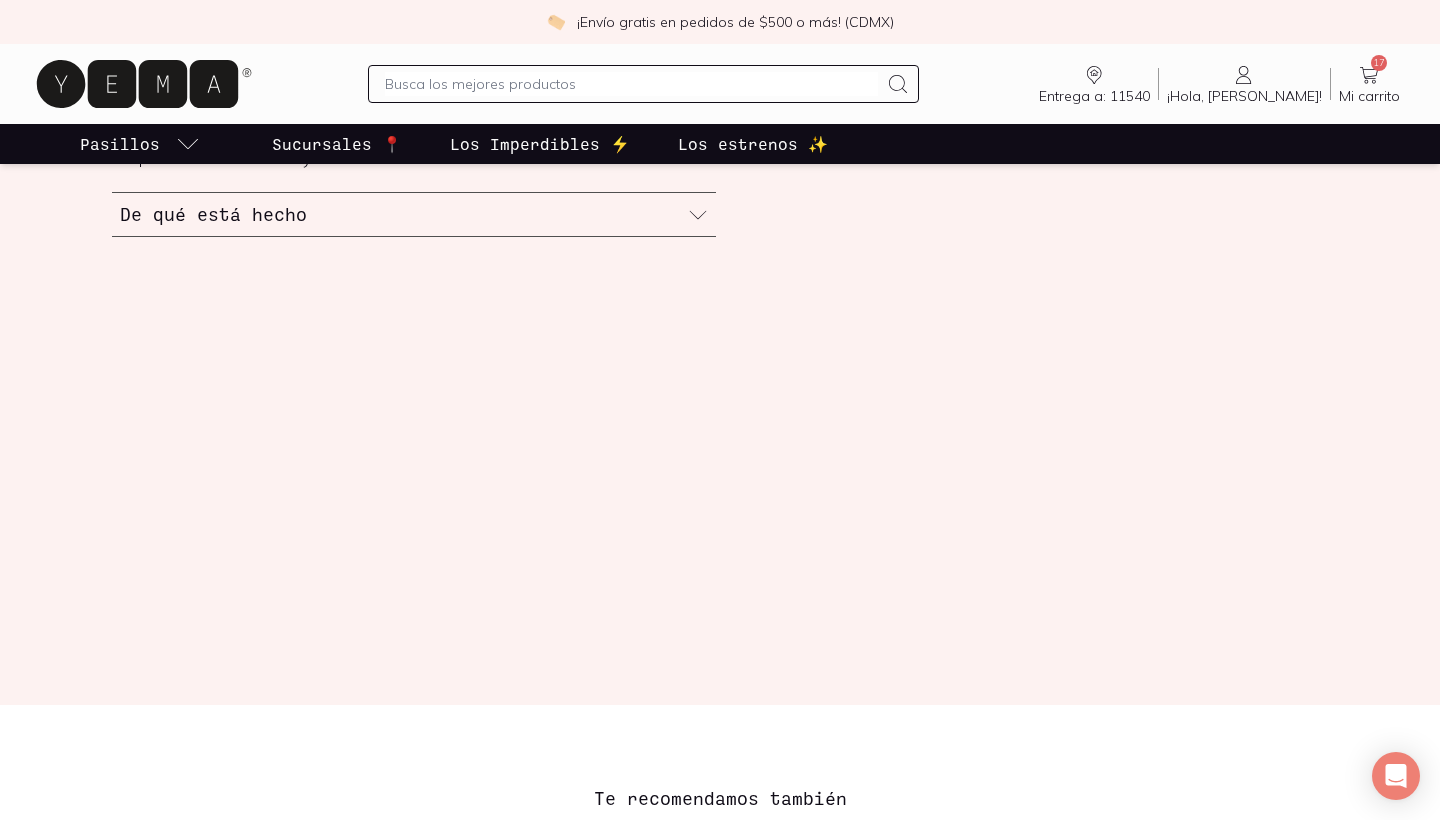 scroll, scrollTop: 582, scrollLeft: 0, axis: vertical 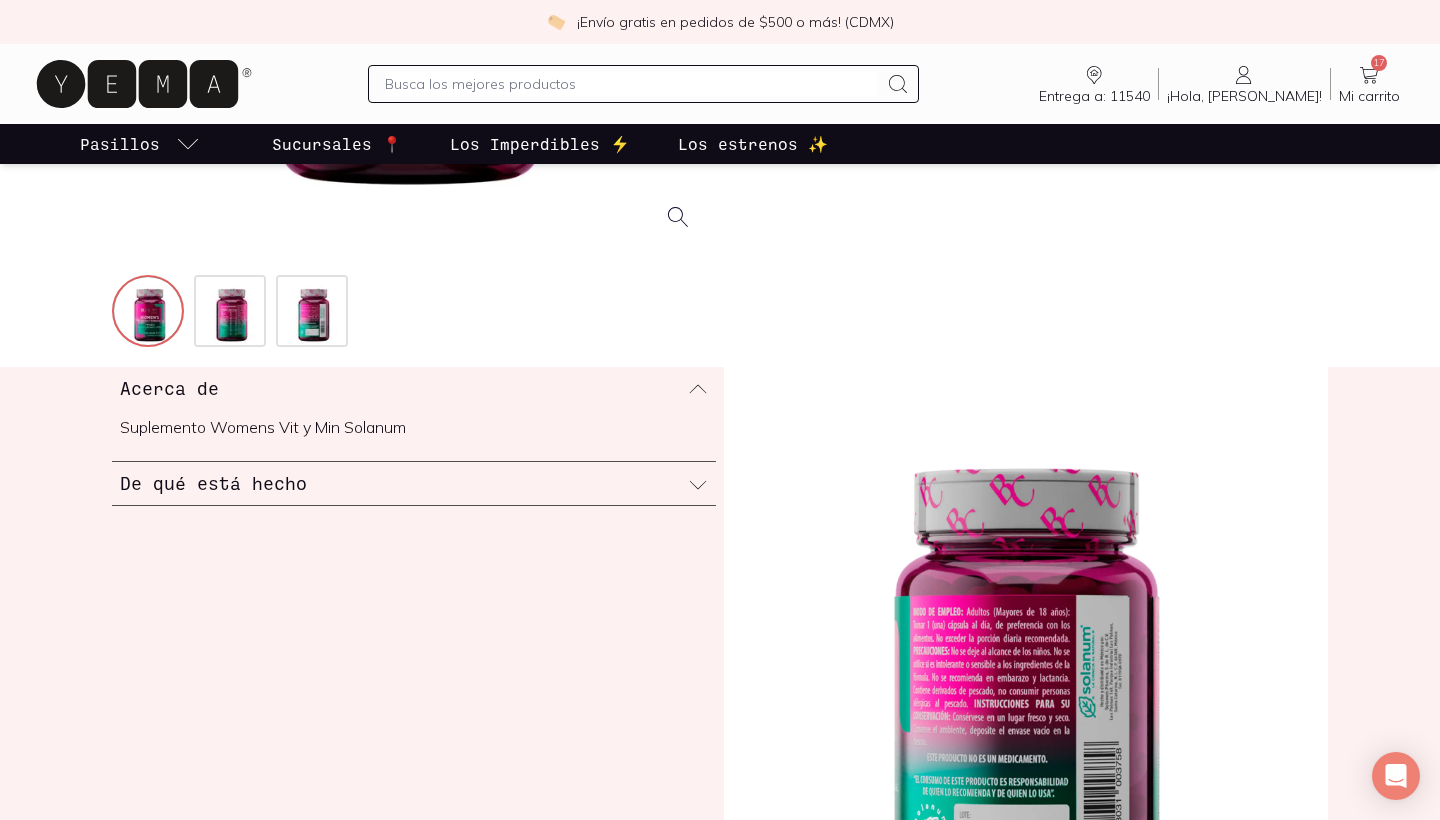 click on "De qué está hecho" at bounding box center (414, 483) 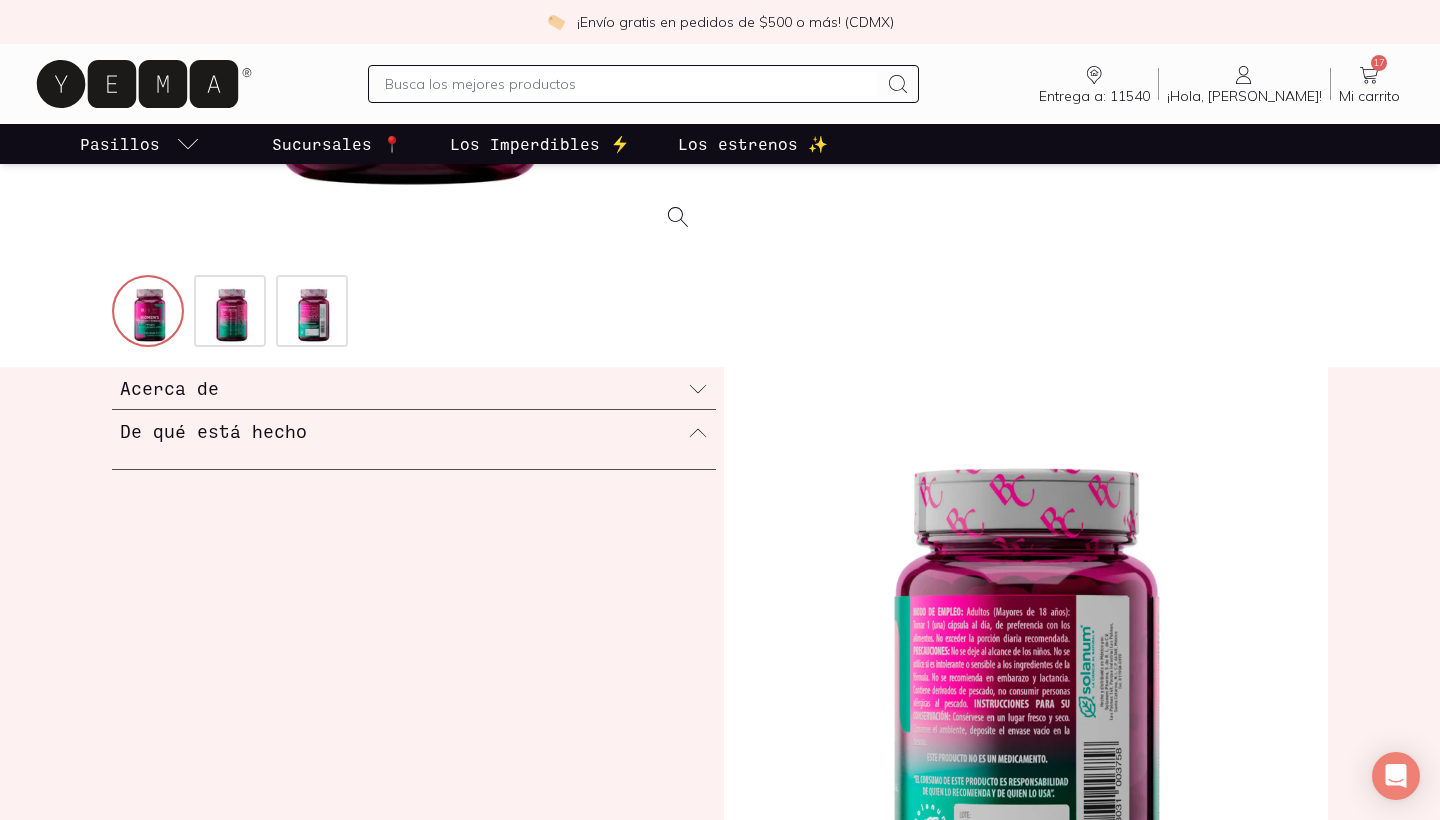 click on "De qué está hecho" at bounding box center [414, 431] 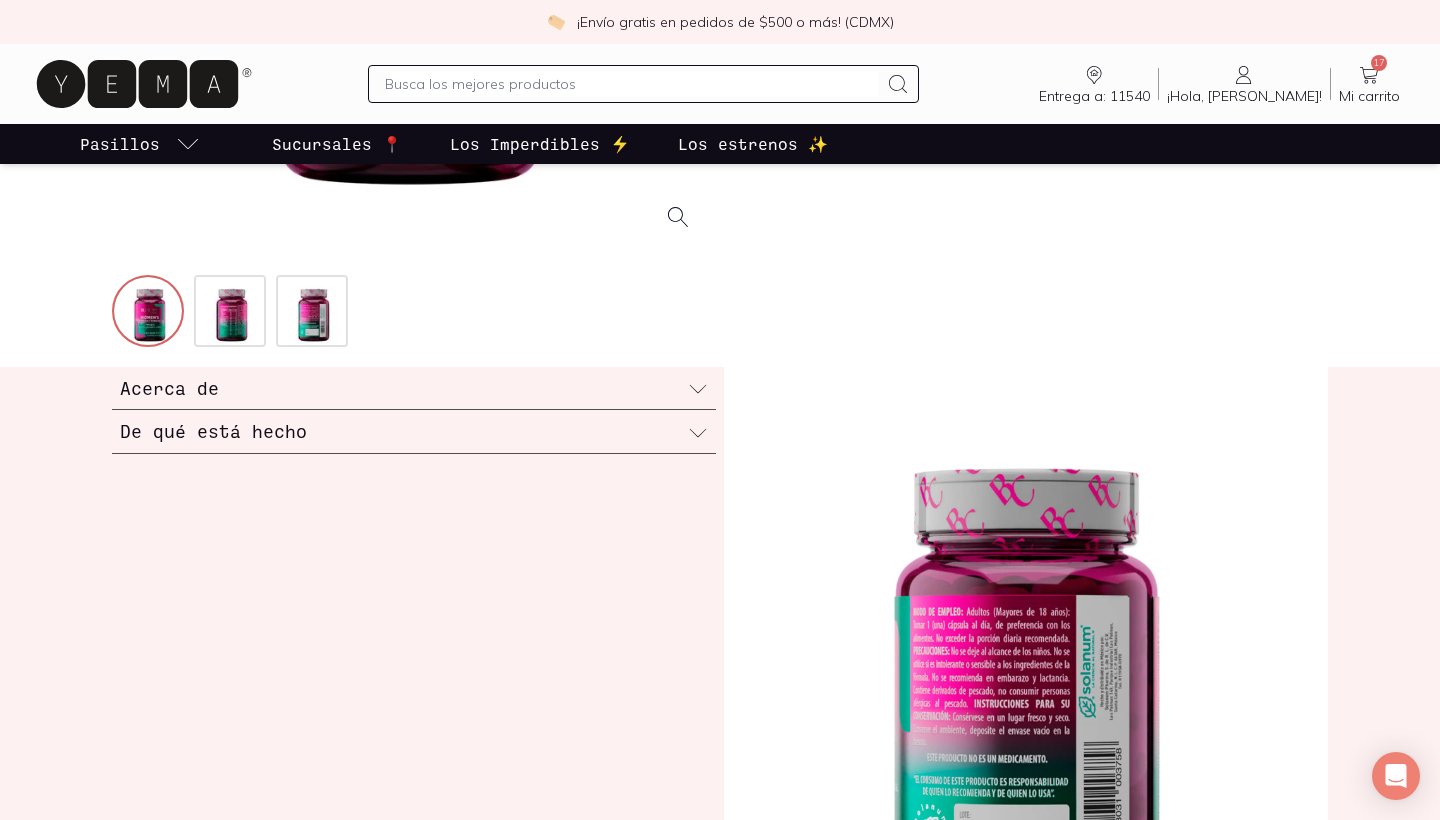 click on "De qué está hecho" at bounding box center [414, 431] 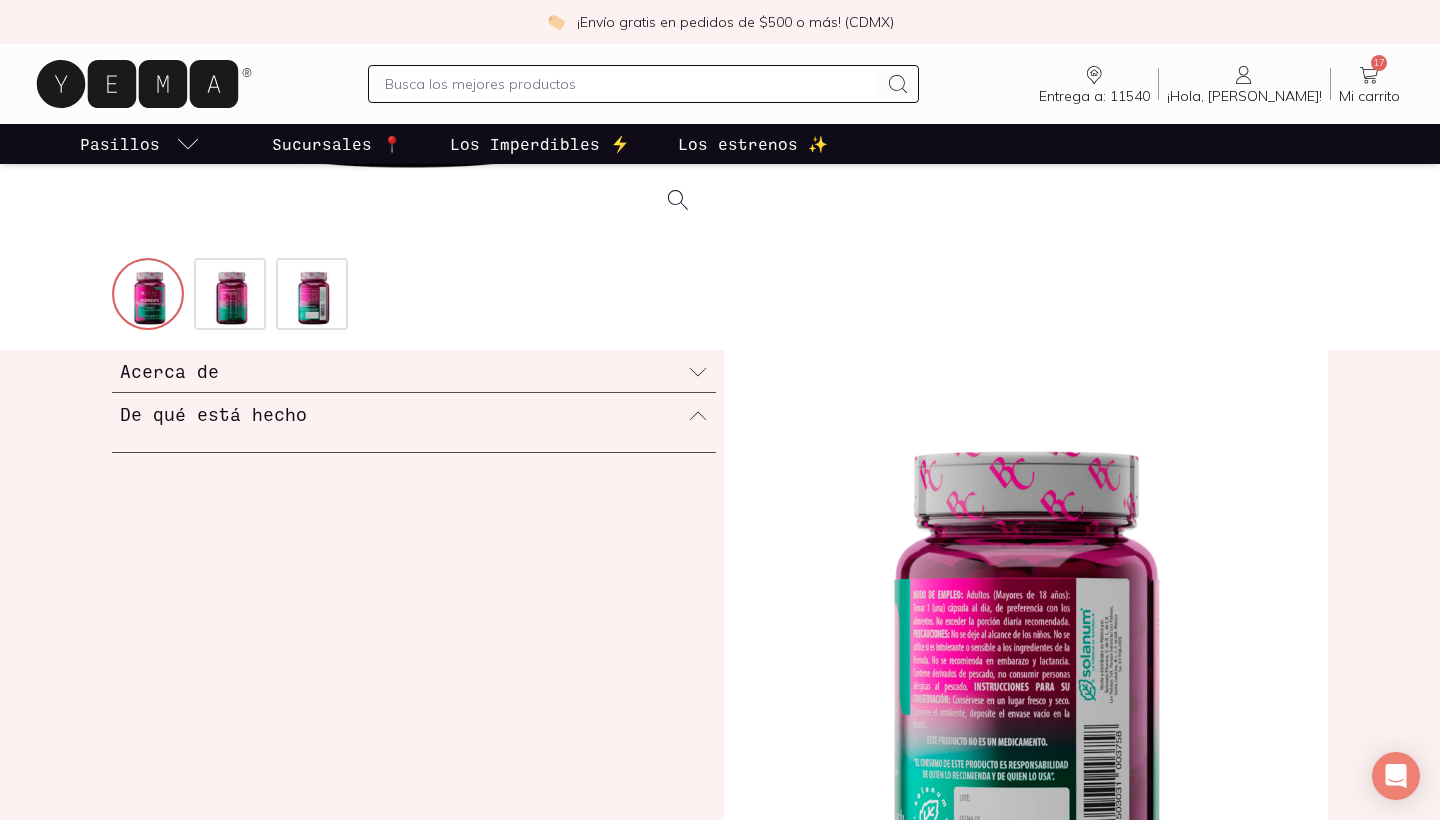 scroll, scrollTop: 627, scrollLeft: 0, axis: vertical 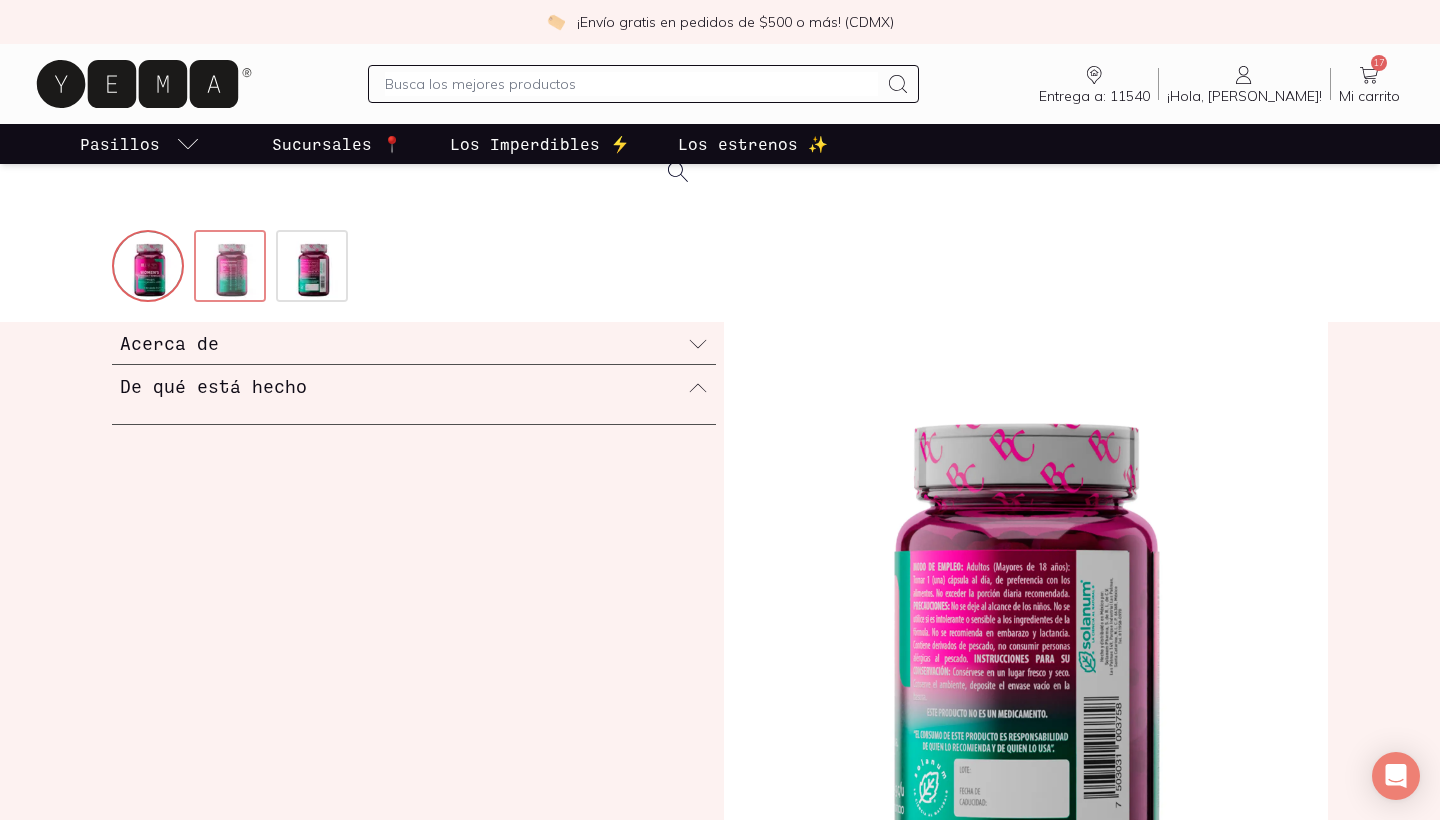 click at bounding box center [232, 268] 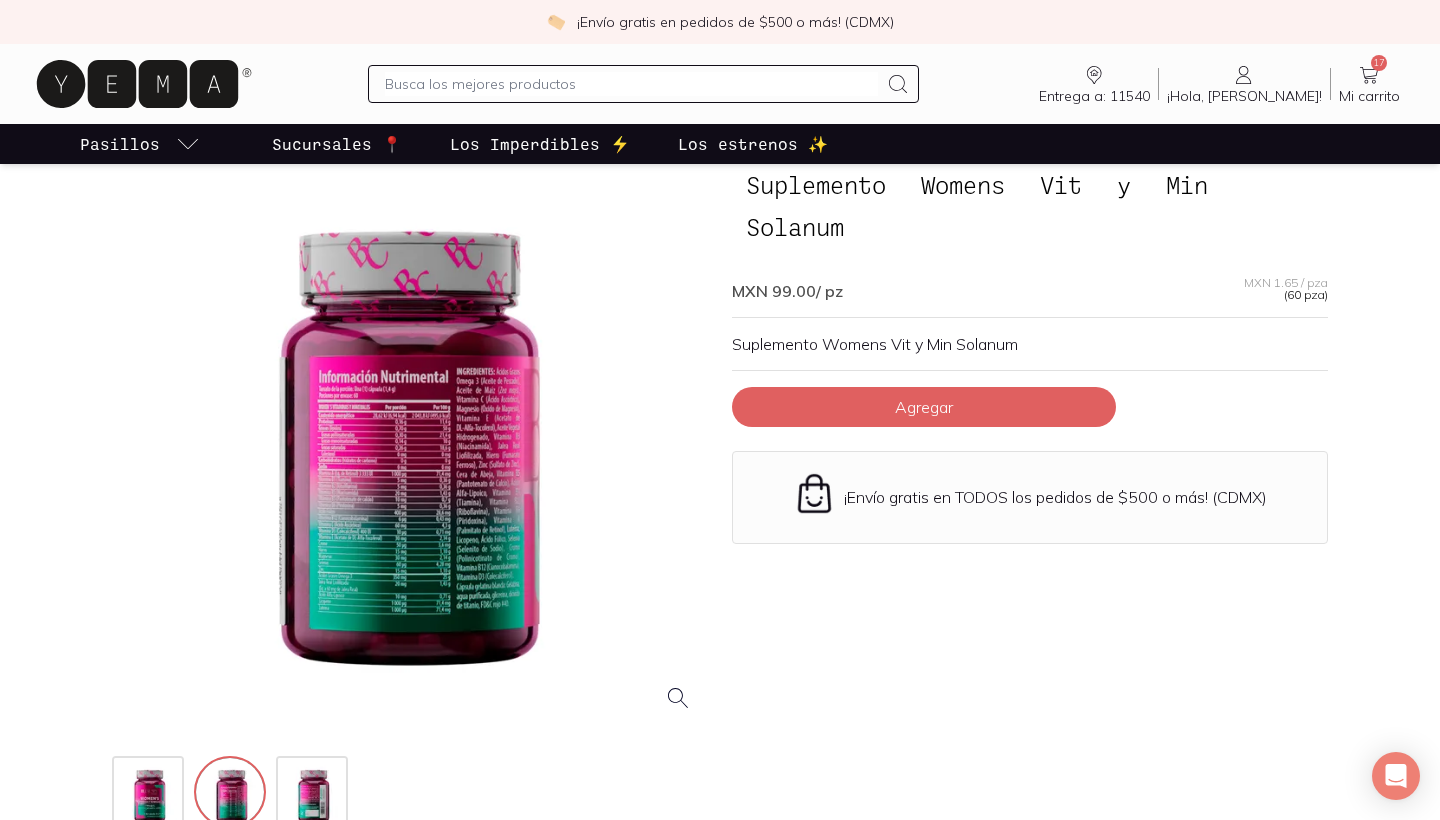 scroll, scrollTop: 126, scrollLeft: 0, axis: vertical 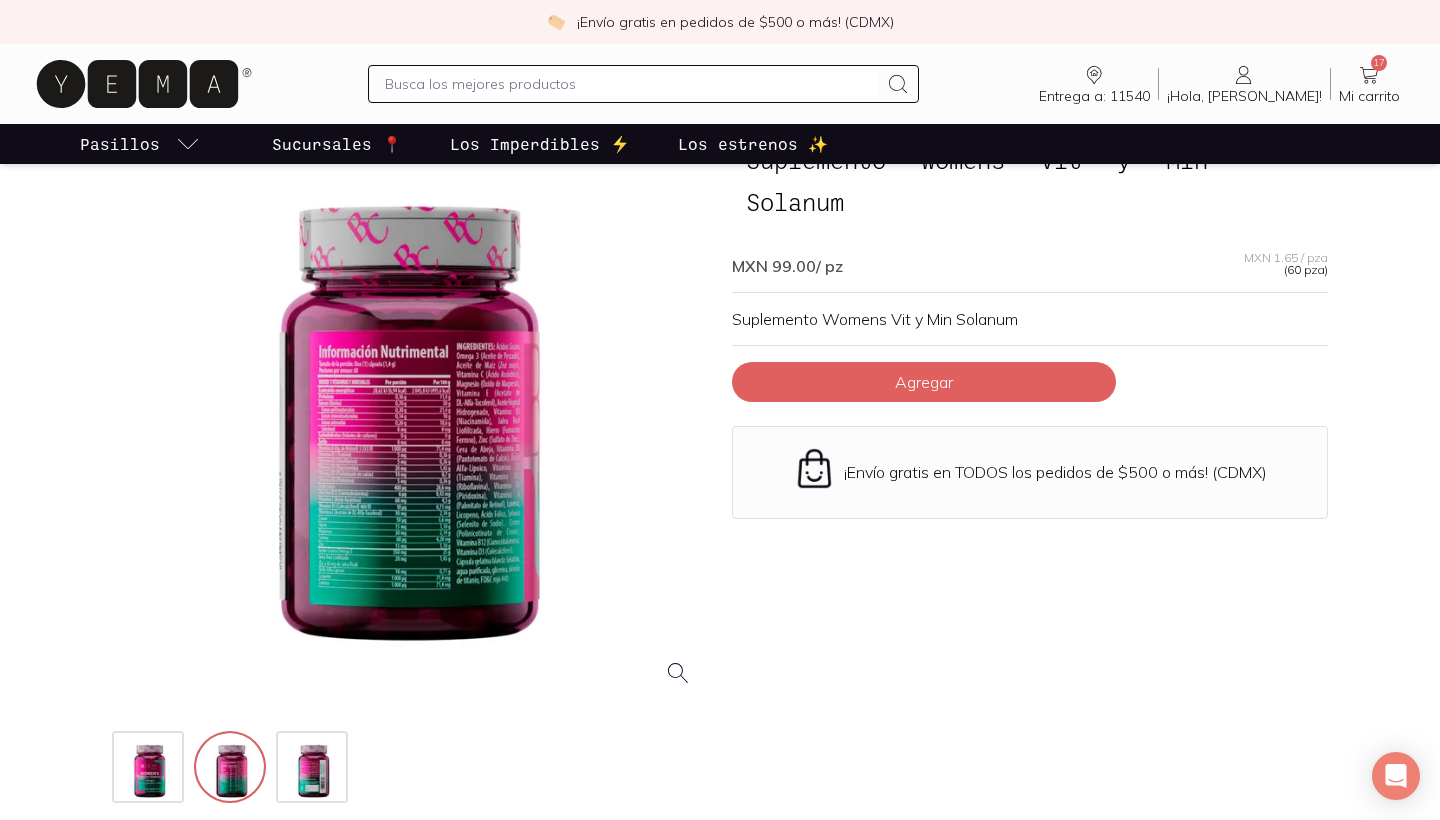 click at bounding box center (410, 405) 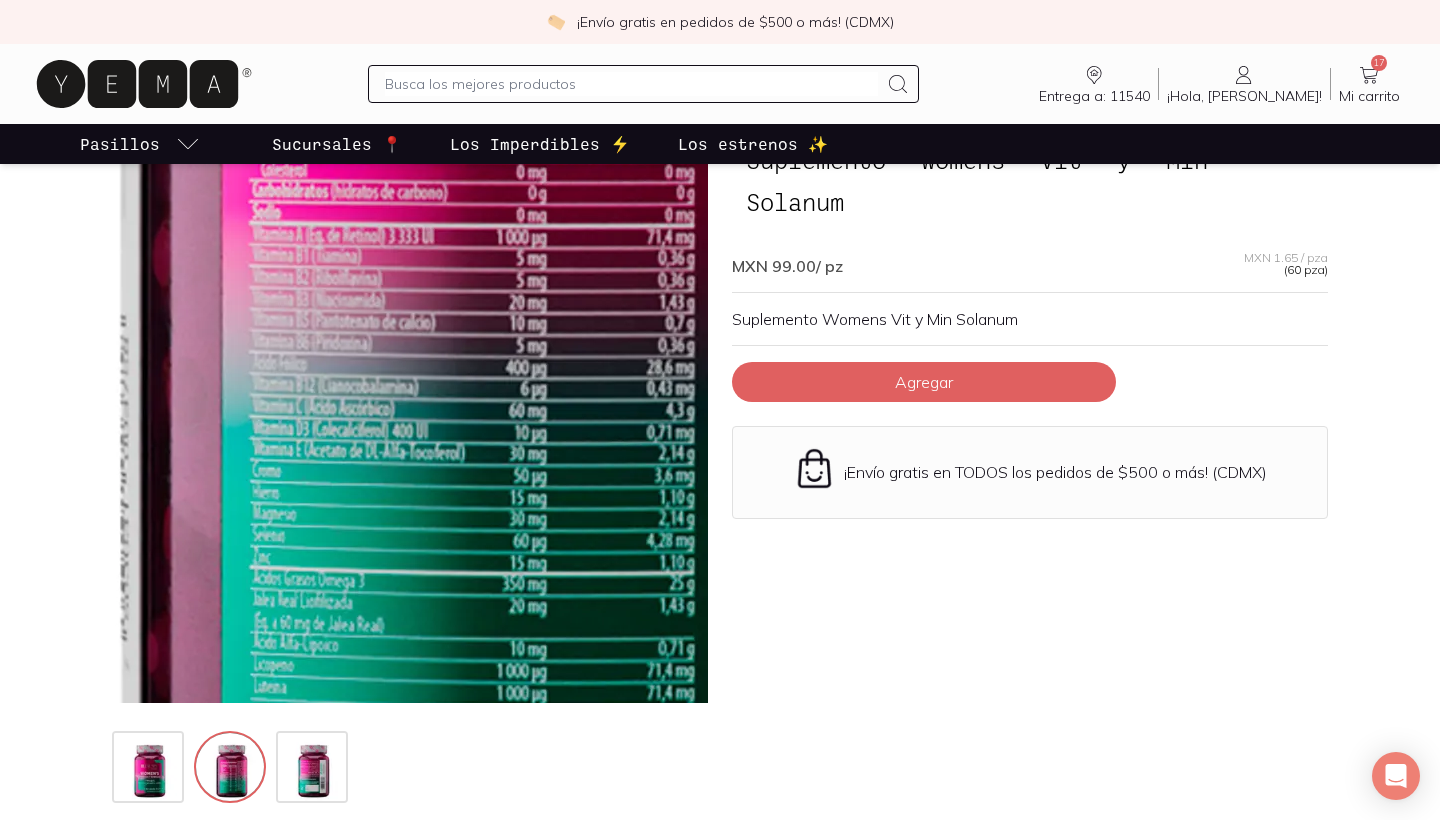 click at bounding box center [558, 89] 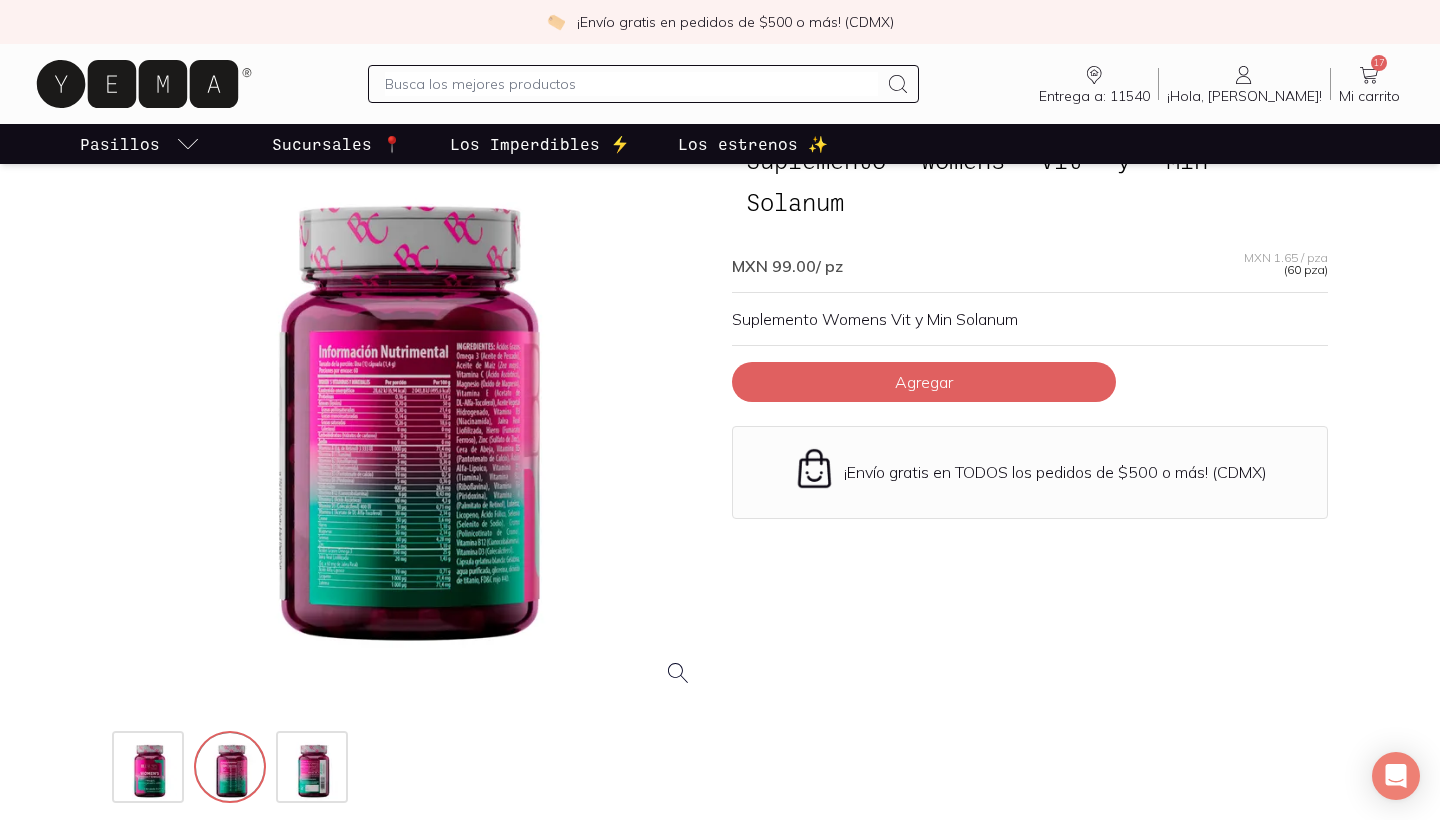 click at bounding box center [410, 405] 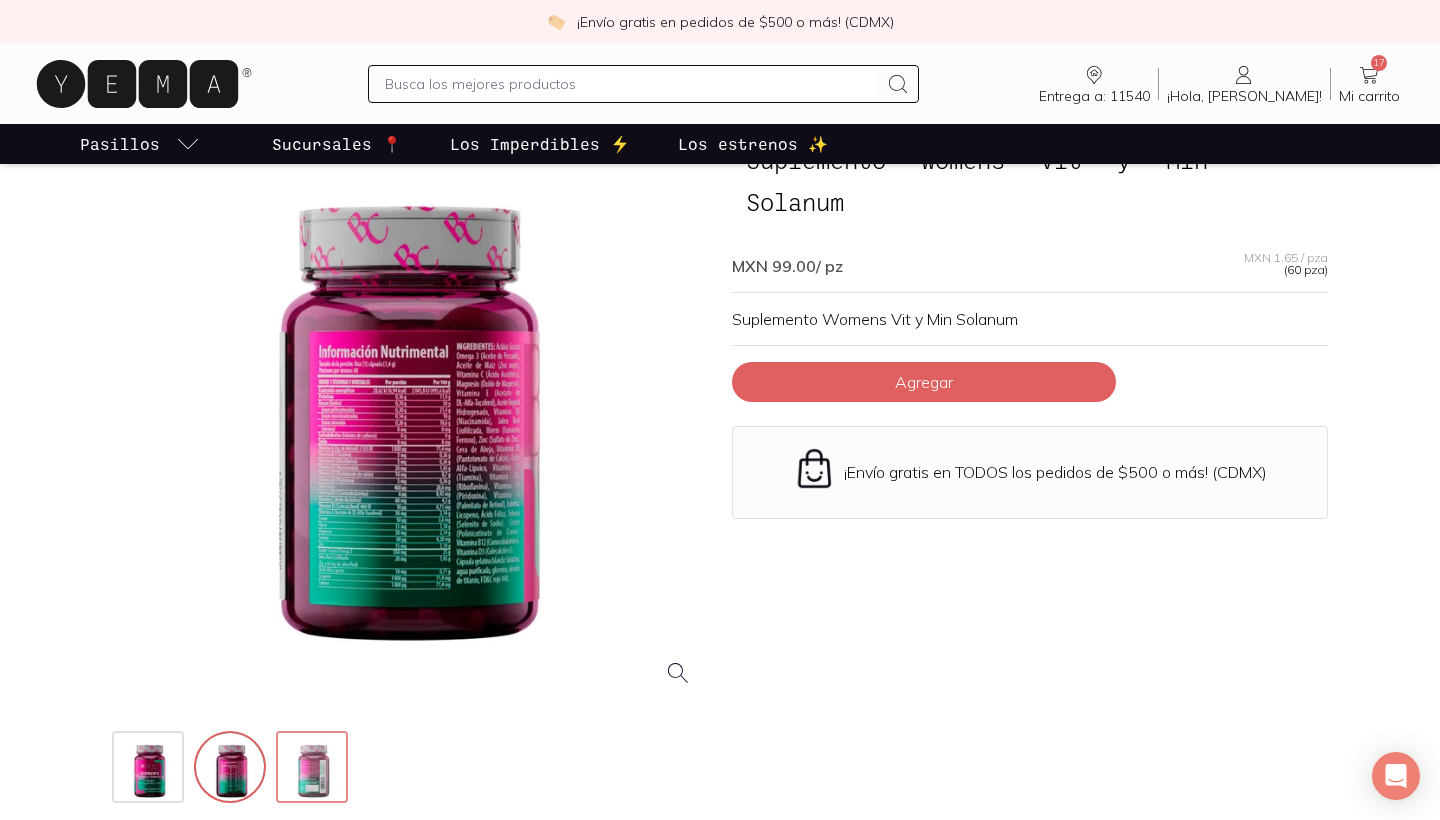 click at bounding box center (314, 769) 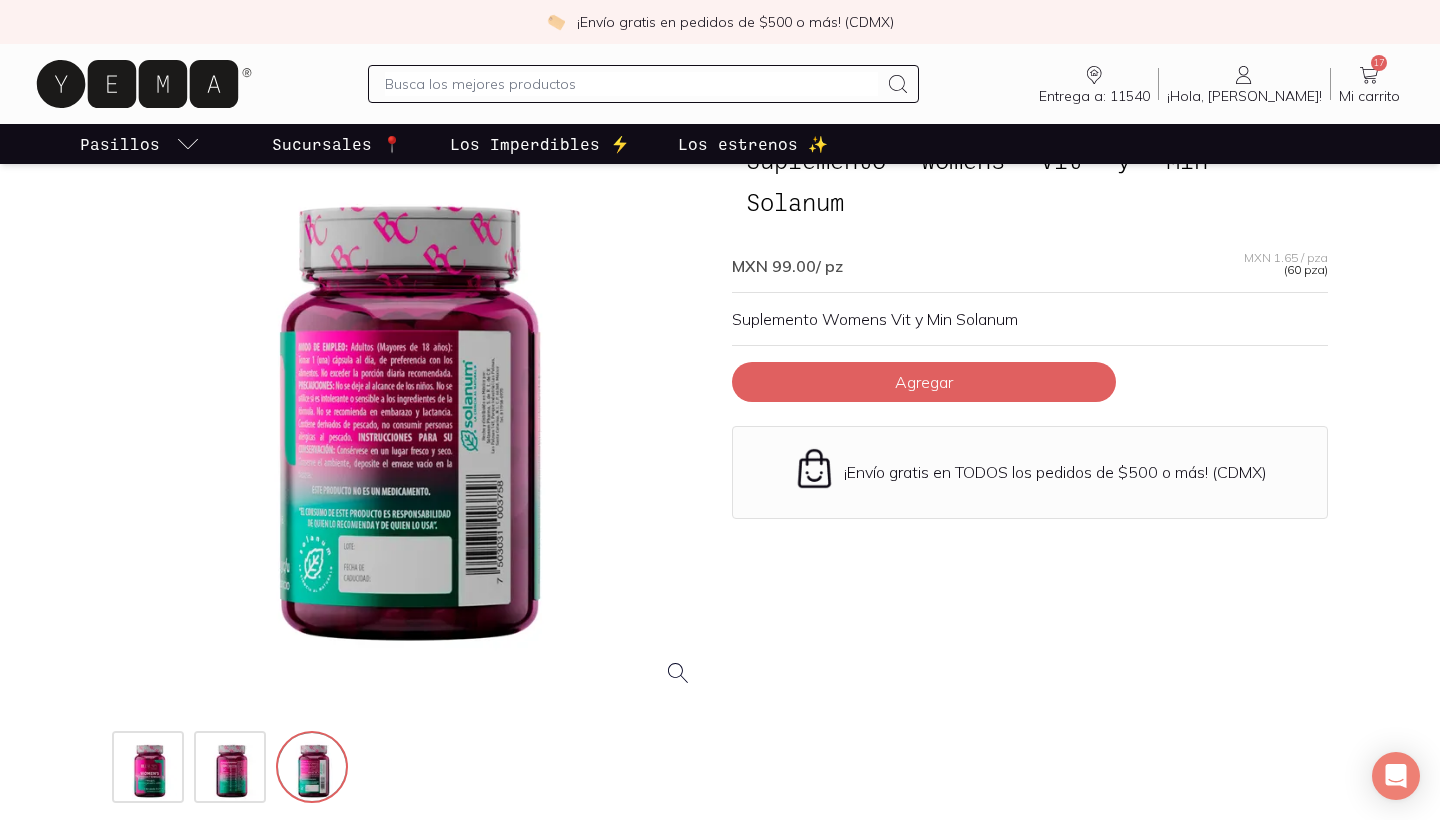 click at bounding box center [410, 405] 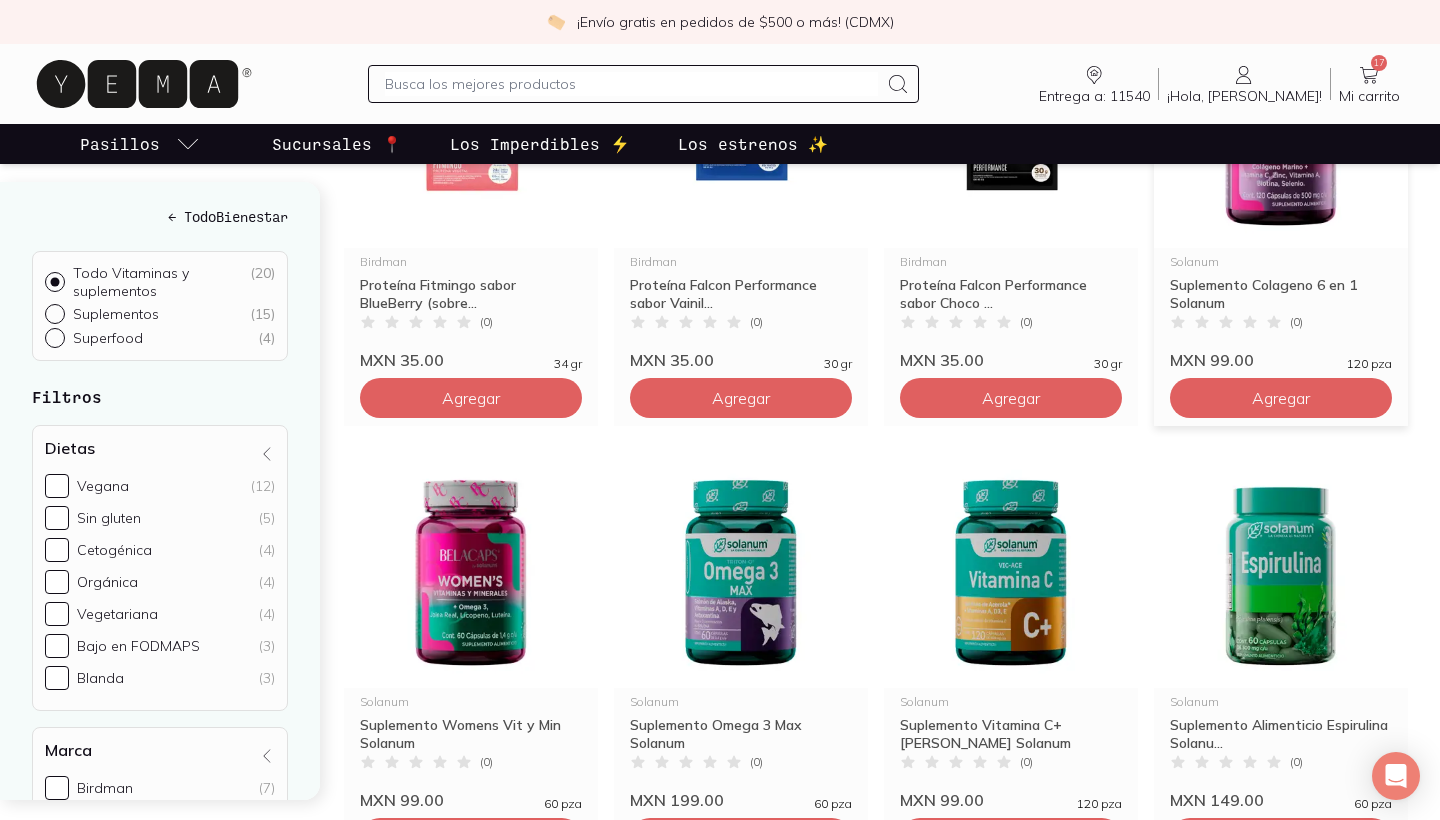 scroll, scrollTop: 876, scrollLeft: 0, axis: vertical 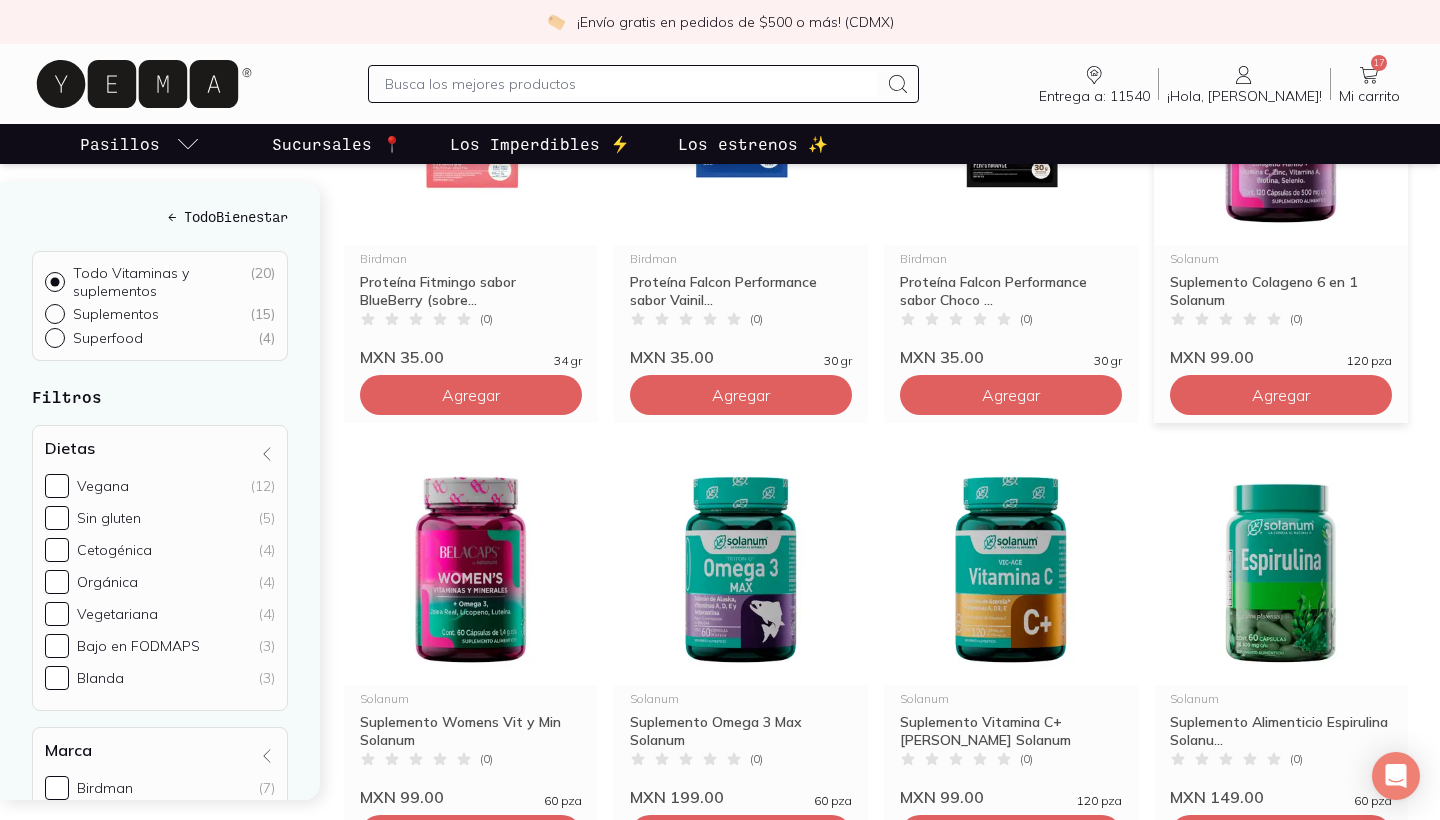 click at bounding box center [1281, 122] 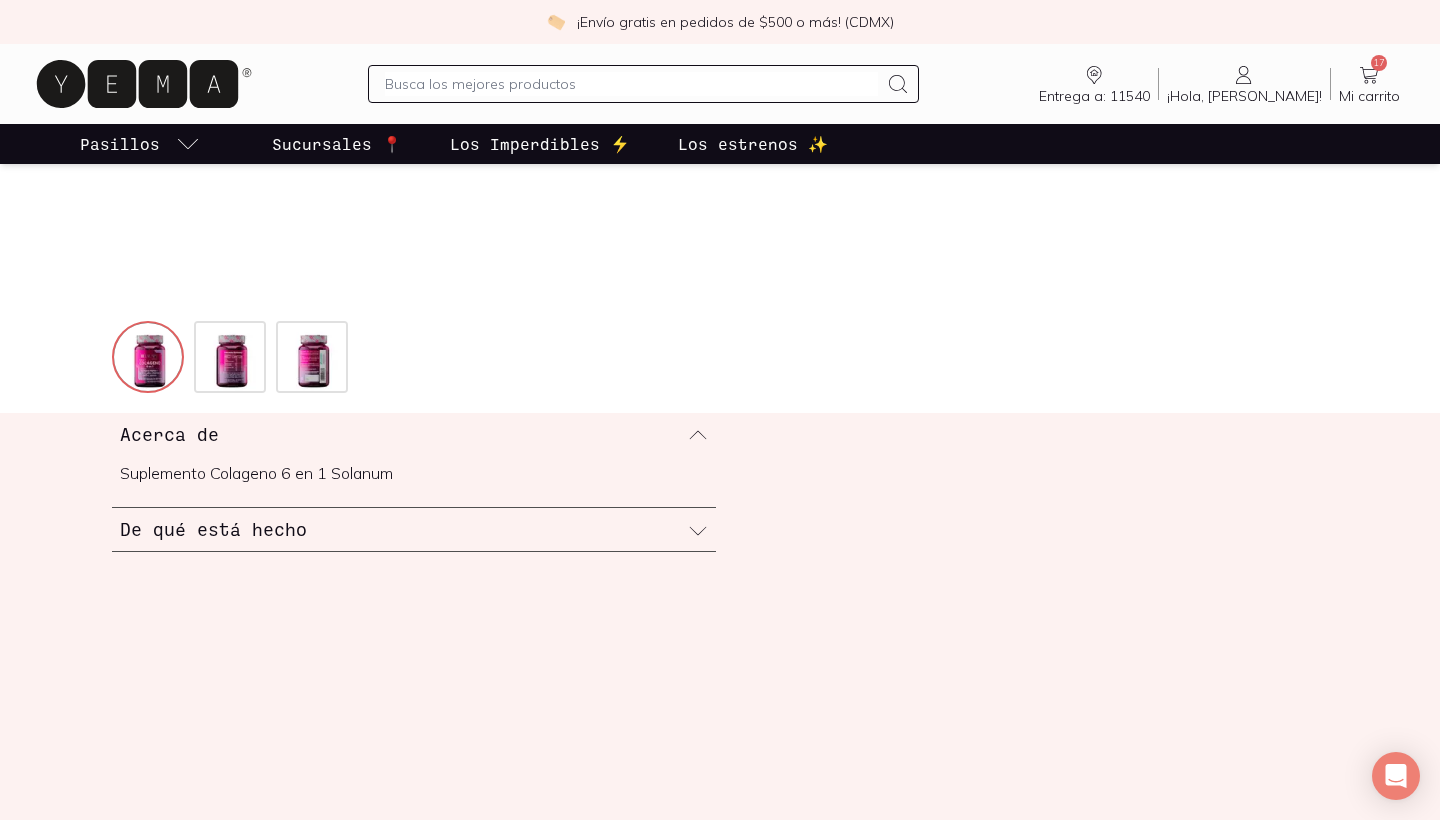 scroll, scrollTop: 543, scrollLeft: 0, axis: vertical 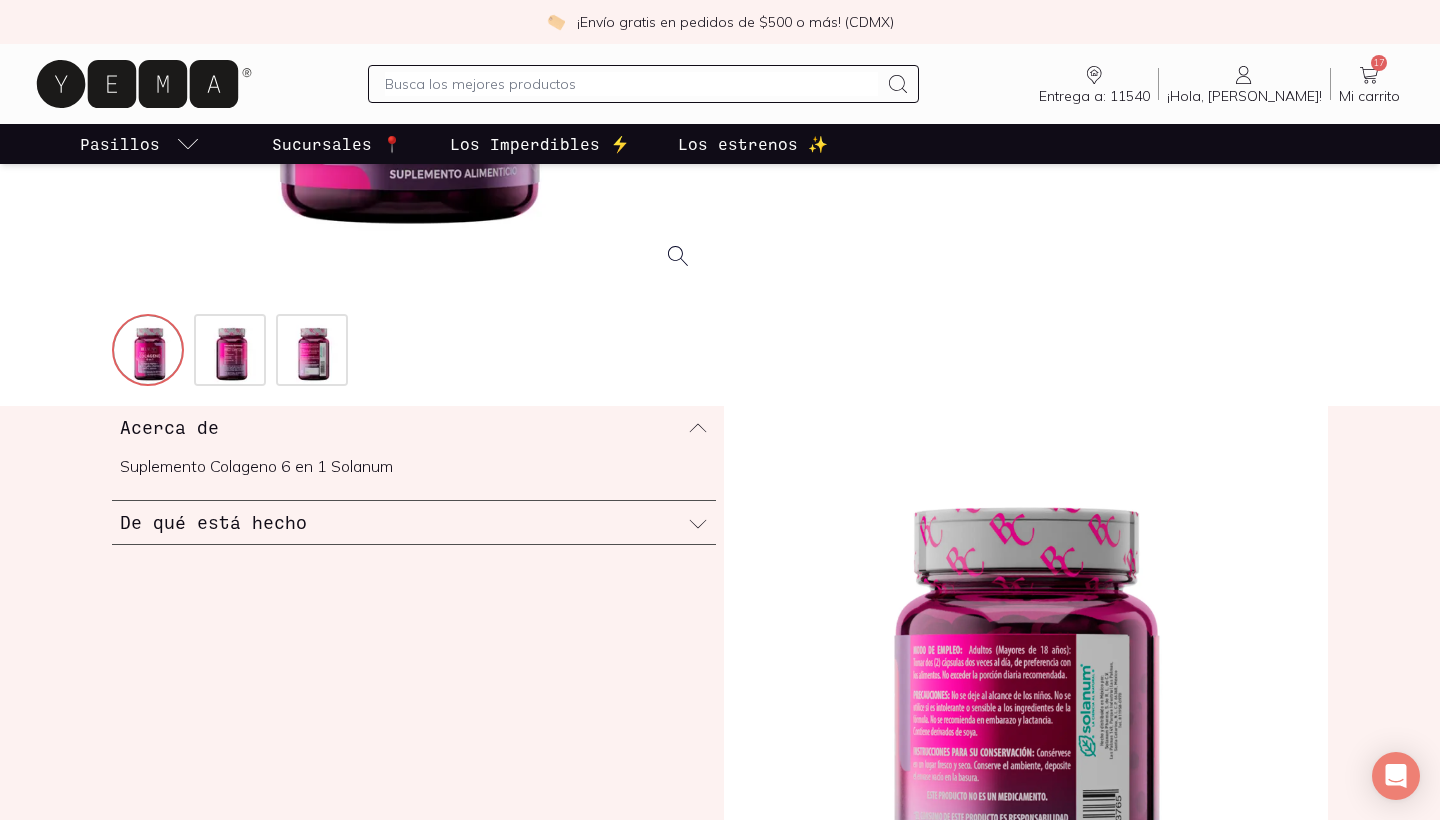 click on "De qué está hecho" at bounding box center [414, 522] 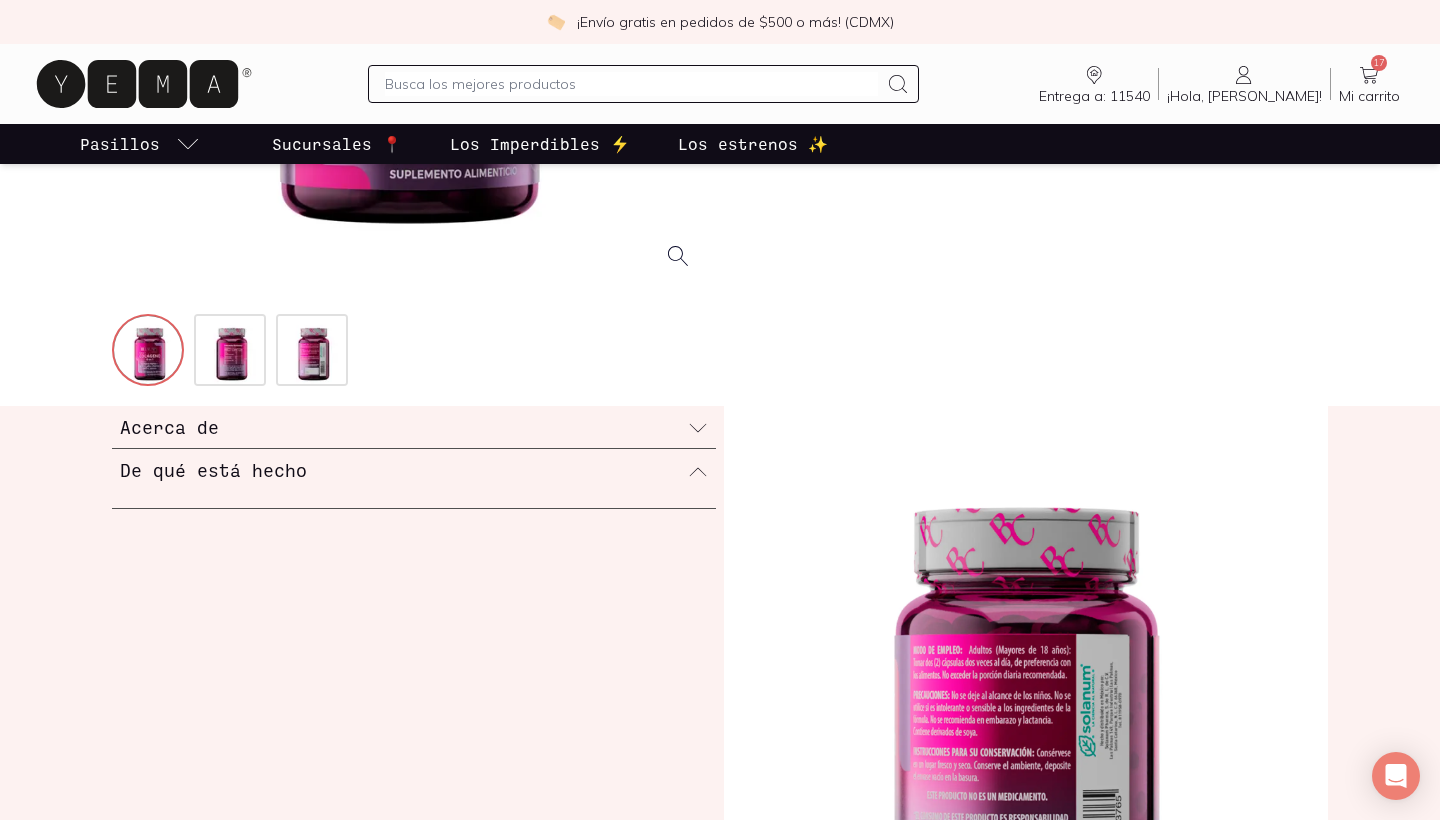 click on "Acerca de" at bounding box center [414, 427] 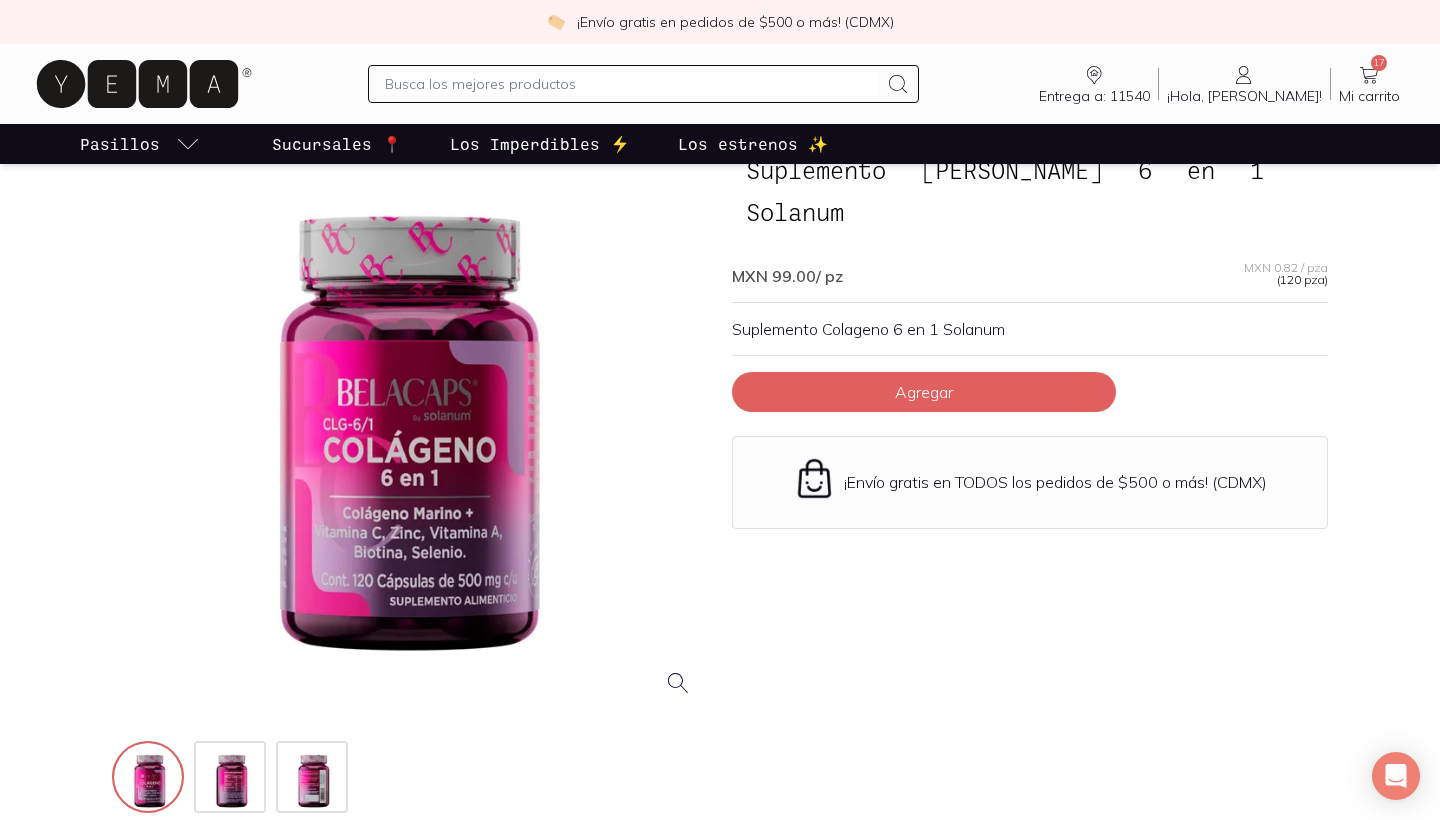 scroll, scrollTop: 103, scrollLeft: 0, axis: vertical 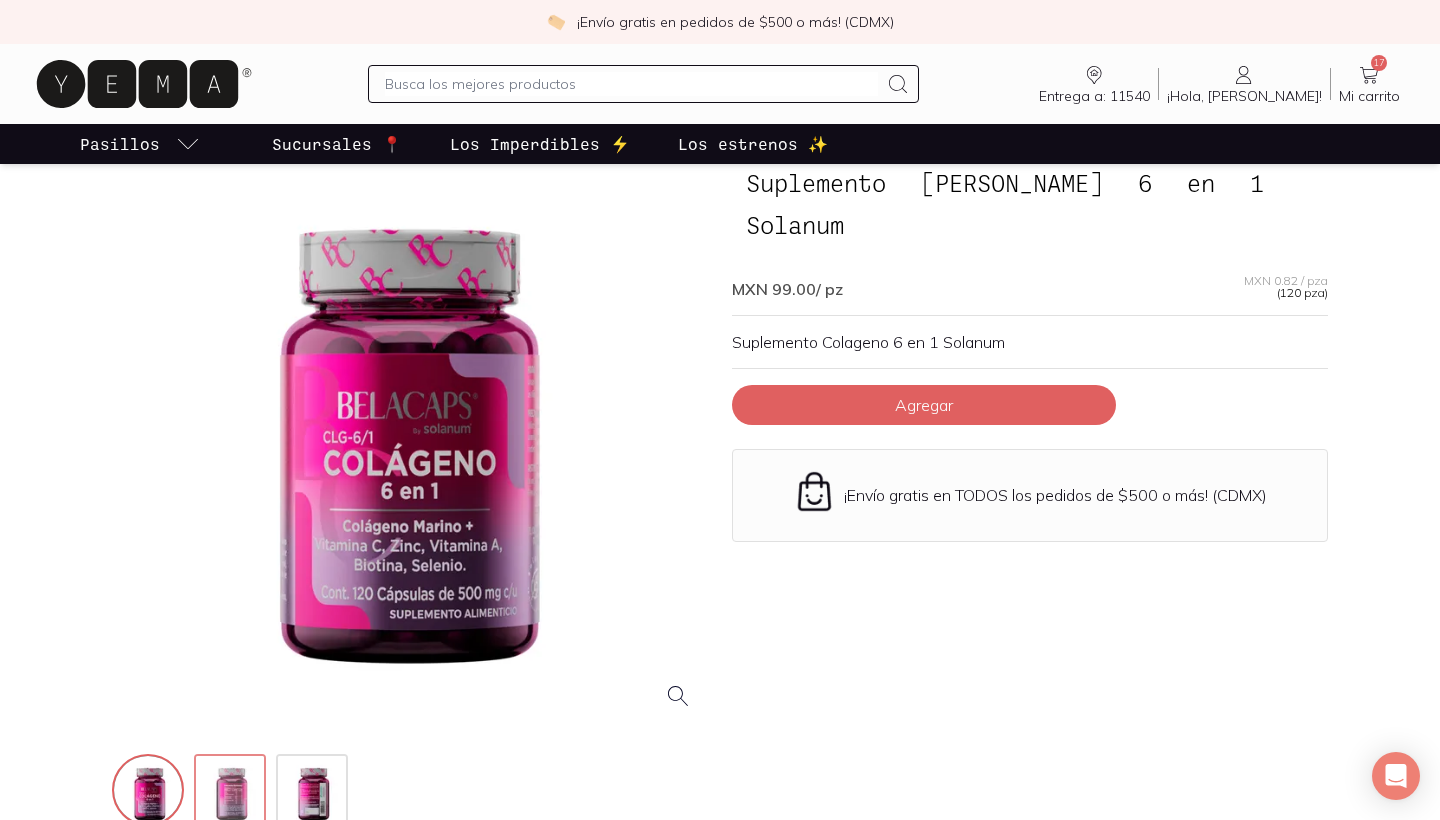 click at bounding box center (232, 792) 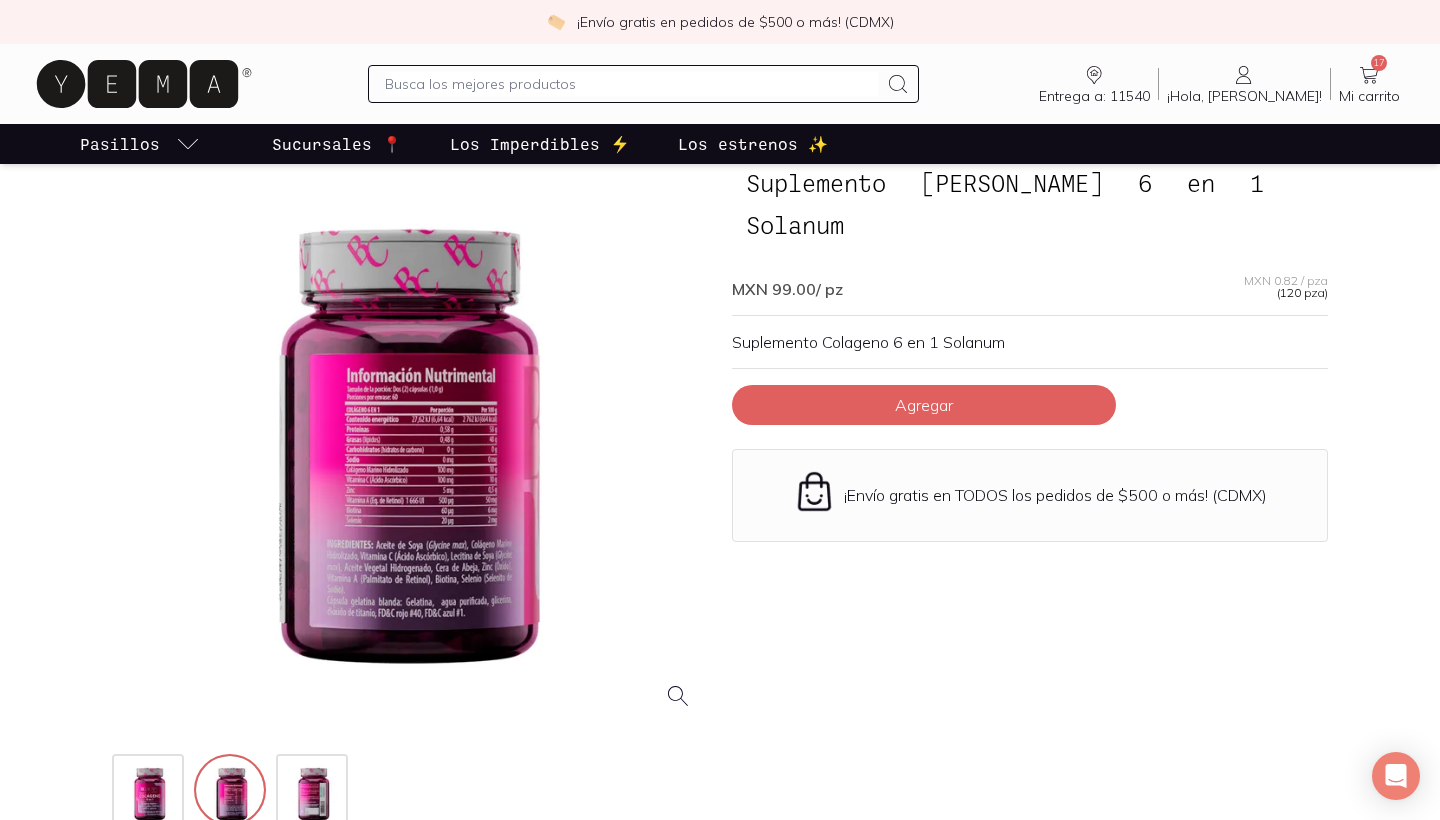 click at bounding box center [410, 428] 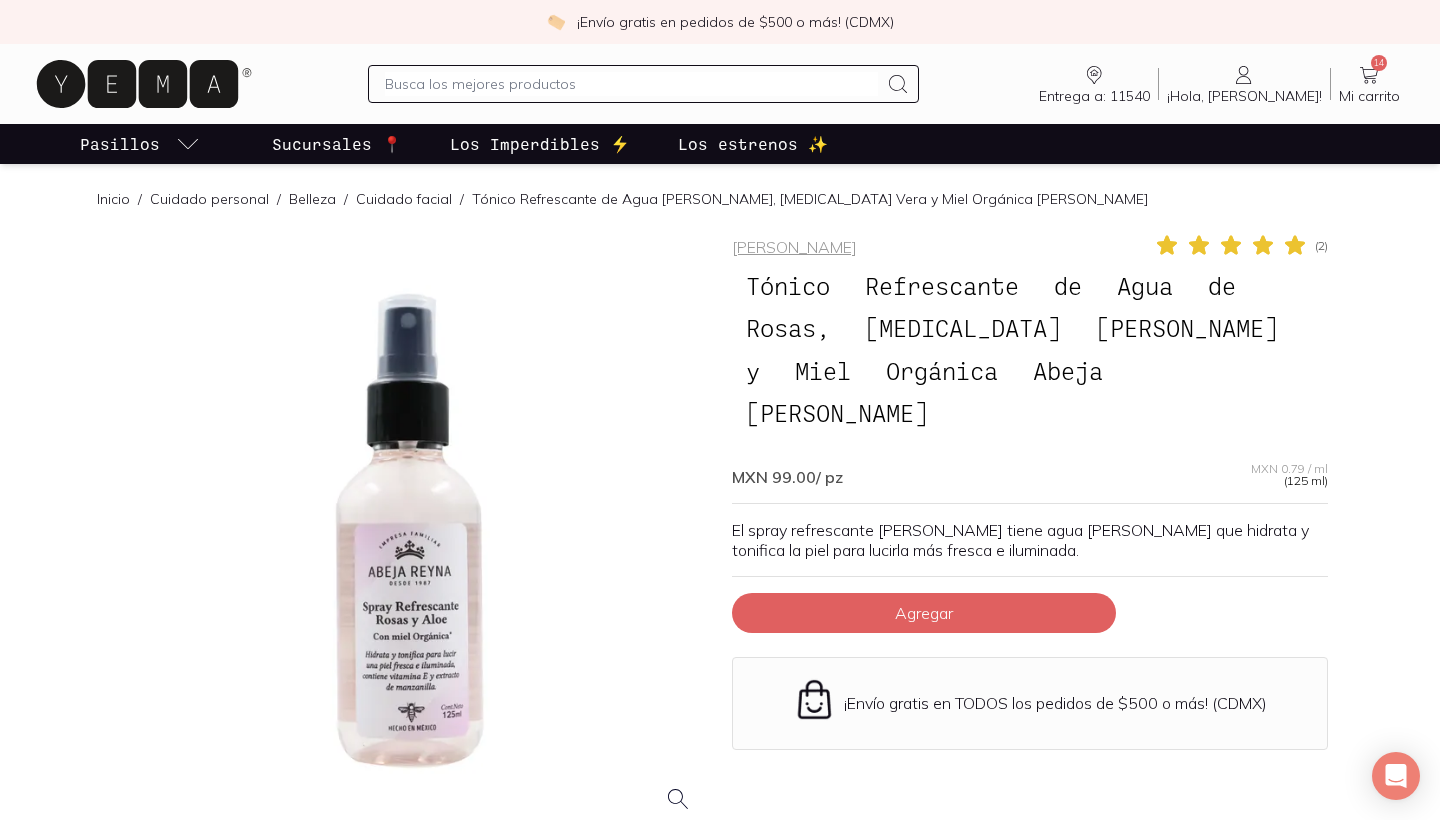 scroll, scrollTop: 0, scrollLeft: 0, axis: both 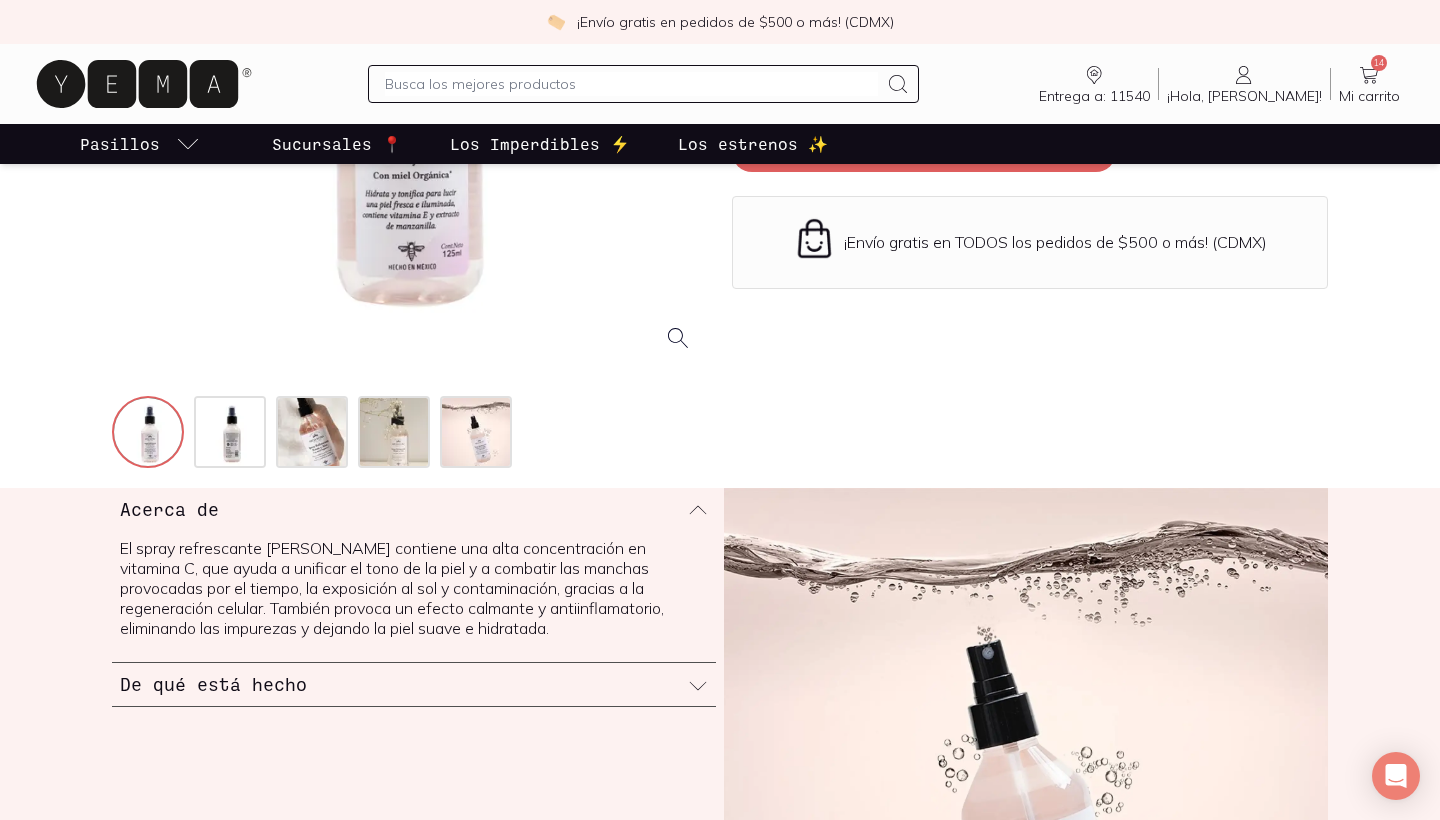click on "De qué está hecho" at bounding box center [414, 684] 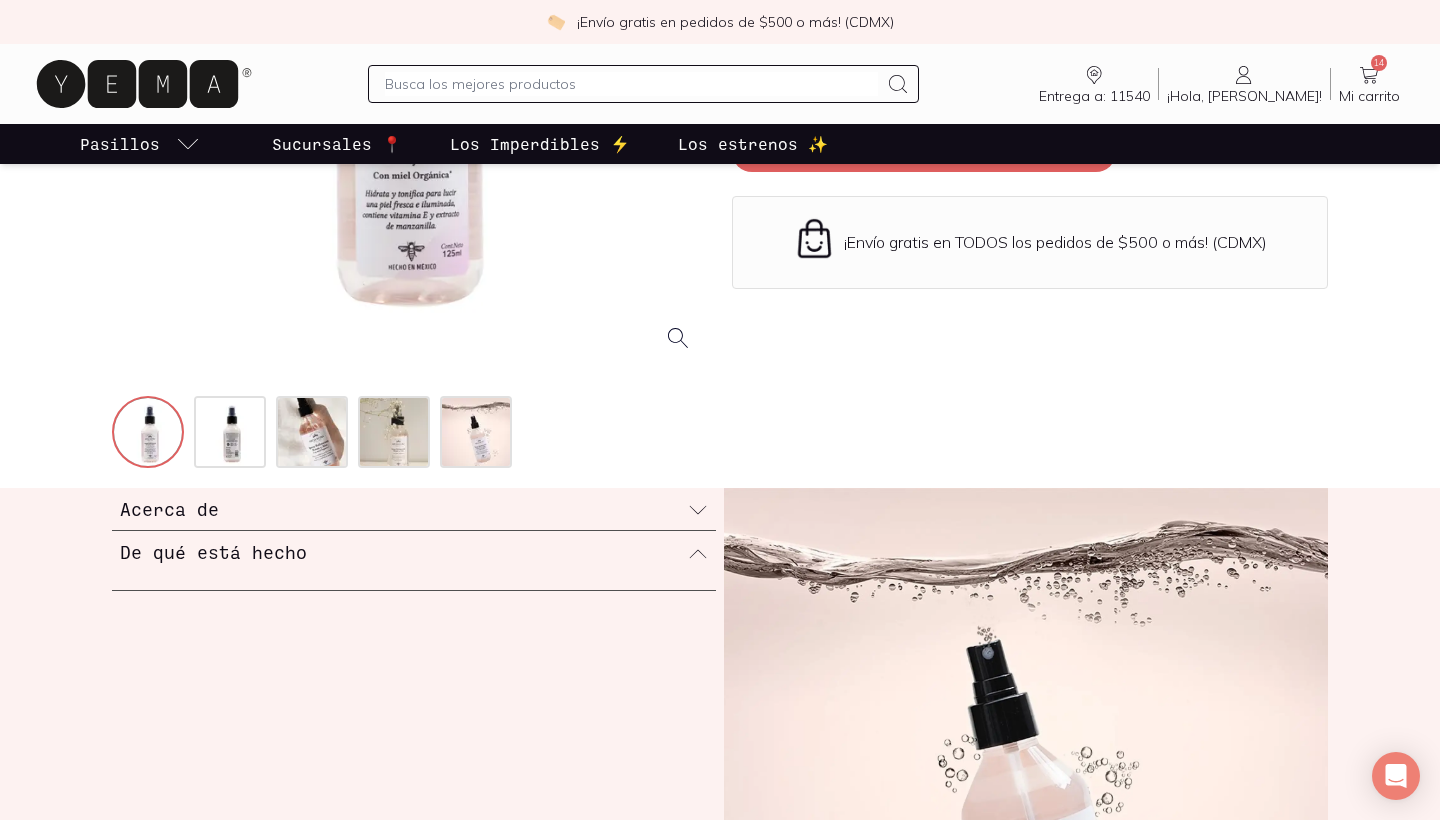 scroll, scrollTop: 427, scrollLeft: 0, axis: vertical 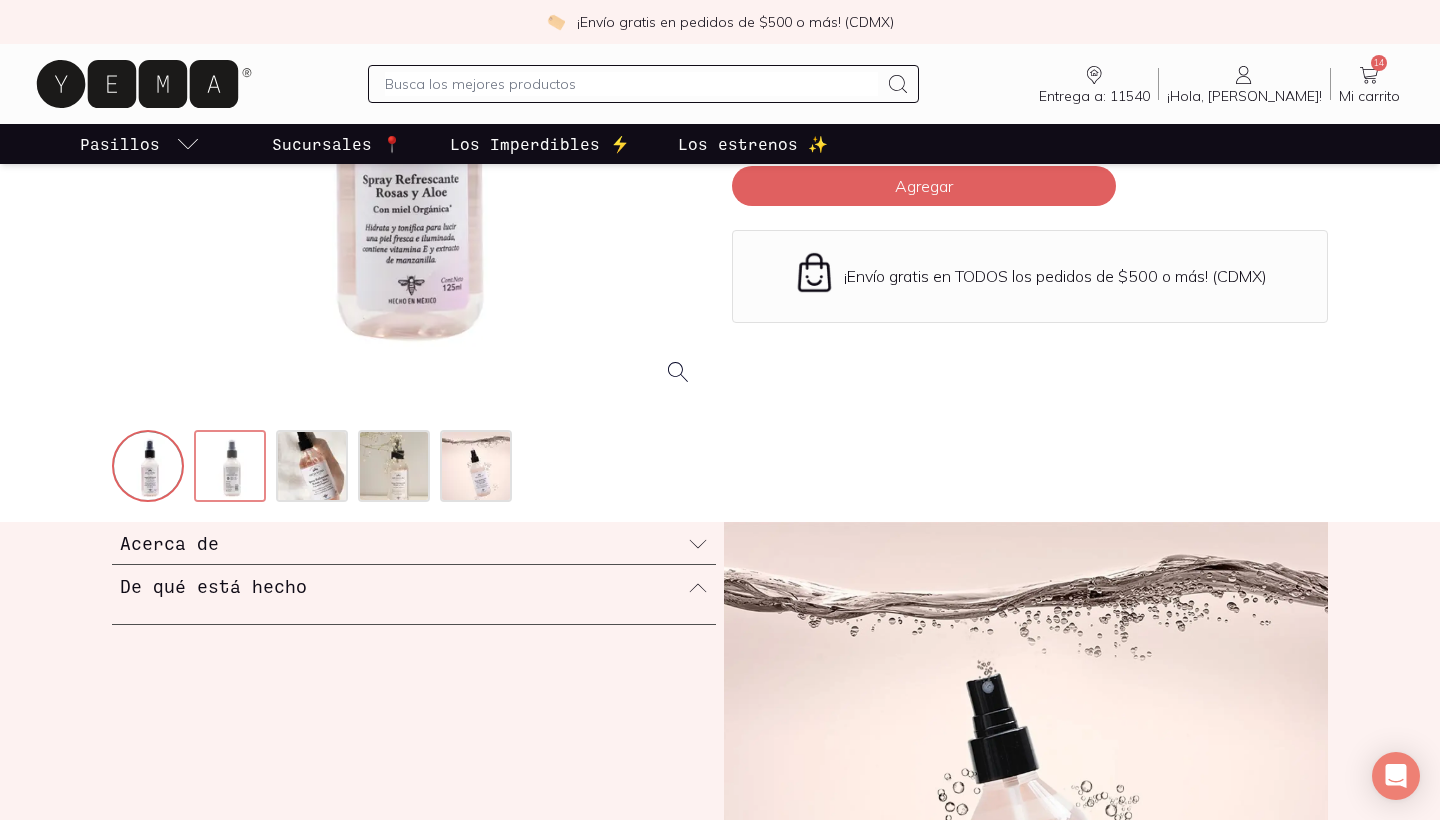 click at bounding box center [232, 468] 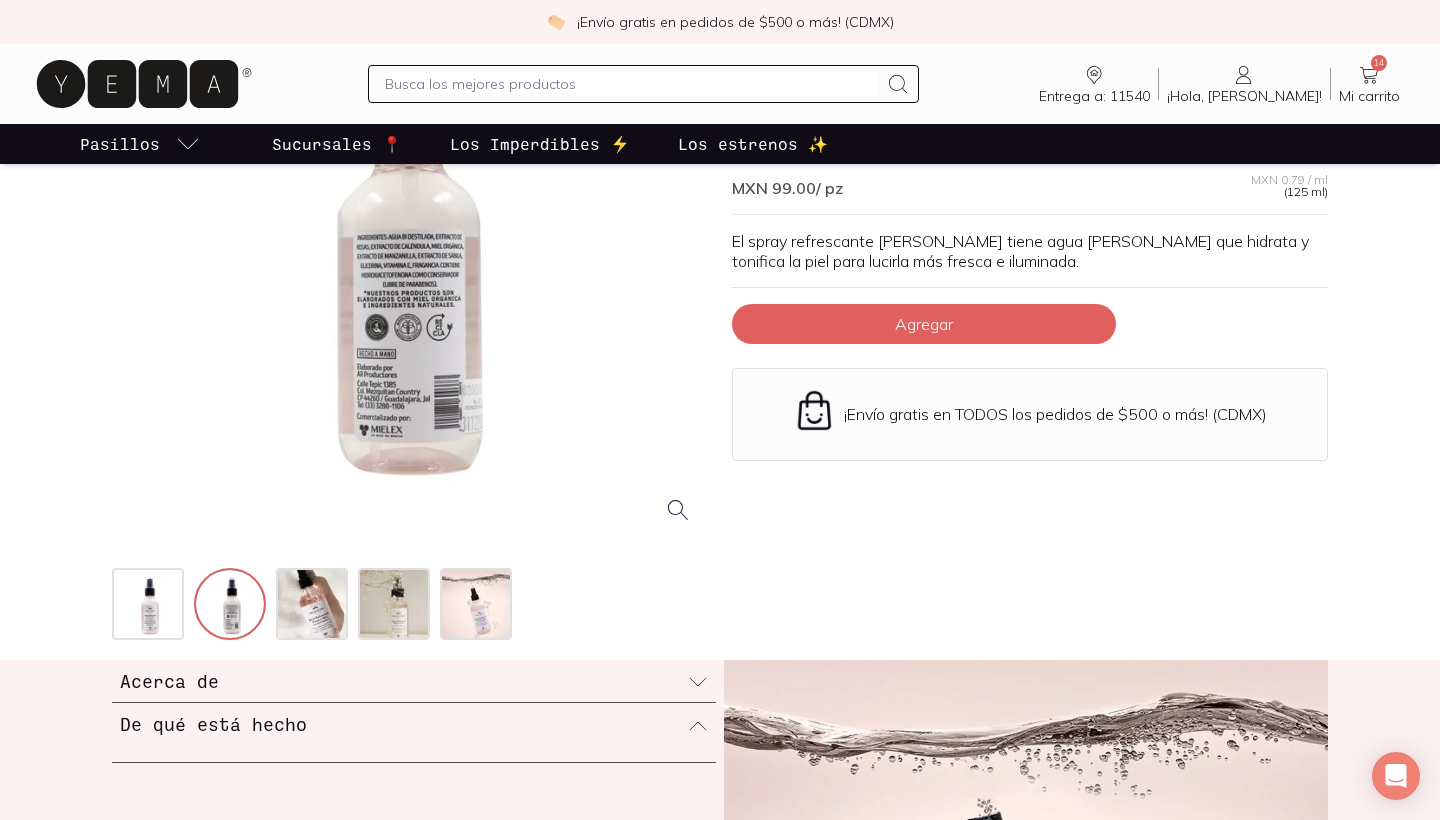 scroll, scrollTop: 285, scrollLeft: 0, axis: vertical 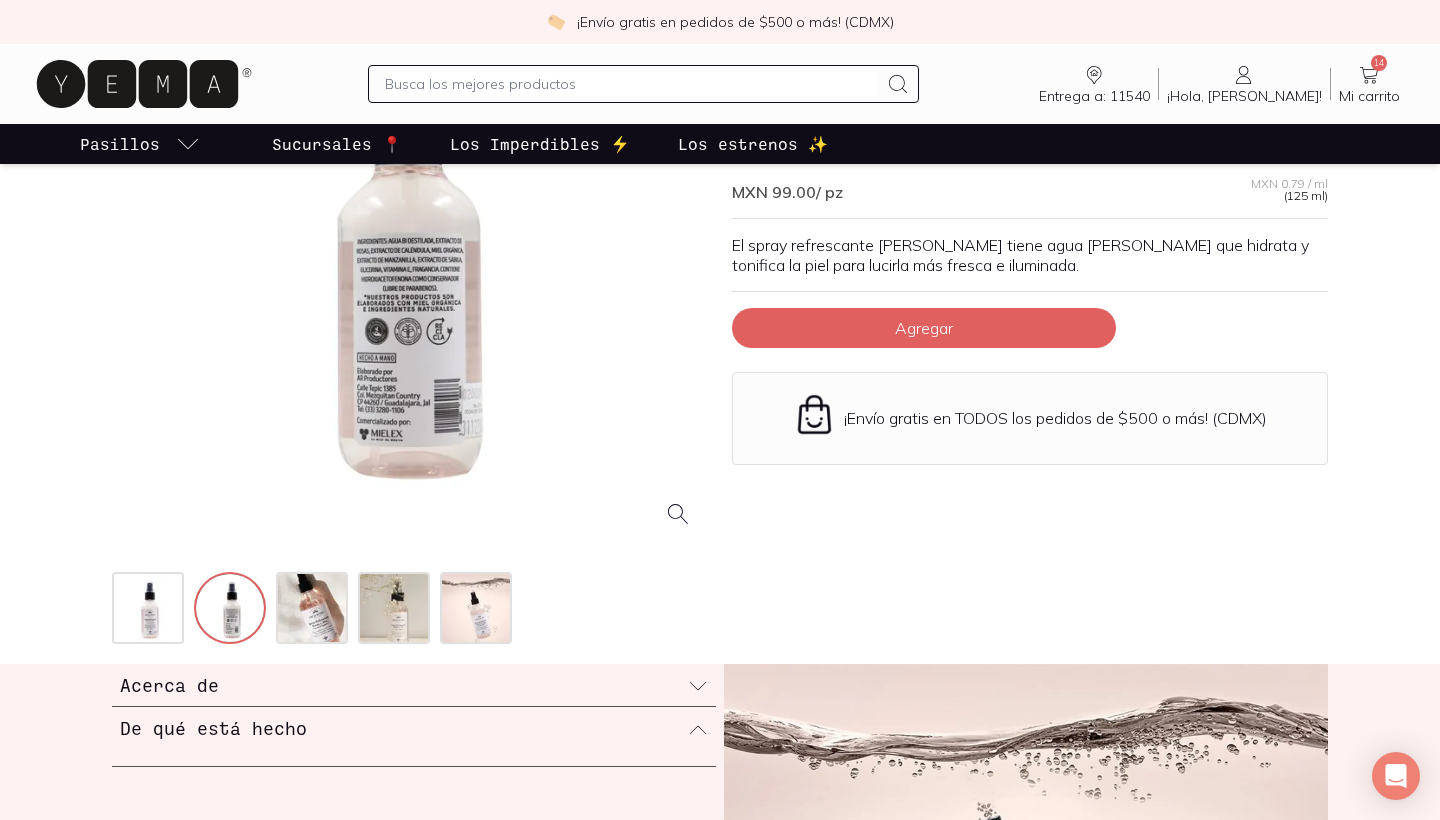 click at bounding box center (410, 246) 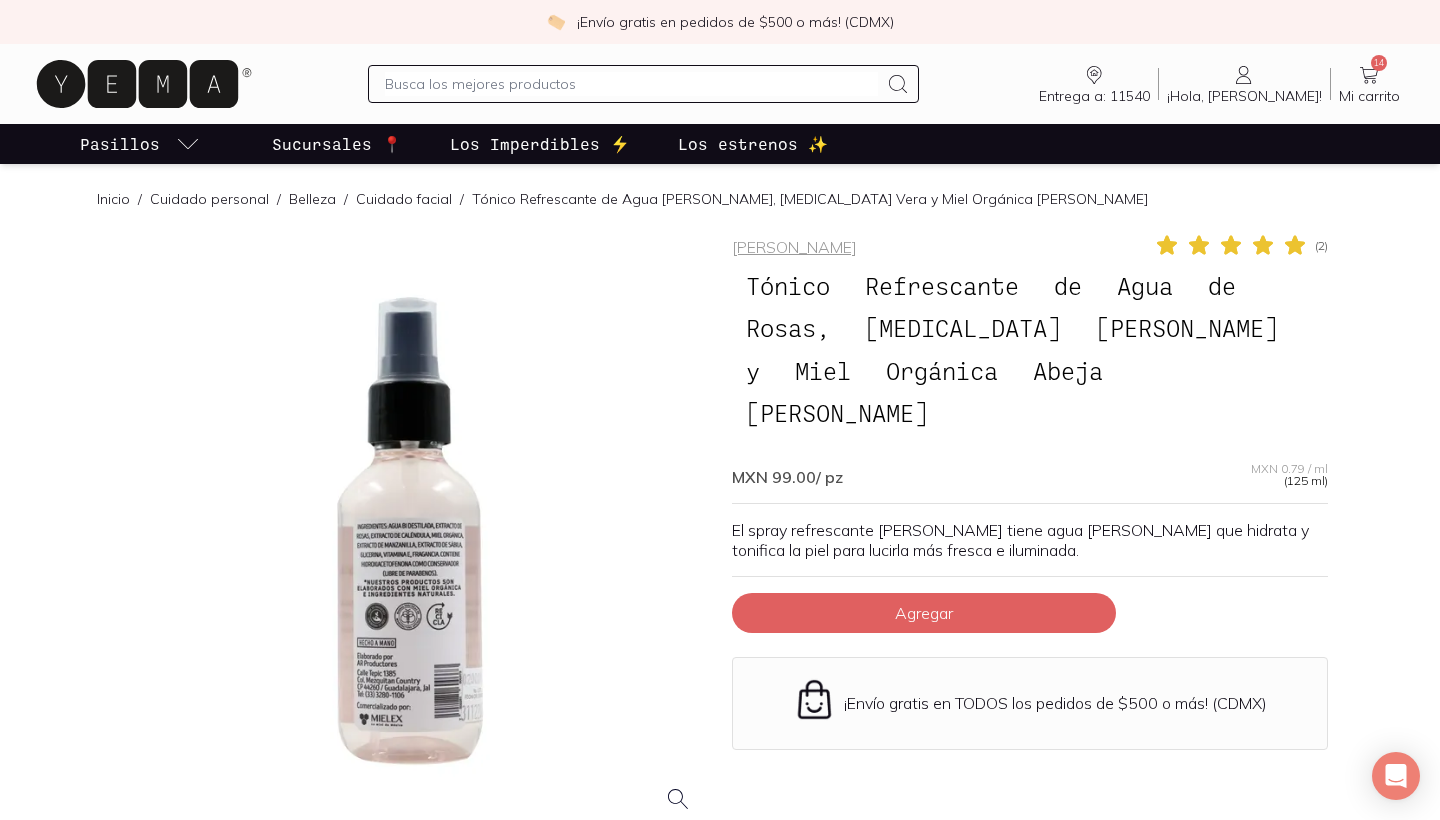 scroll, scrollTop: 0, scrollLeft: 0, axis: both 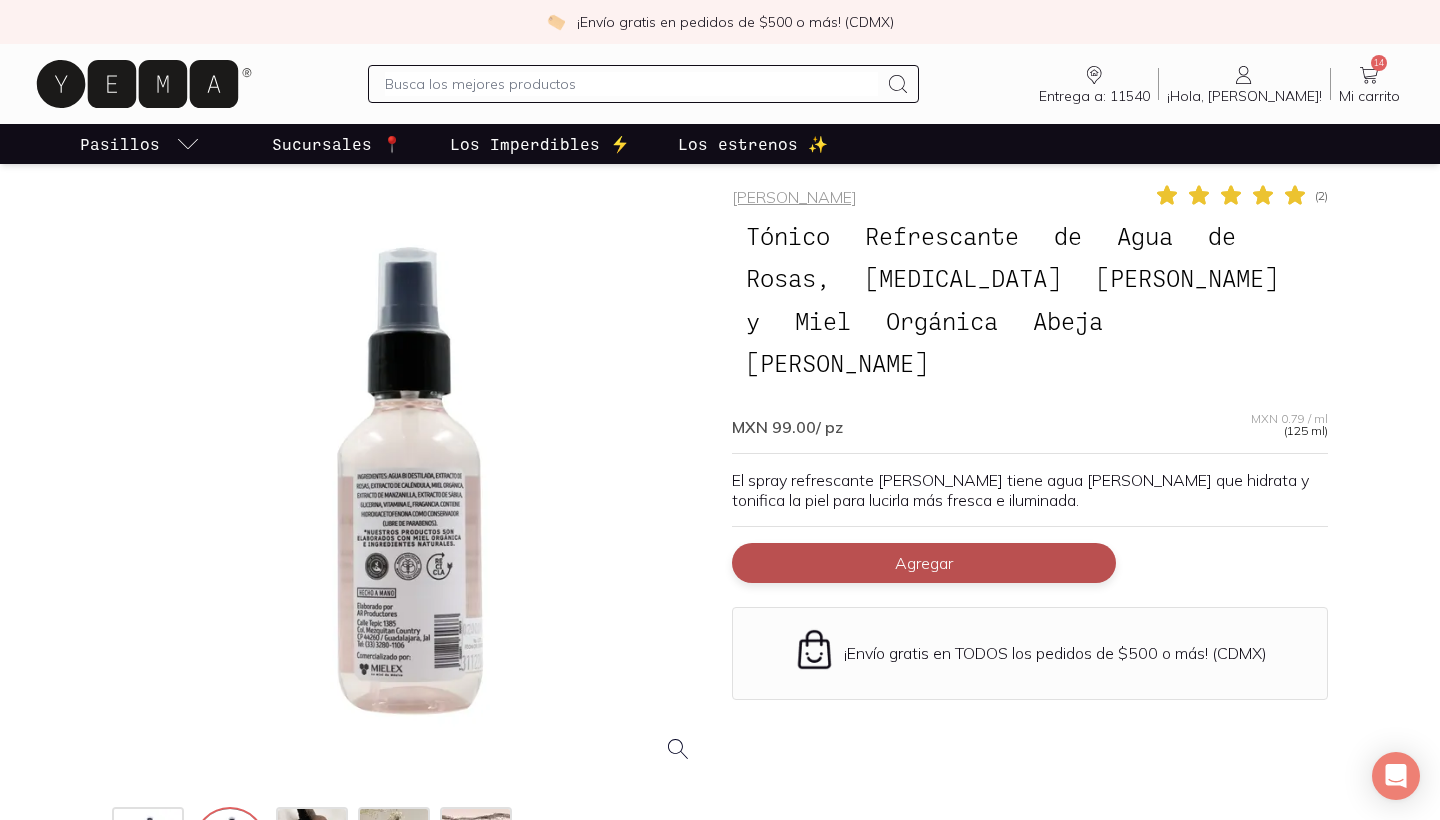 click on "Agregar" at bounding box center (924, 563) 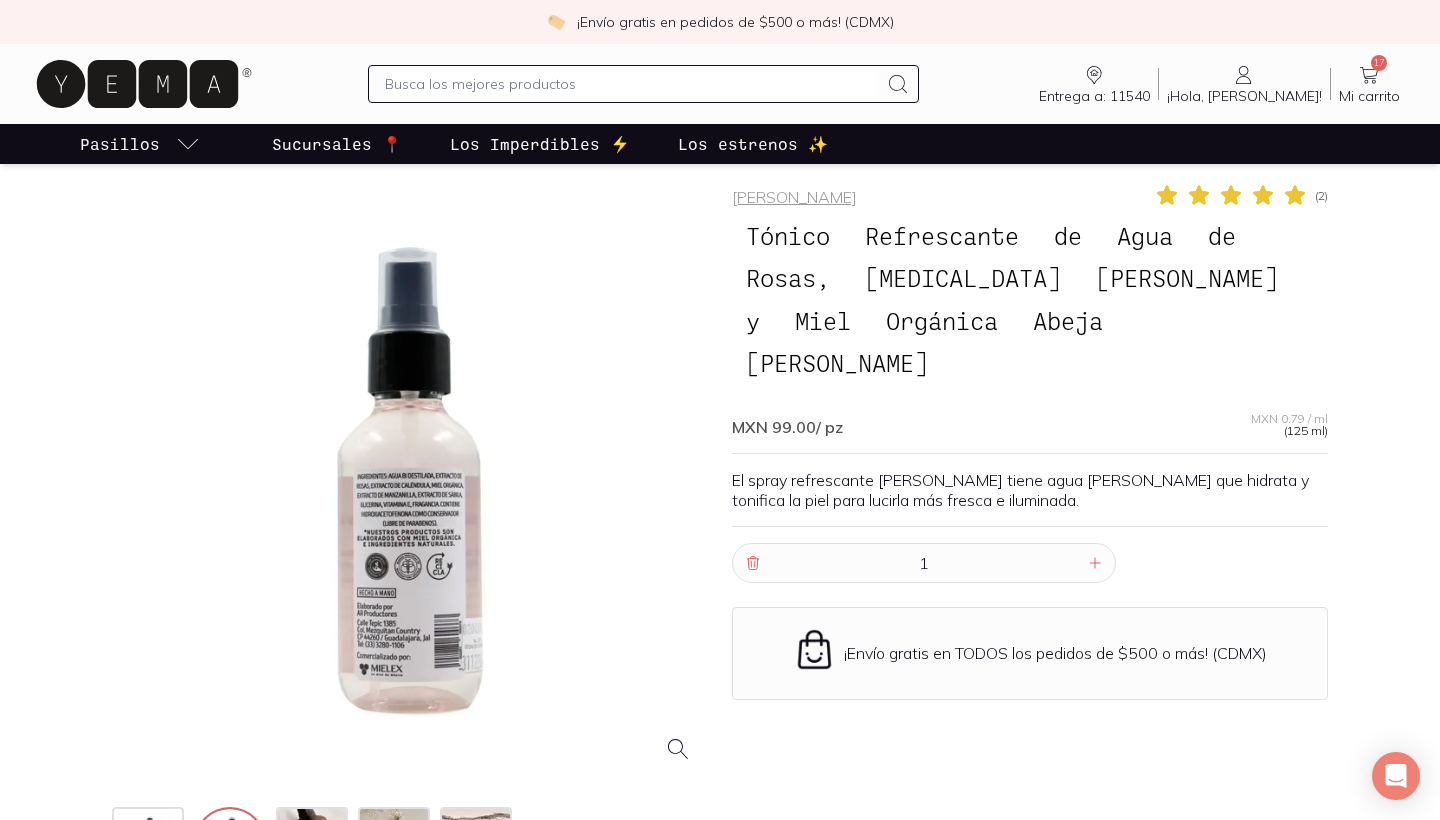 click 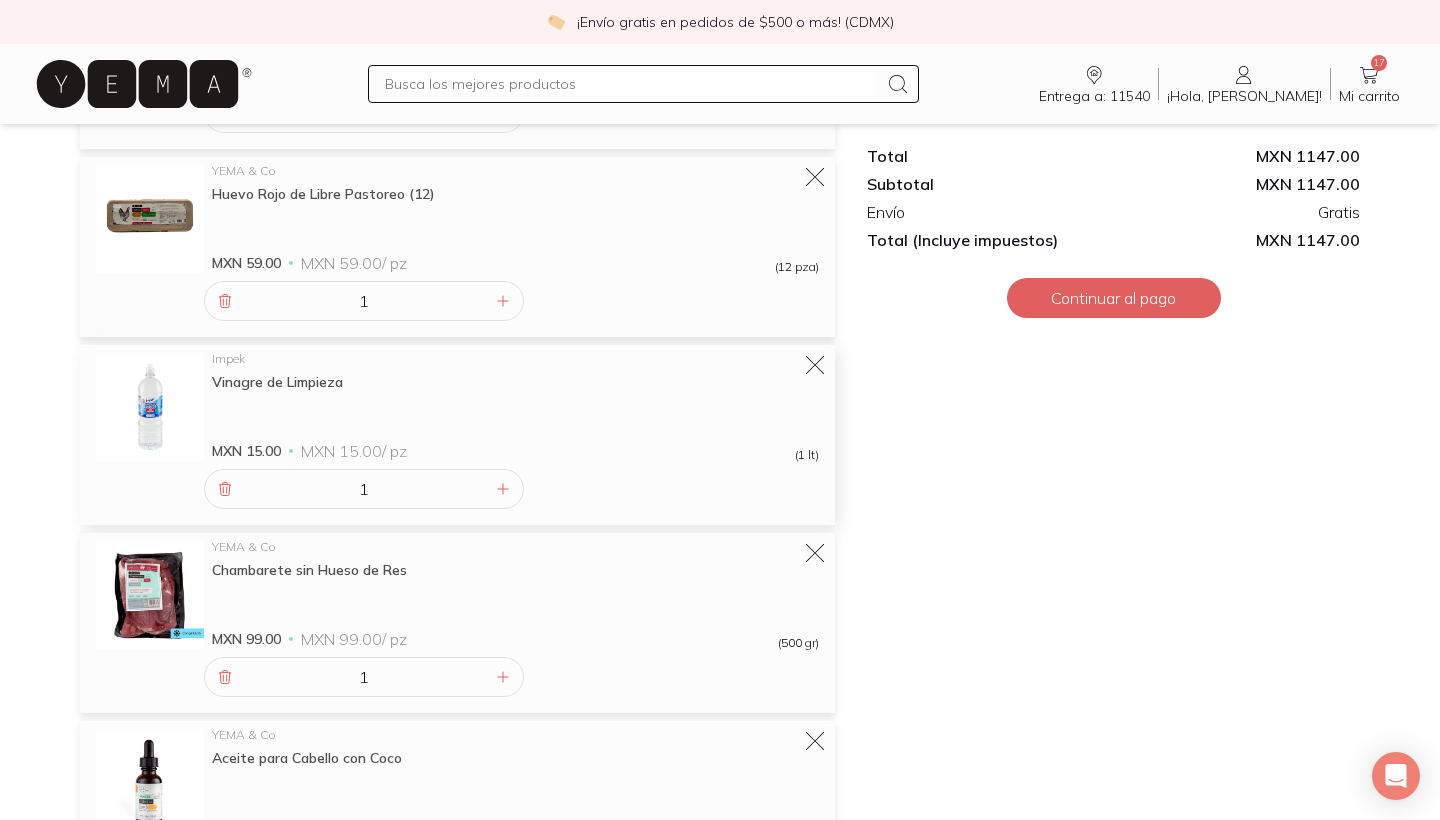 scroll, scrollTop: 1553, scrollLeft: 0, axis: vertical 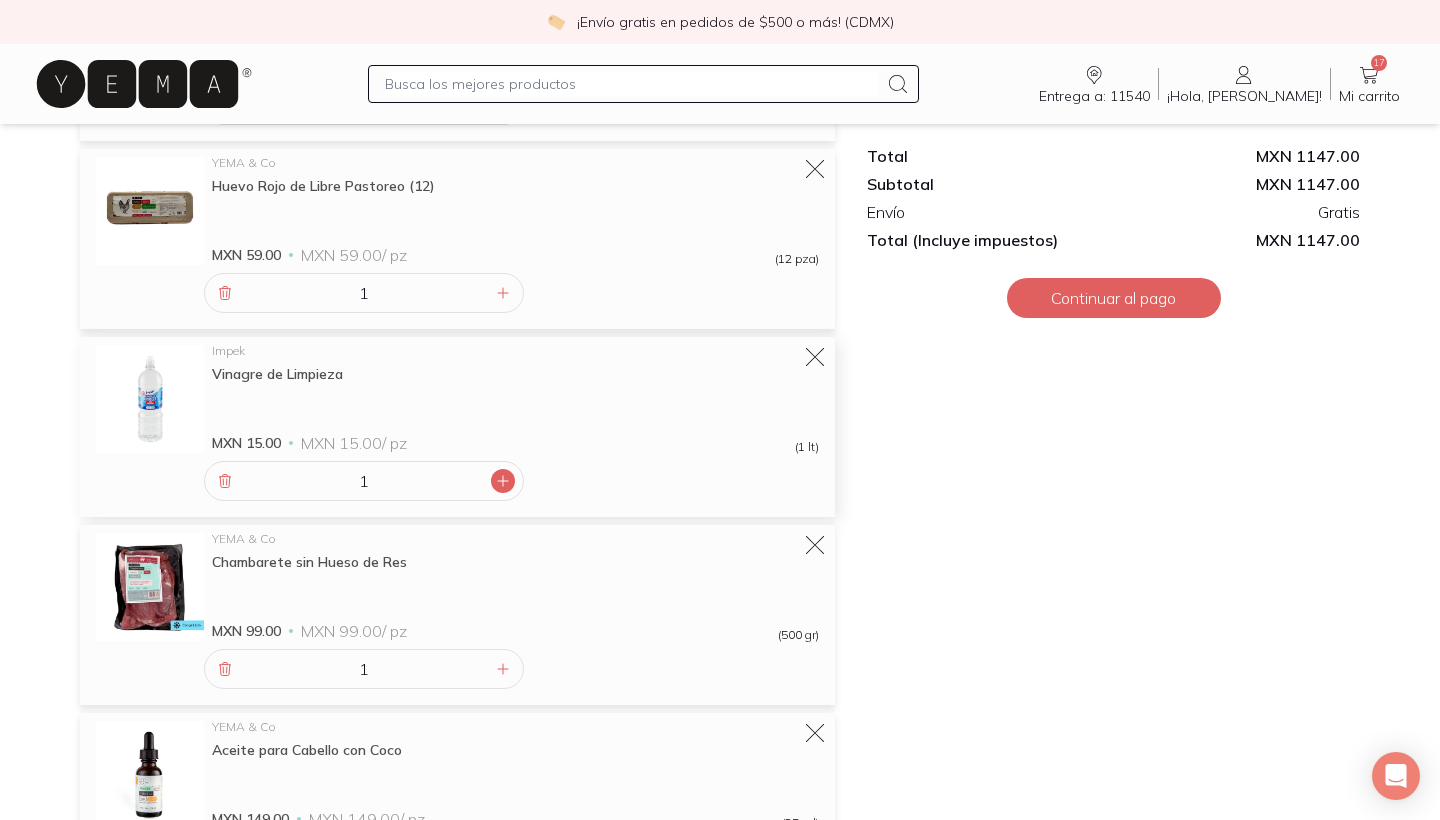 click 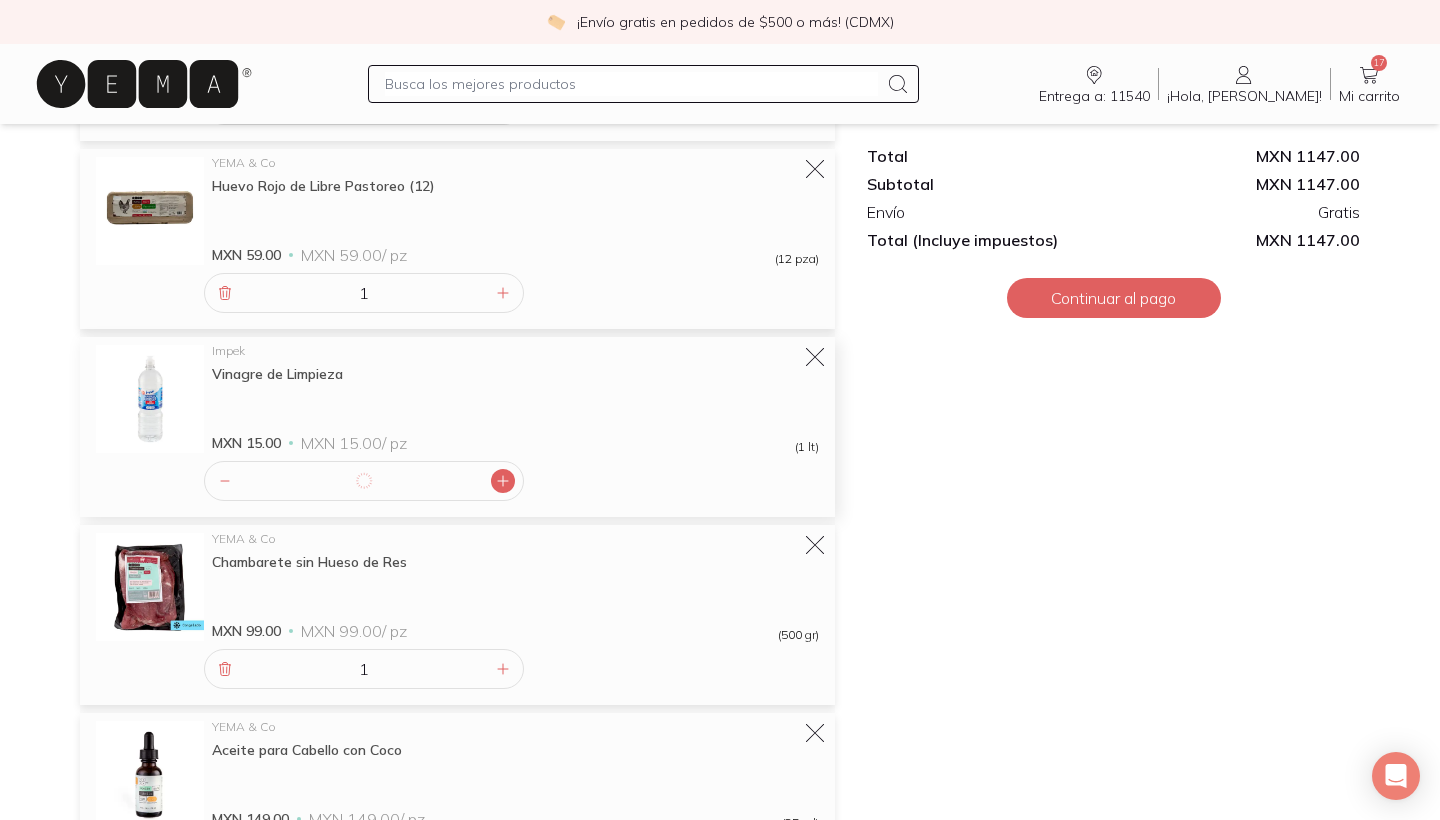 type on "2" 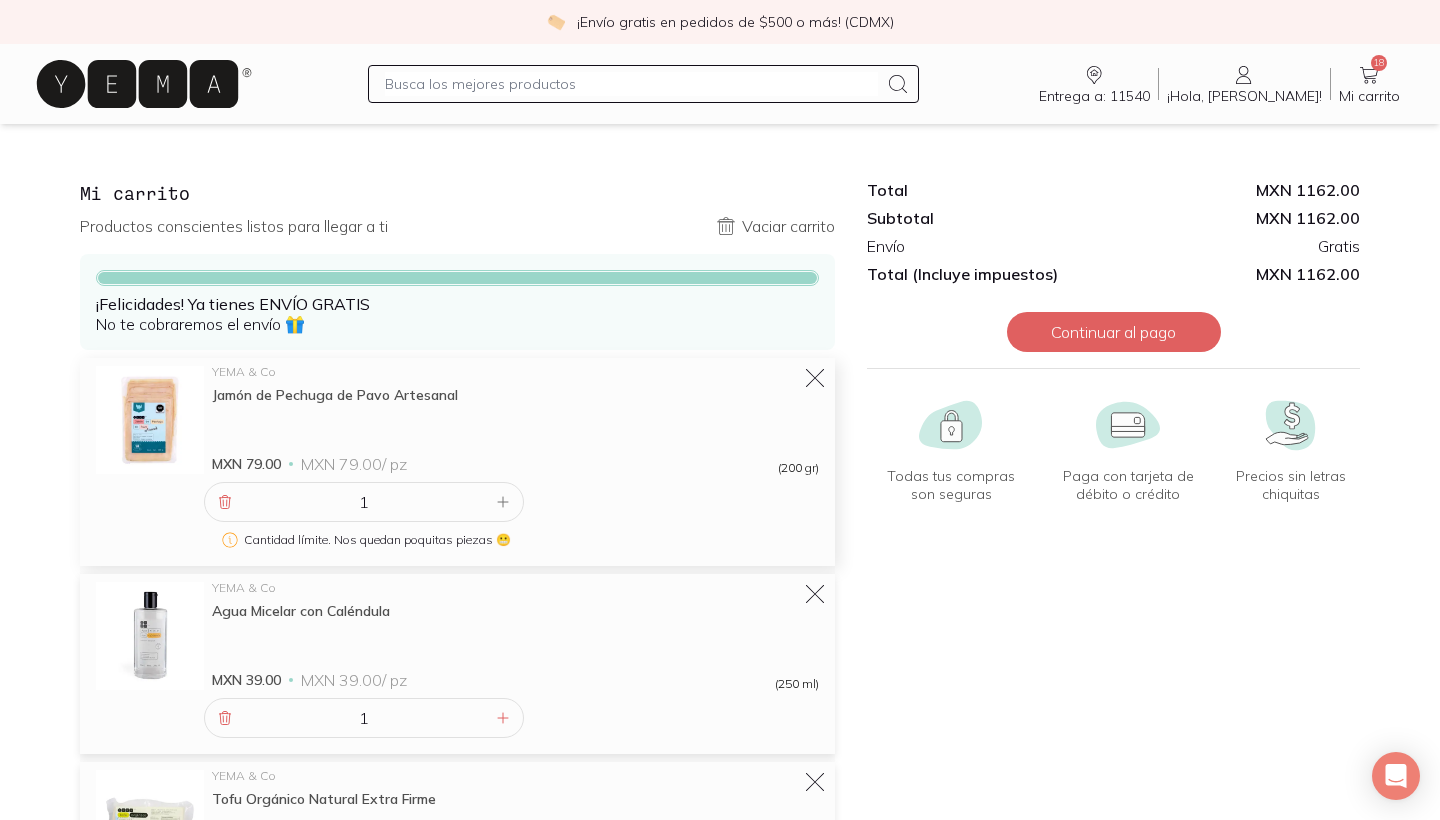 scroll, scrollTop: 0, scrollLeft: 0, axis: both 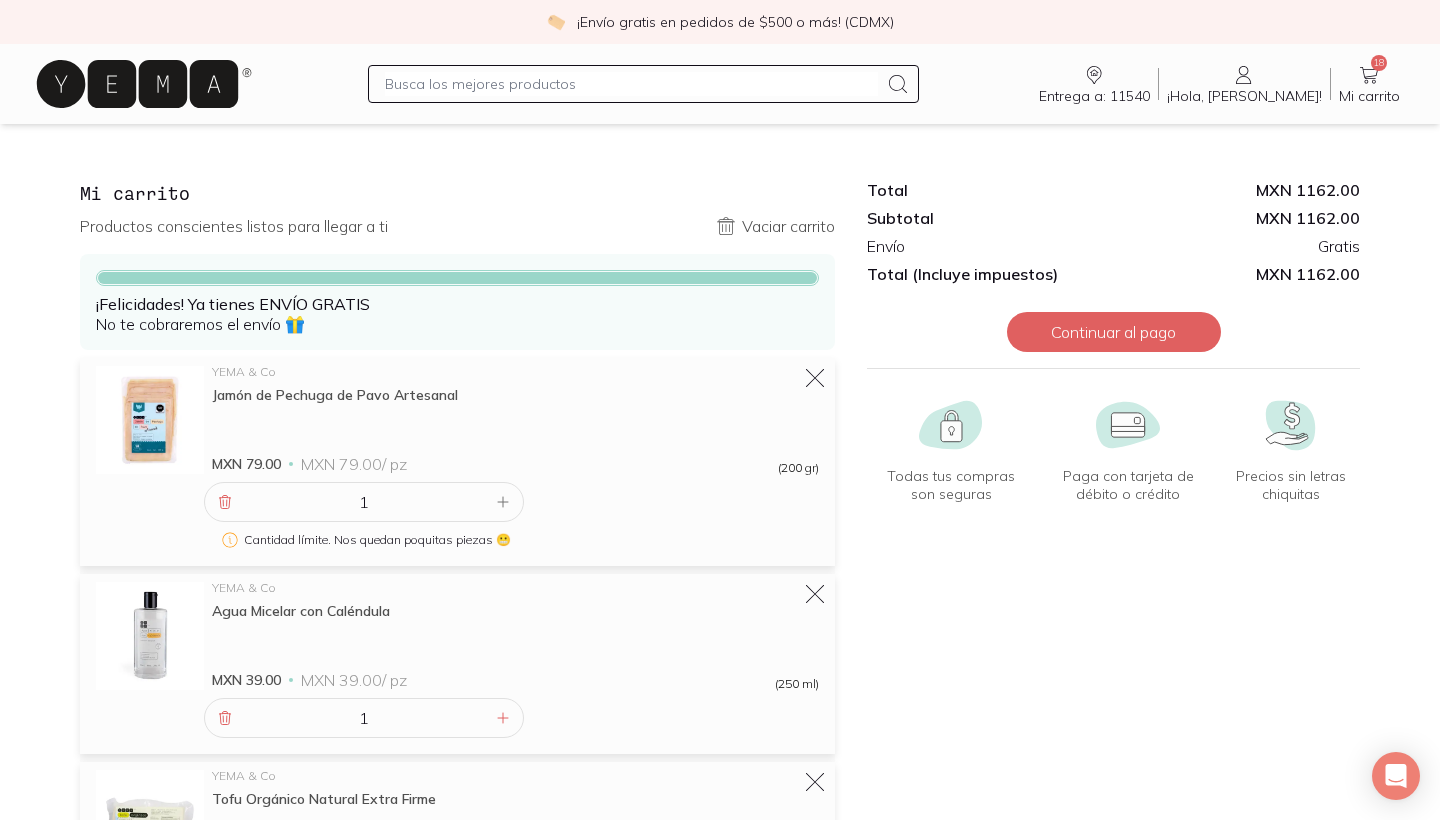 click at bounding box center (631, 84) 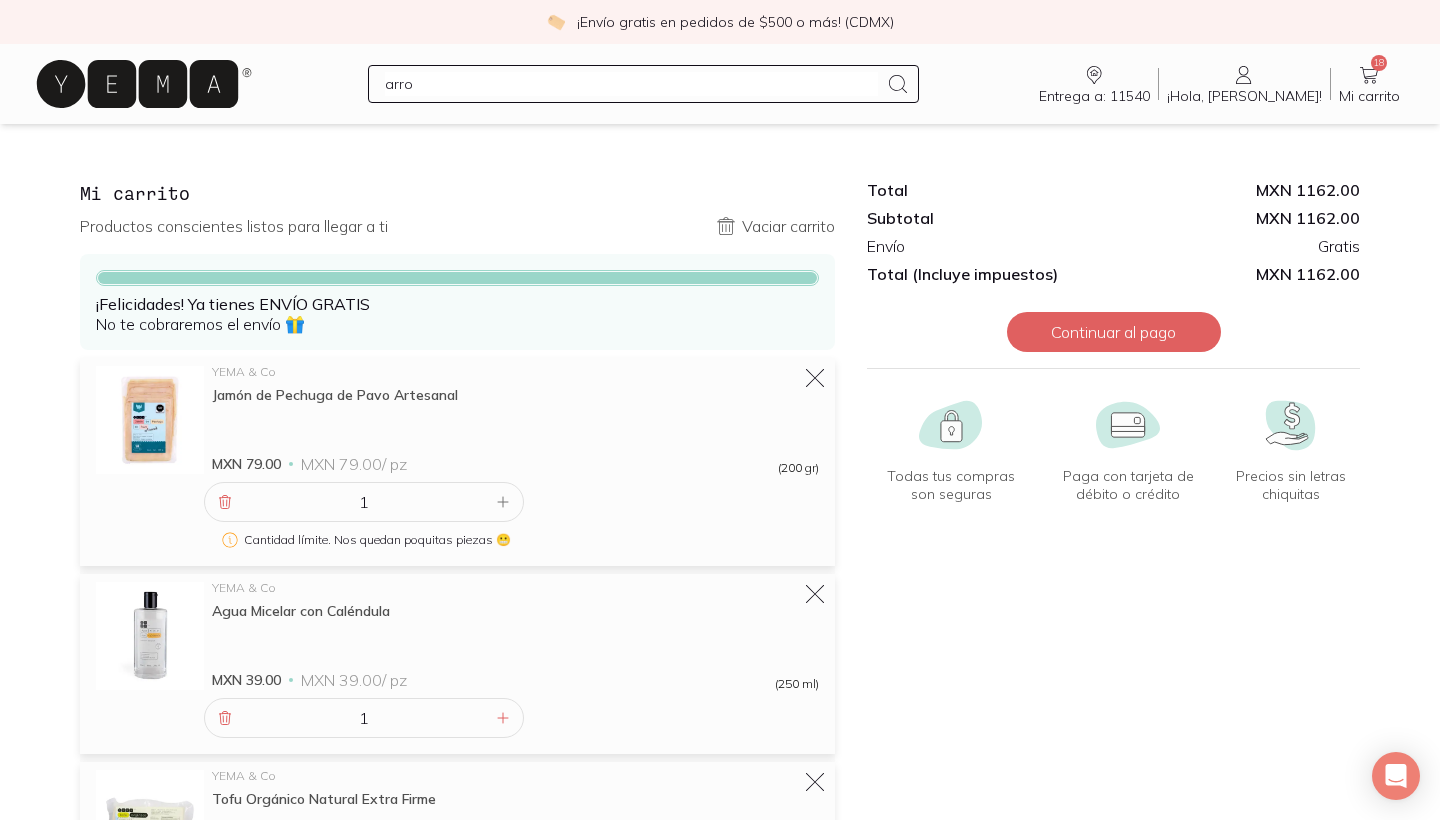type on "arroz" 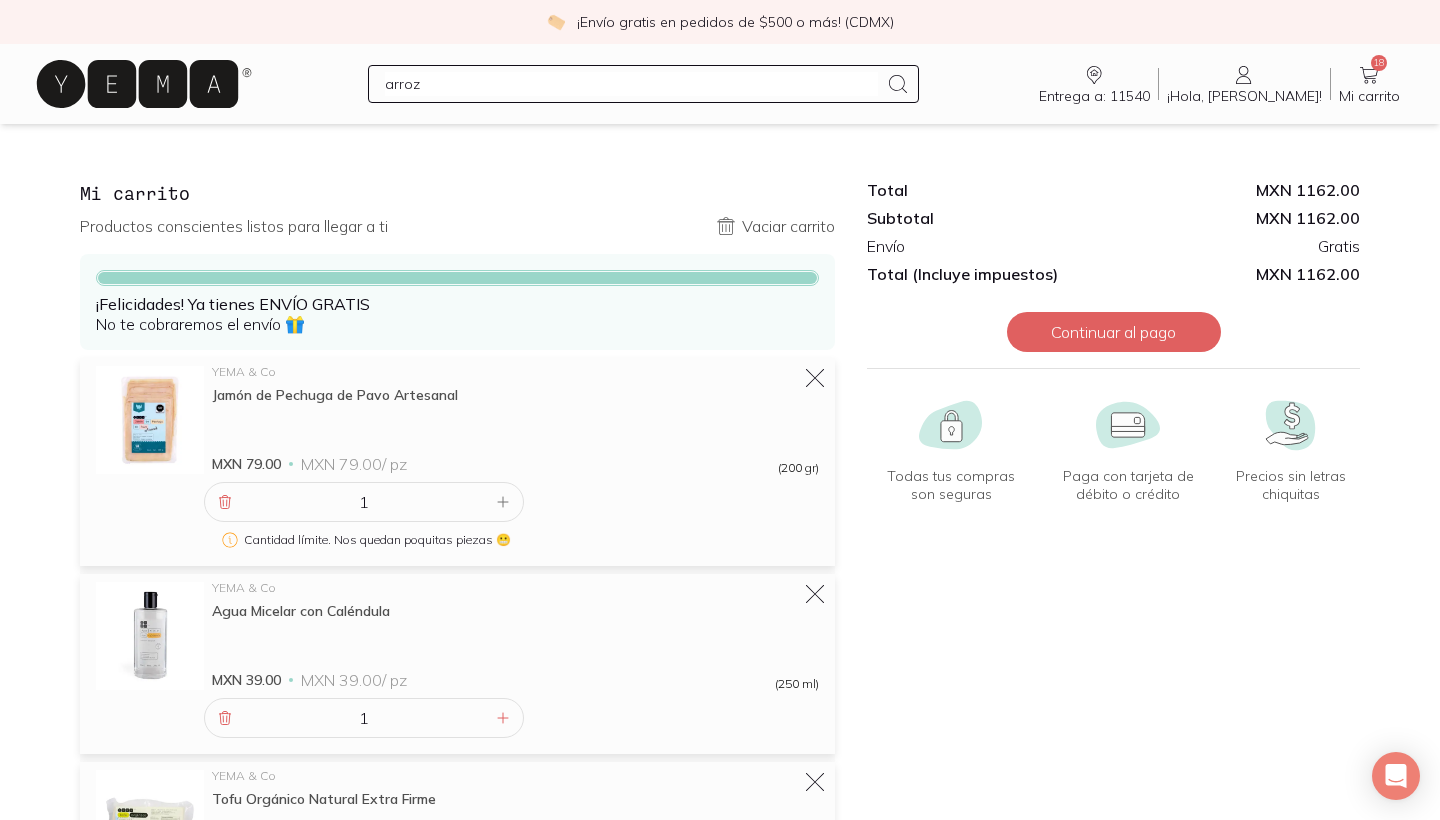 type 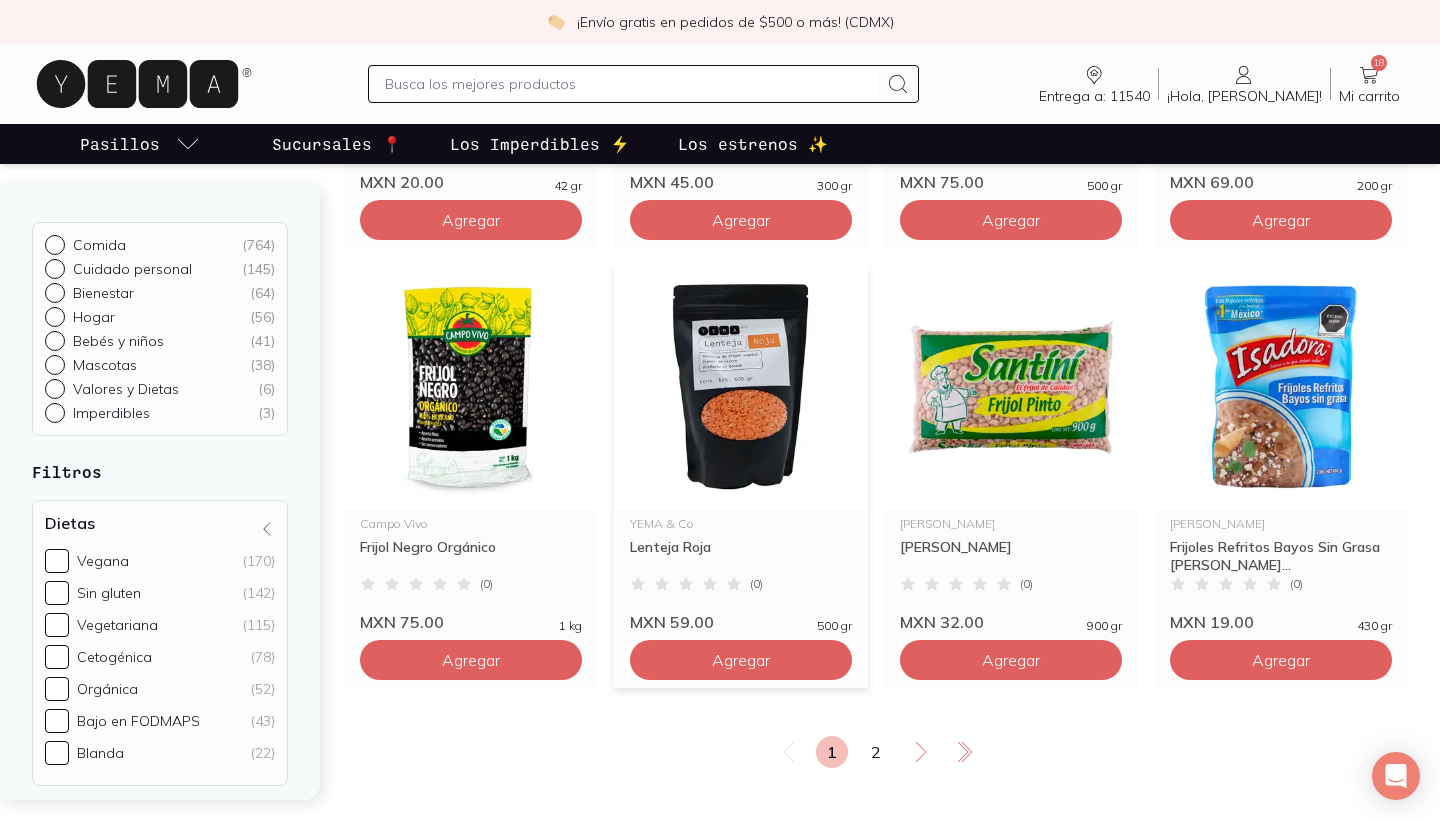 scroll, scrollTop: 3215, scrollLeft: 0, axis: vertical 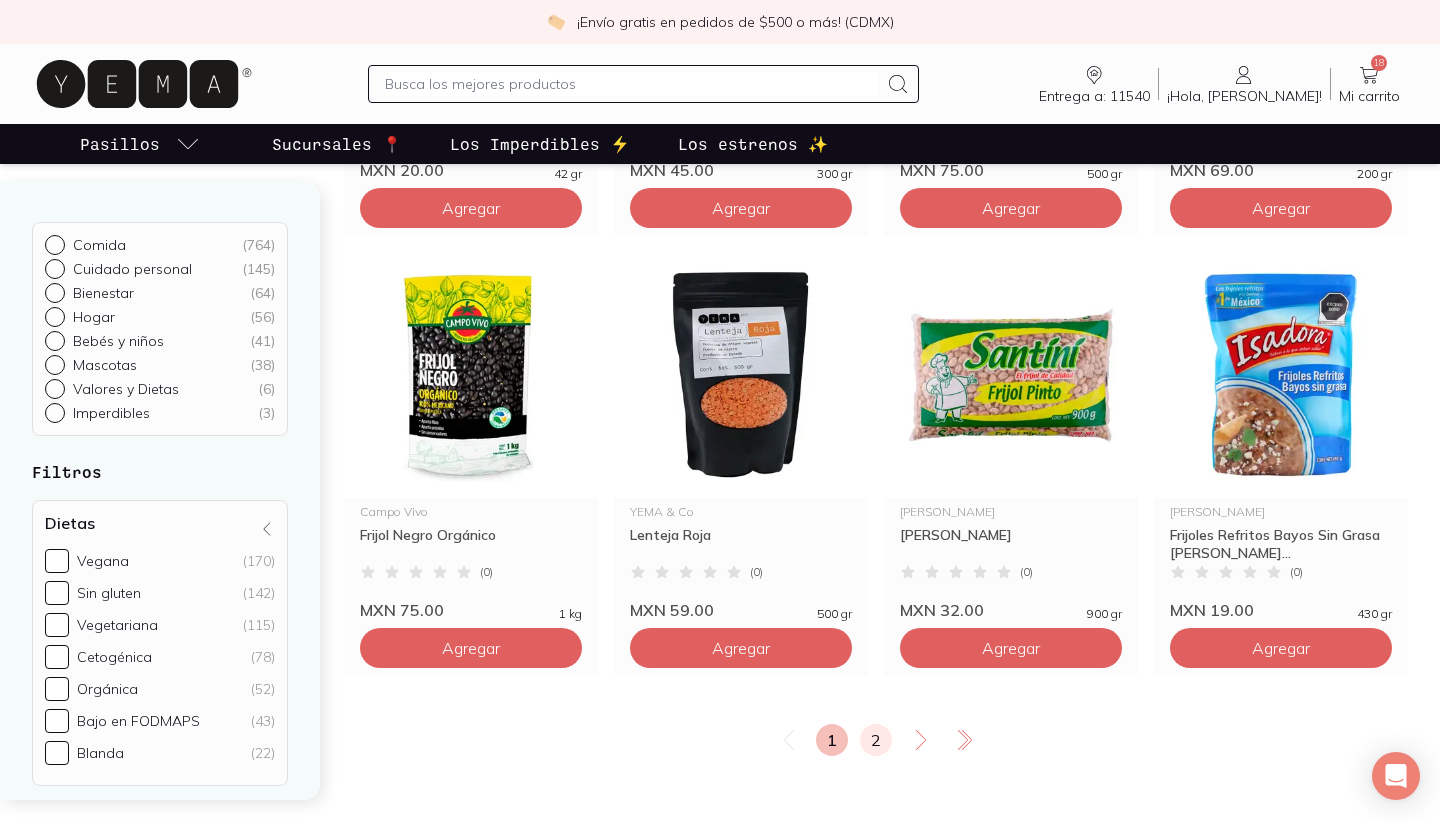 click on "2" at bounding box center (876, 740) 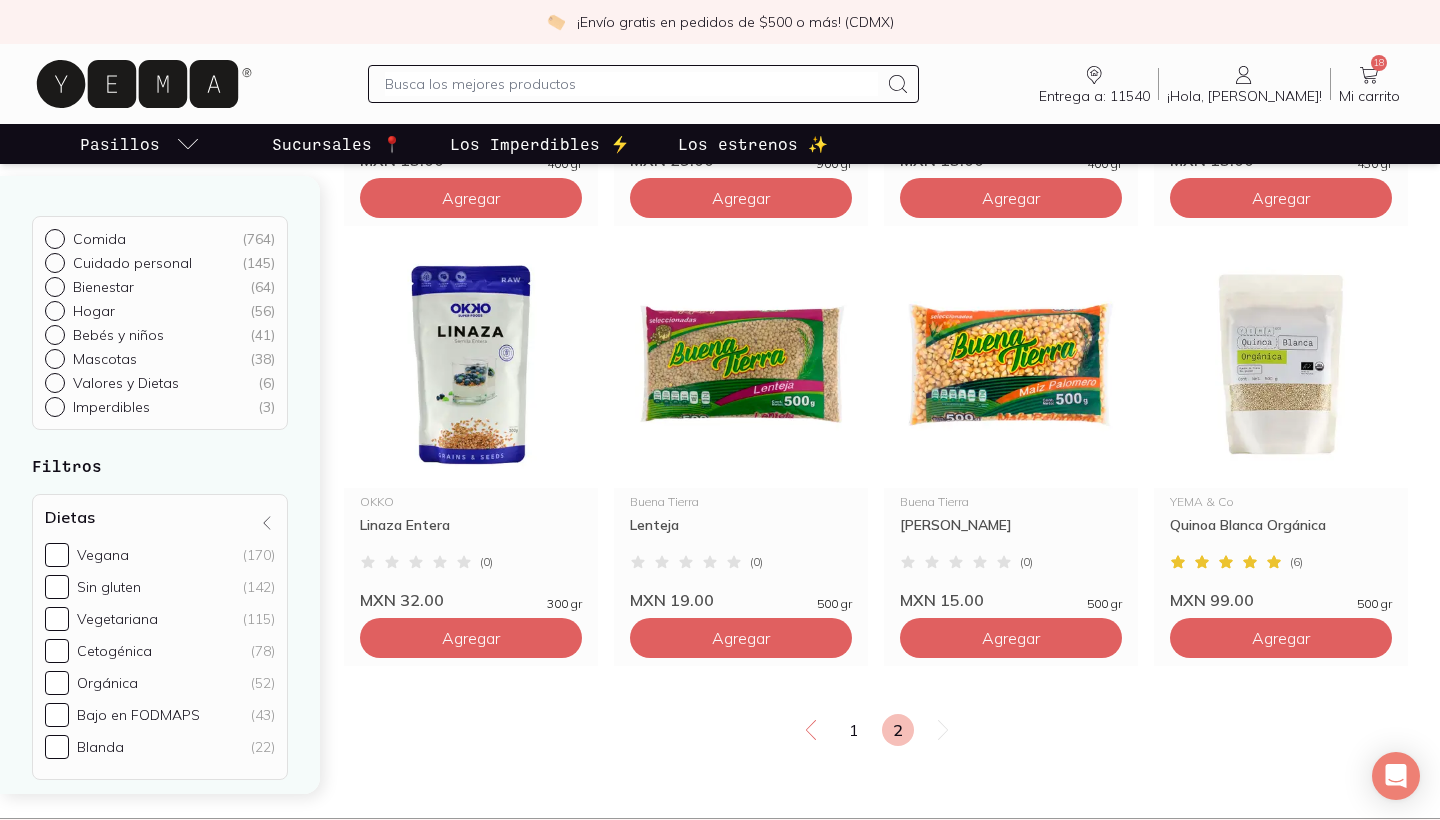 scroll, scrollTop: 577, scrollLeft: 0, axis: vertical 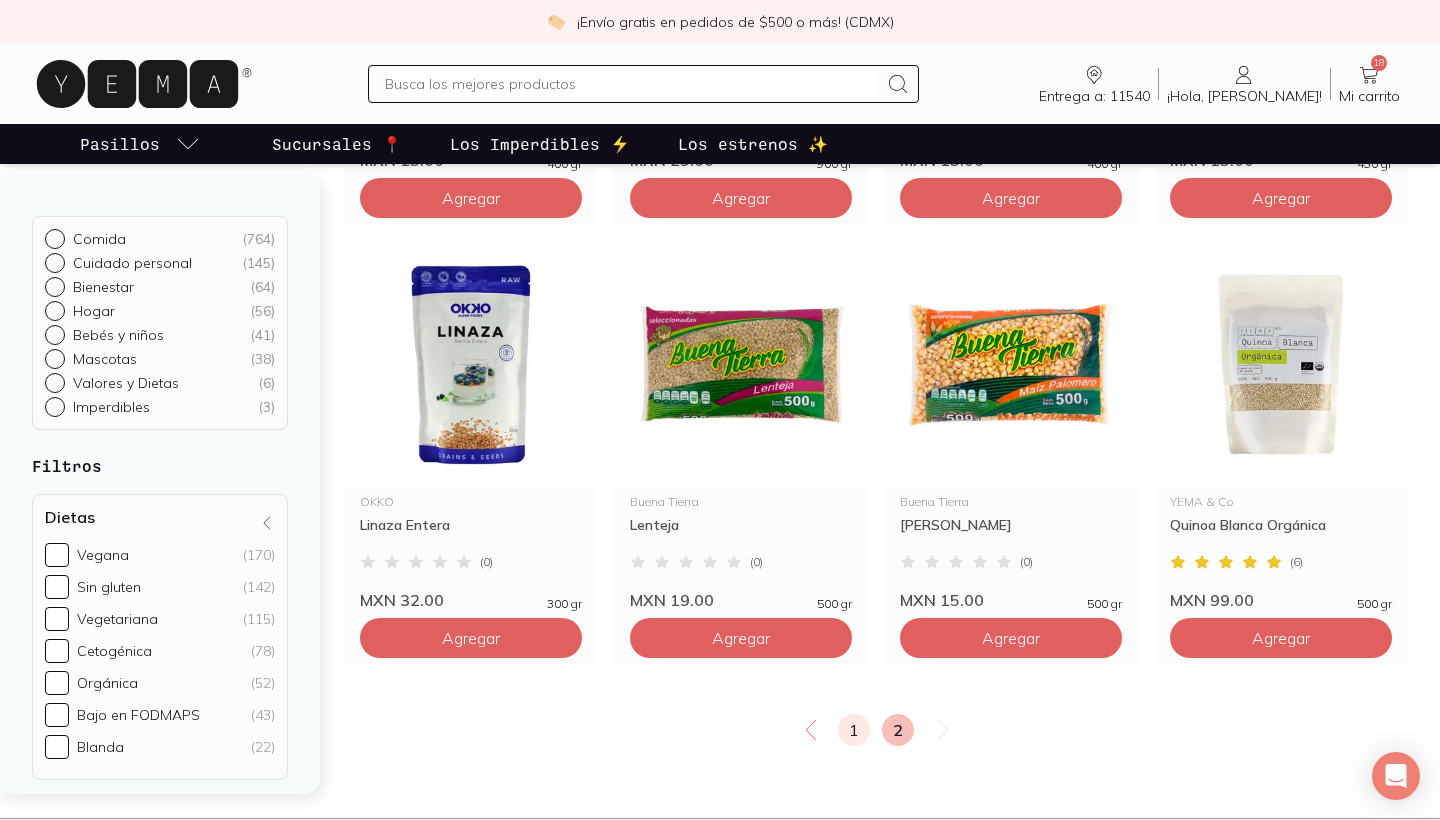 click on "1" at bounding box center (854, 730) 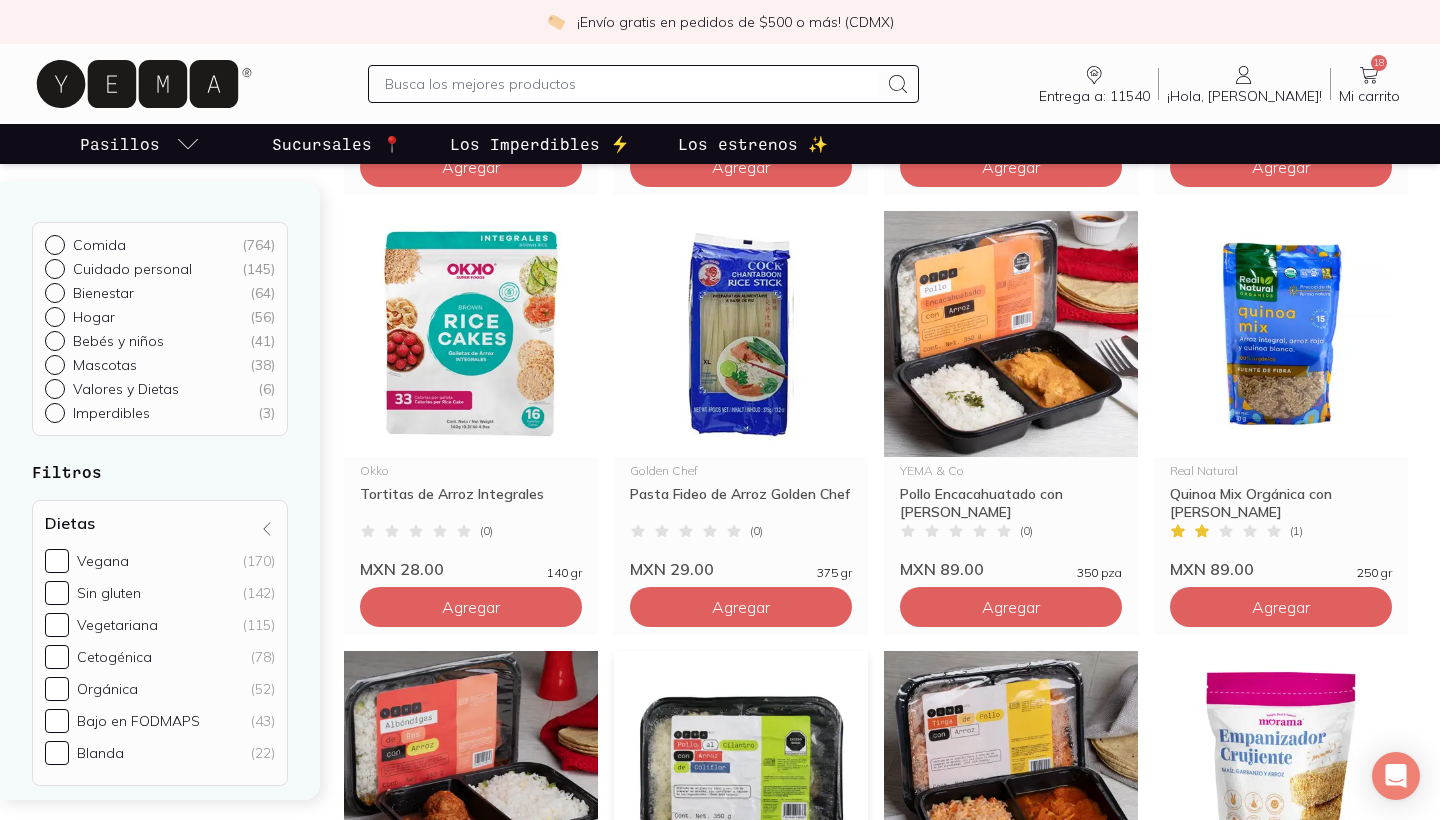 scroll, scrollTop: 1928, scrollLeft: 0, axis: vertical 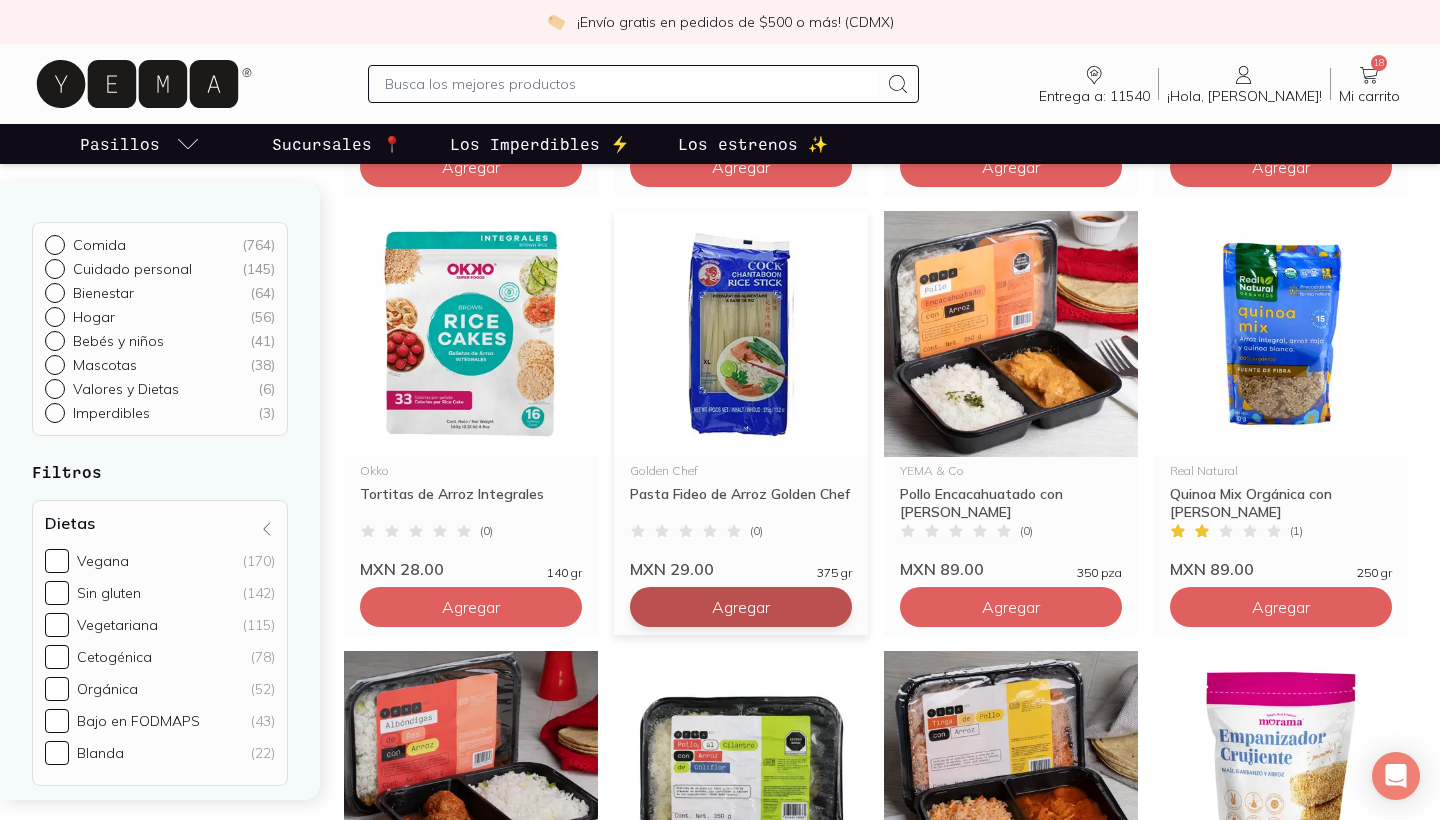 click on "Agregar" at bounding box center (471, -1153) 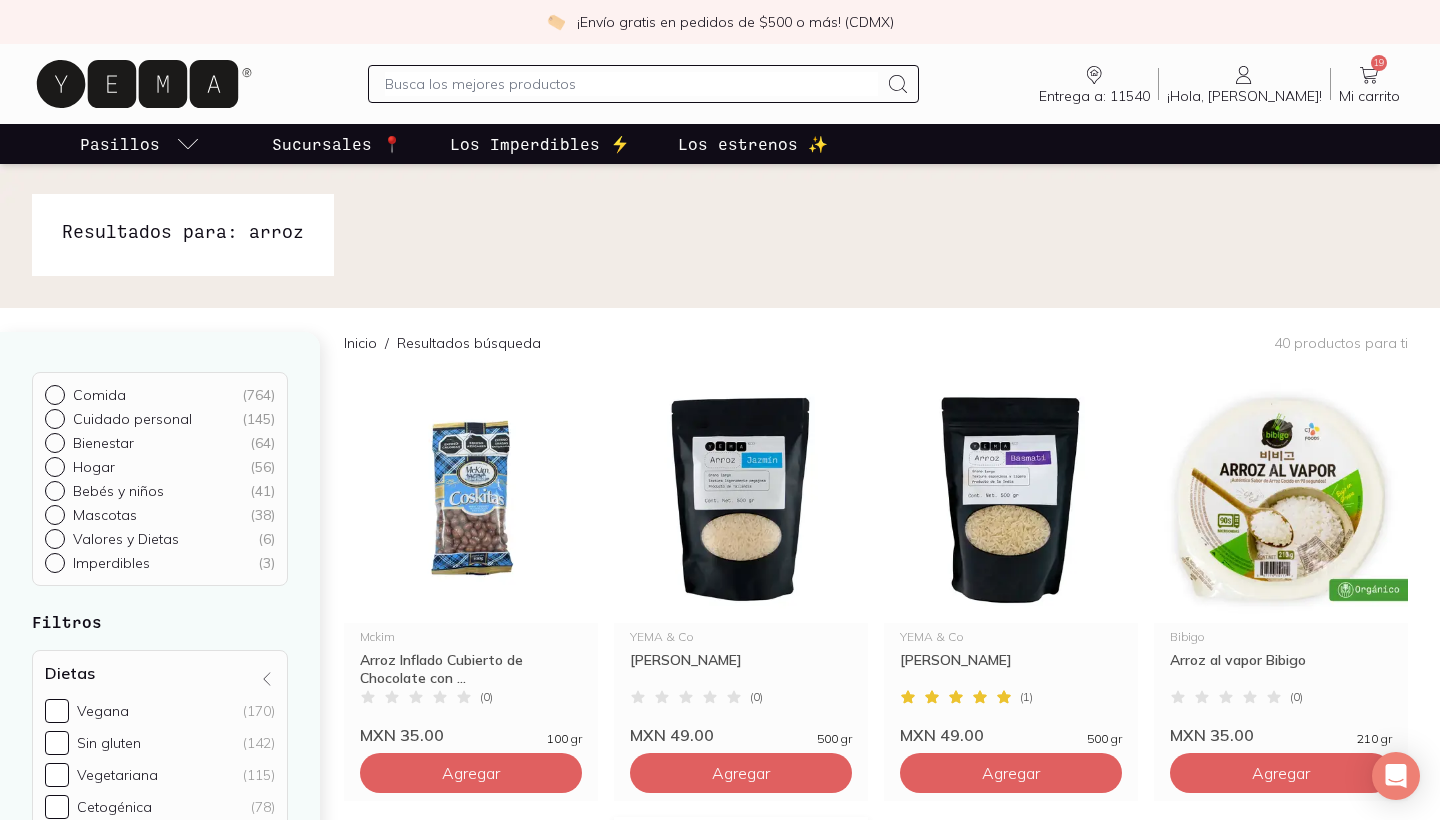 scroll, scrollTop: 1, scrollLeft: 0, axis: vertical 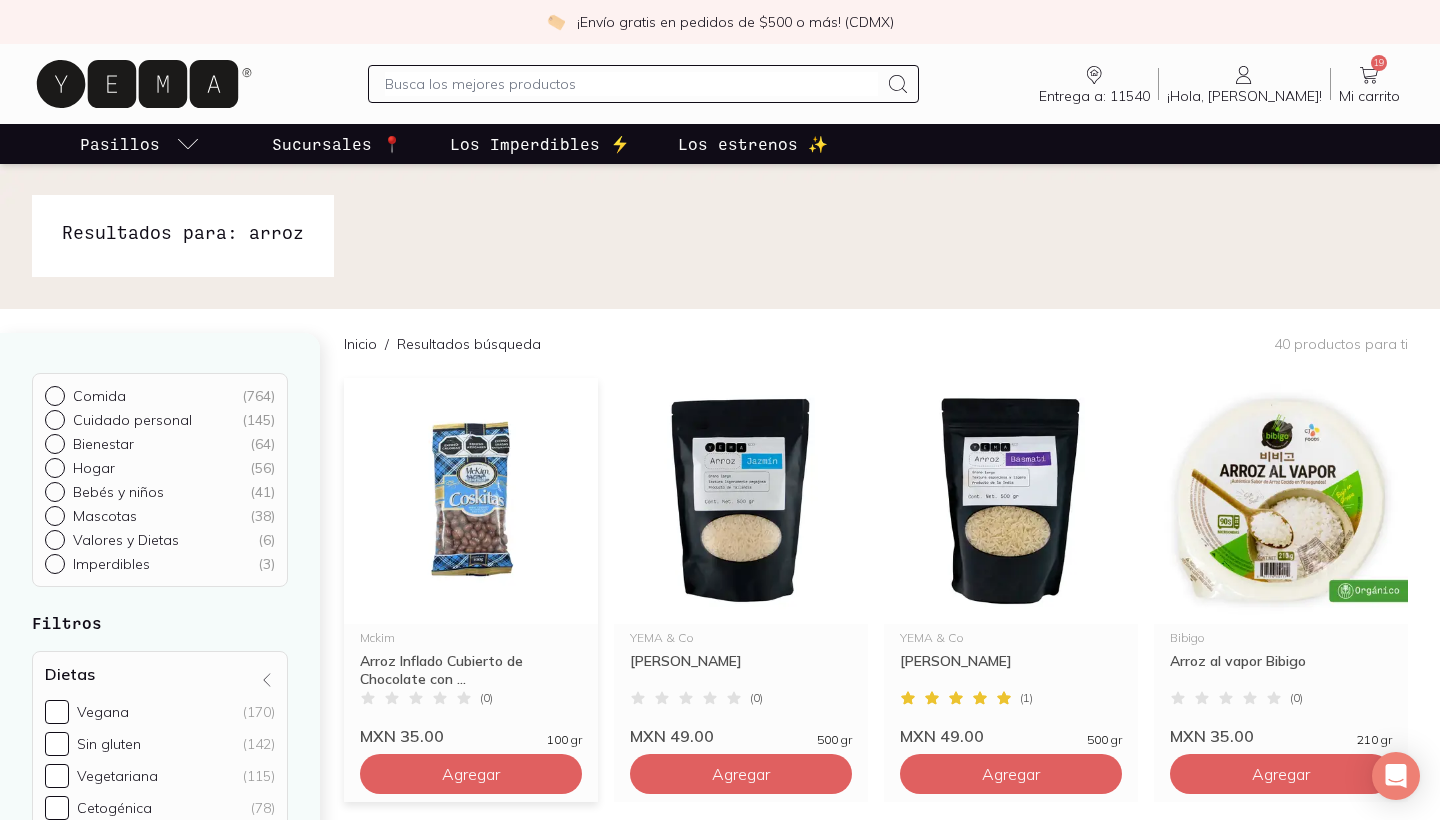 click at bounding box center [471, 501] 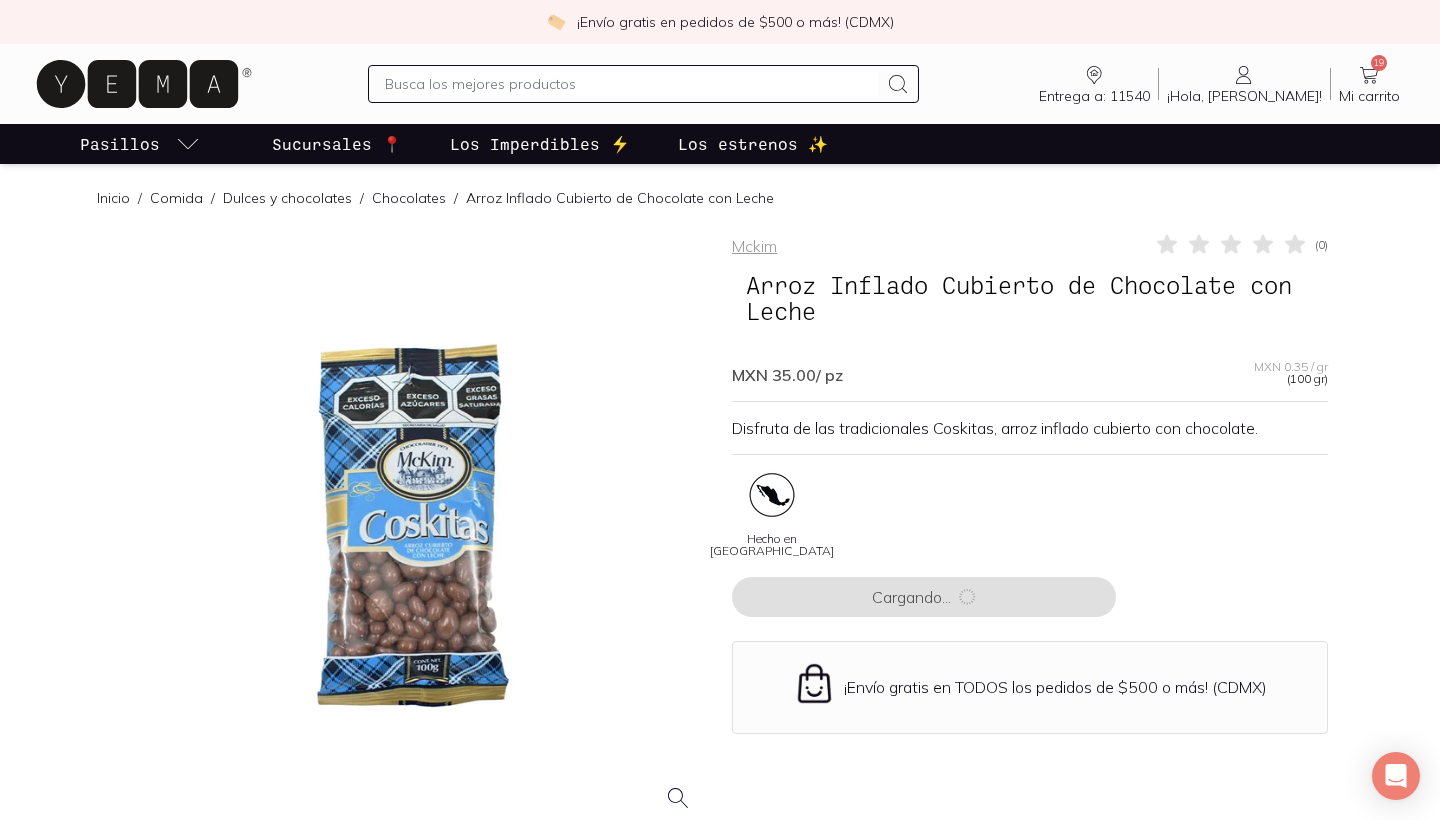 scroll, scrollTop: 0, scrollLeft: 0, axis: both 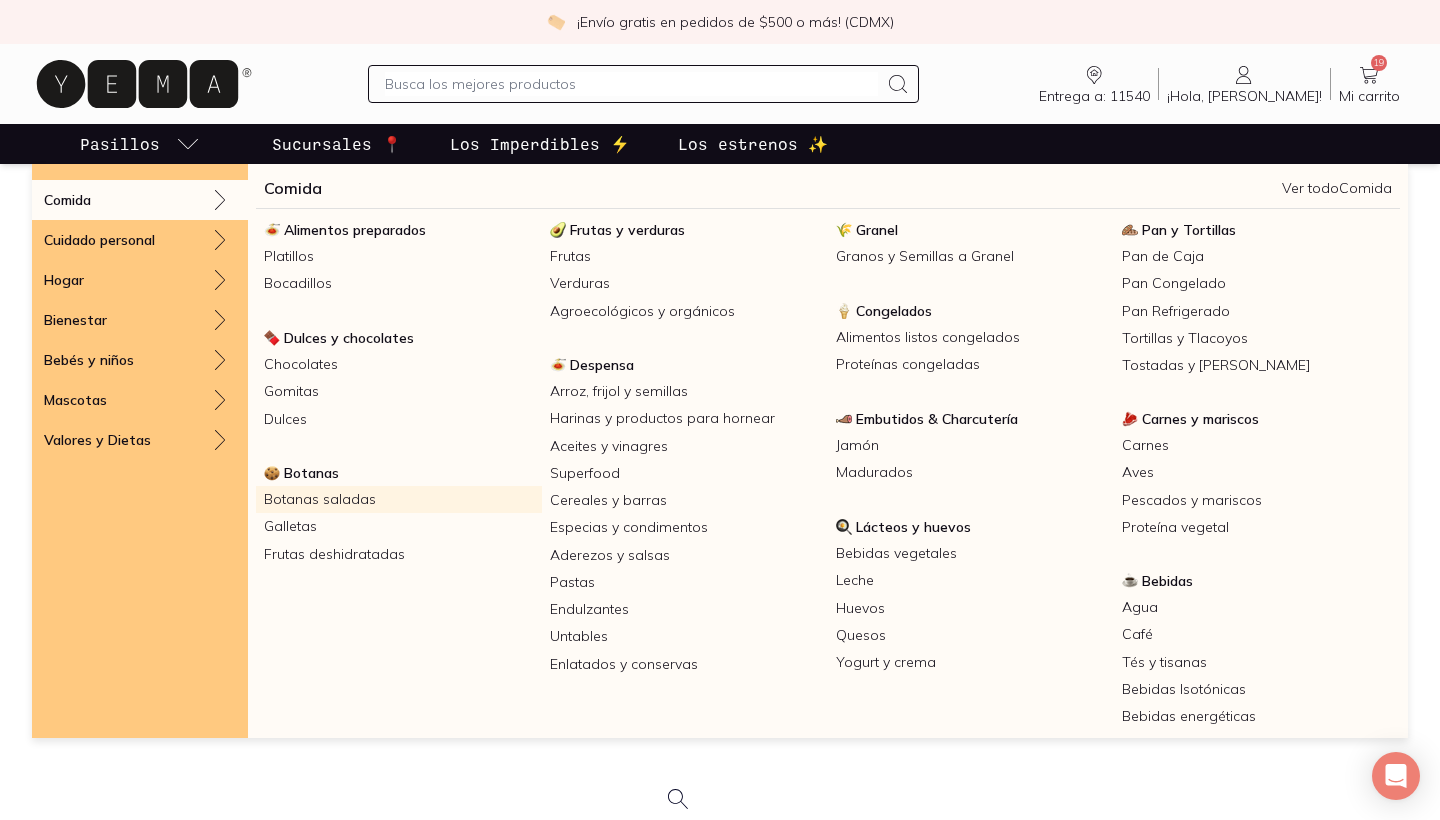 click on "Botanas saladas" at bounding box center [399, 499] 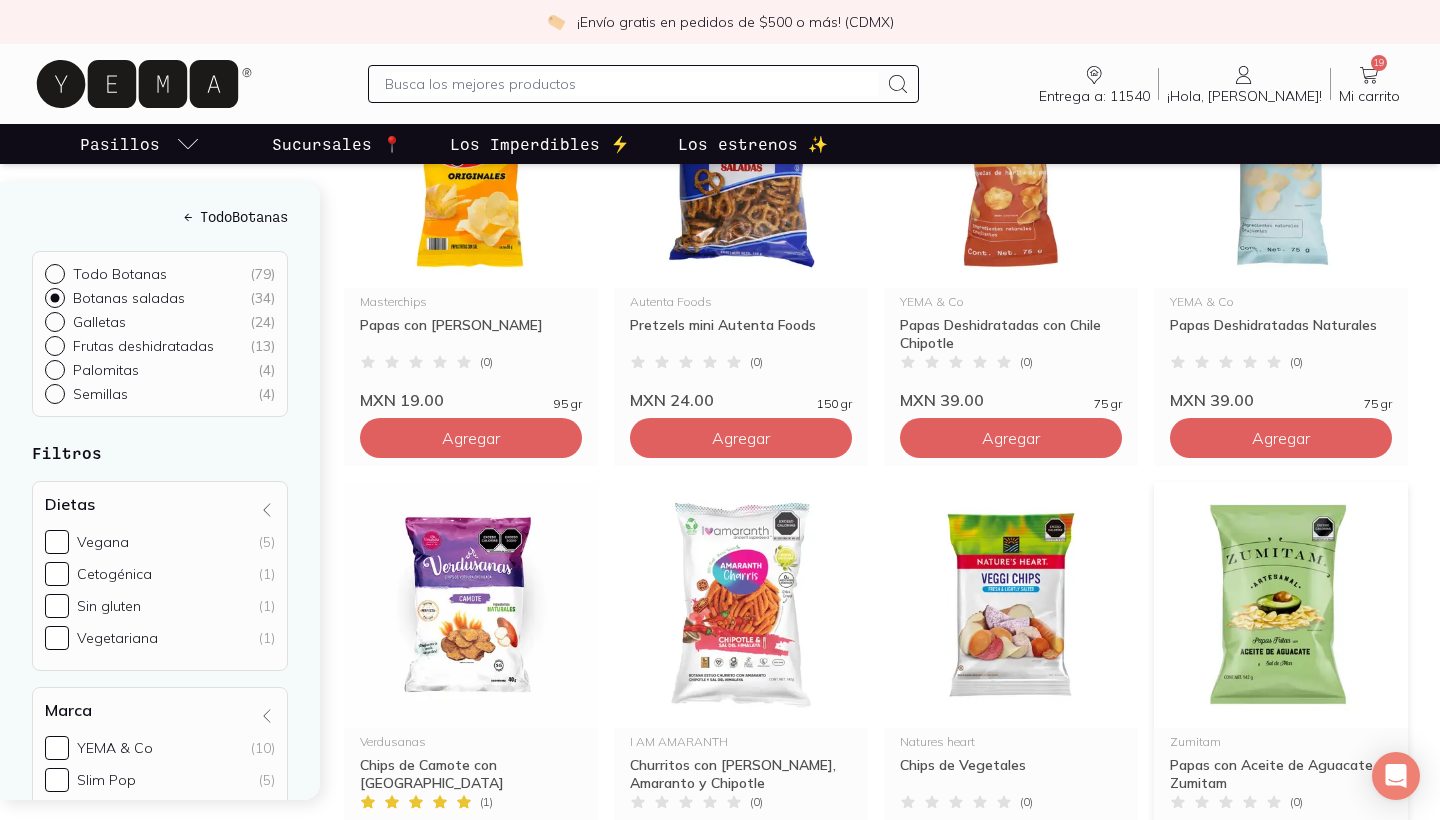 scroll, scrollTop: 2142, scrollLeft: 0, axis: vertical 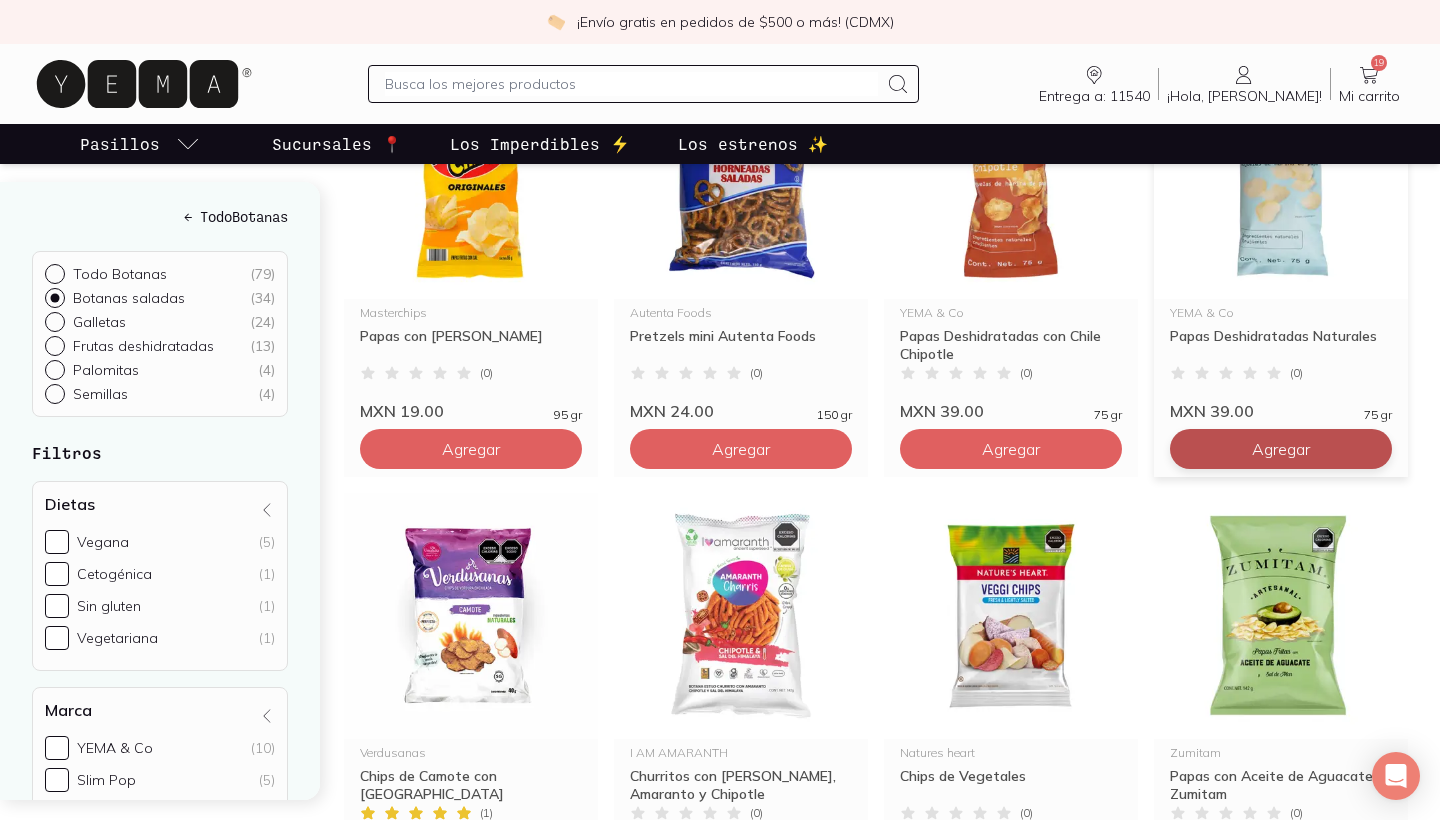 click on "Agregar" at bounding box center (471, -1311) 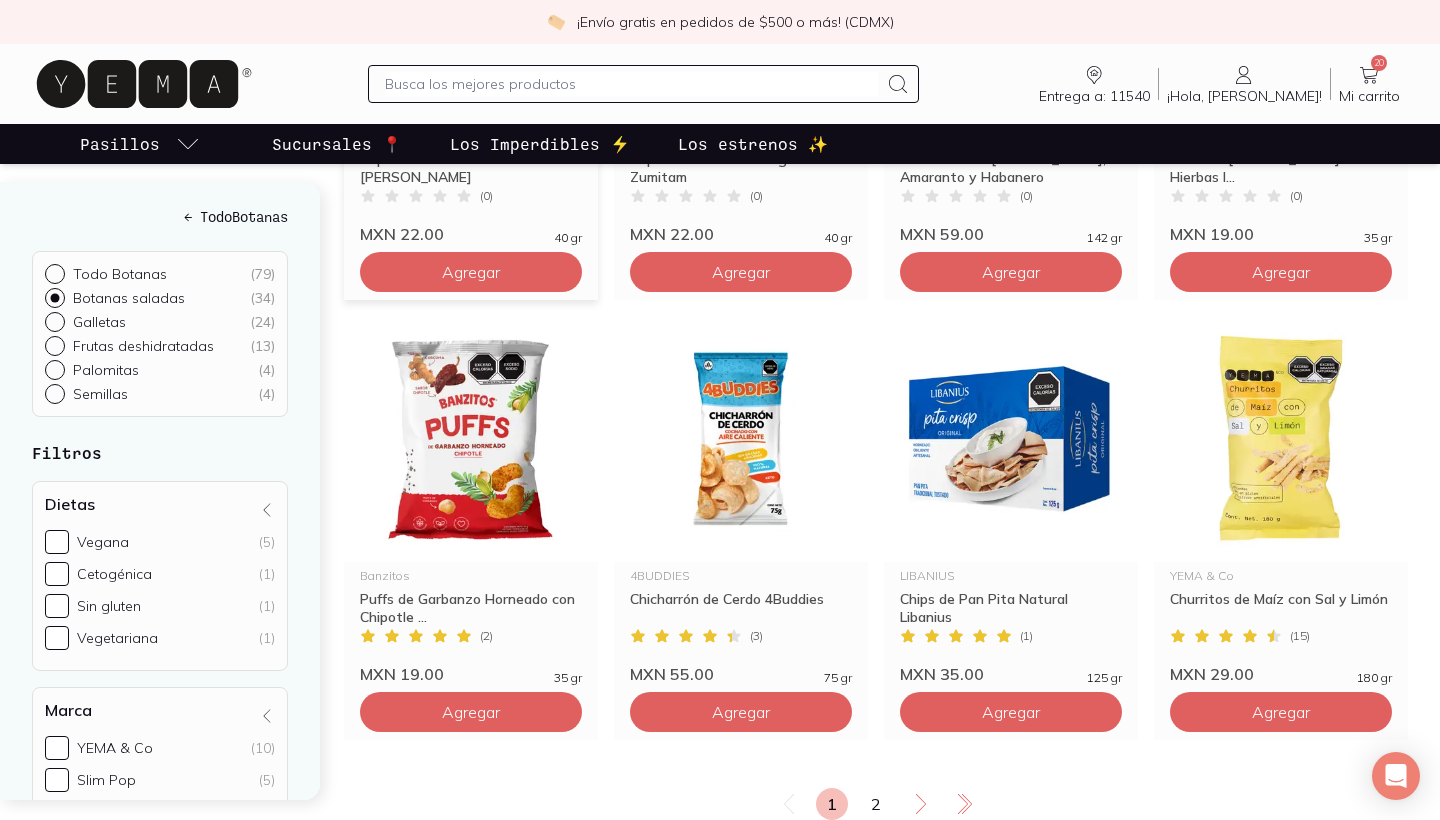scroll, scrollTop: 3200, scrollLeft: 0, axis: vertical 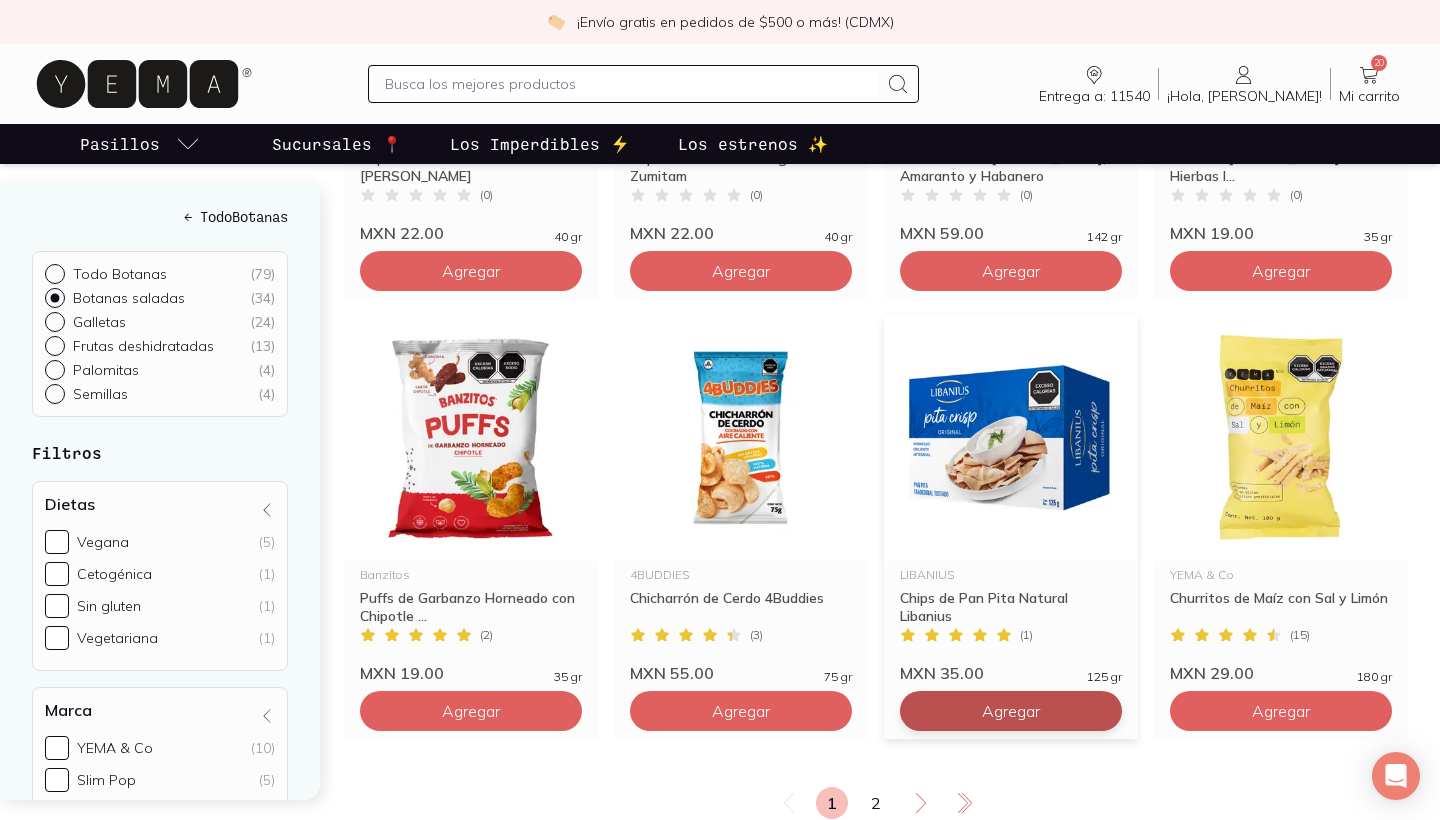 click on "Agregar" at bounding box center (471, -2369) 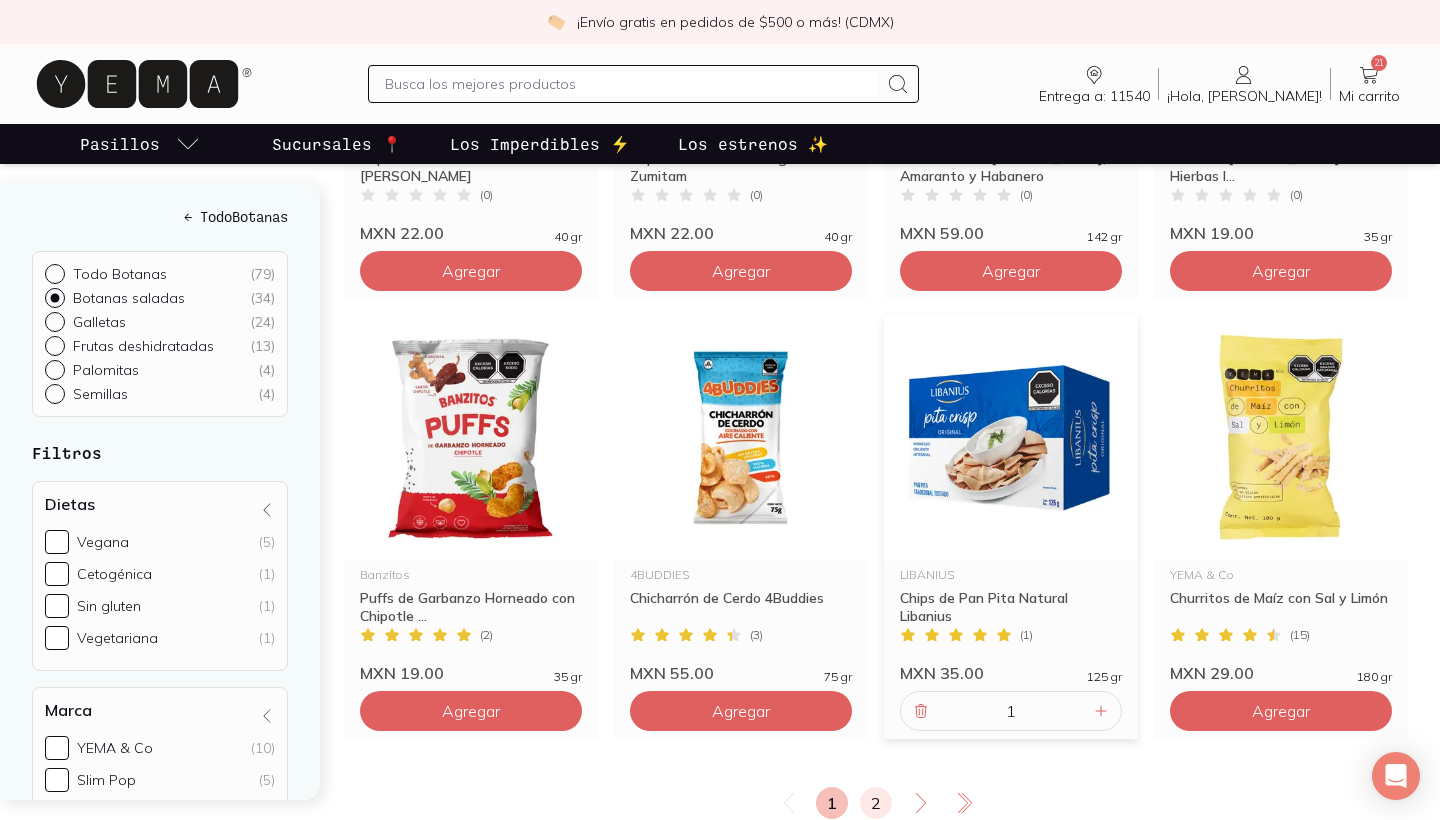 click on "2" at bounding box center [876, 803] 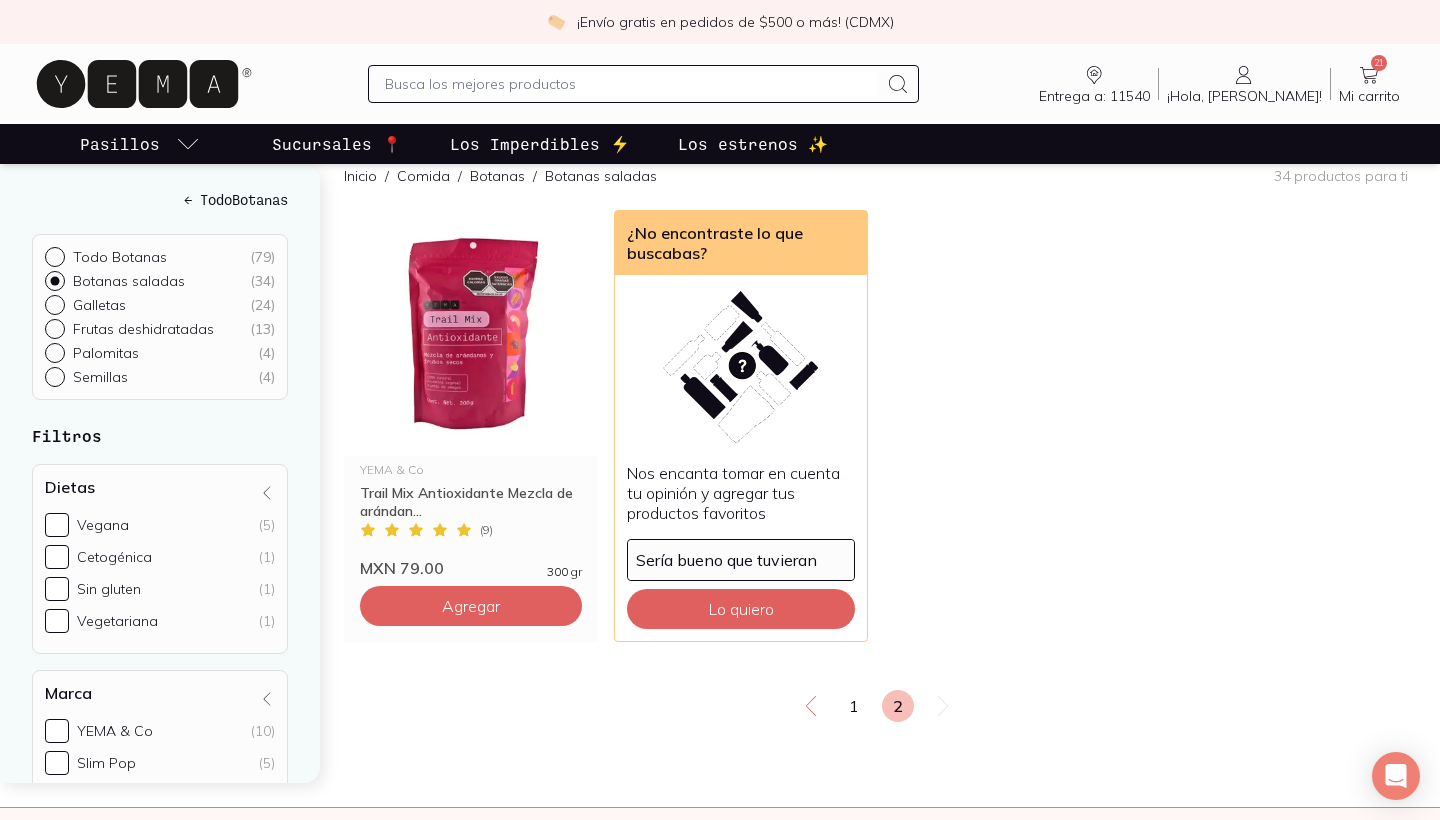 scroll, scrollTop: 226, scrollLeft: 0, axis: vertical 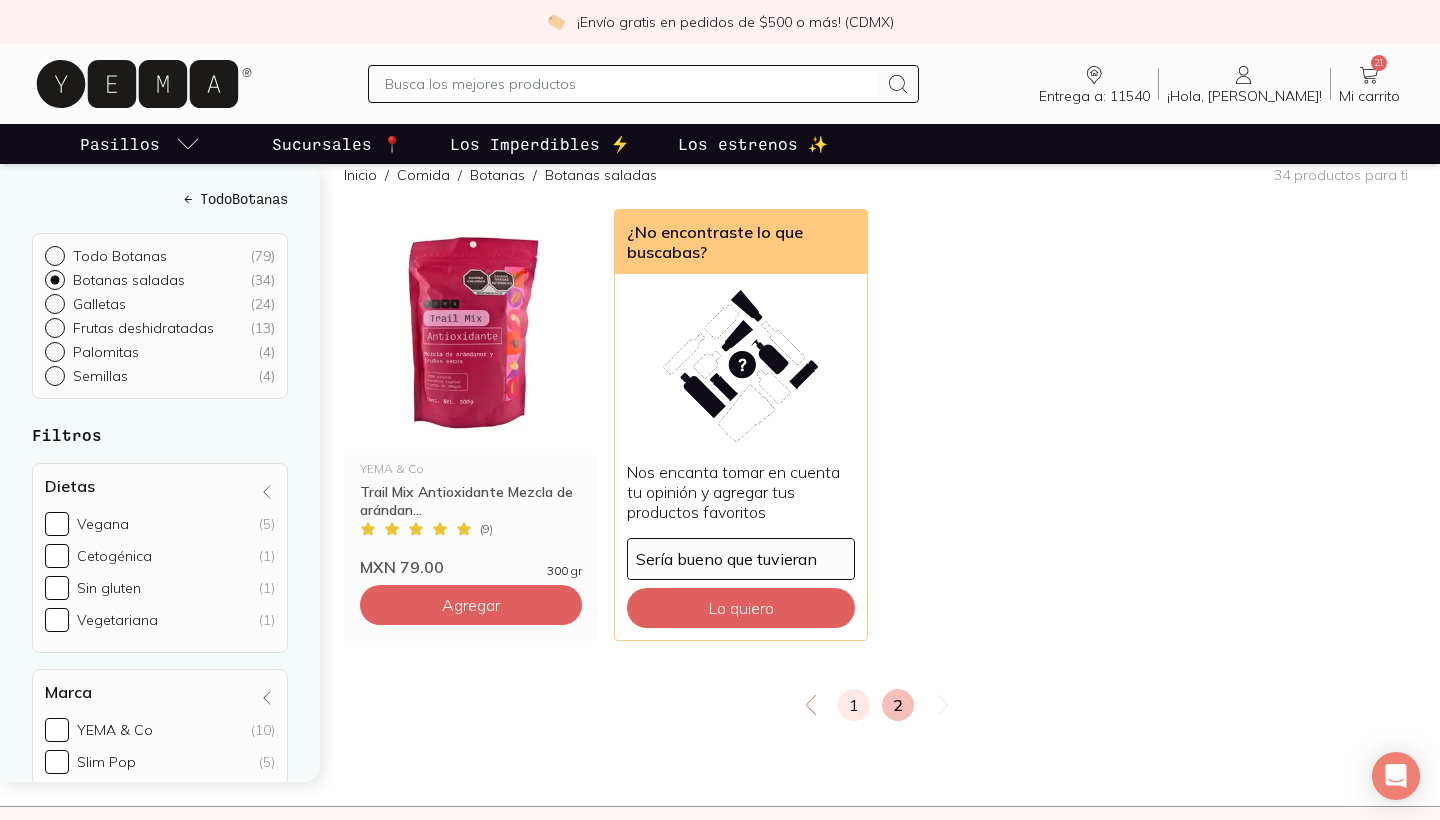 click on "1" at bounding box center (854, 705) 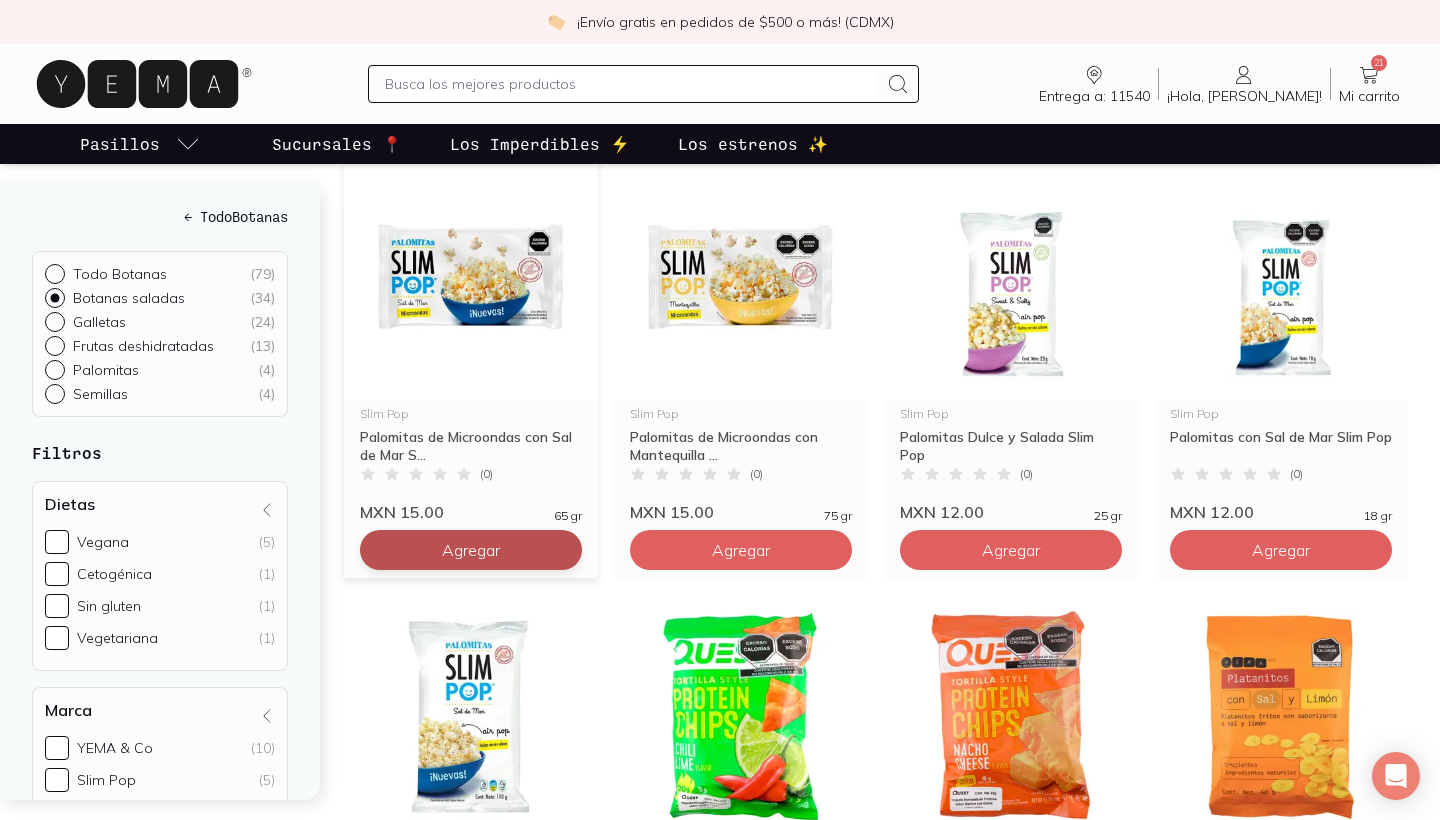 scroll, scrollTop: 289, scrollLeft: 0, axis: vertical 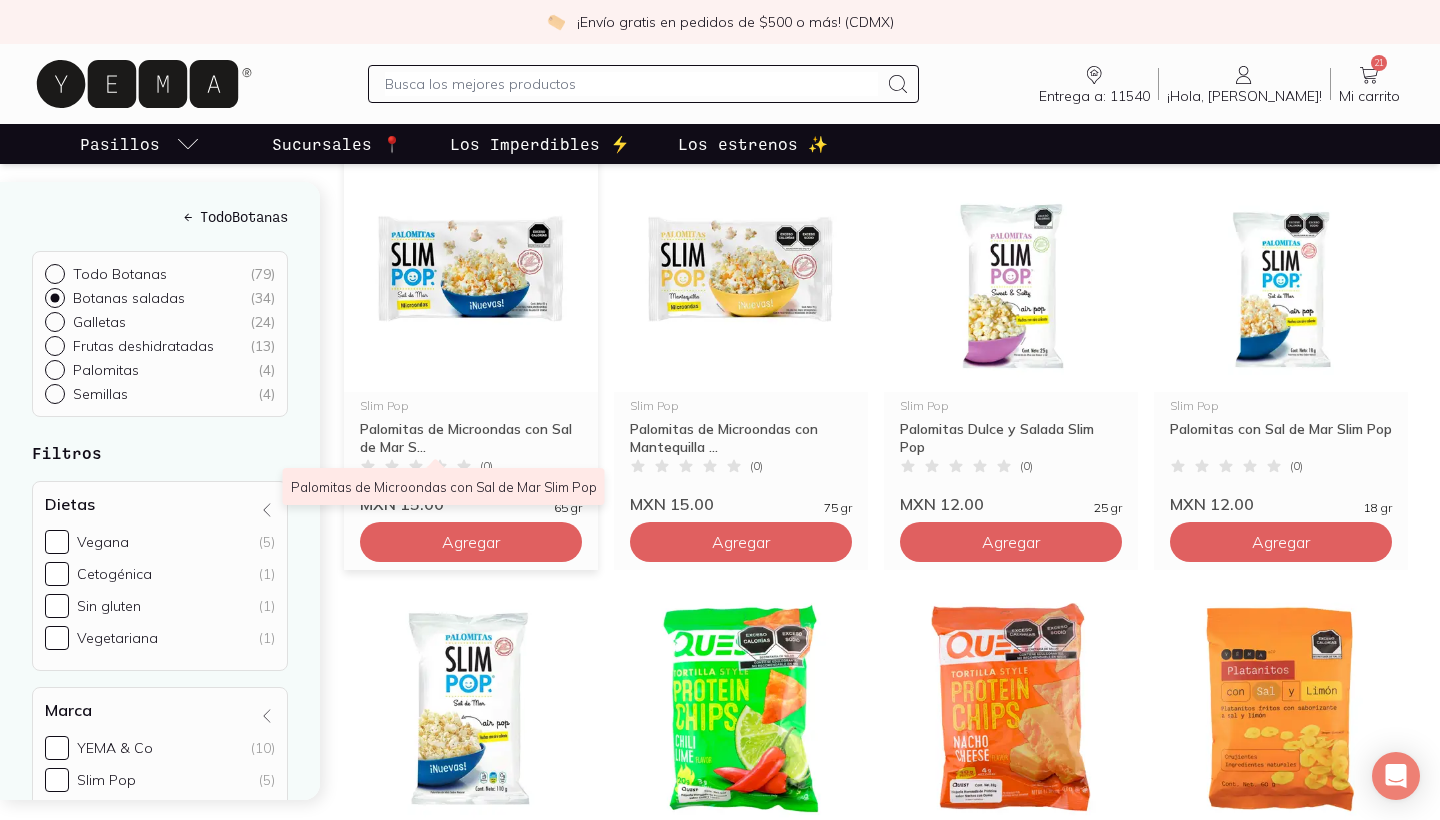 click on "Palomitas de Microondas con Sal de Mar S..." at bounding box center (471, 438) 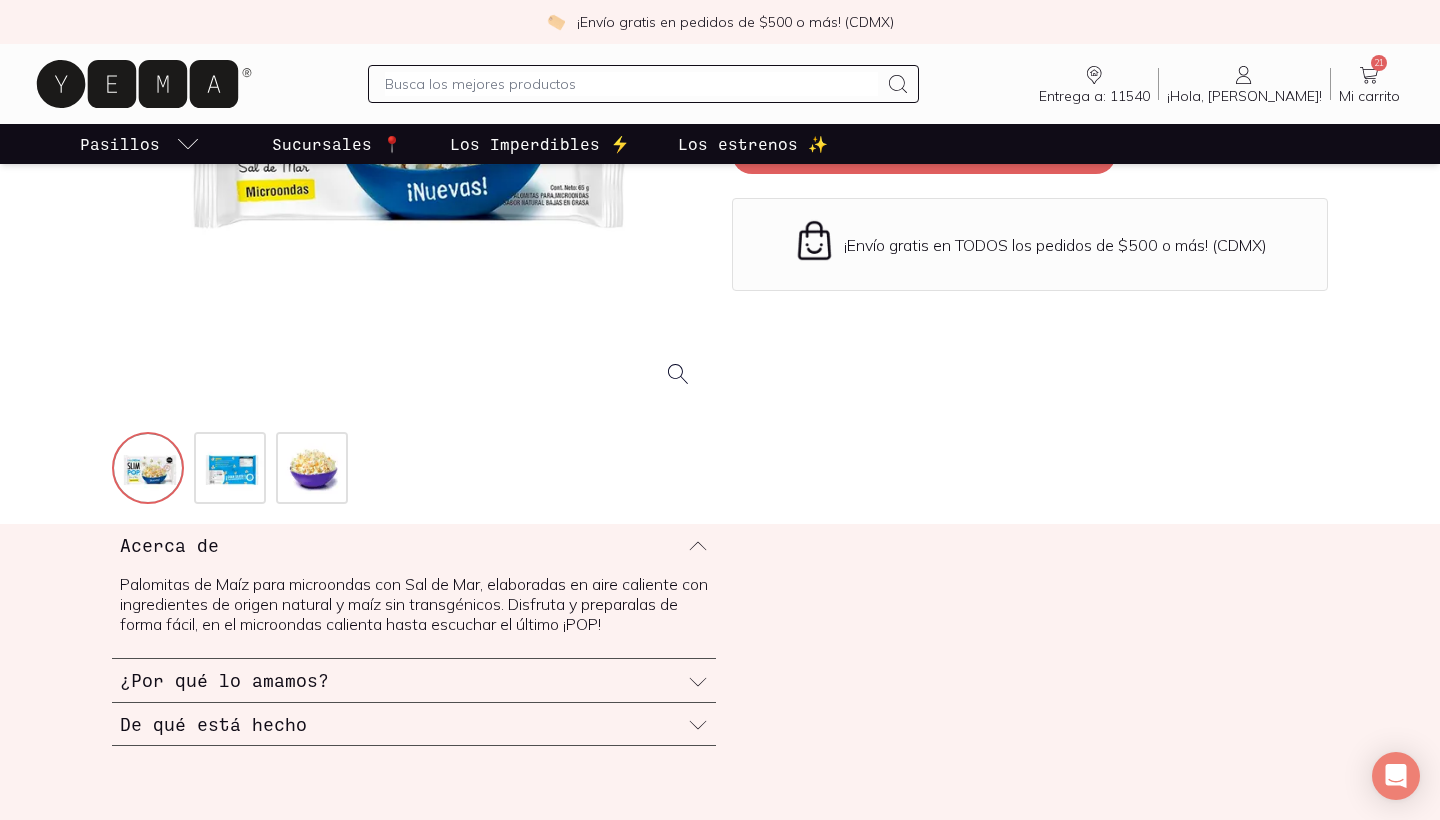 scroll, scrollTop: 446, scrollLeft: 0, axis: vertical 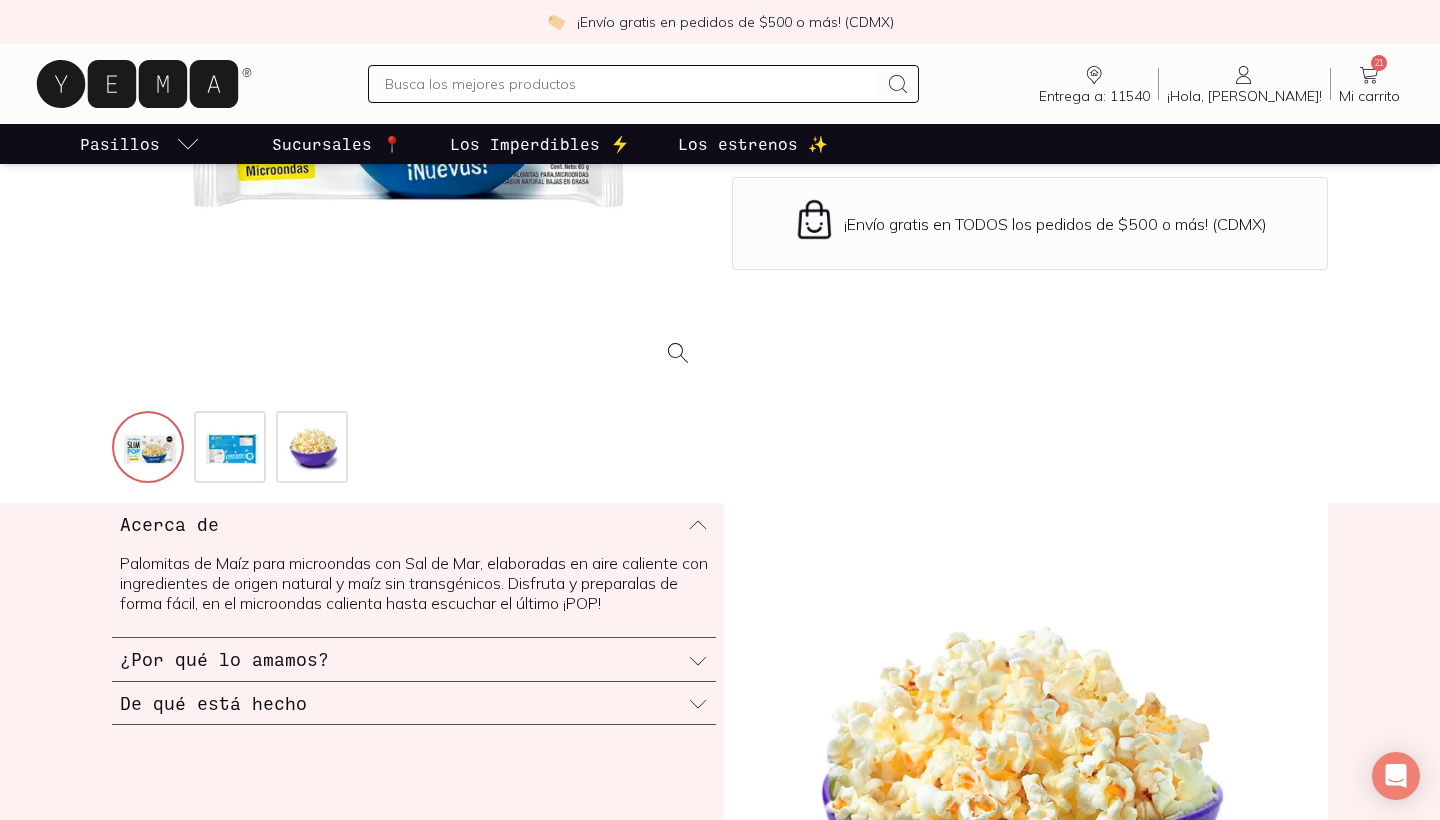 click on "¿Por qué lo amamos?" at bounding box center (414, 659) 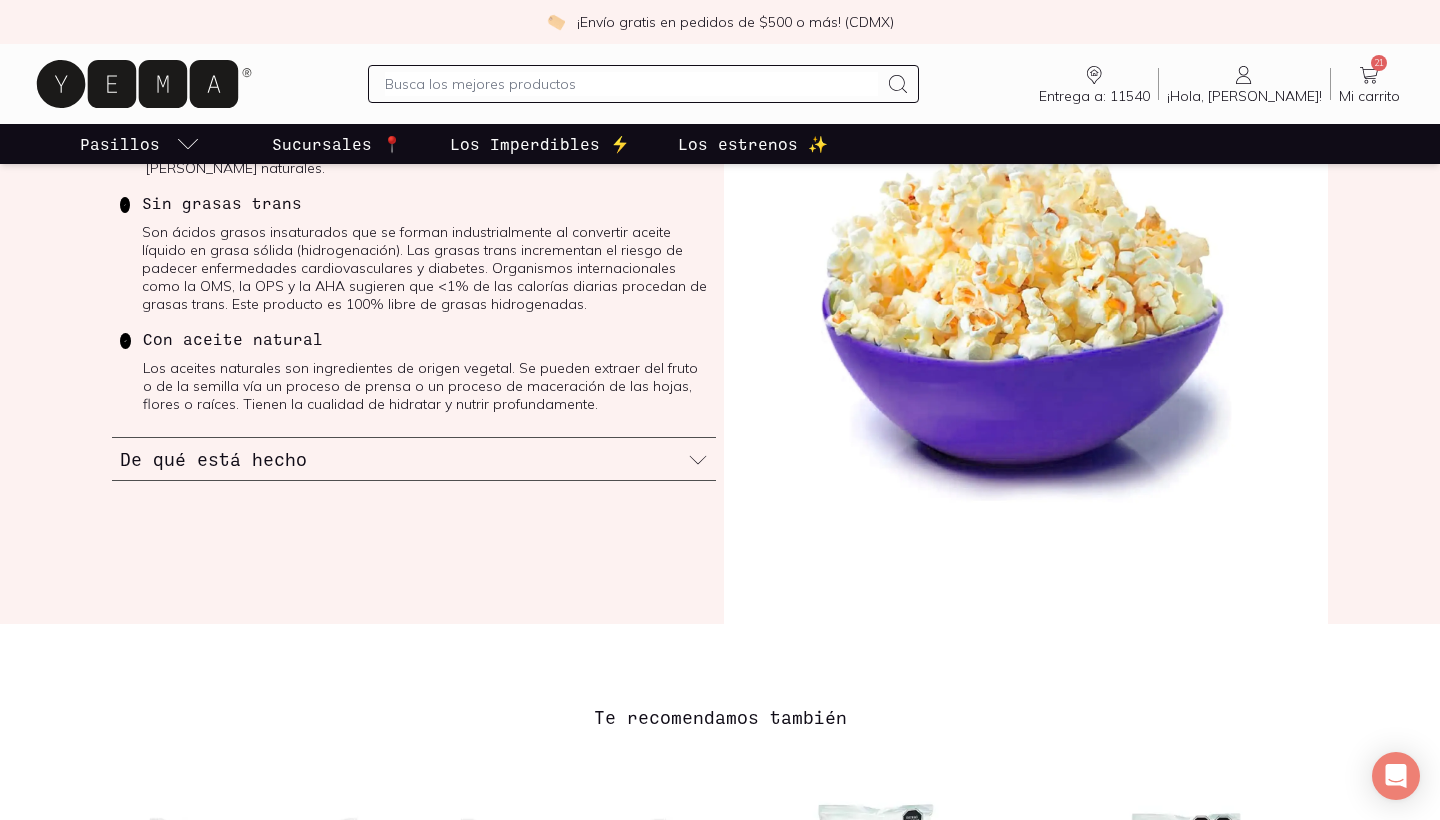scroll, scrollTop: 935, scrollLeft: 0, axis: vertical 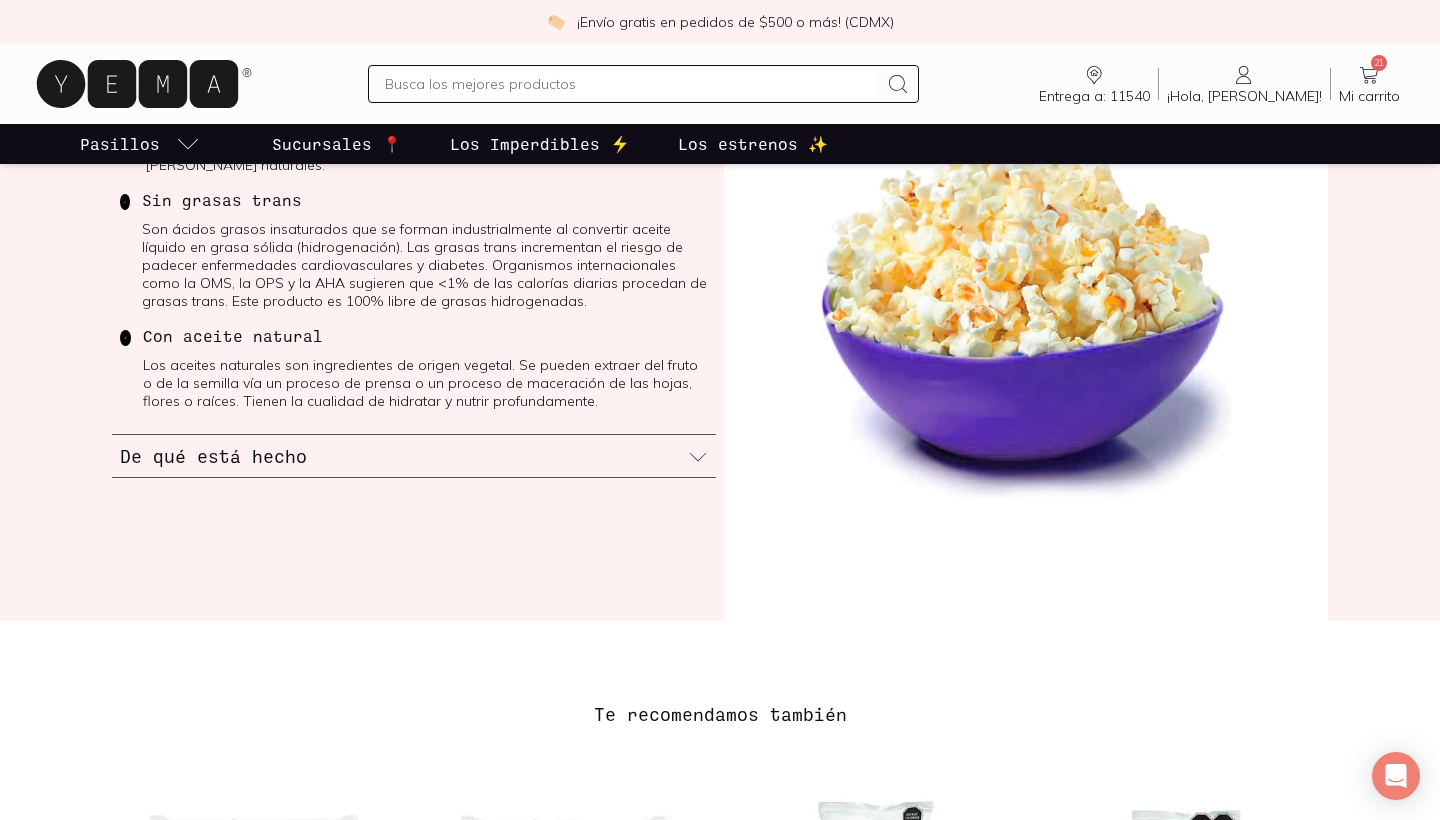 click on "De qué está hecho" at bounding box center (414, 456) 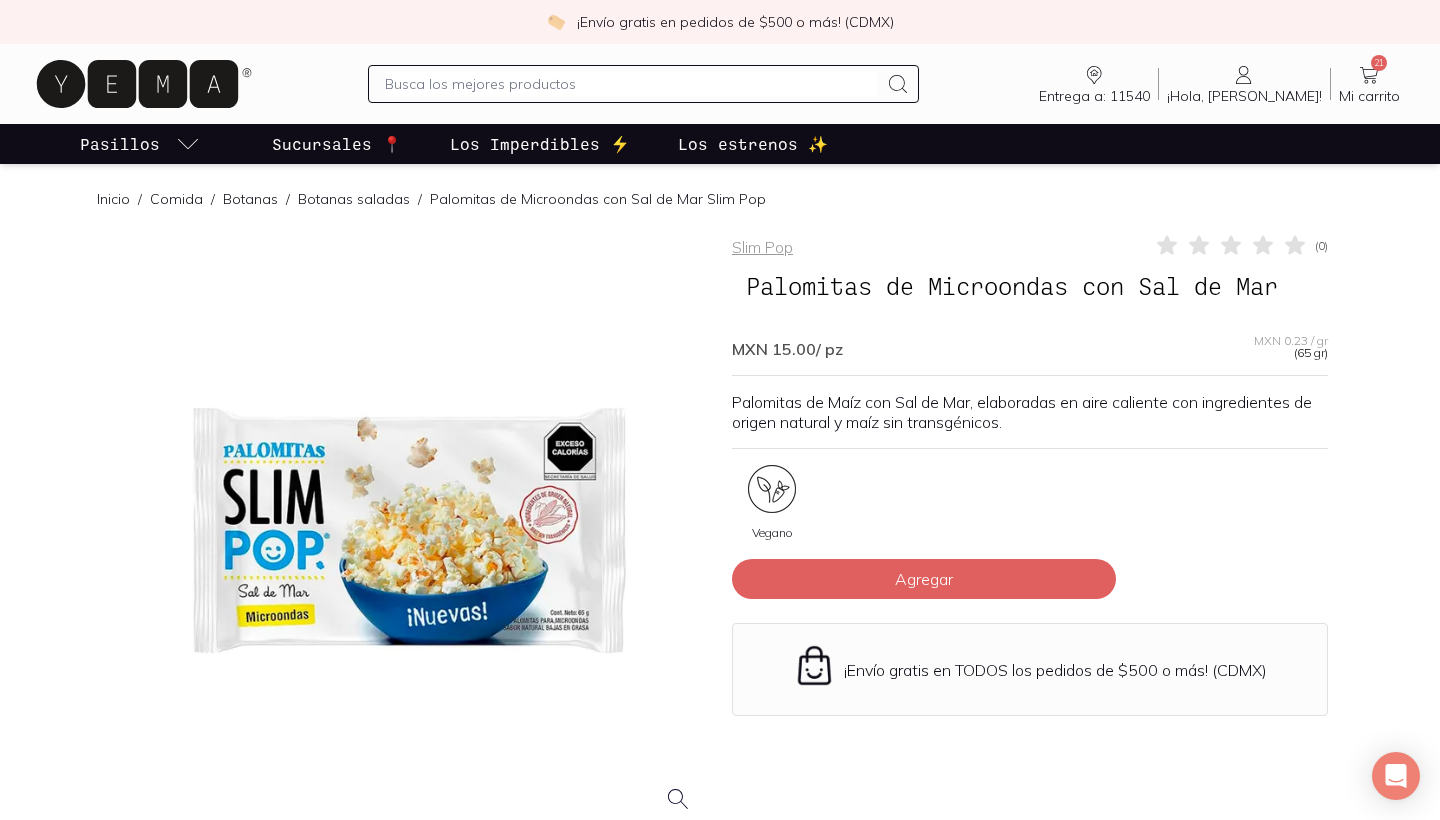 scroll, scrollTop: 0, scrollLeft: 0, axis: both 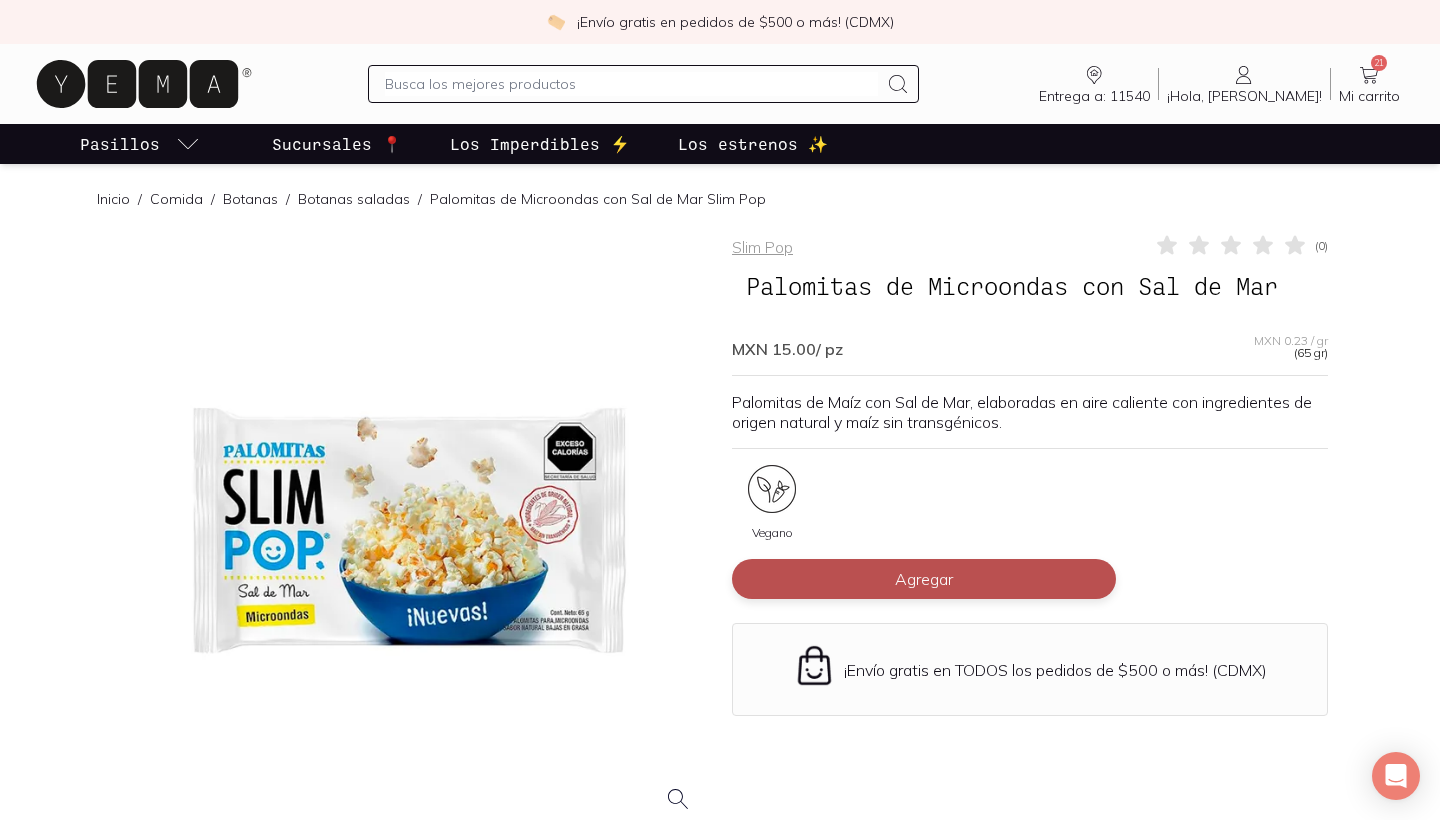 click on "Agregar" at bounding box center (924, 579) 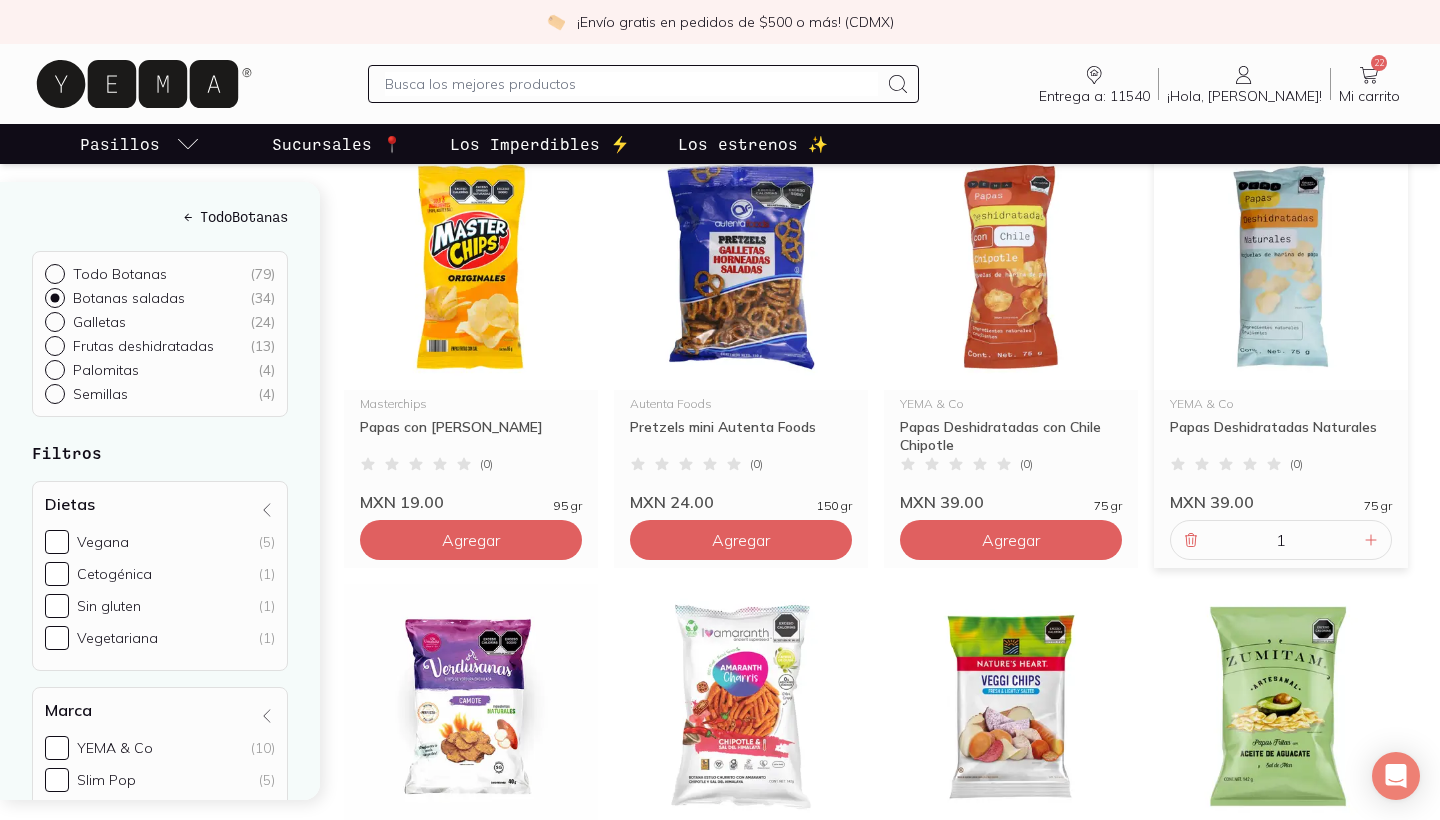 scroll, scrollTop: 2041, scrollLeft: 0, axis: vertical 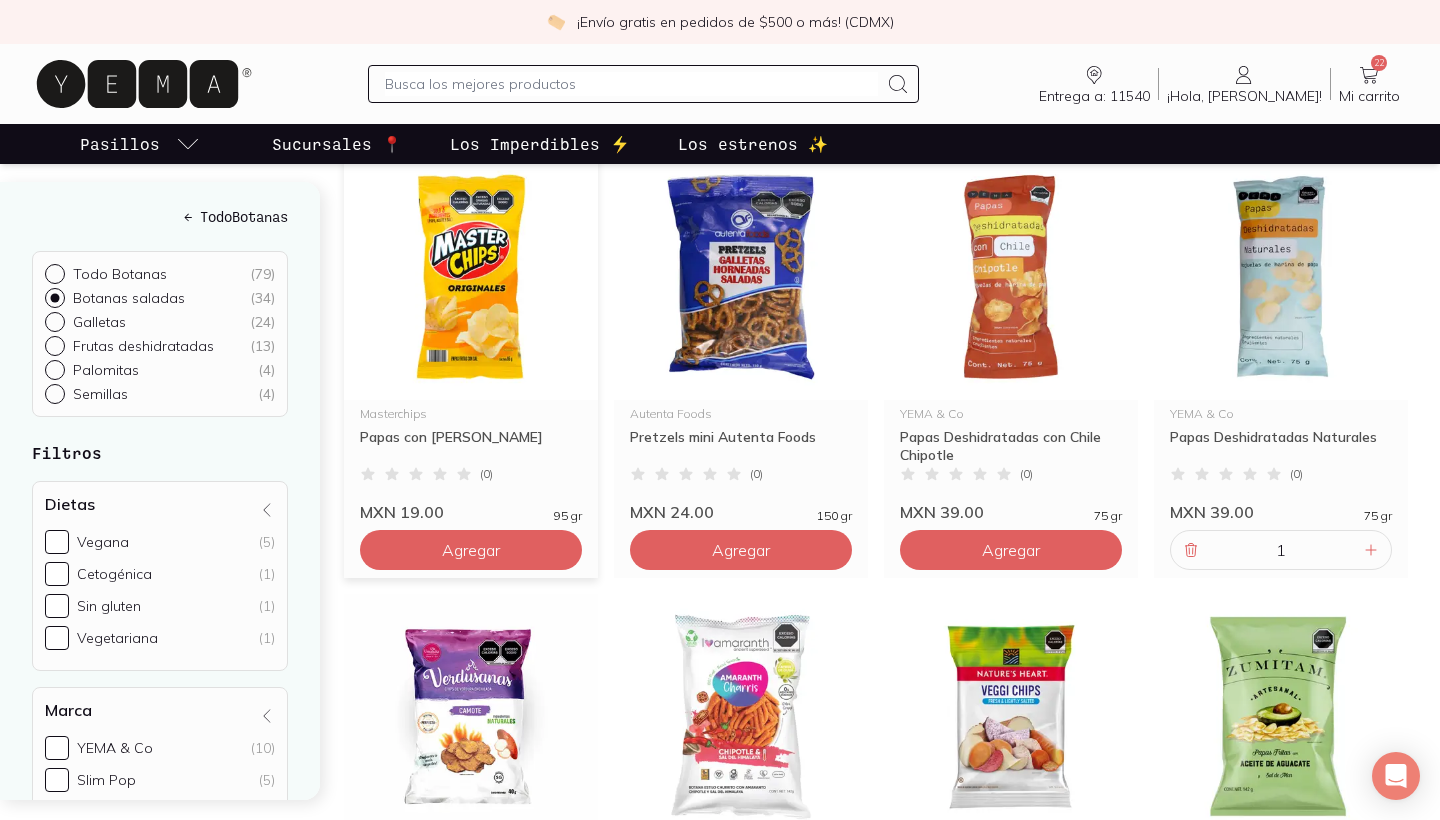 click on "Masterchips Papas con Sal Masterchips ( 0 ) MXN 19.00 95 gr" 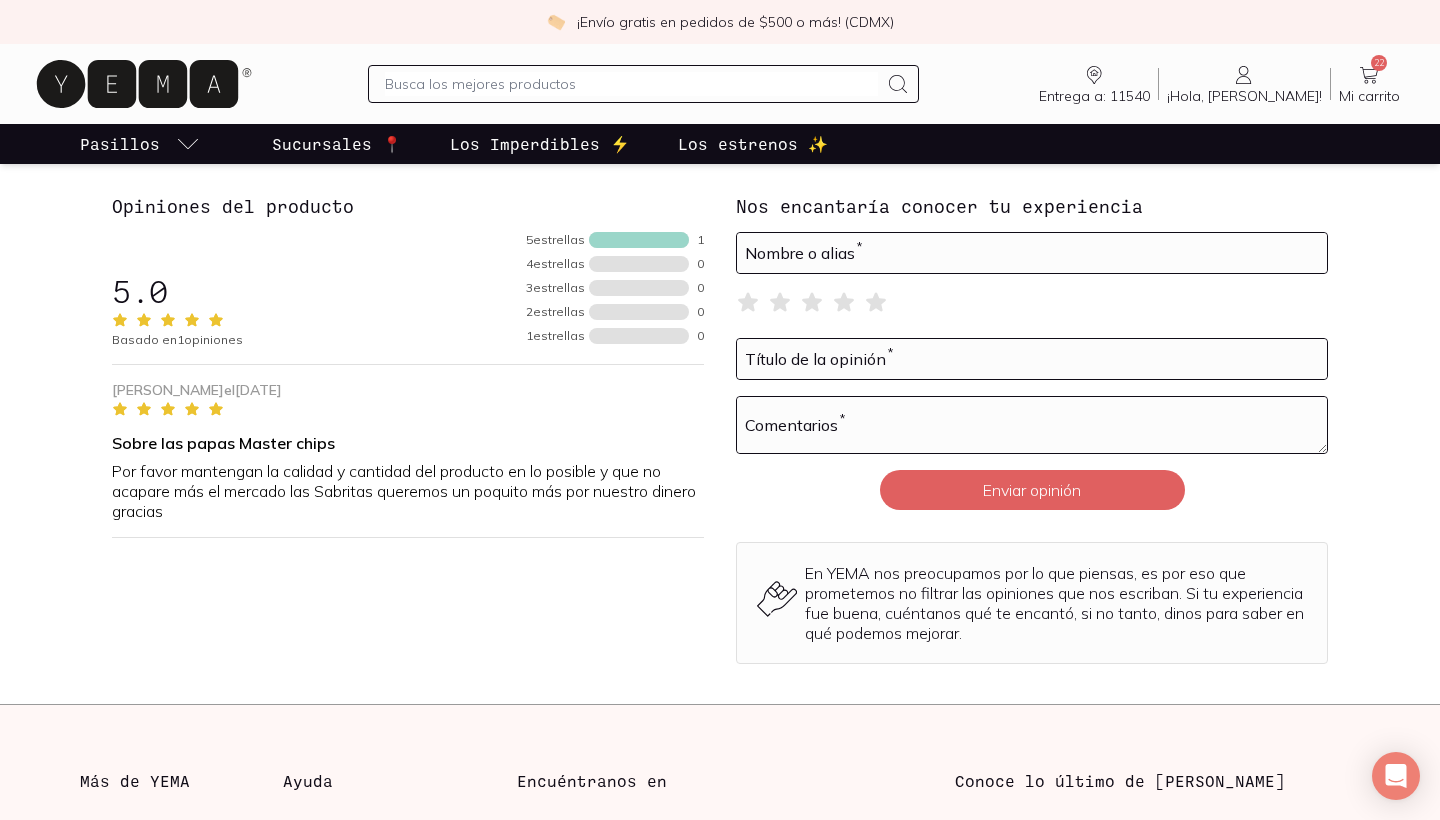 scroll, scrollTop: 0, scrollLeft: 0, axis: both 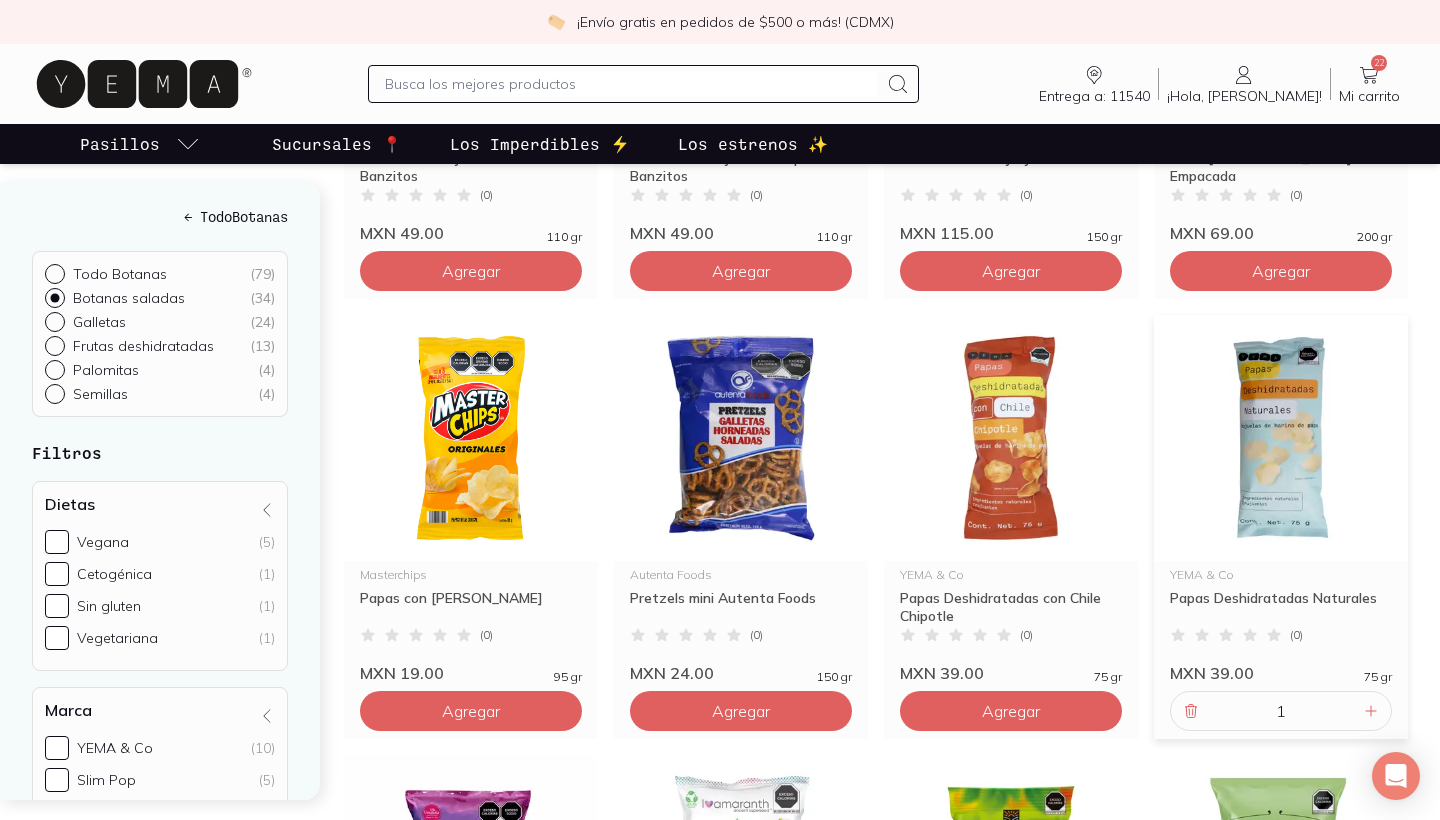 click at bounding box center [1281, 438] 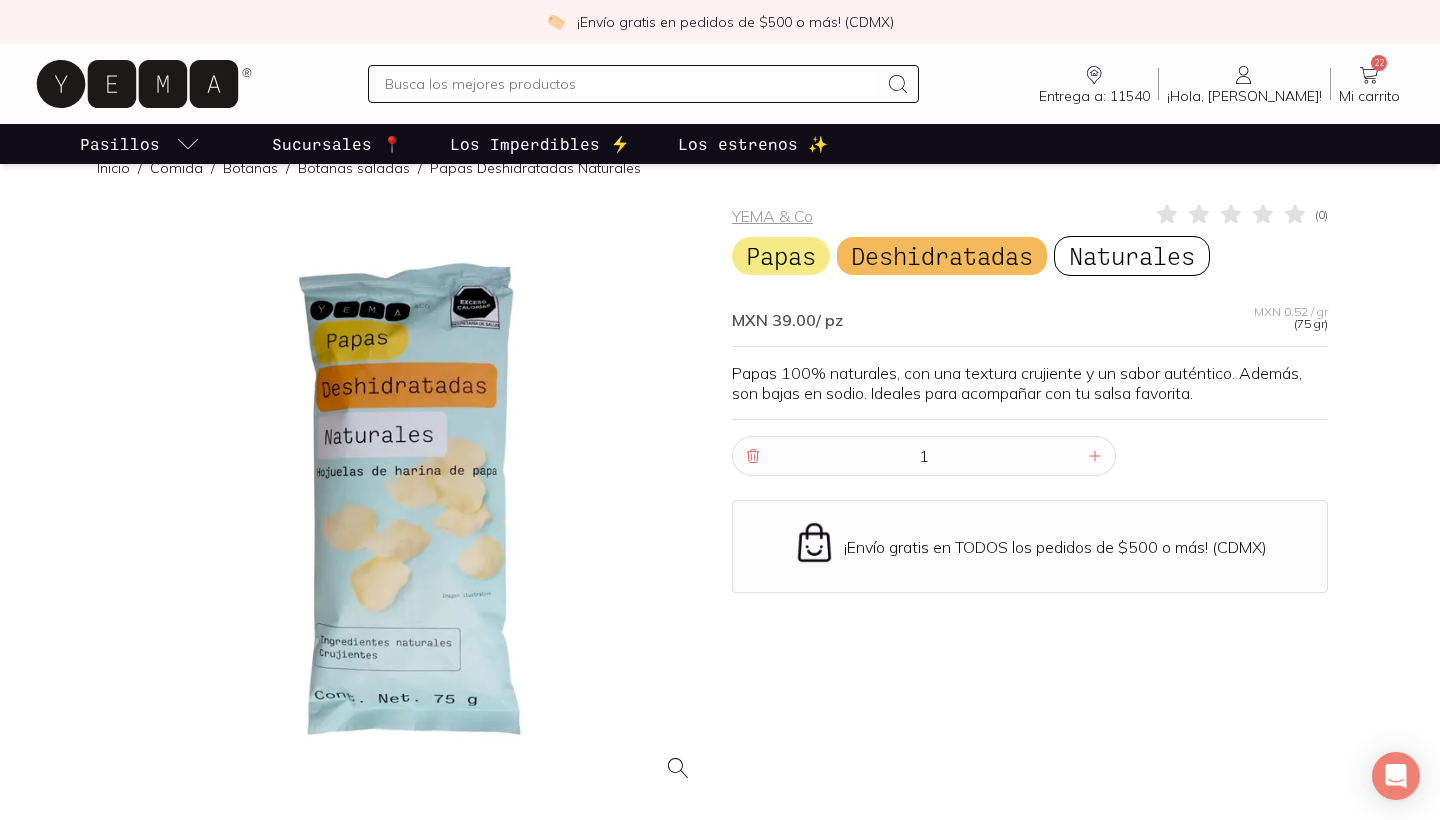 scroll, scrollTop: 6, scrollLeft: 0, axis: vertical 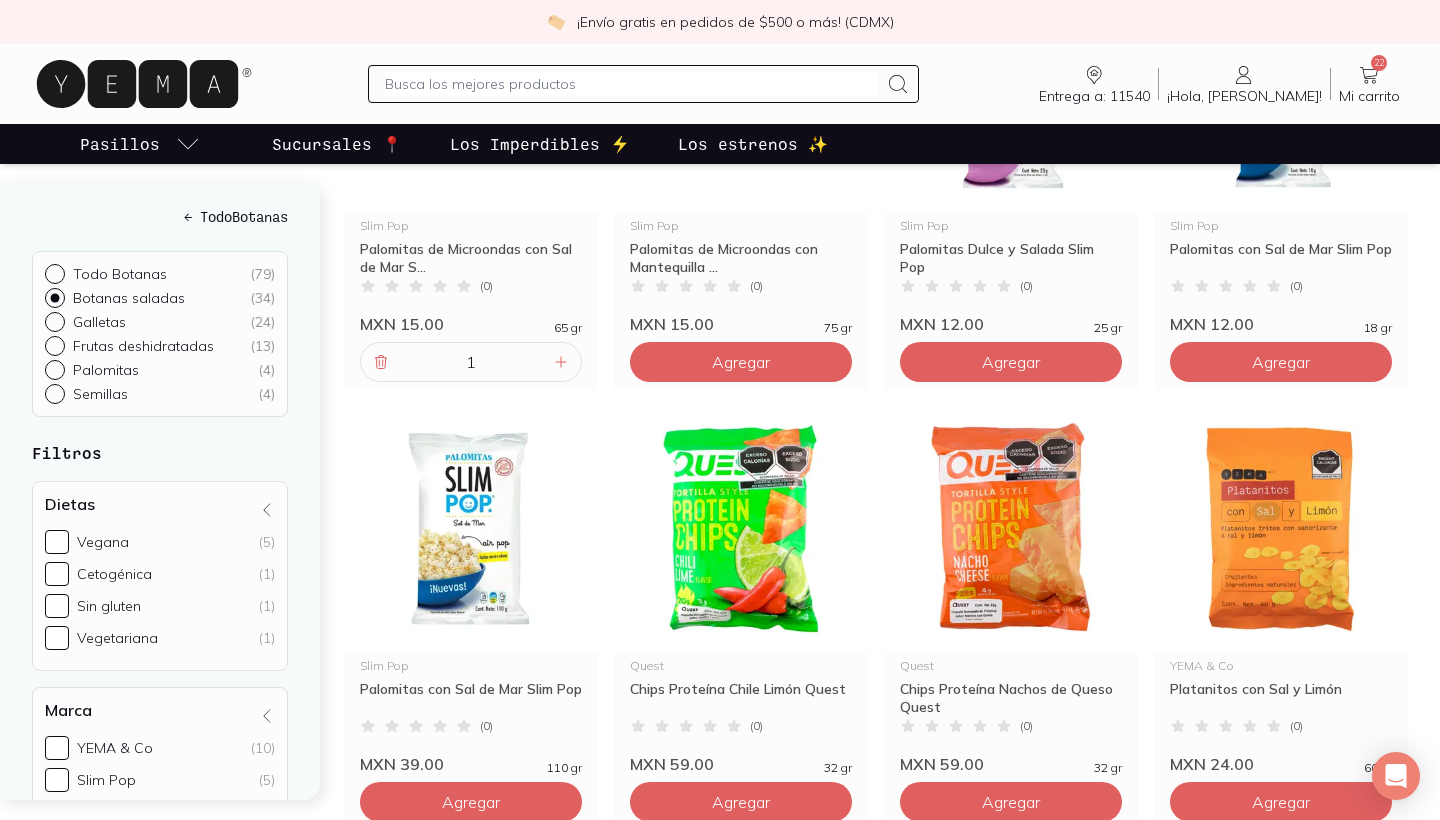 click 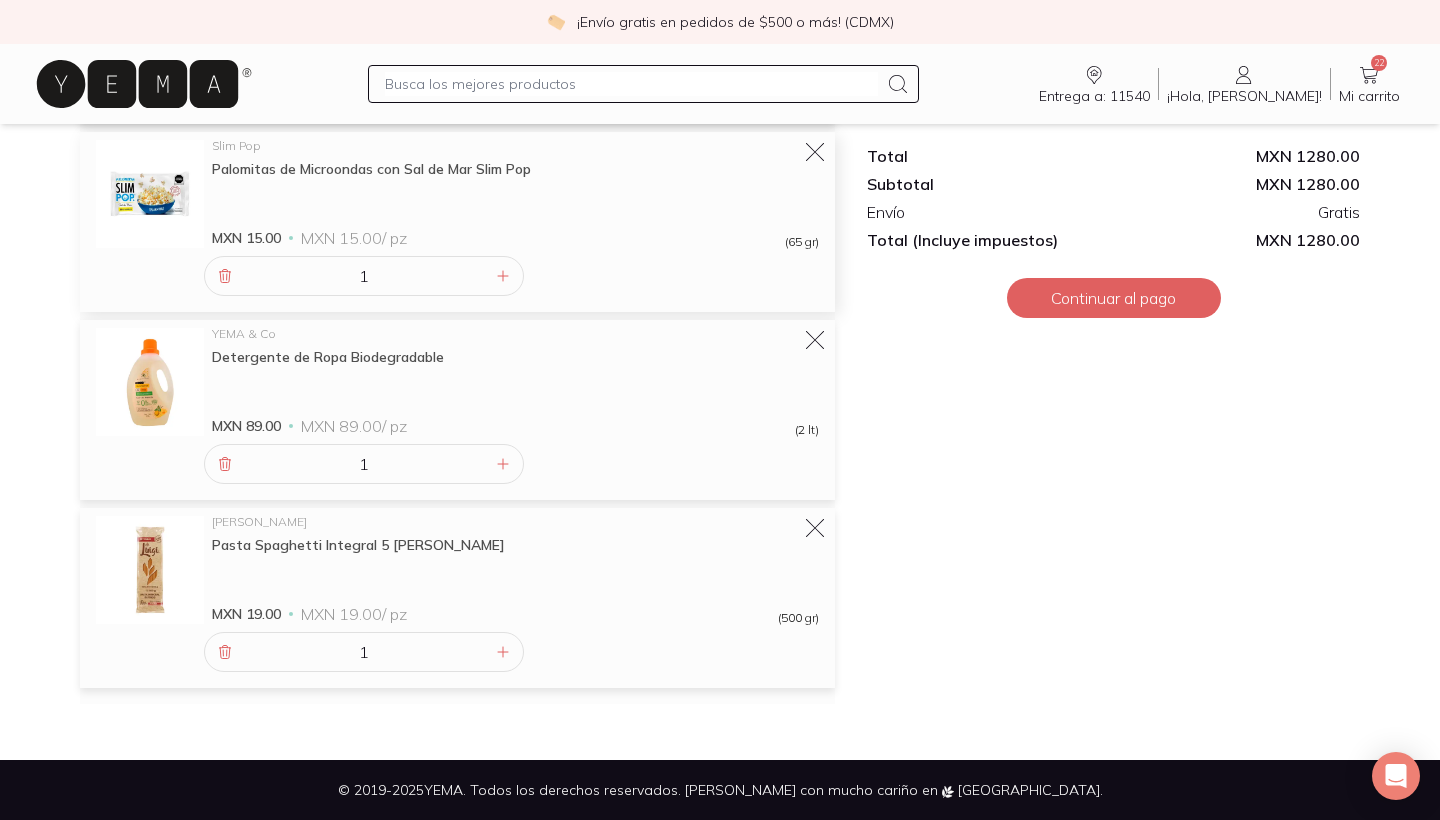 scroll, scrollTop: 3450, scrollLeft: 0, axis: vertical 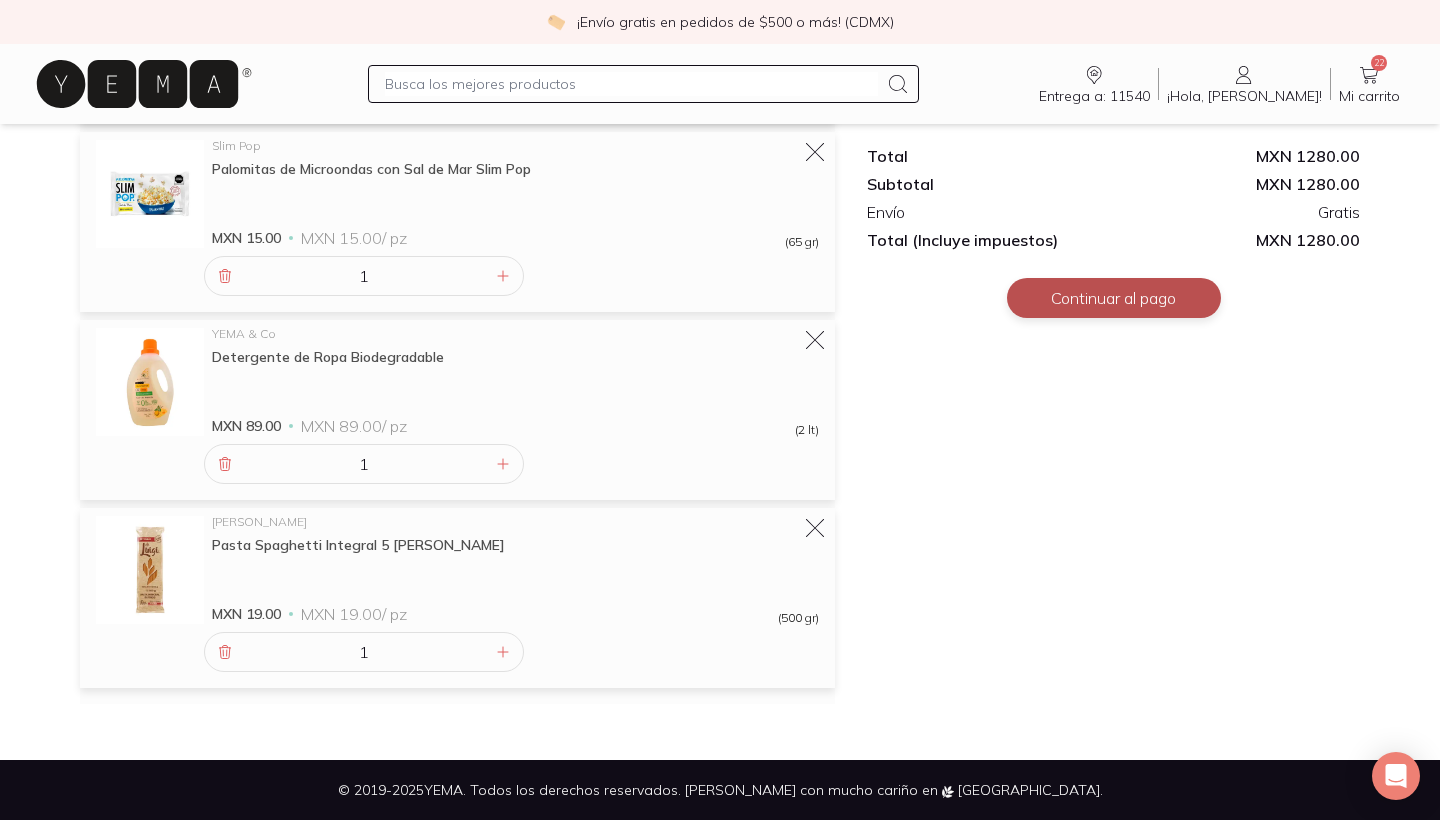 click on "Continuar al pago" at bounding box center (1114, 298) 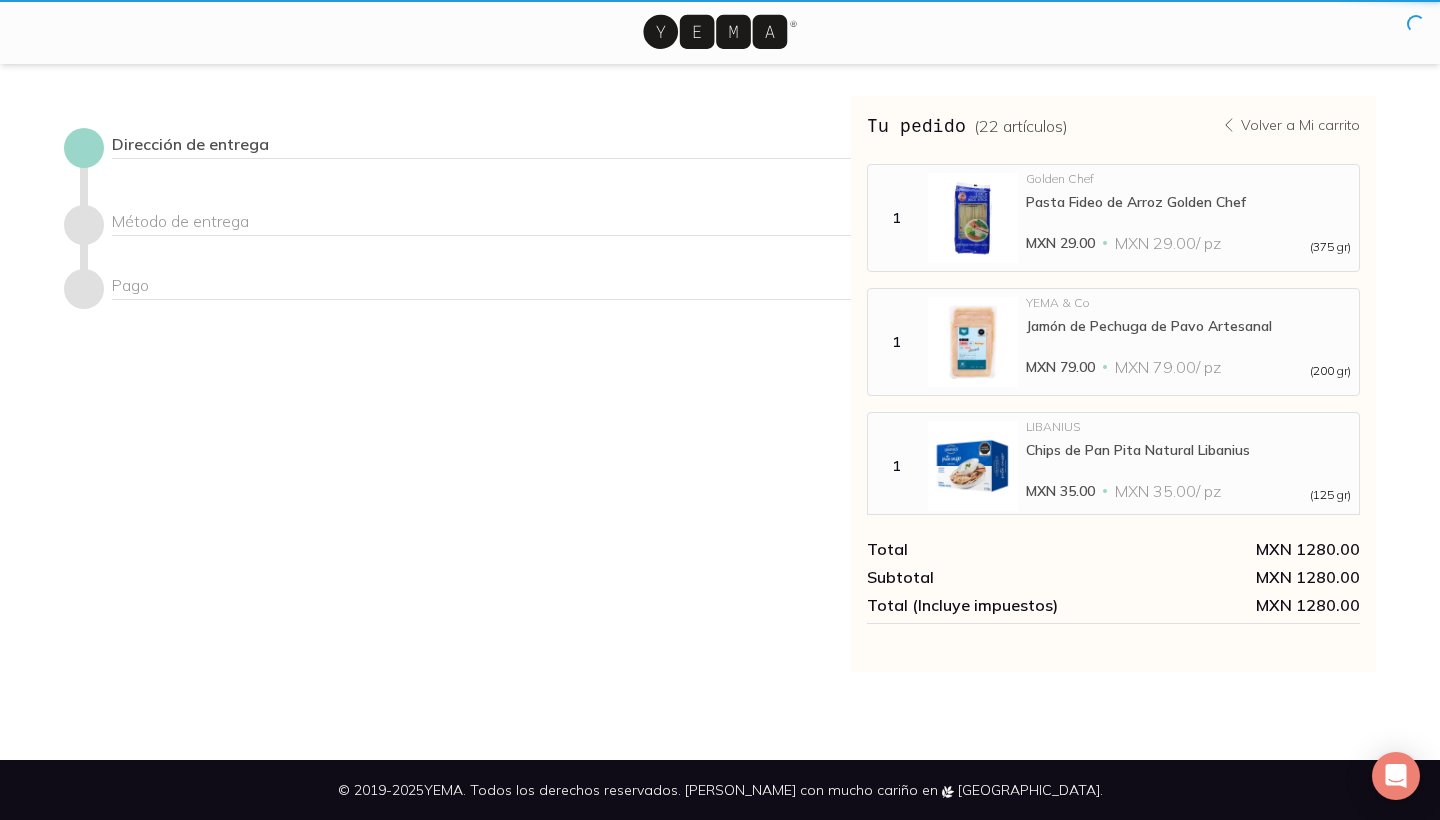 scroll, scrollTop: 0, scrollLeft: 0, axis: both 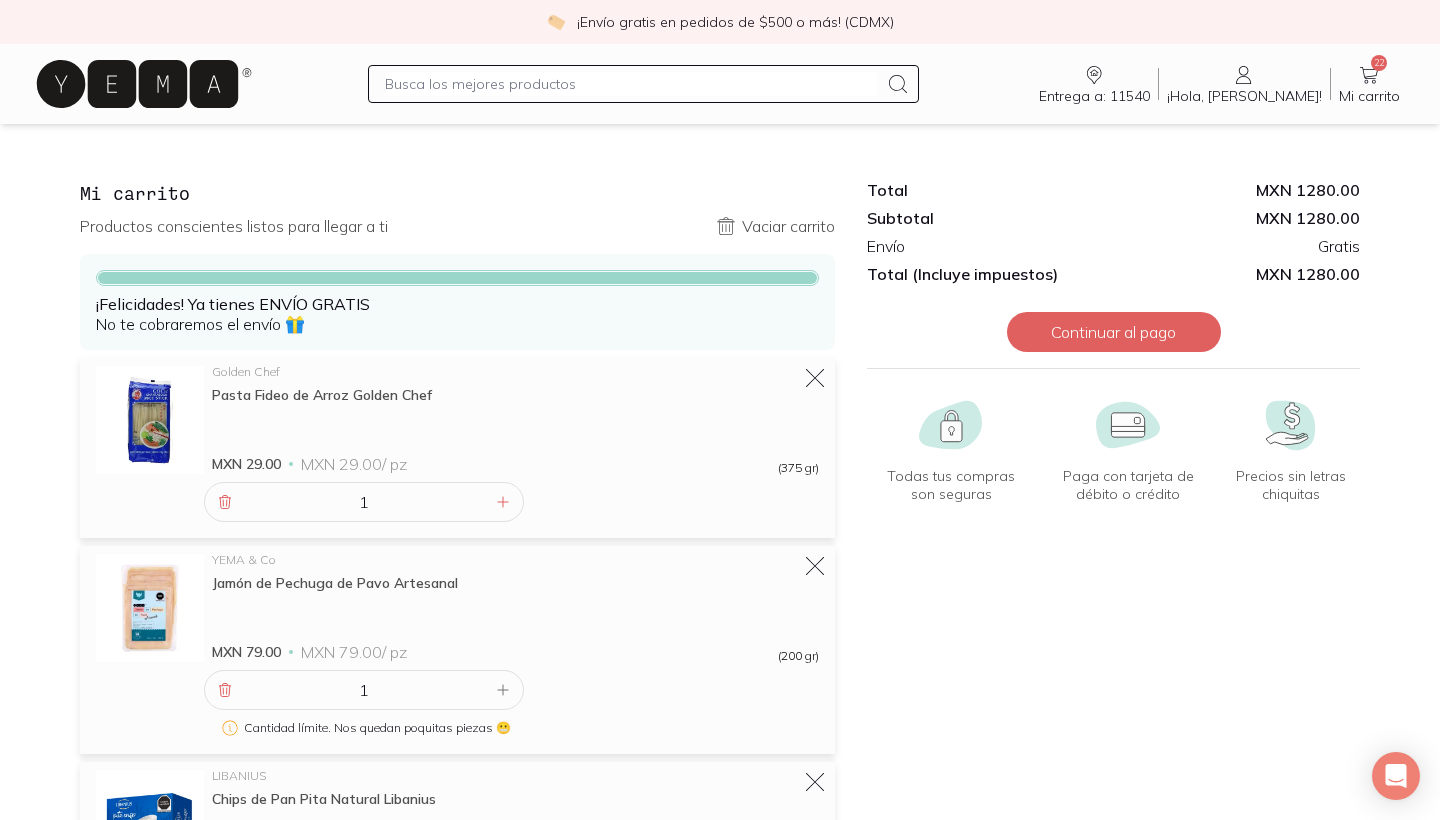 click 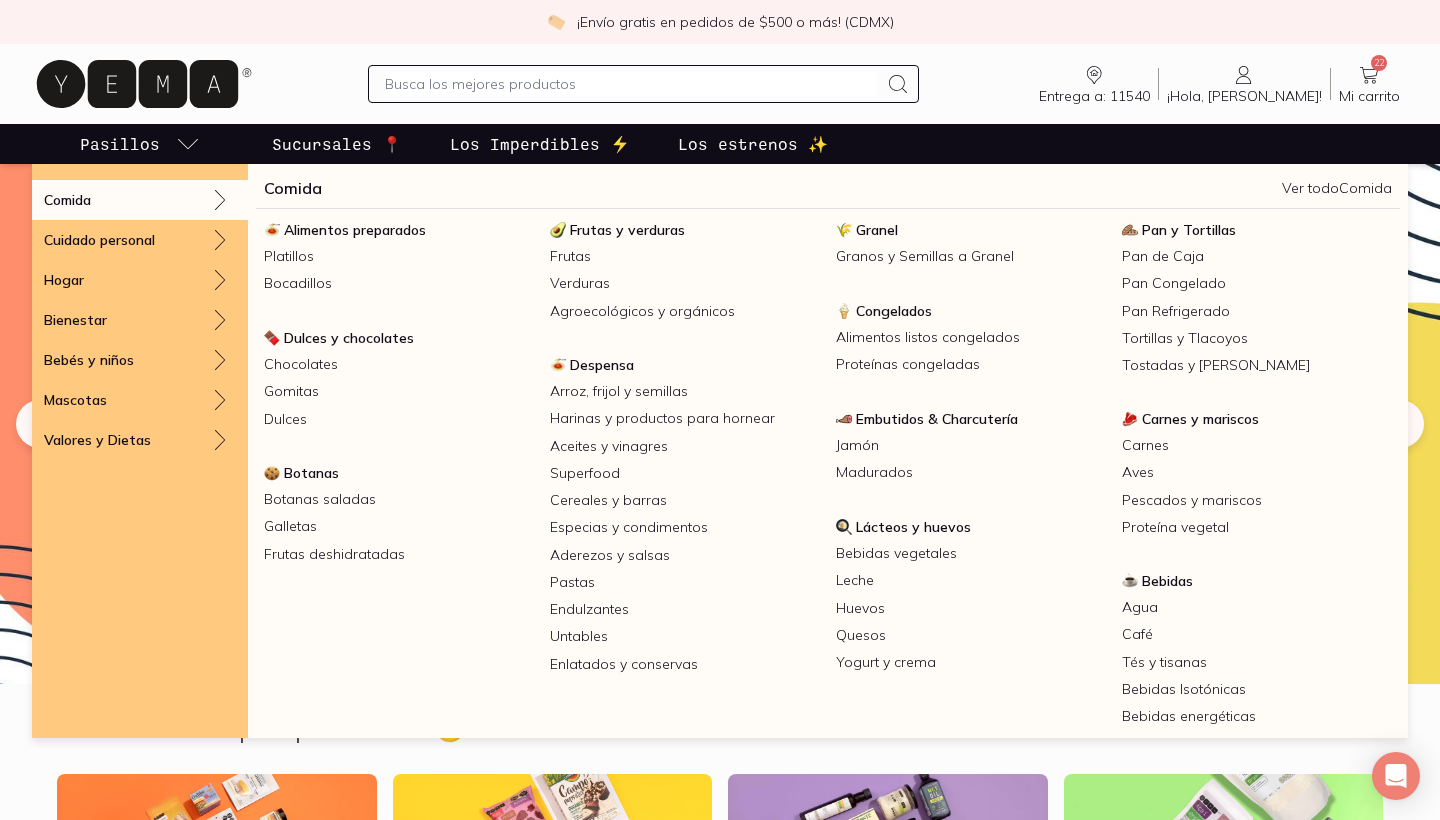 click on "Pasillos" at bounding box center (120, 144) 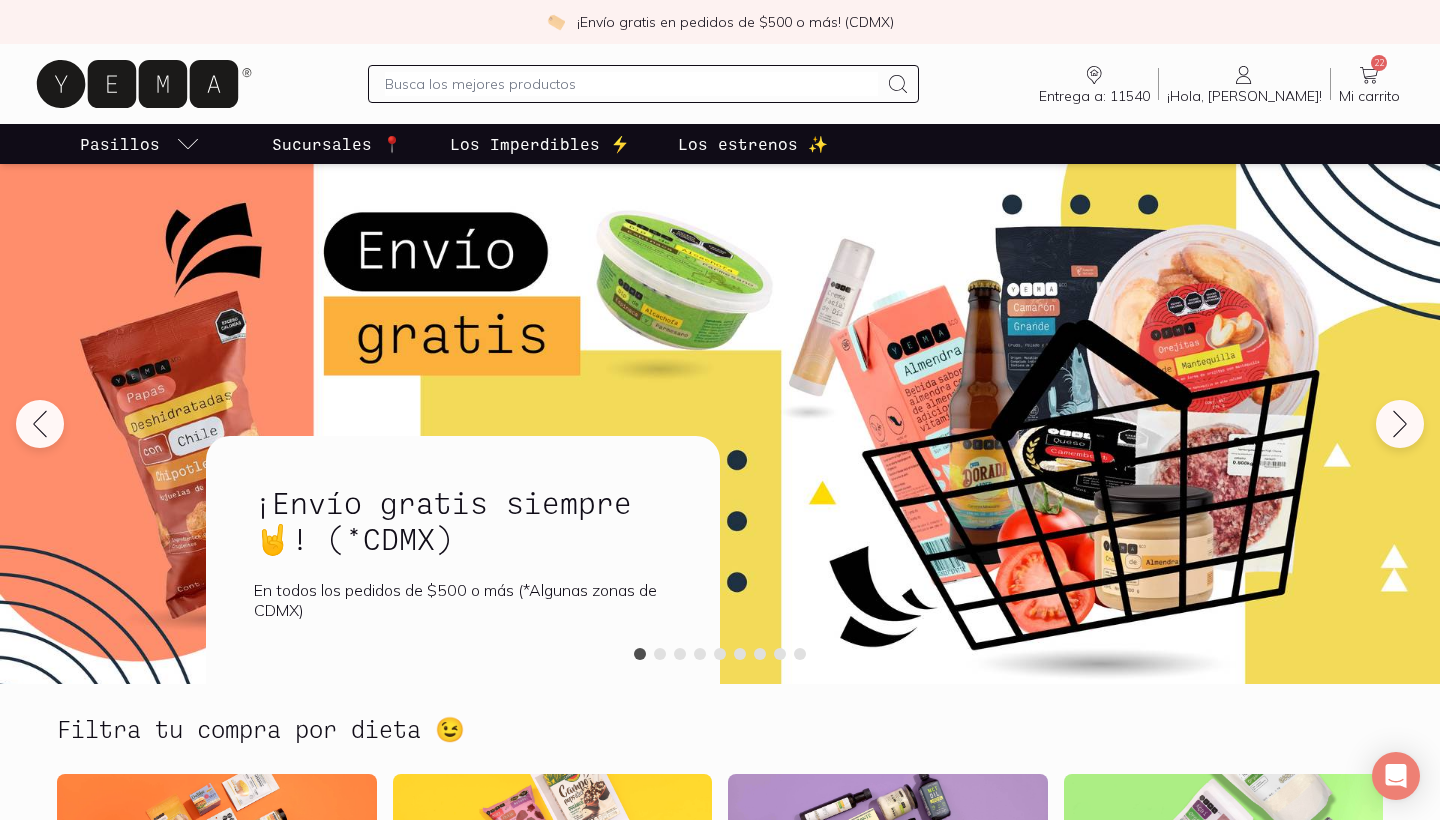 click on "Pasillos" at bounding box center [120, 144] 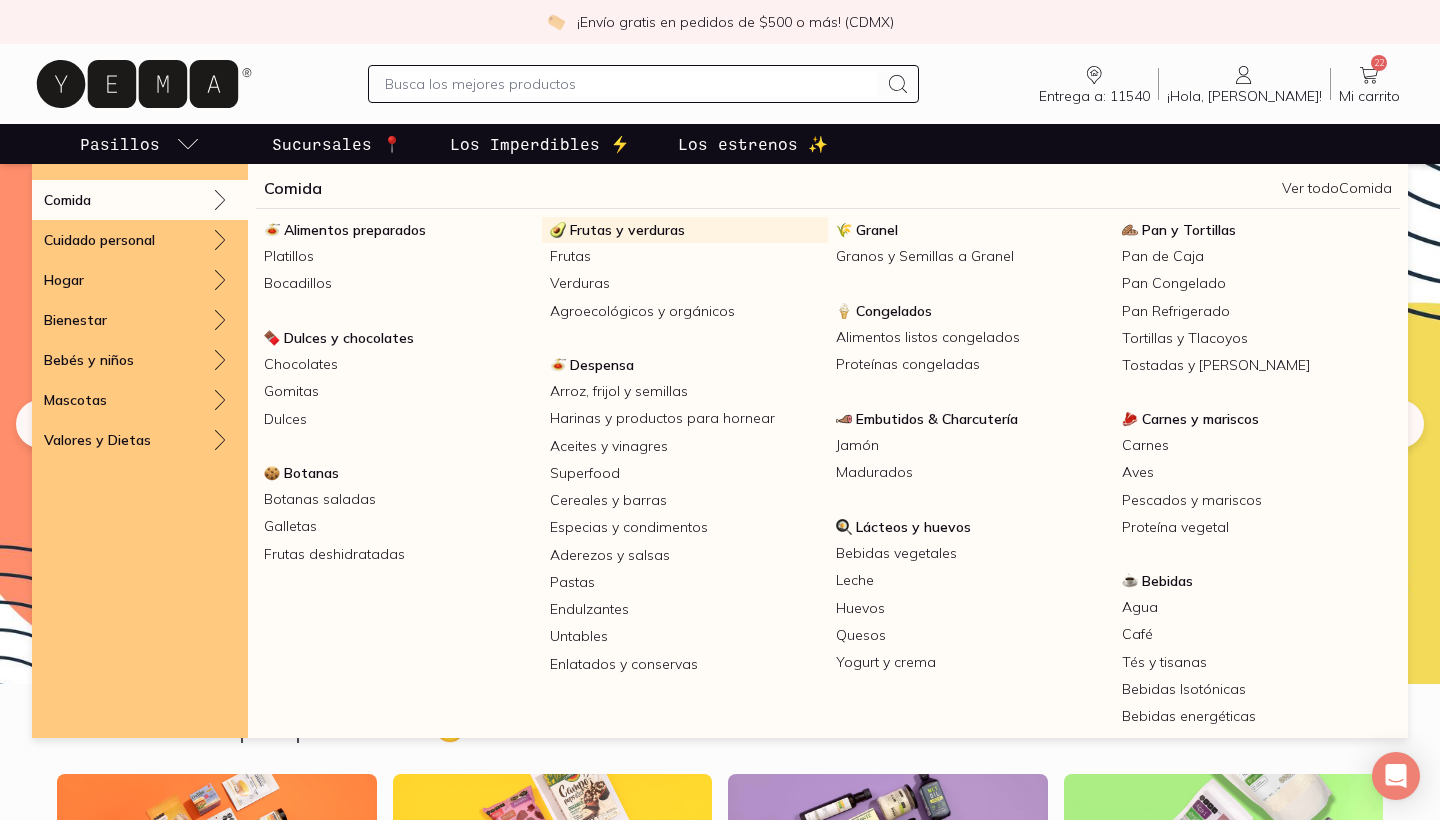 click on "Frutas y verduras" at bounding box center [627, 230] 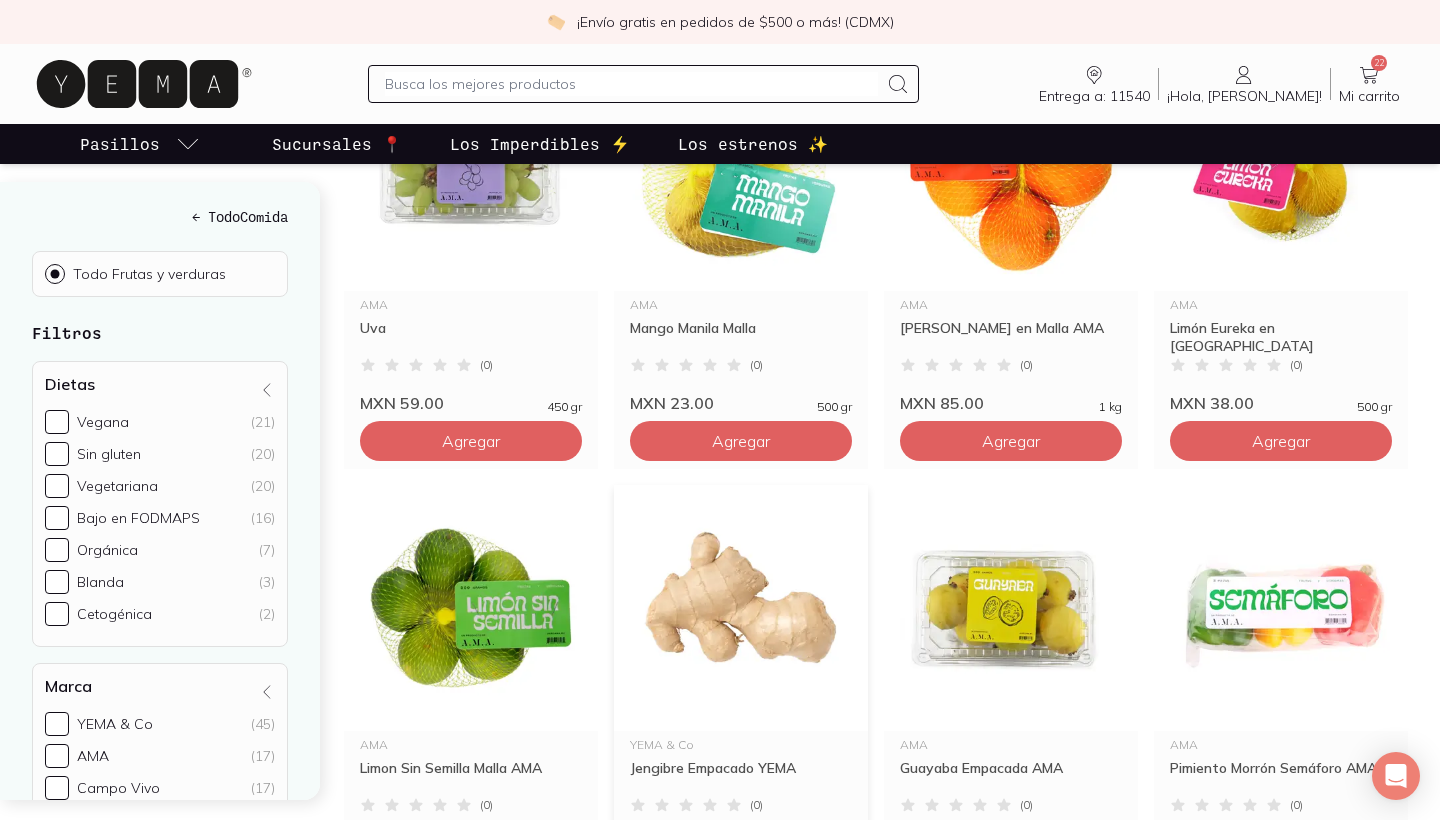 scroll, scrollTop: 431, scrollLeft: 0, axis: vertical 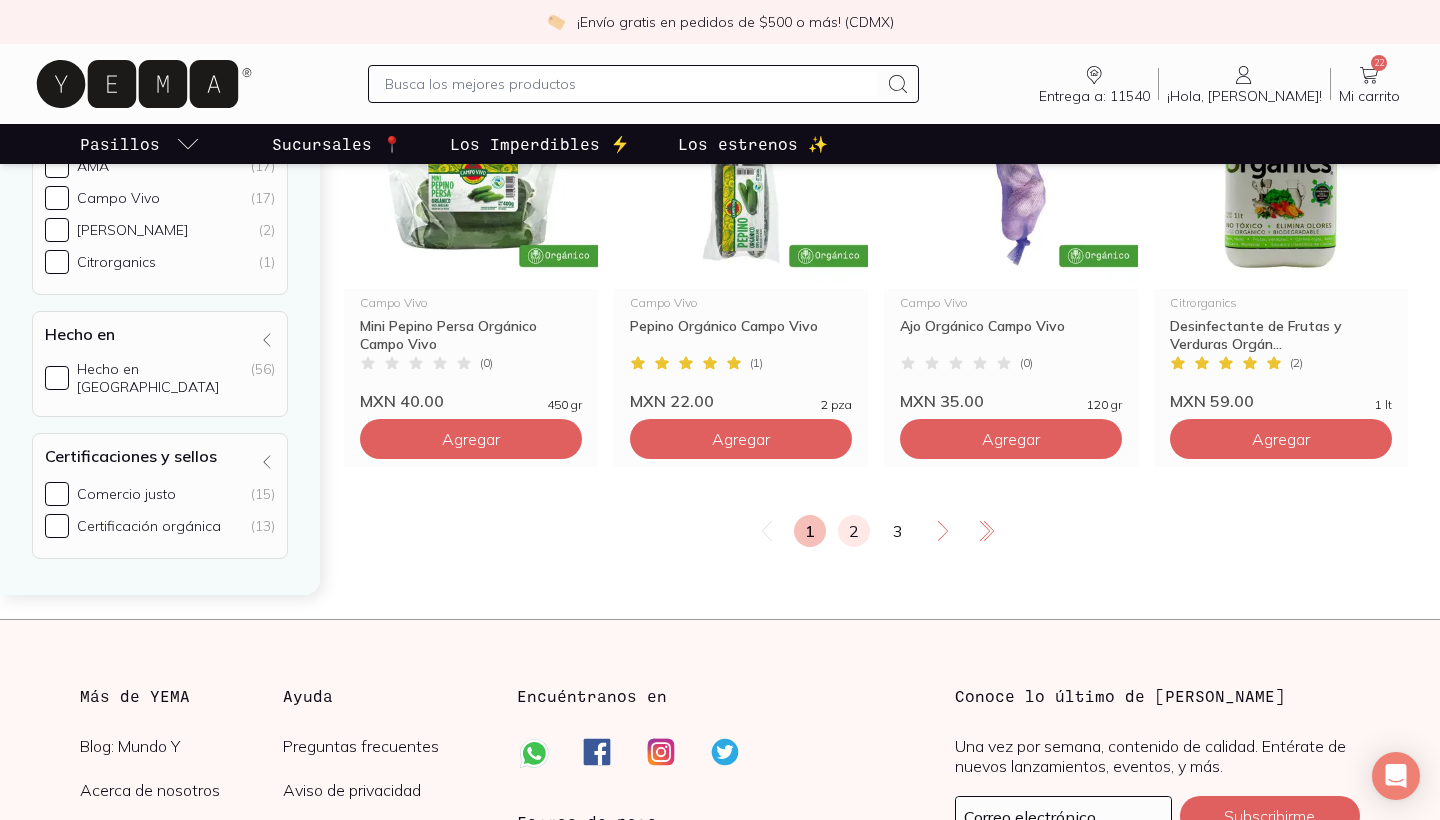 click on "2" at bounding box center (854, 531) 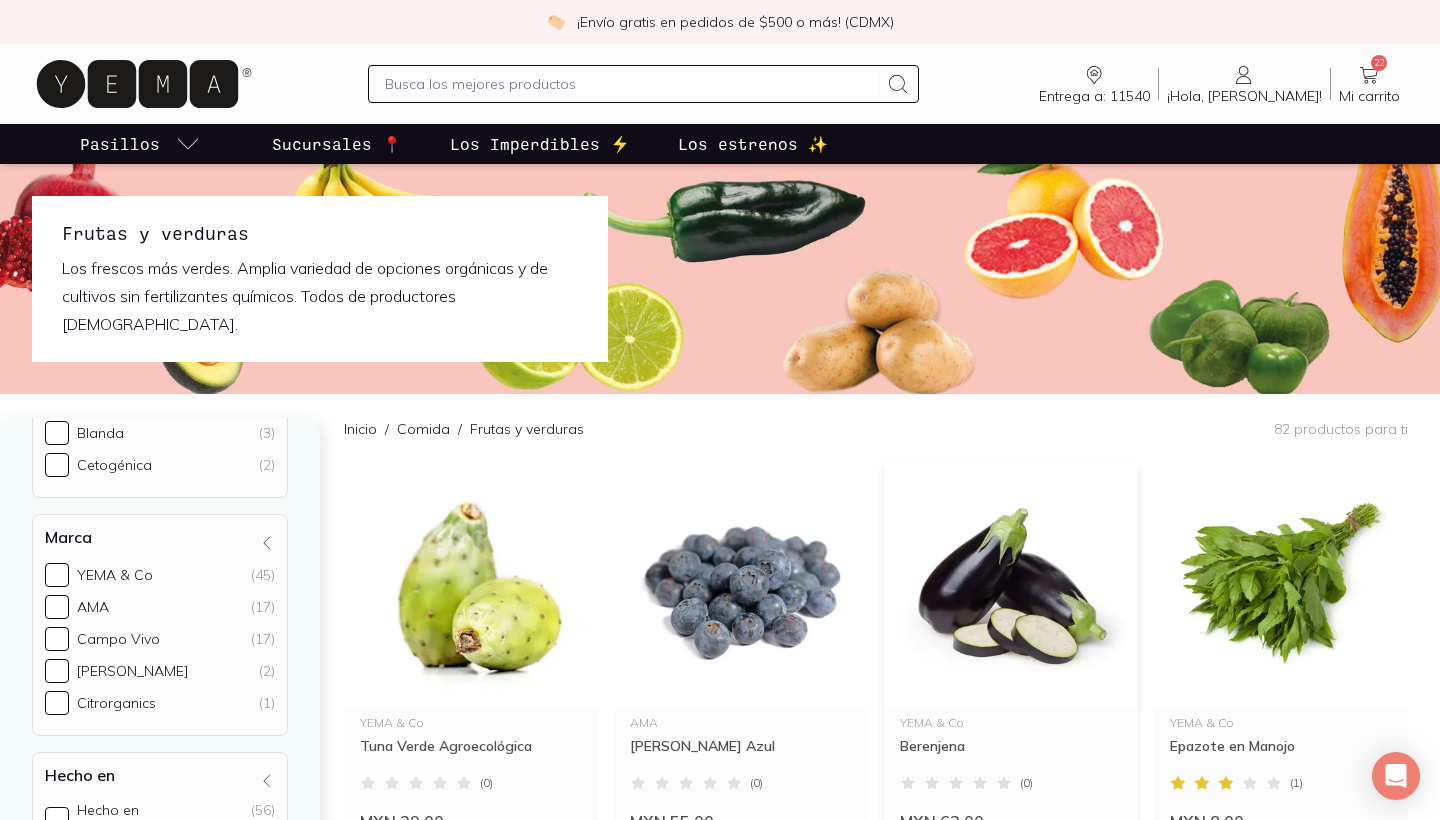 scroll, scrollTop: 257, scrollLeft: 0, axis: vertical 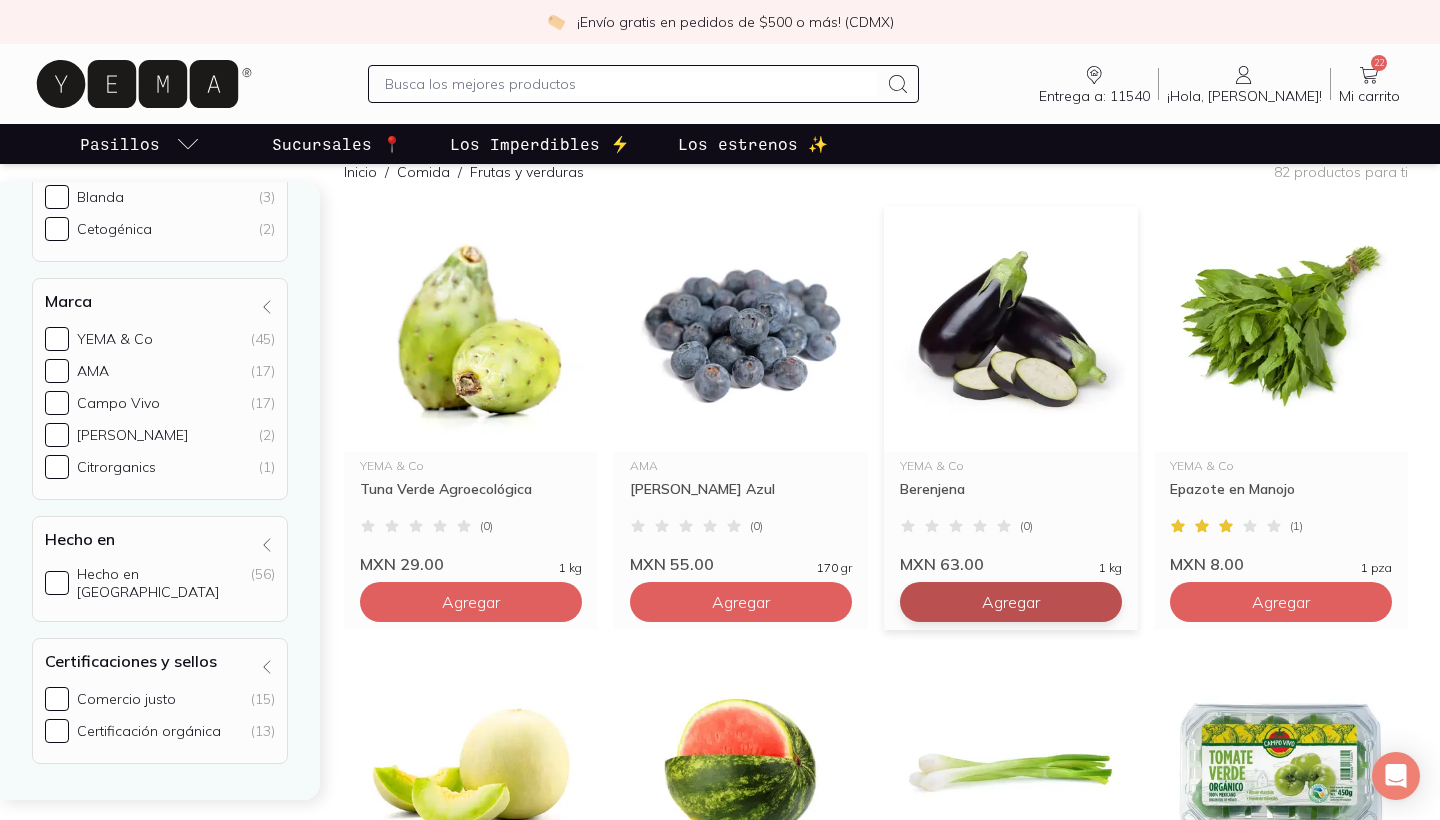 click on "Agregar" at bounding box center [471, 602] 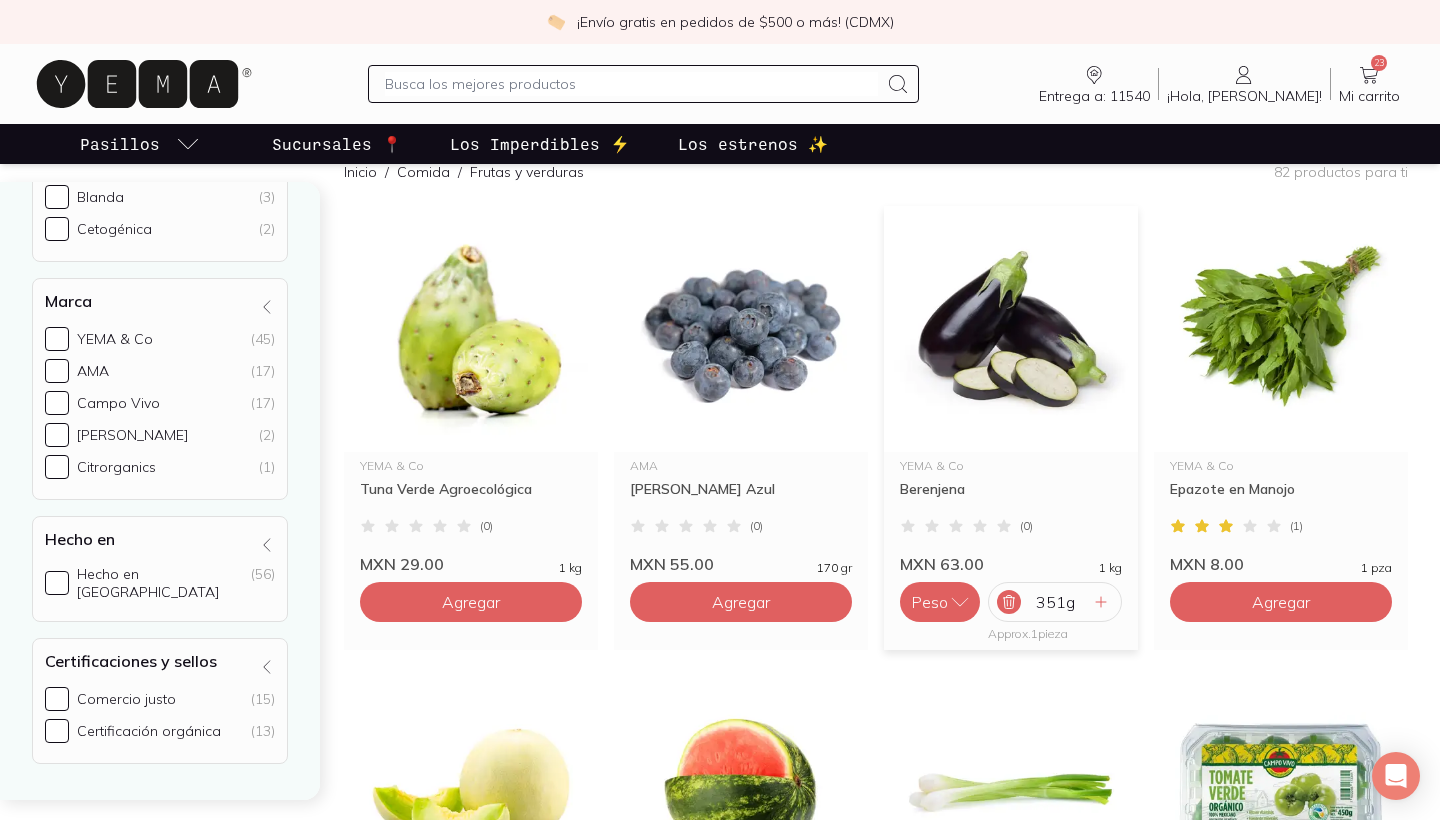 click 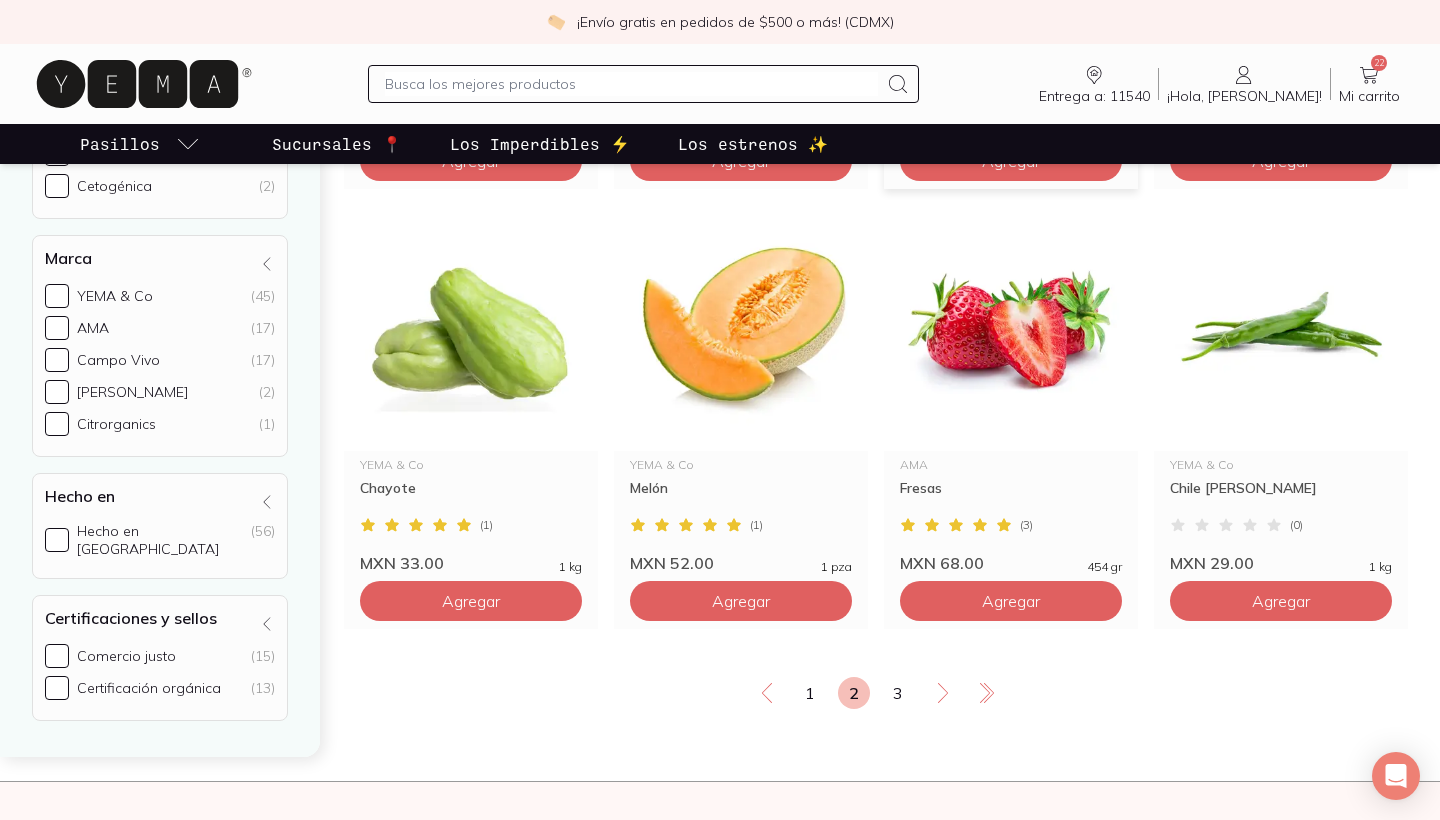 scroll, scrollTop: 3341, scrollLeft: 0, axis: vertical 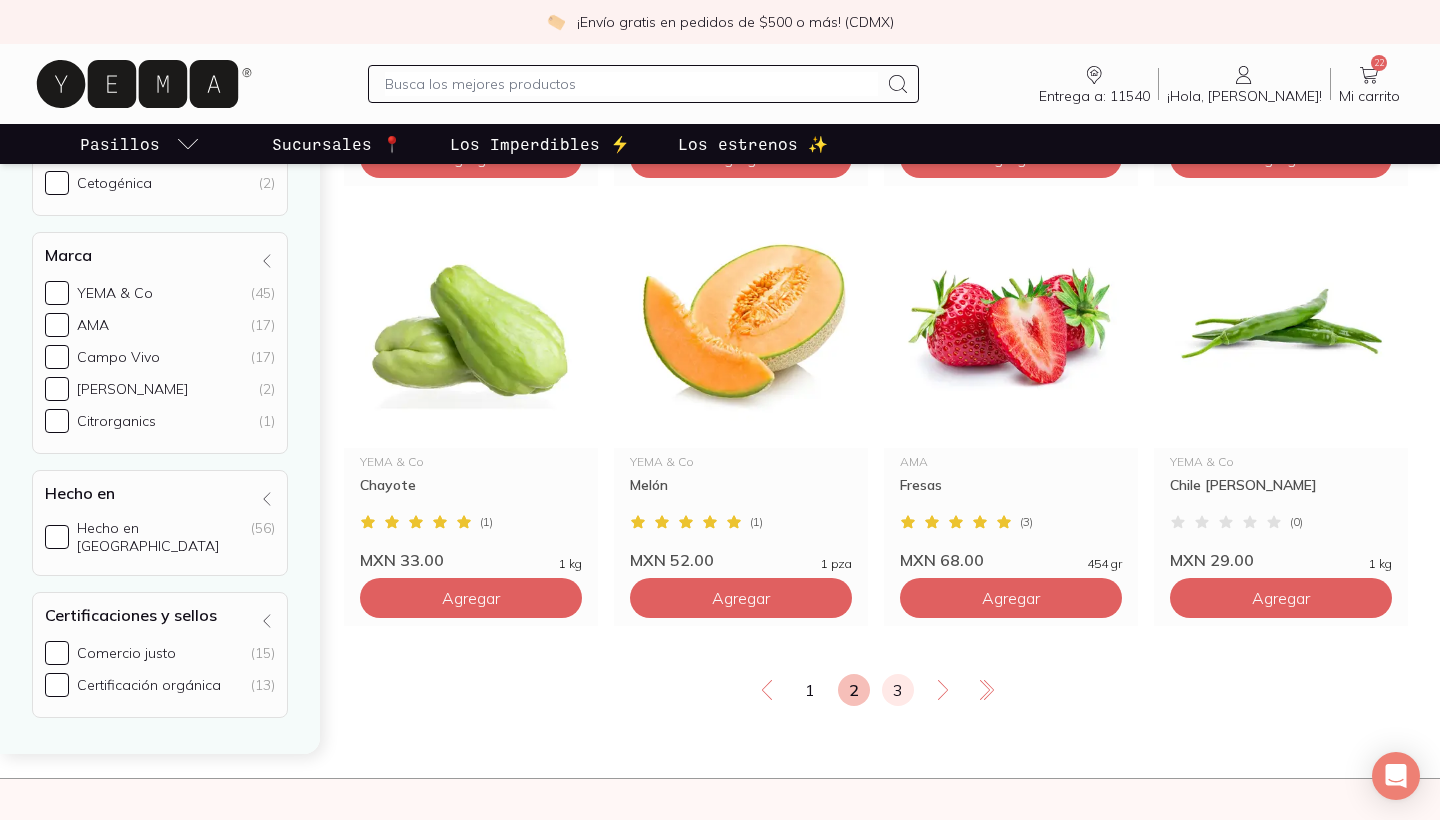 click on "3" at bounding box center (898, 690) 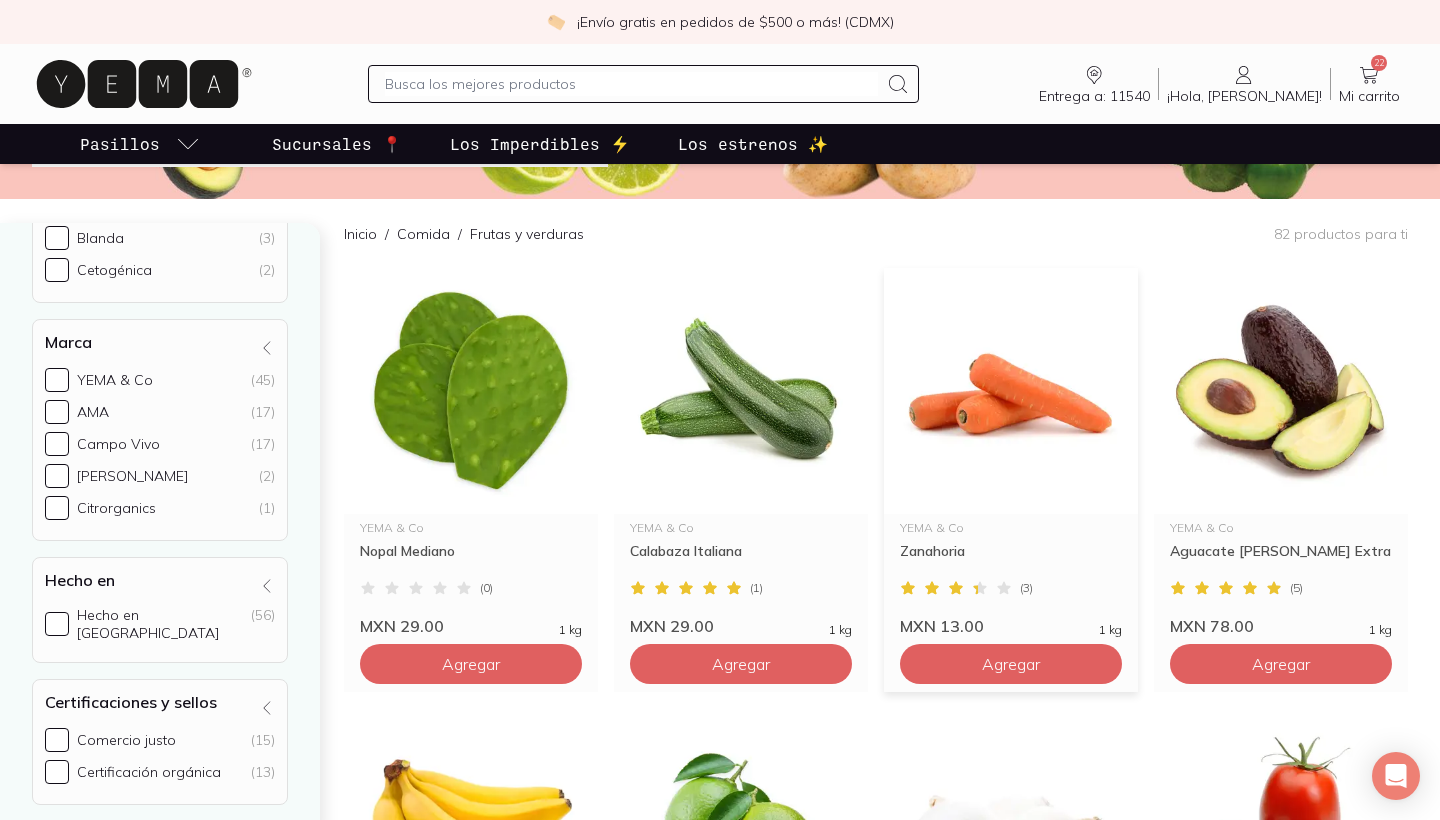 scroll, scrollTop: 222, scrollLeft: 0, axis: vertical 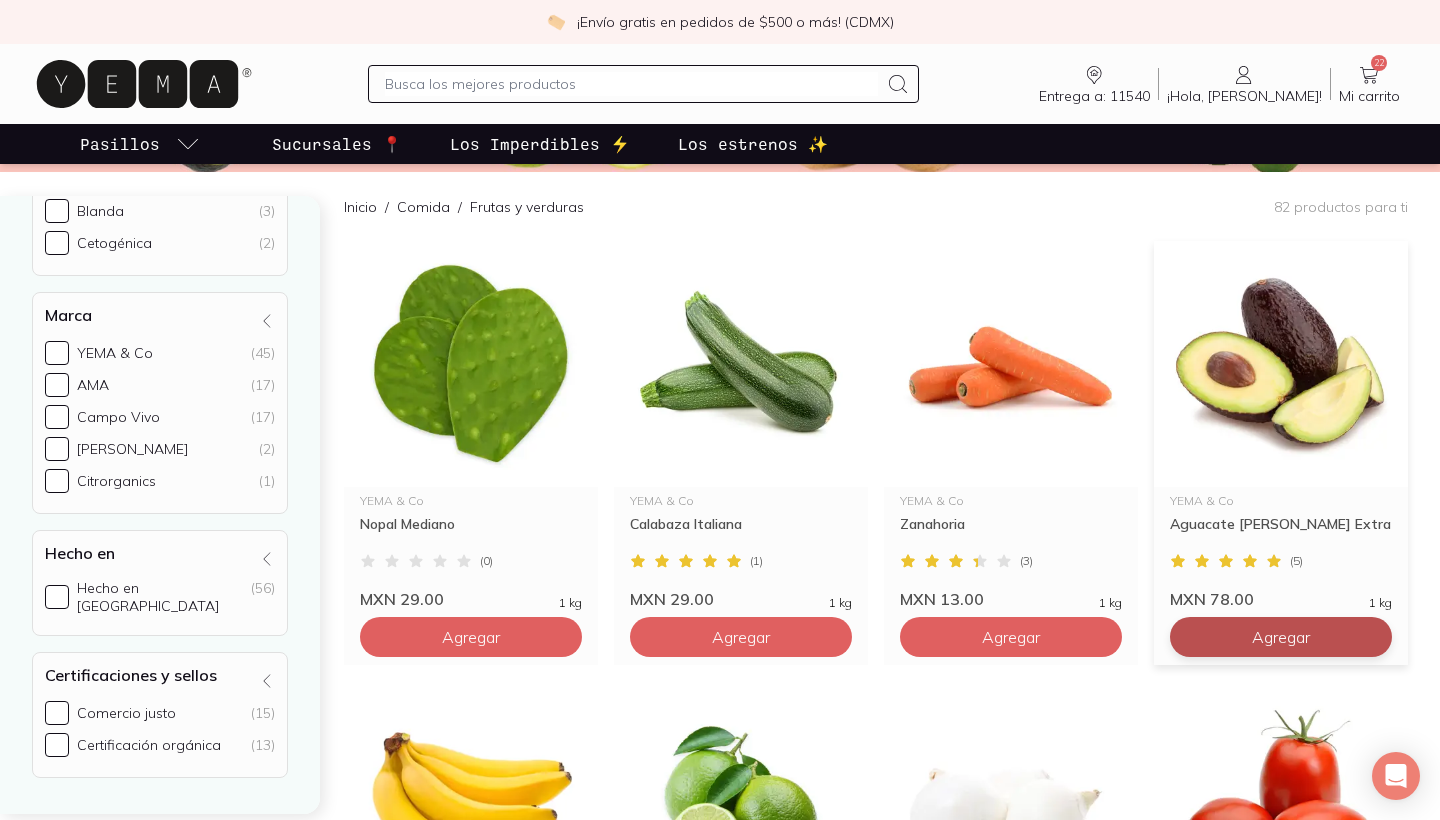 click on "Agregar" at bounding box center (471, 637) 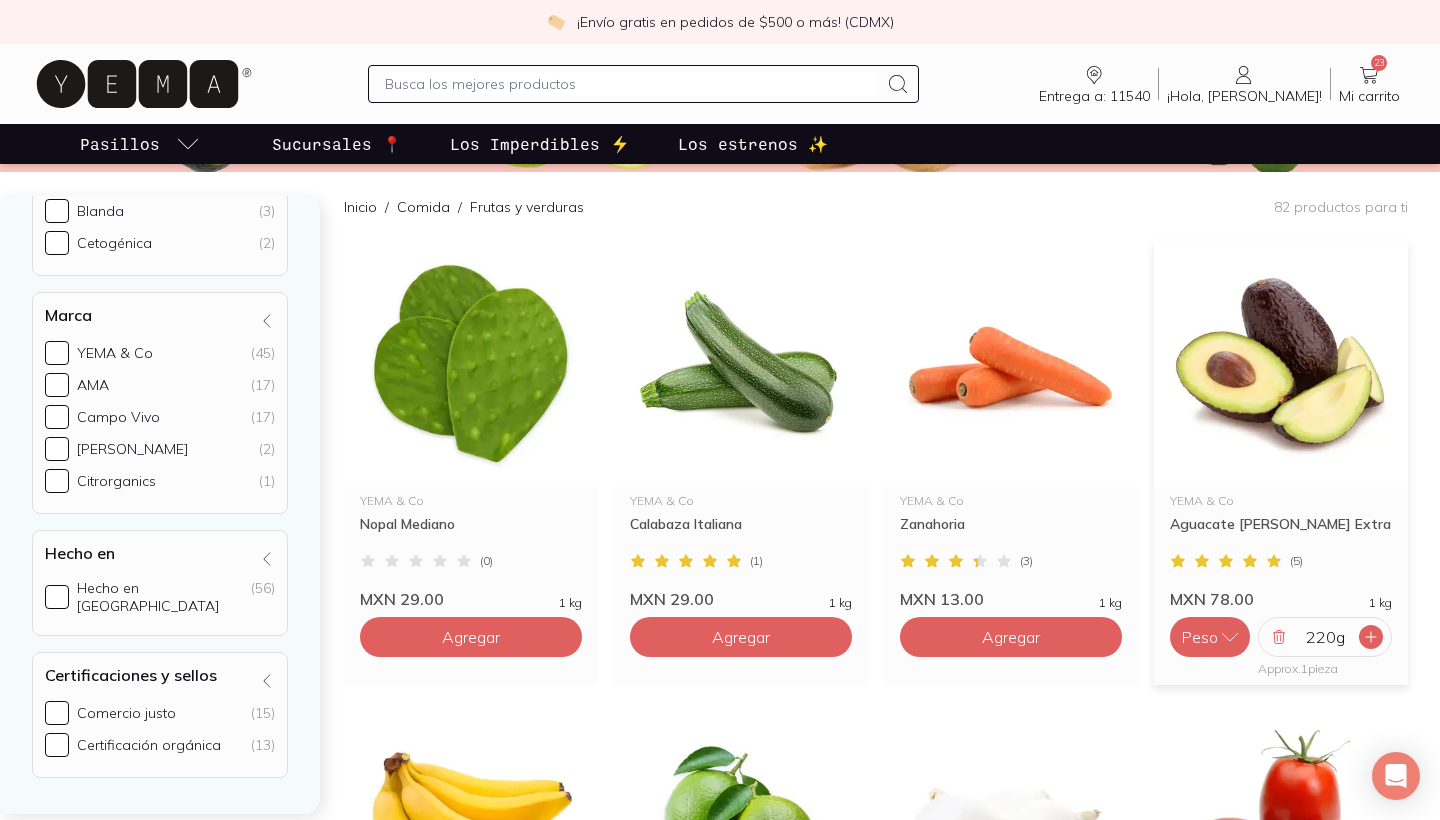 click at bounding box center [1371, 637] 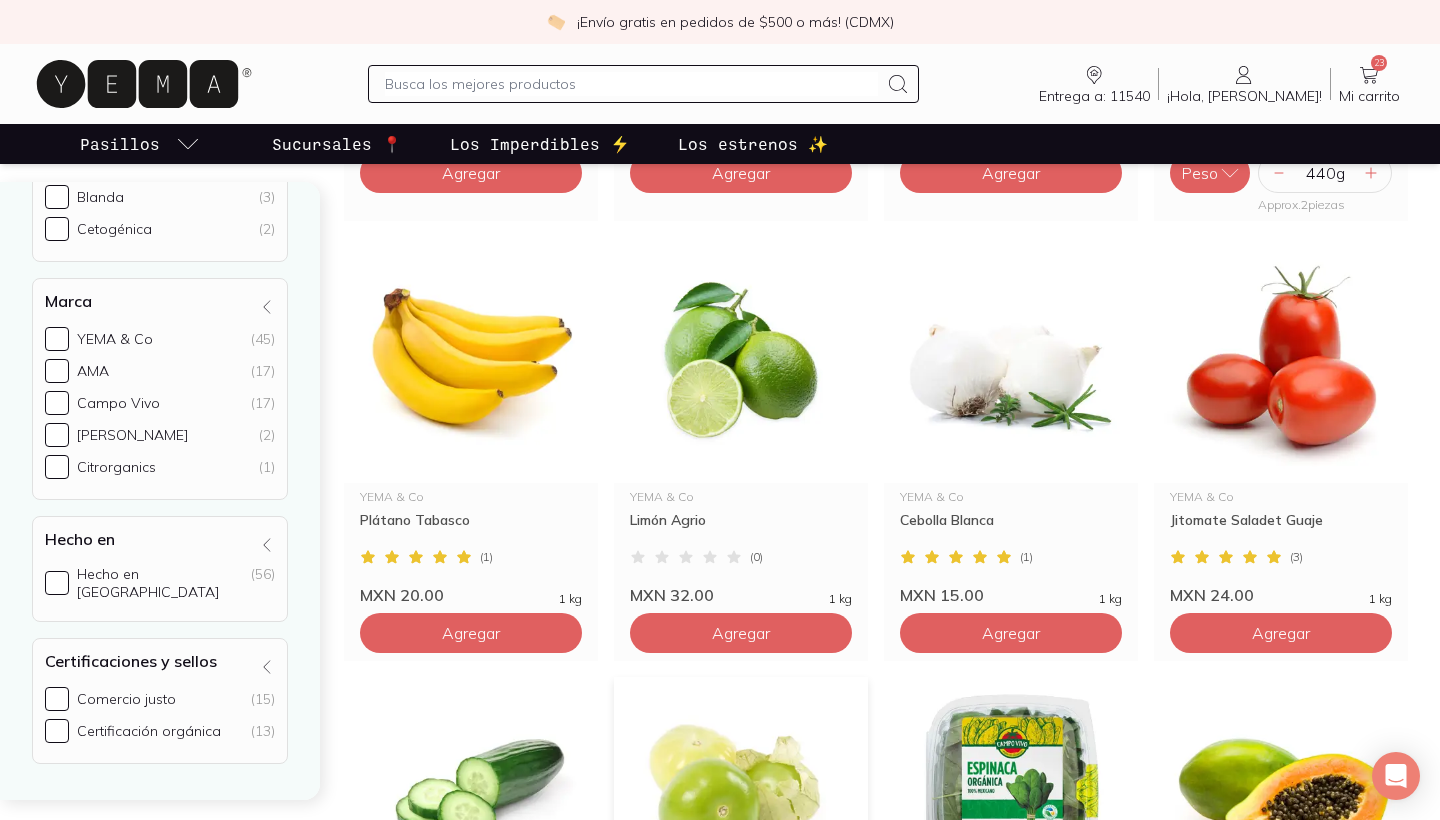 scroll, scrollTop: 722, scrollLeft: 0, axis: vertical 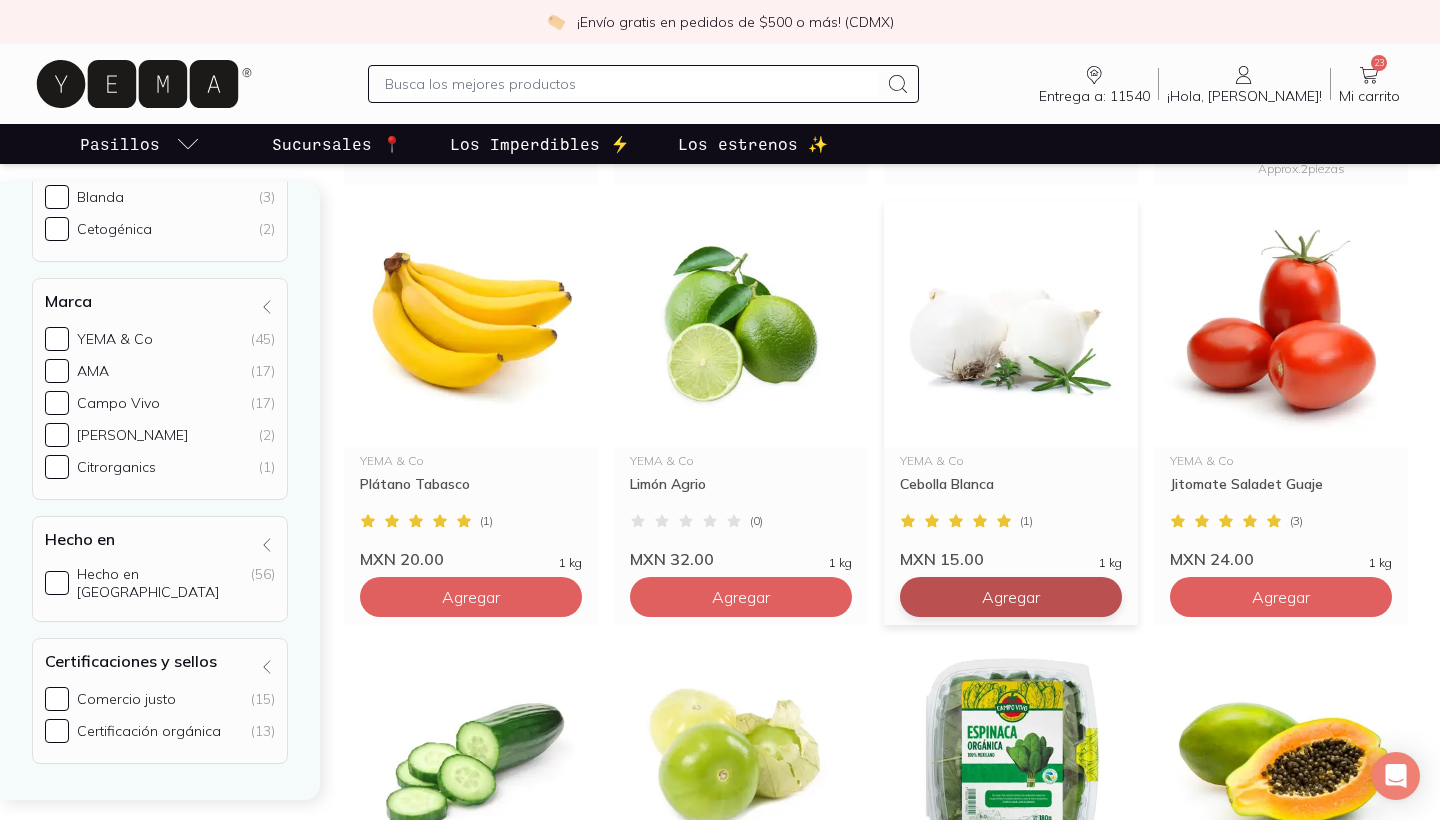 click on "Agregar" at bounding box center [471, 137] 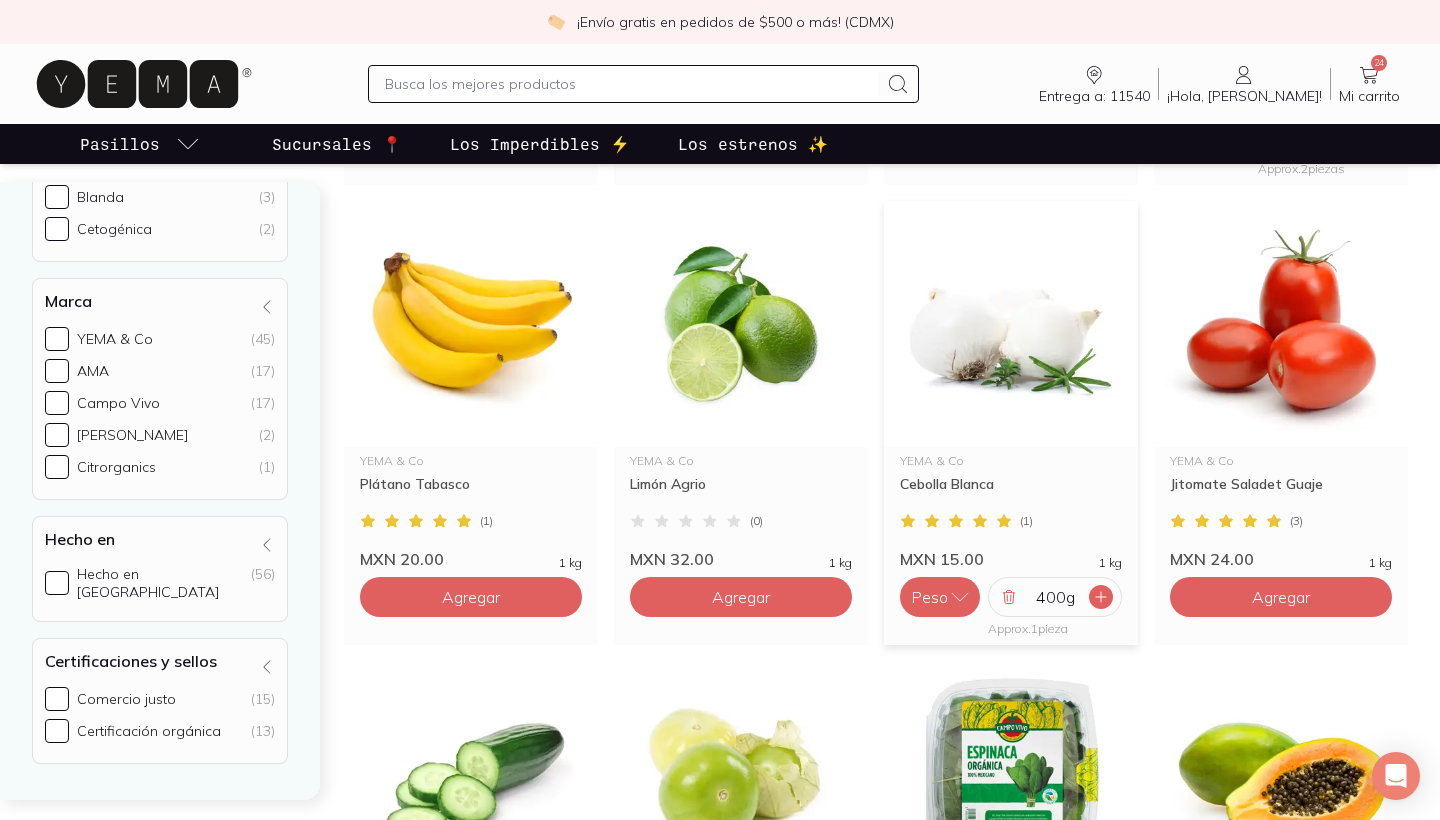 click 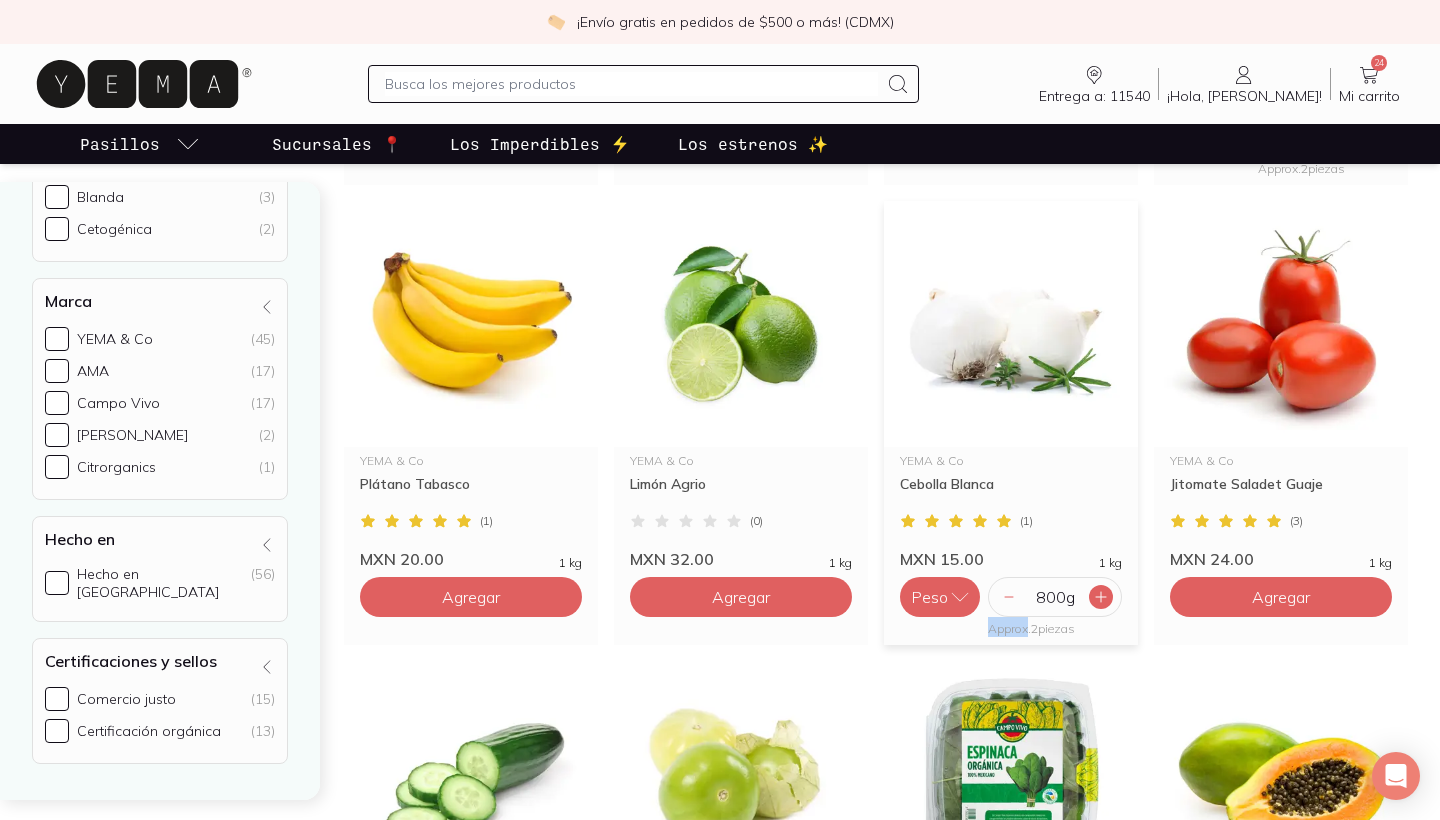 click 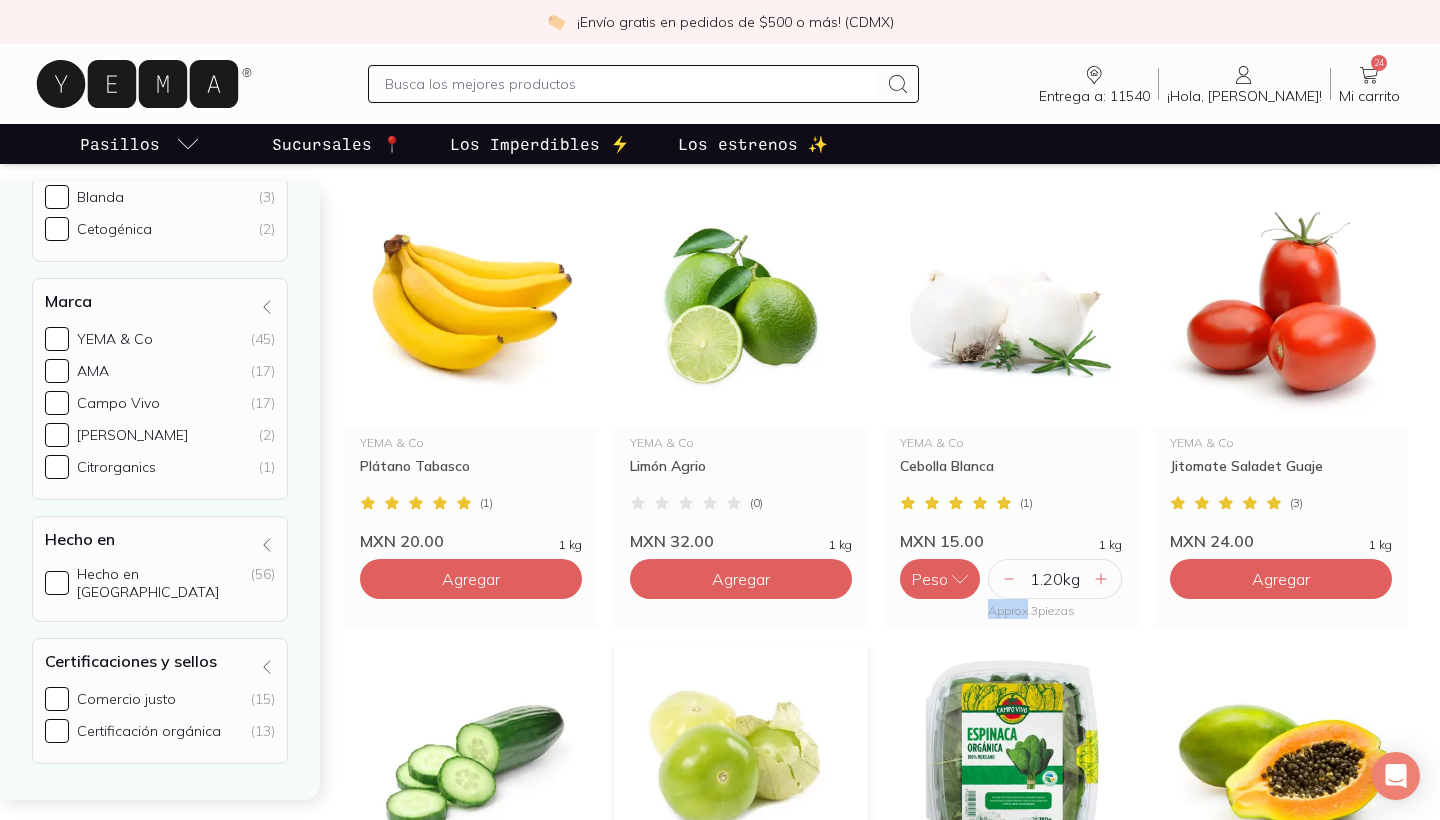 scroll, scrollTop: 759, scrollLeft: 0, axis: vertical 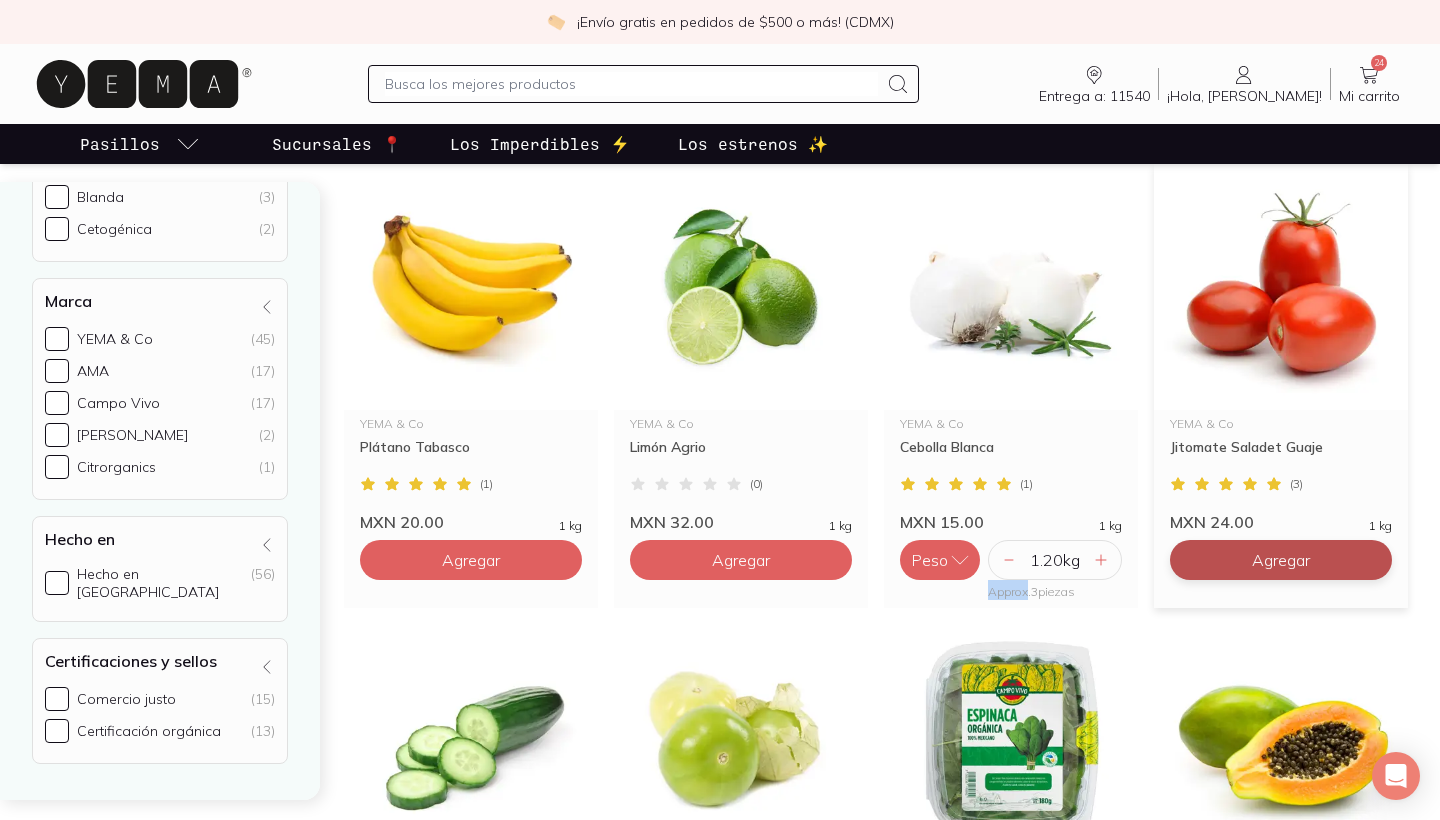 click on "Agregar" at bounding box center [471, 100] 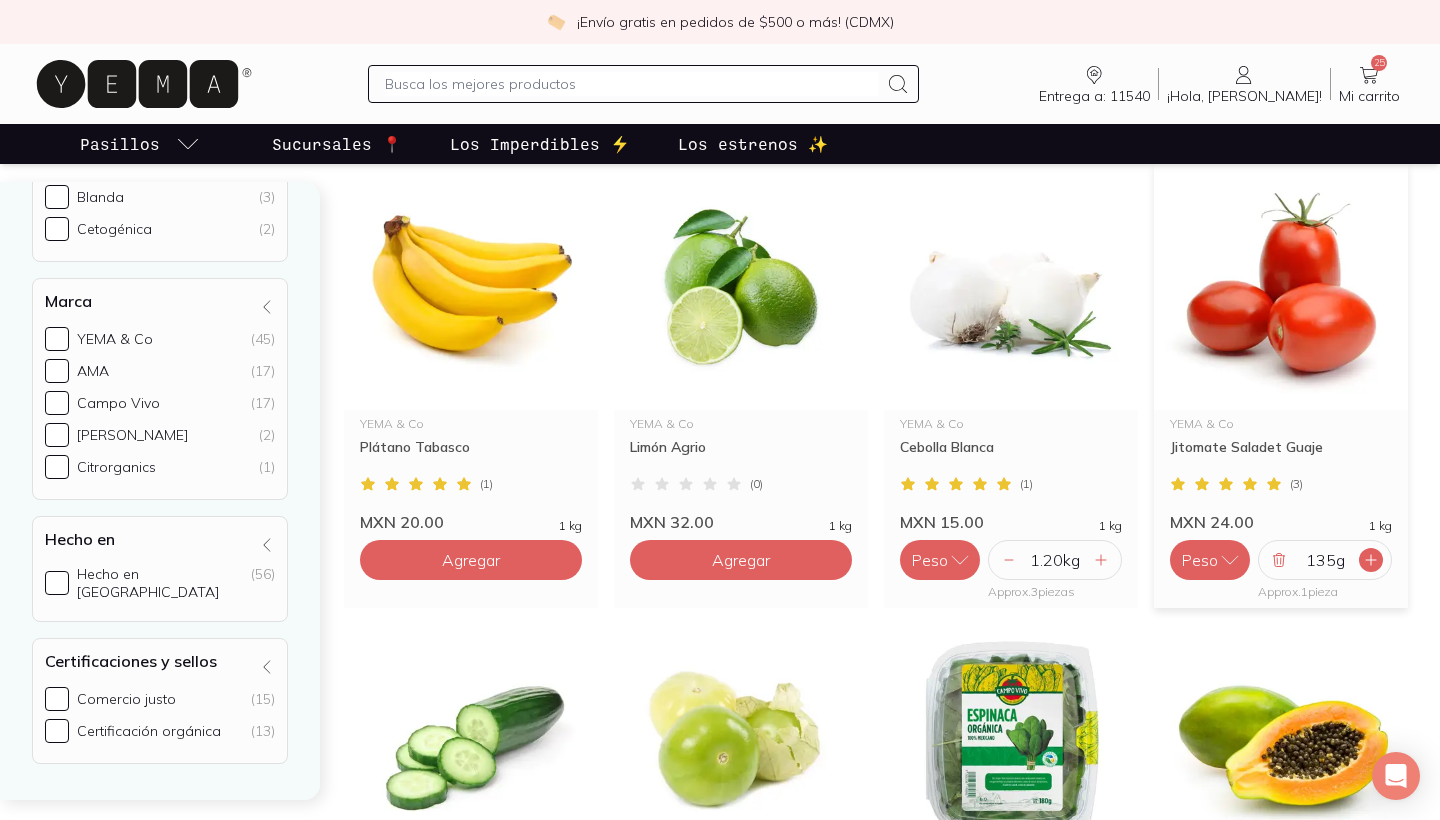 click 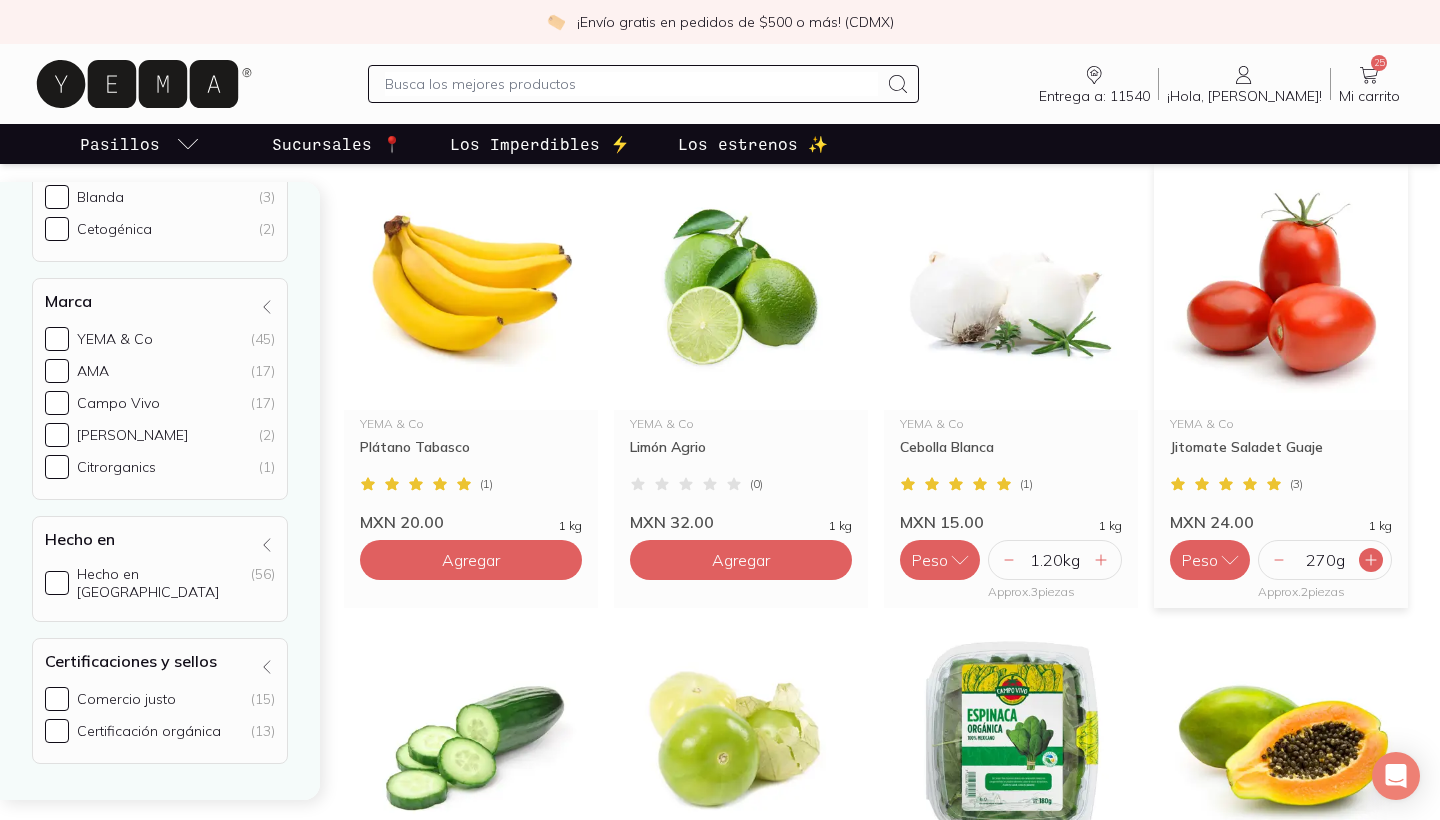 click 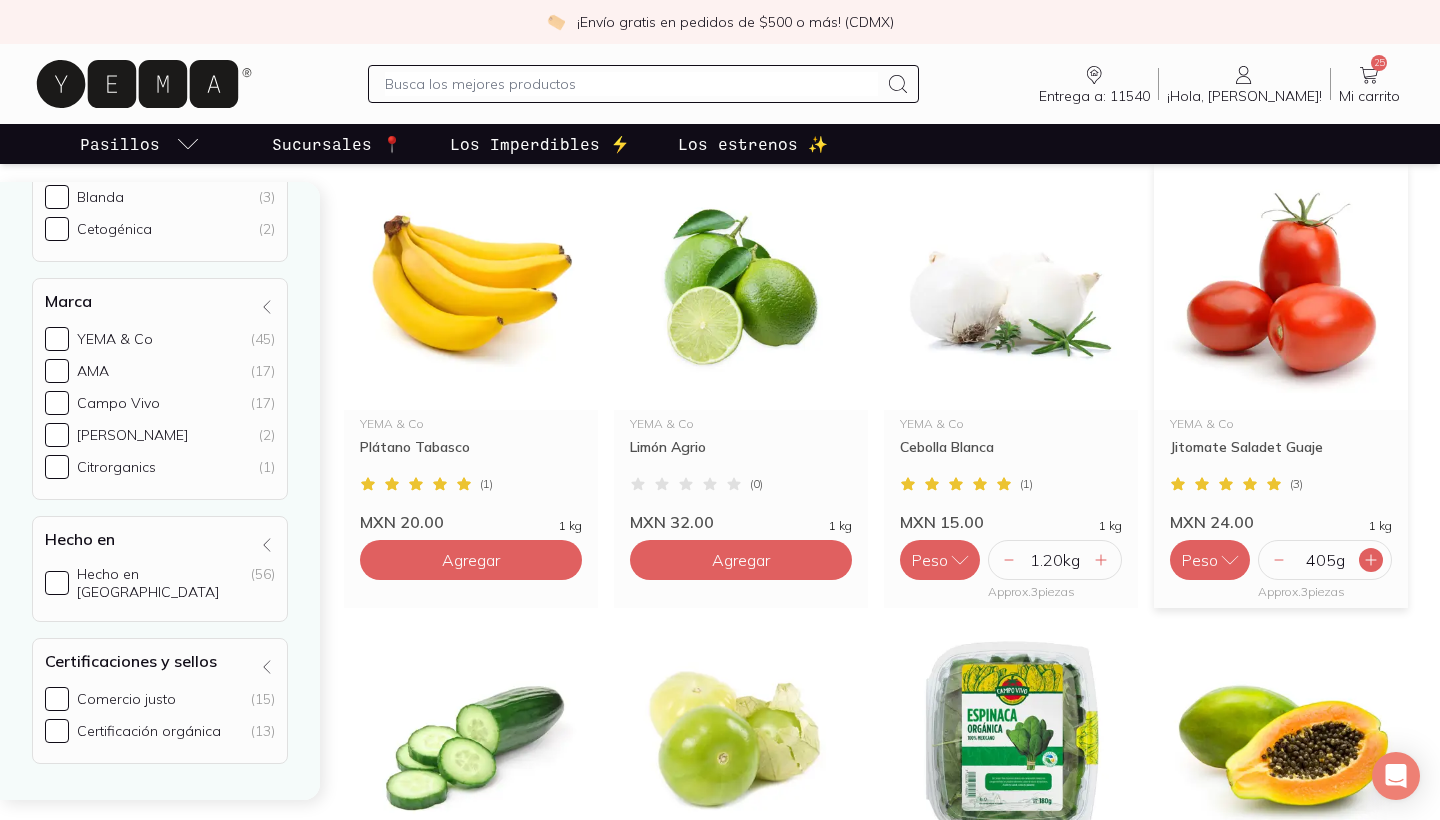 click 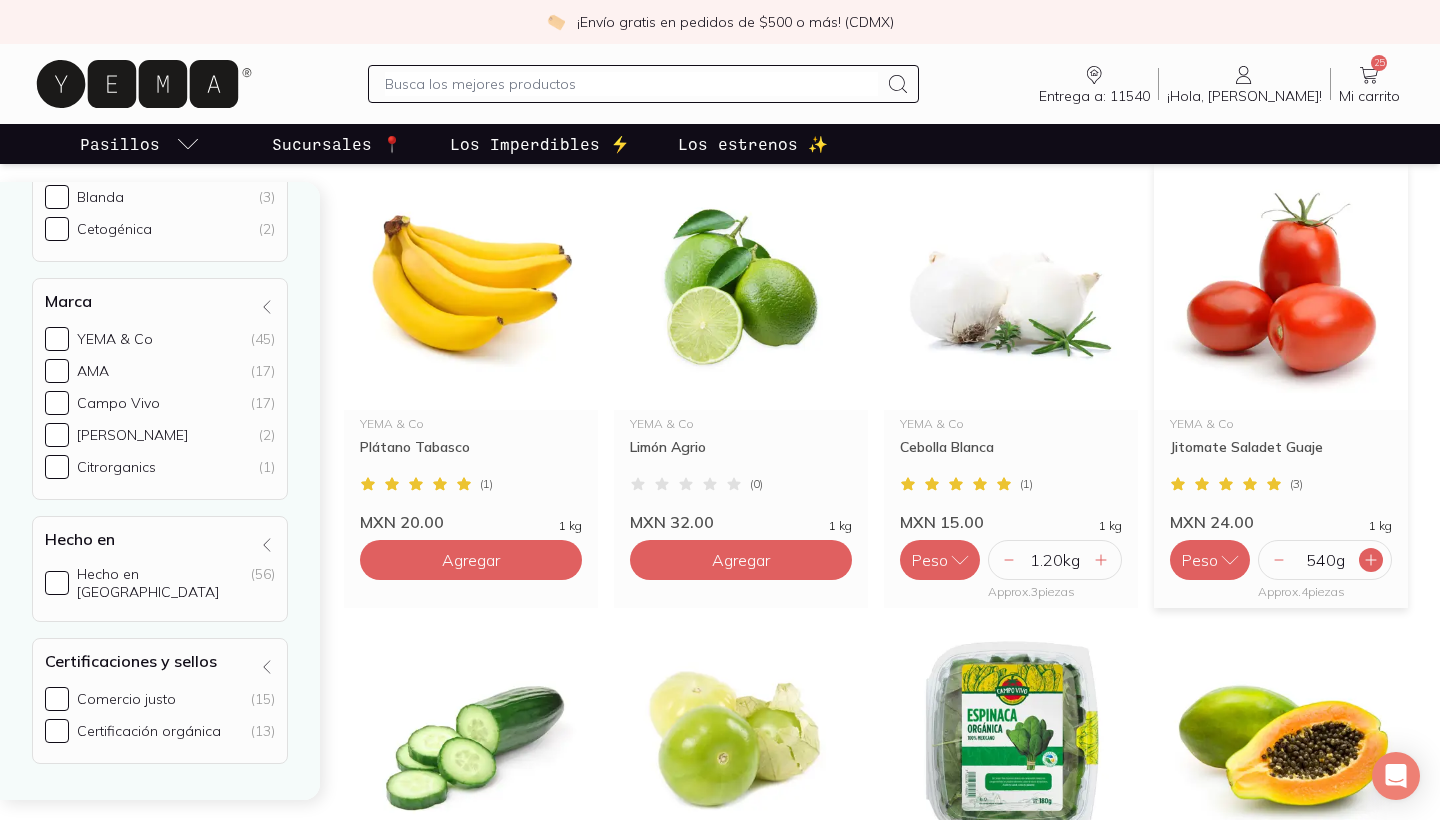 click 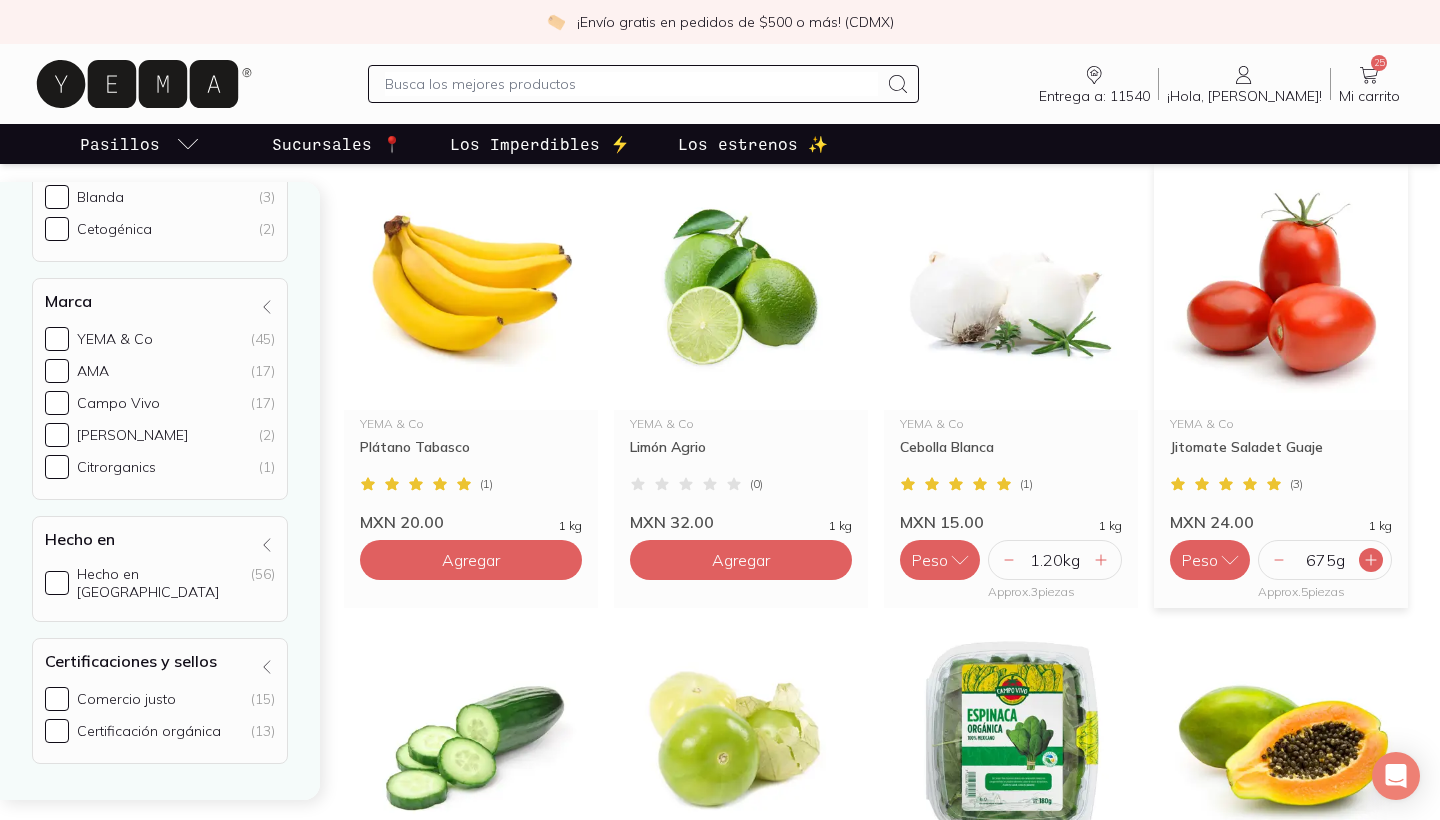 click 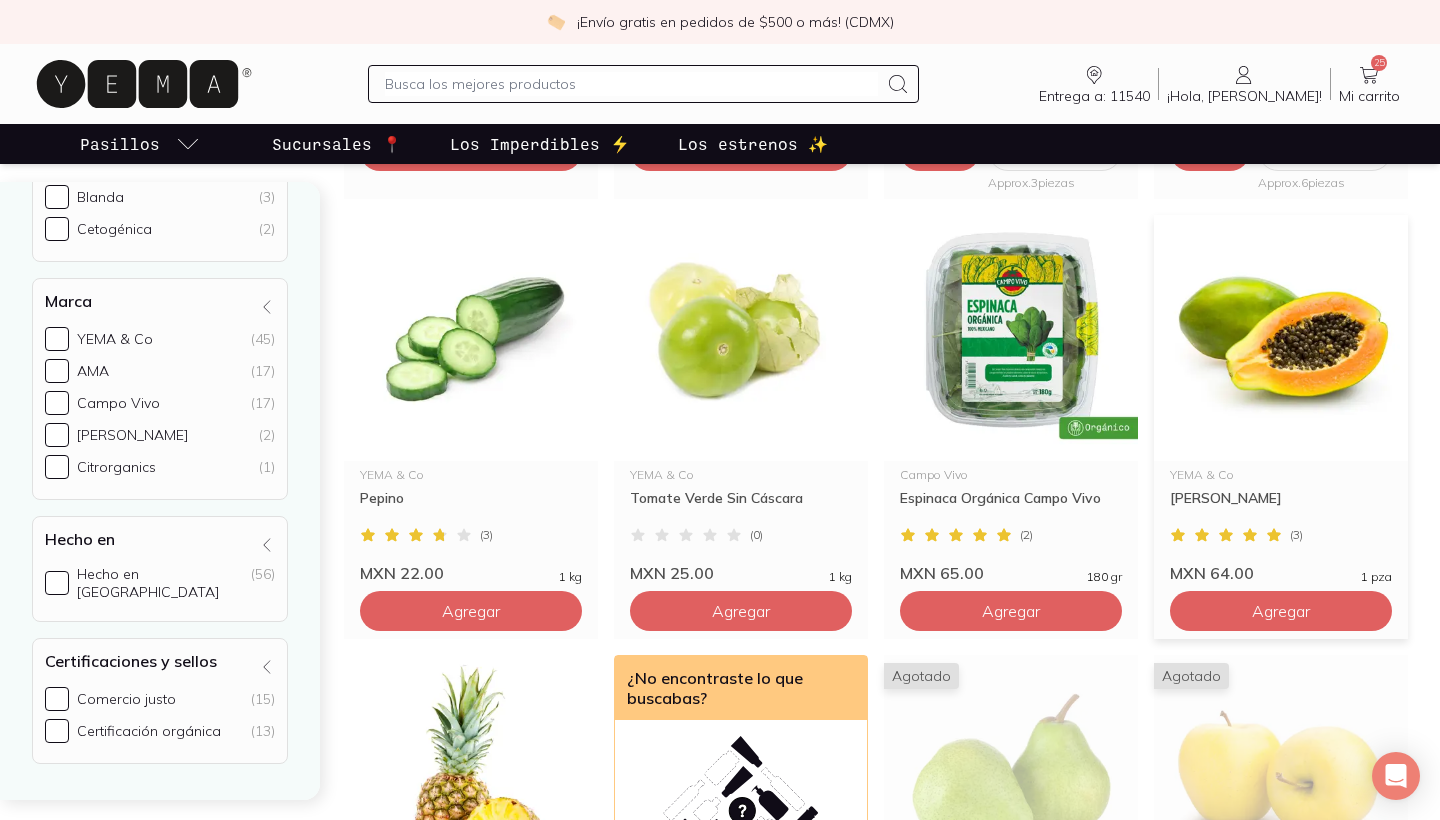 scroll, scrollTop: 1169, scrollLeft: 0, axis: vertical 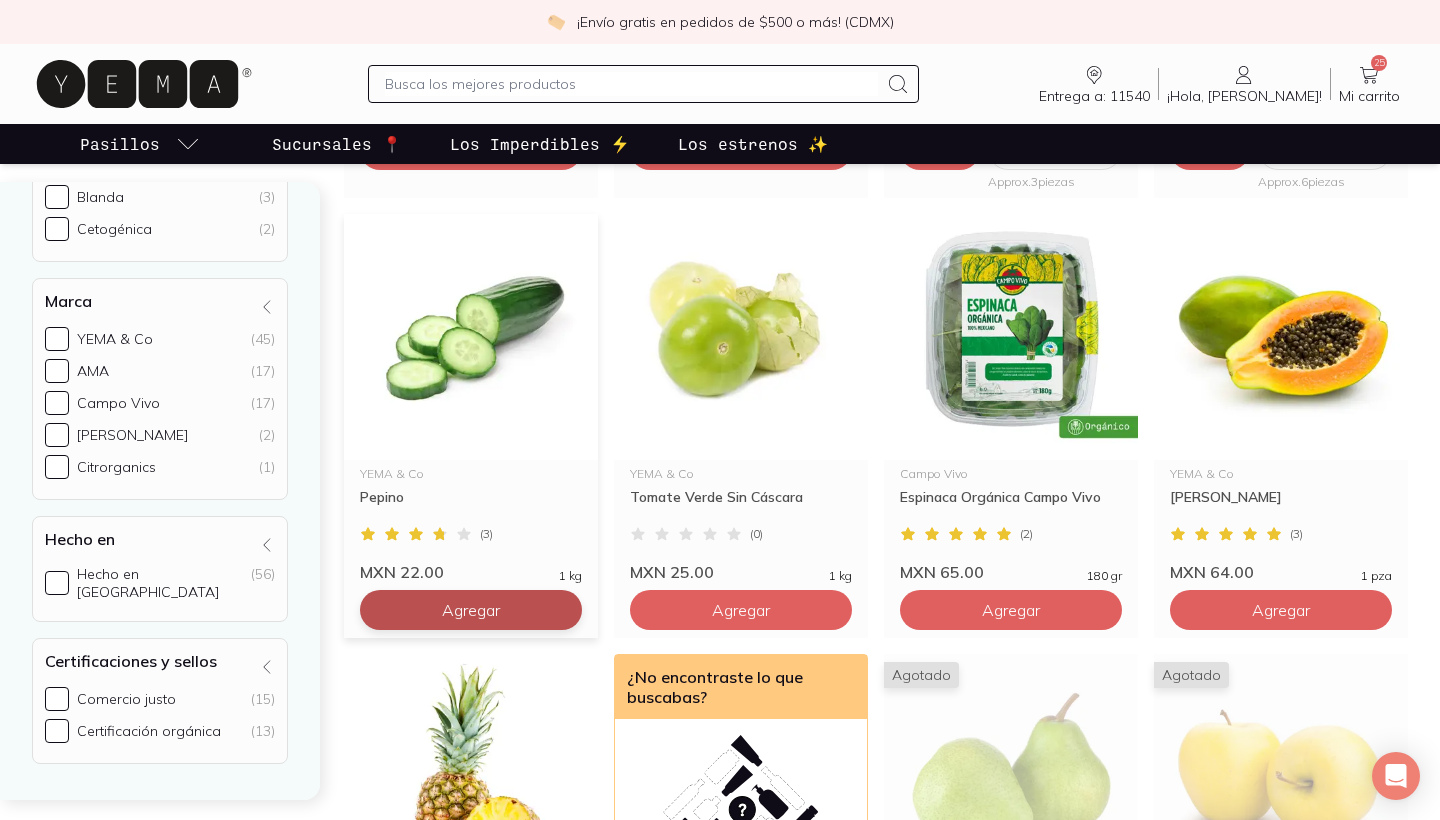 click on "Agregar" at bounding box center (471, -310) 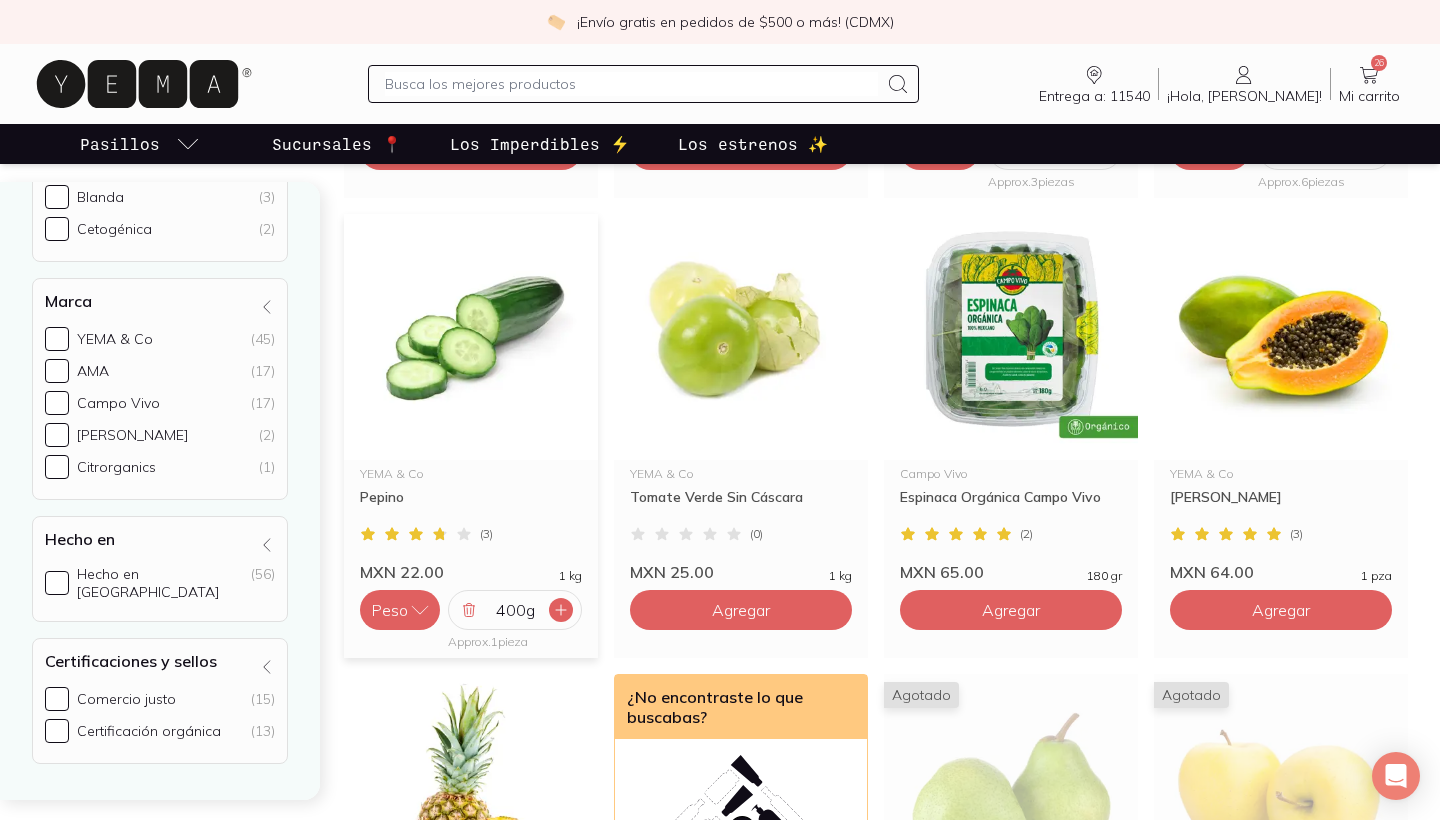 click 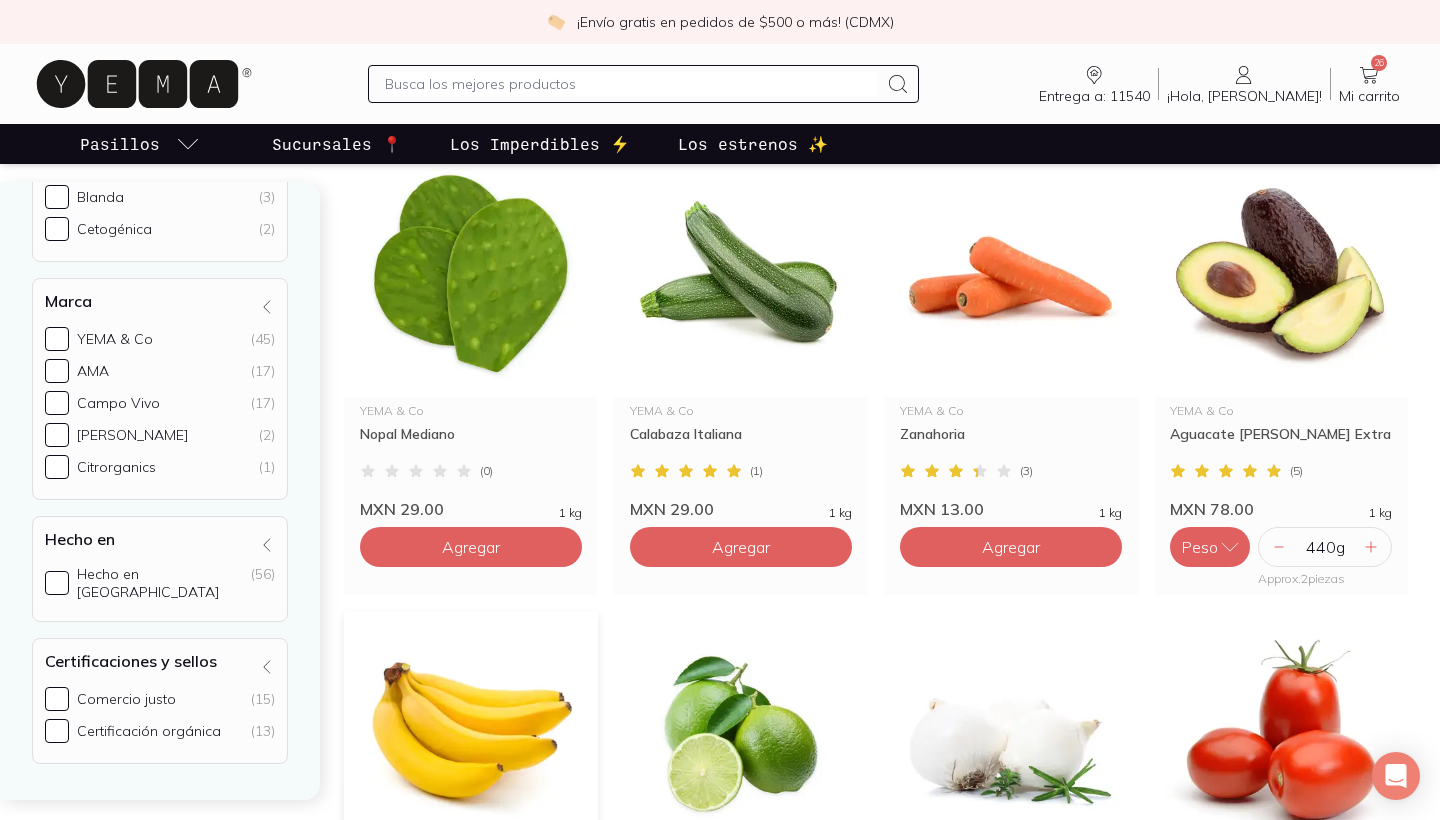 scroll, scrollTop: 299, scrollLeft: 0, axis: vertical 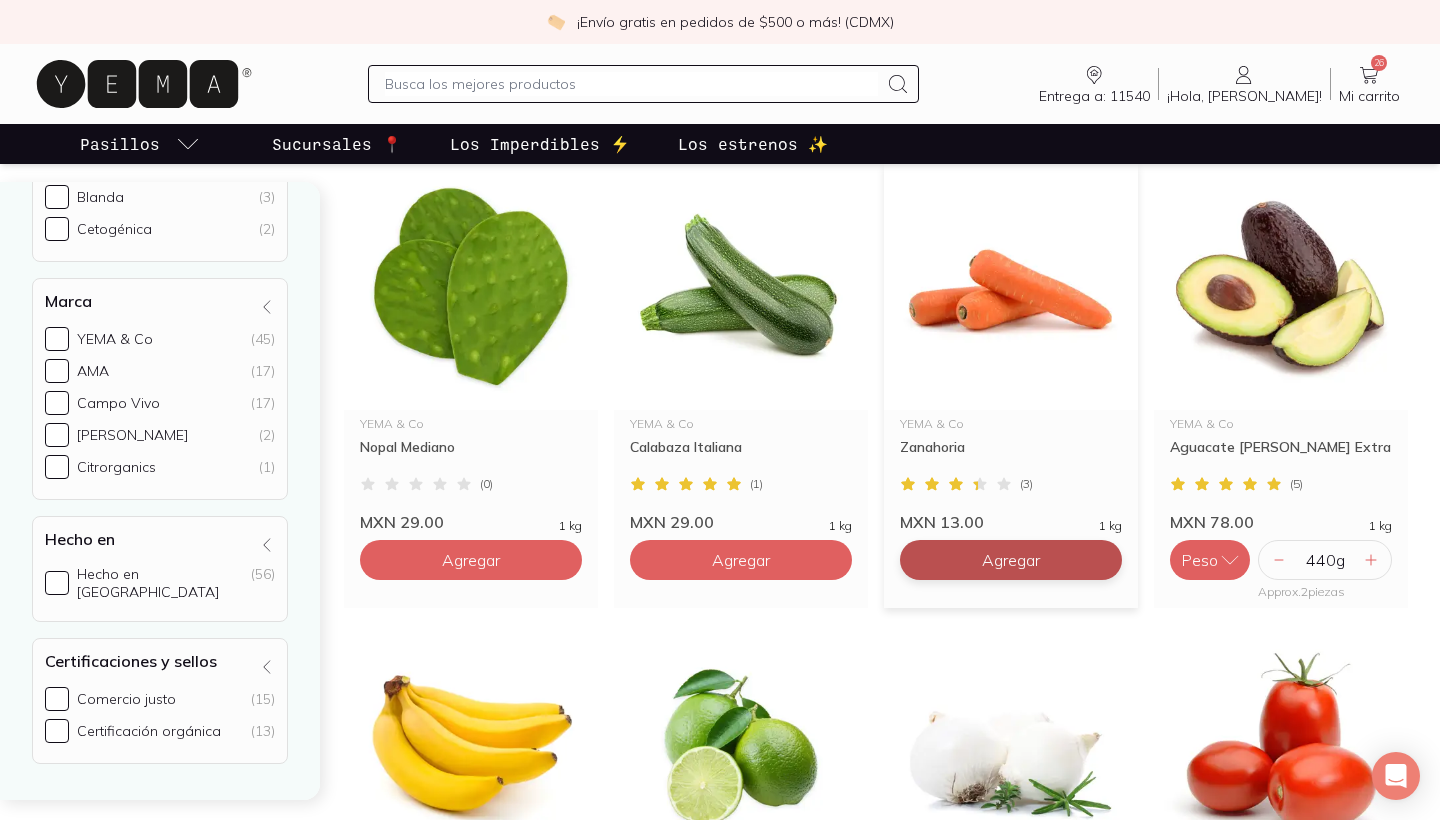 click on "Agregar" at bounding box center [471, 560] 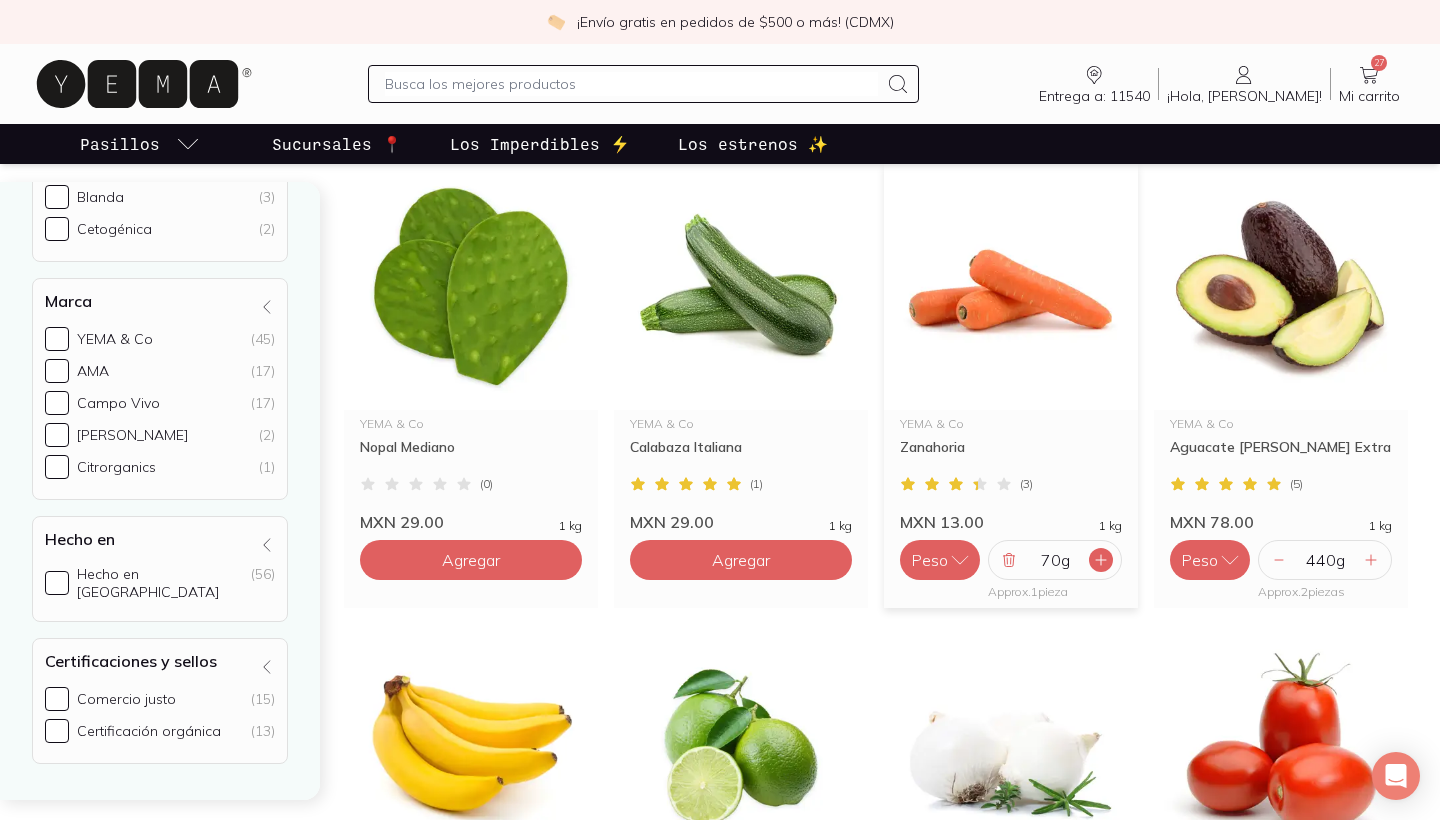 click at bounding box center (1101, 560) 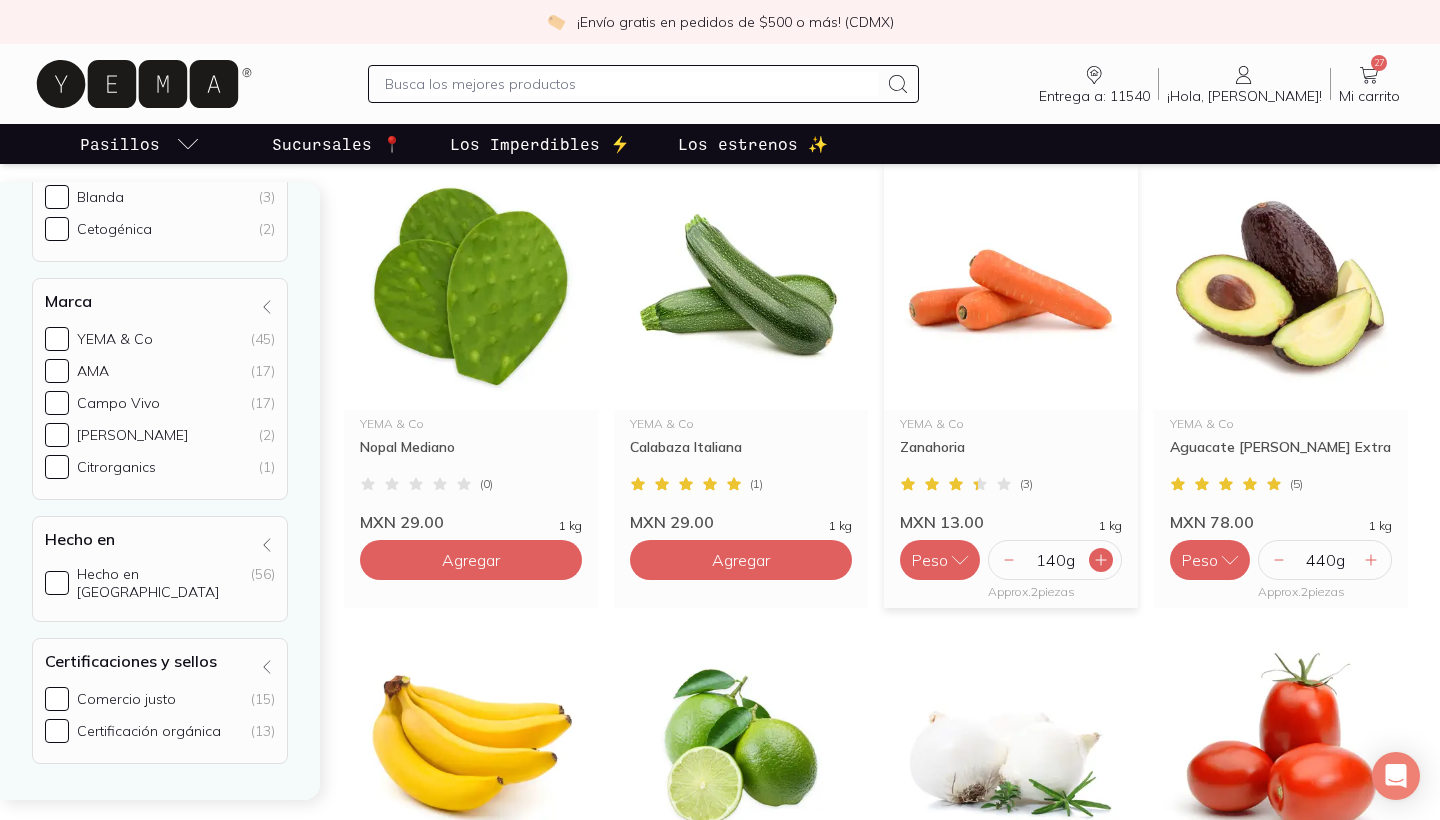 click at bounding box center [1101, 560] 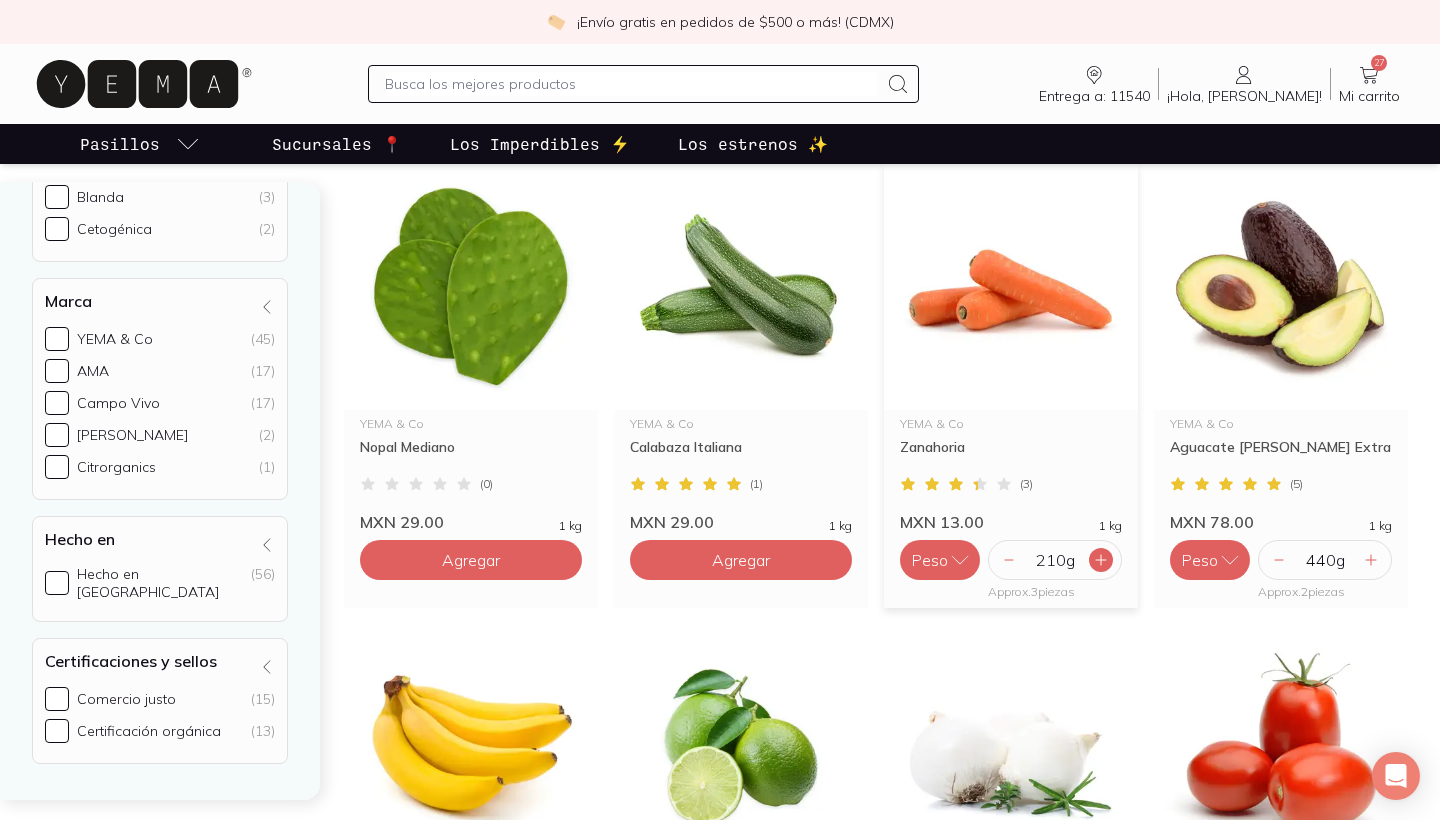 click at bounding box center [1101, 560] 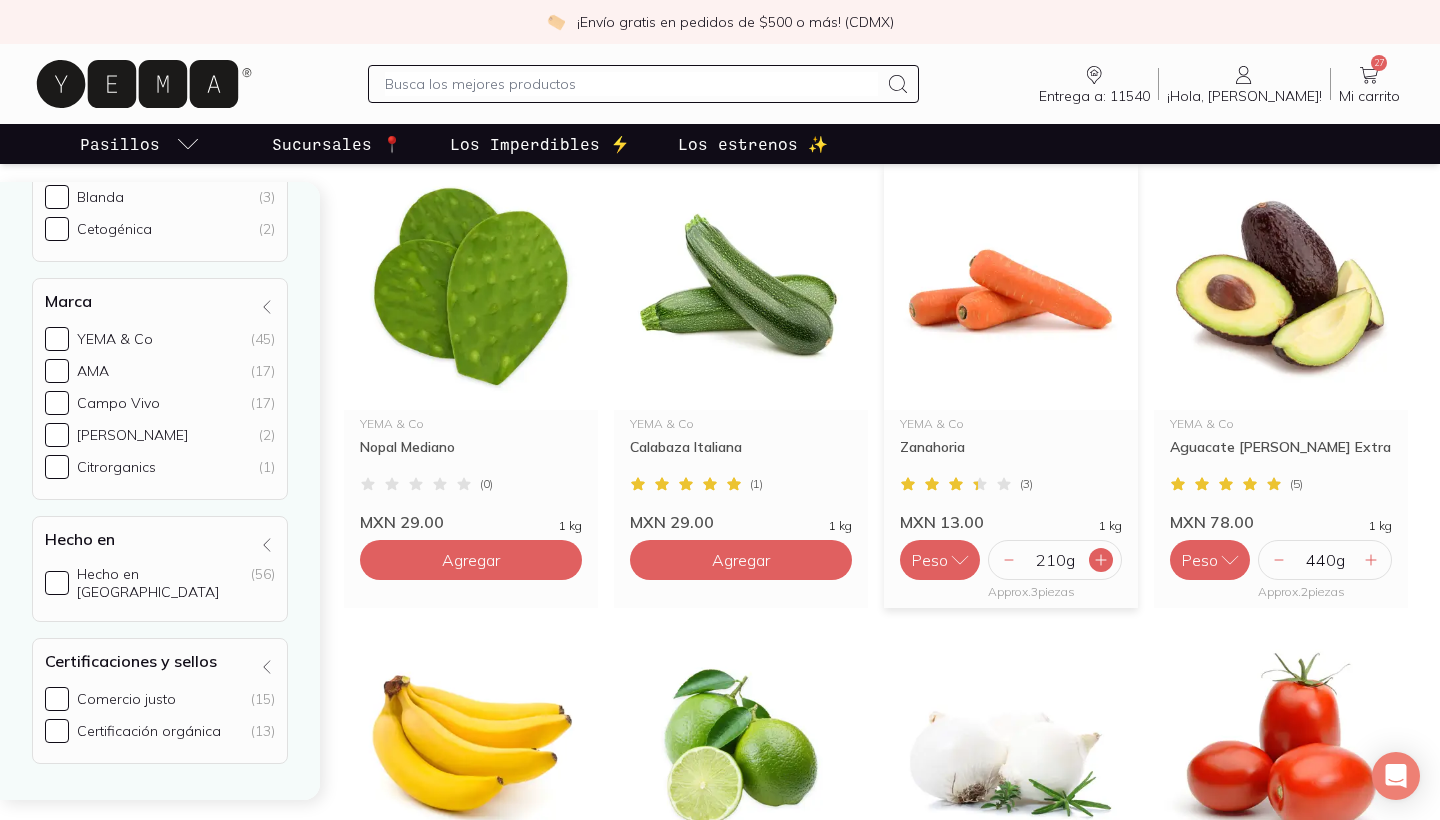 click 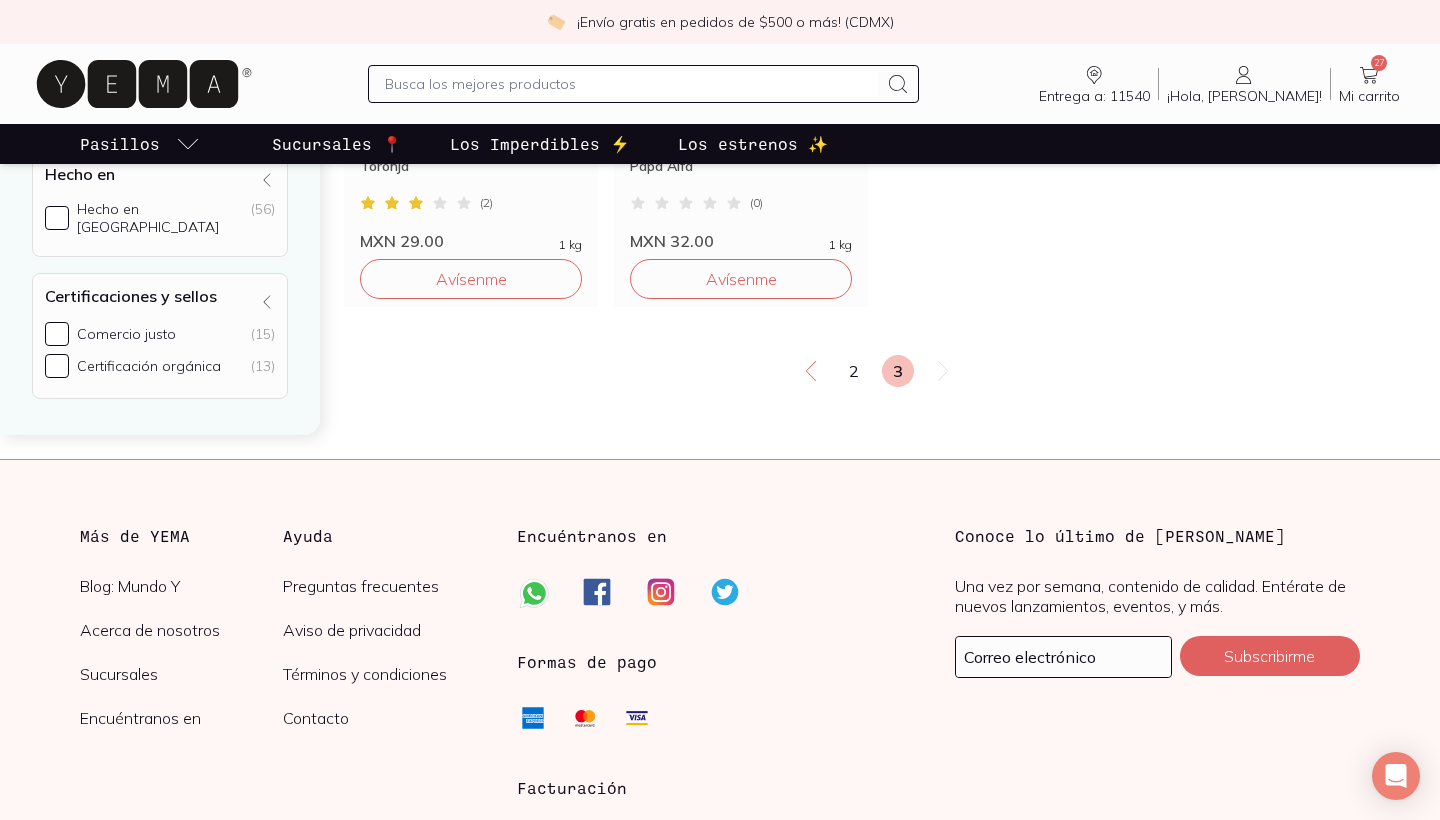 scroll, scrollTop: 2450, scrollLeft: 0, axis: vertical 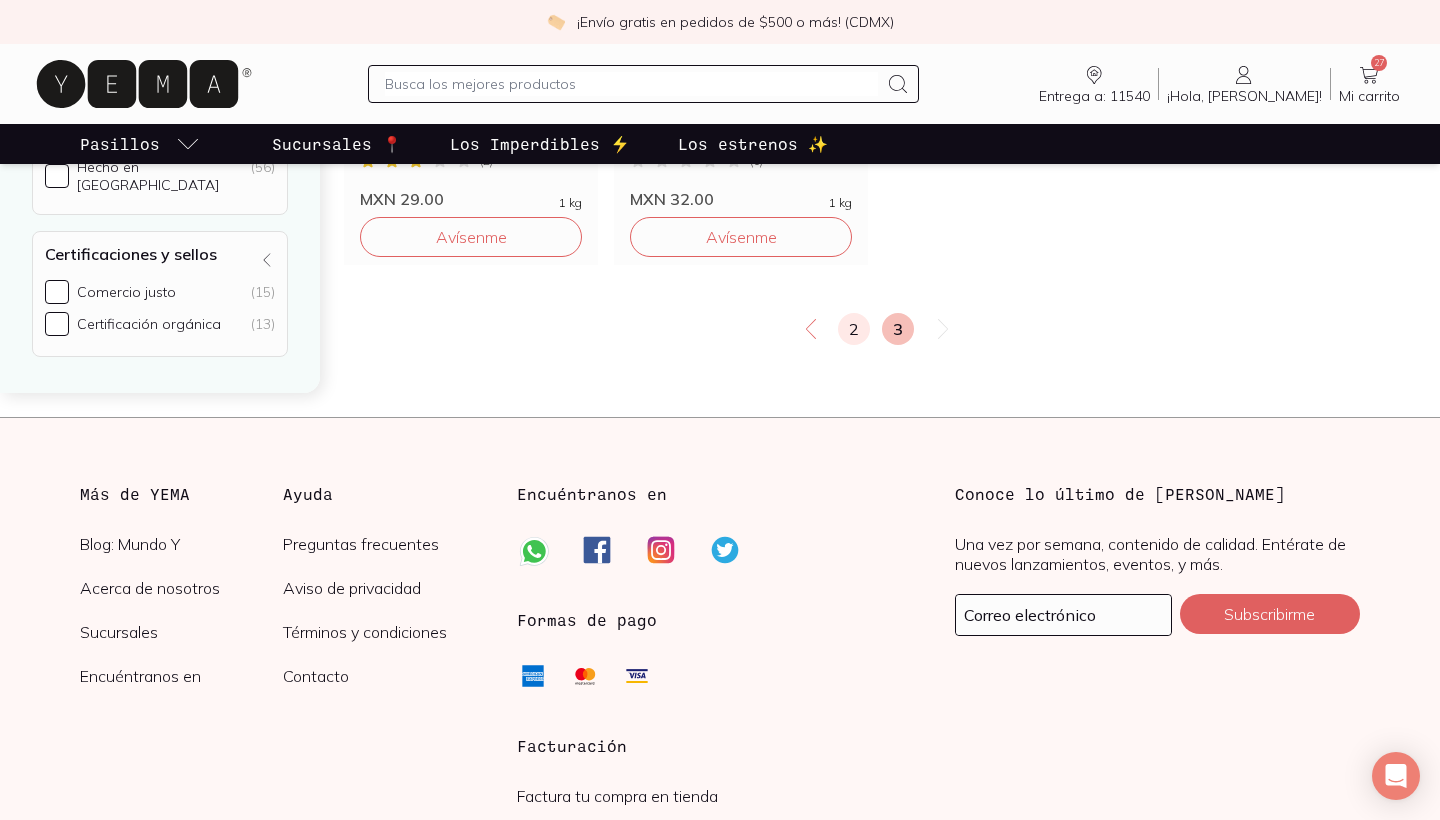 click on "2" at bounding box center (854, 329) 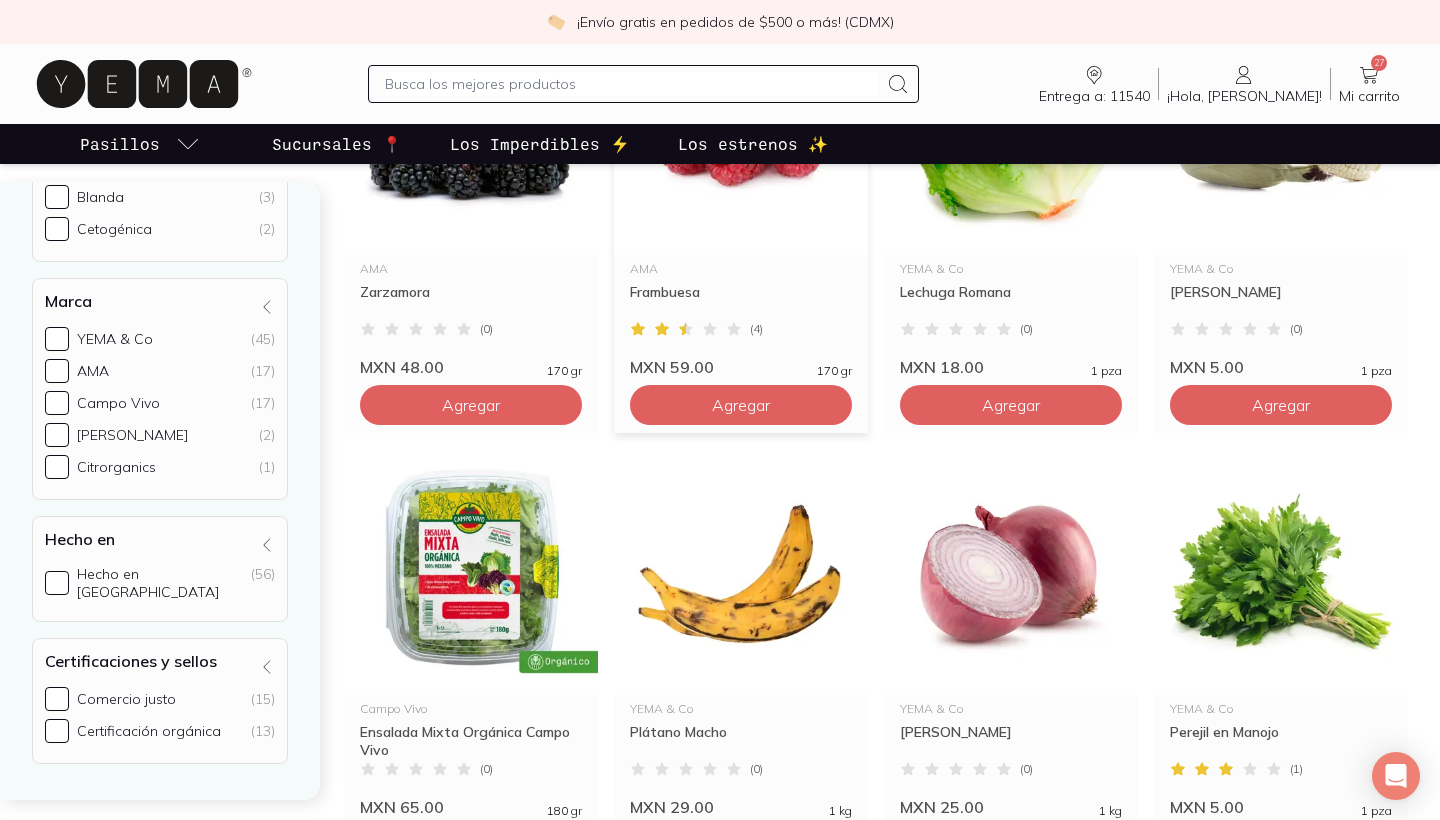 scroll, scrollTop: 1783, scrollLeft: 0, axis: vertical 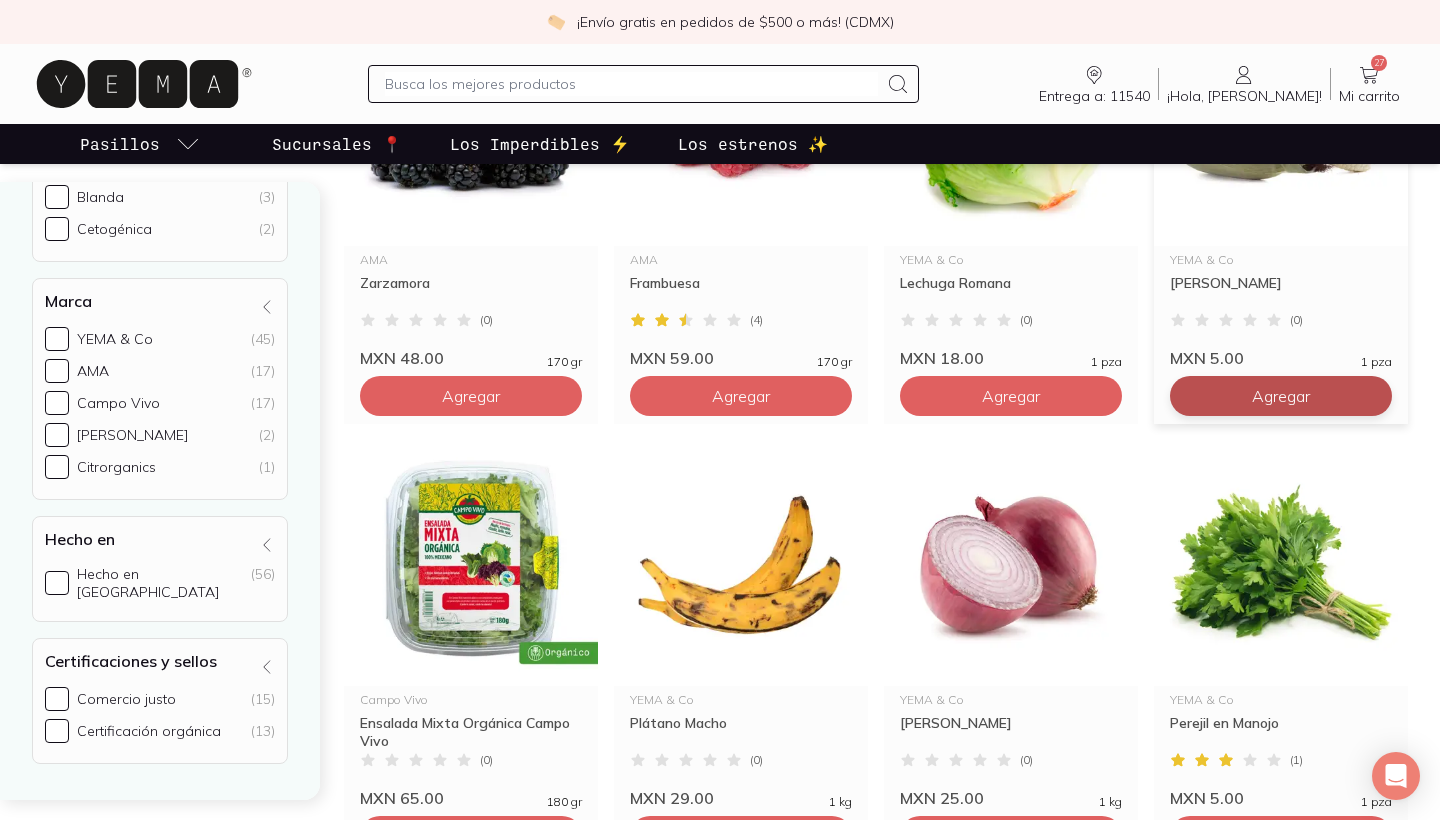 click on "Agregar" at bounding box center (471, -924) 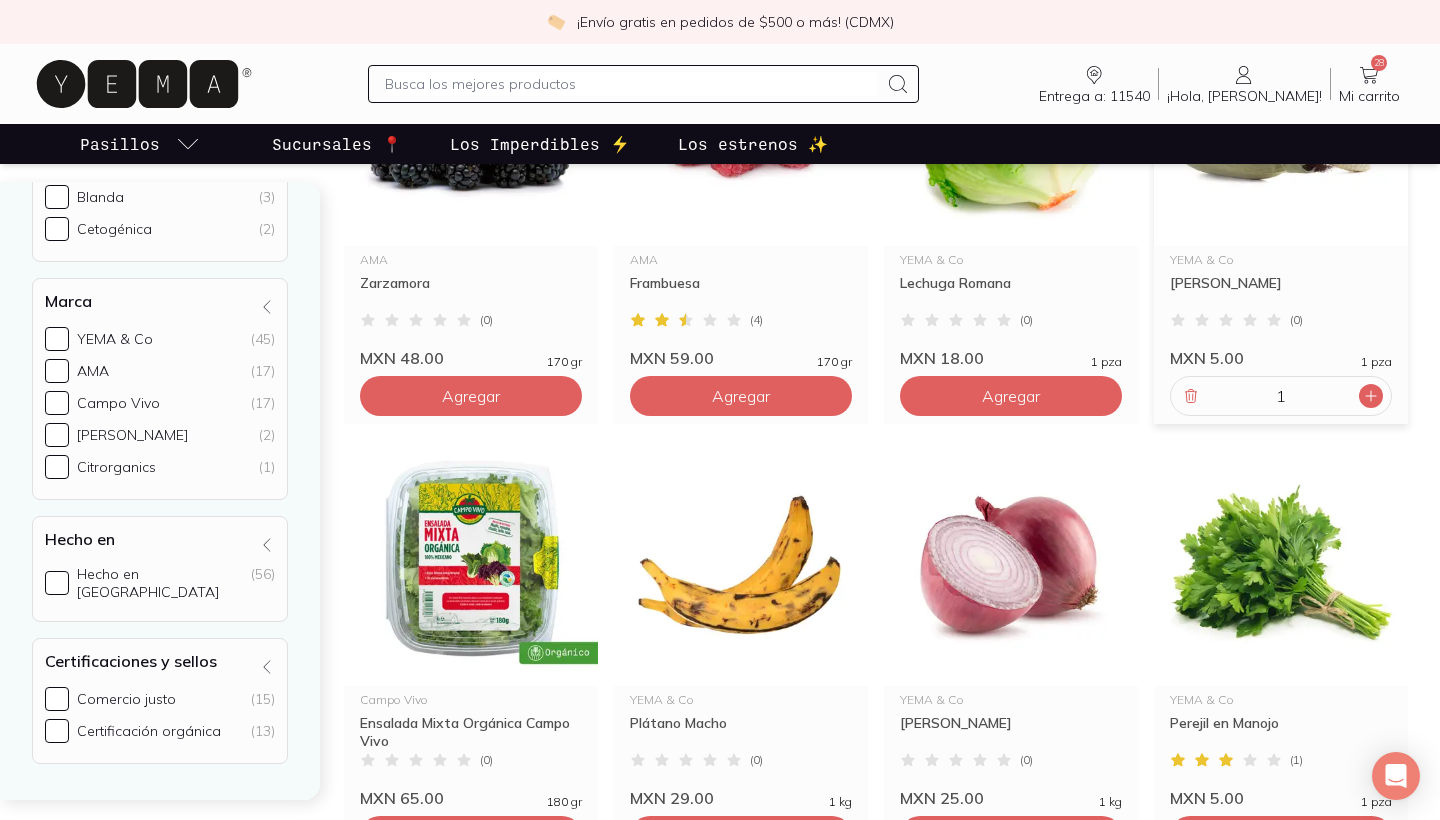 click 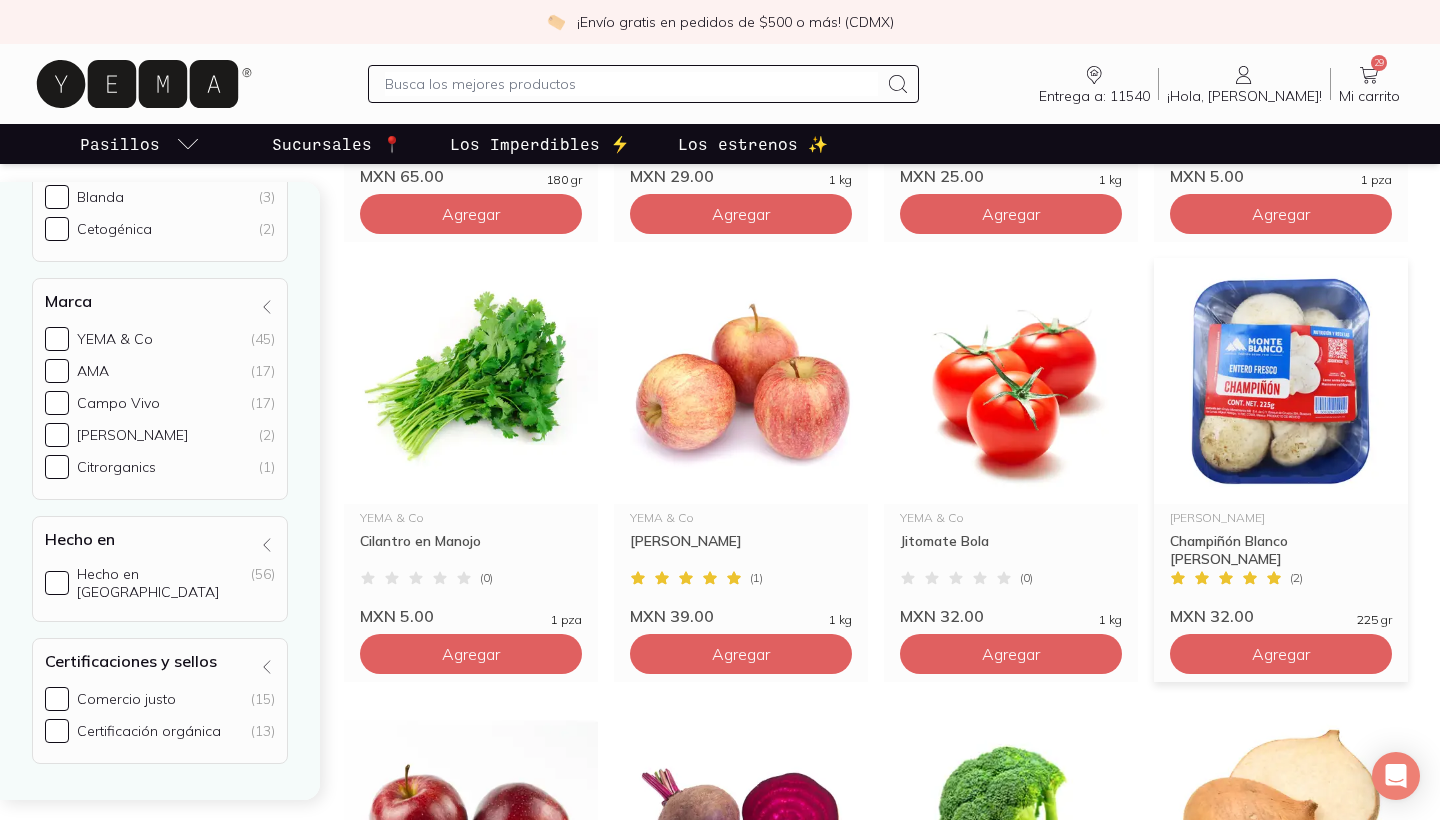 scroll, scrollTop: 2449, scrollLeft: 0, axis: vertical 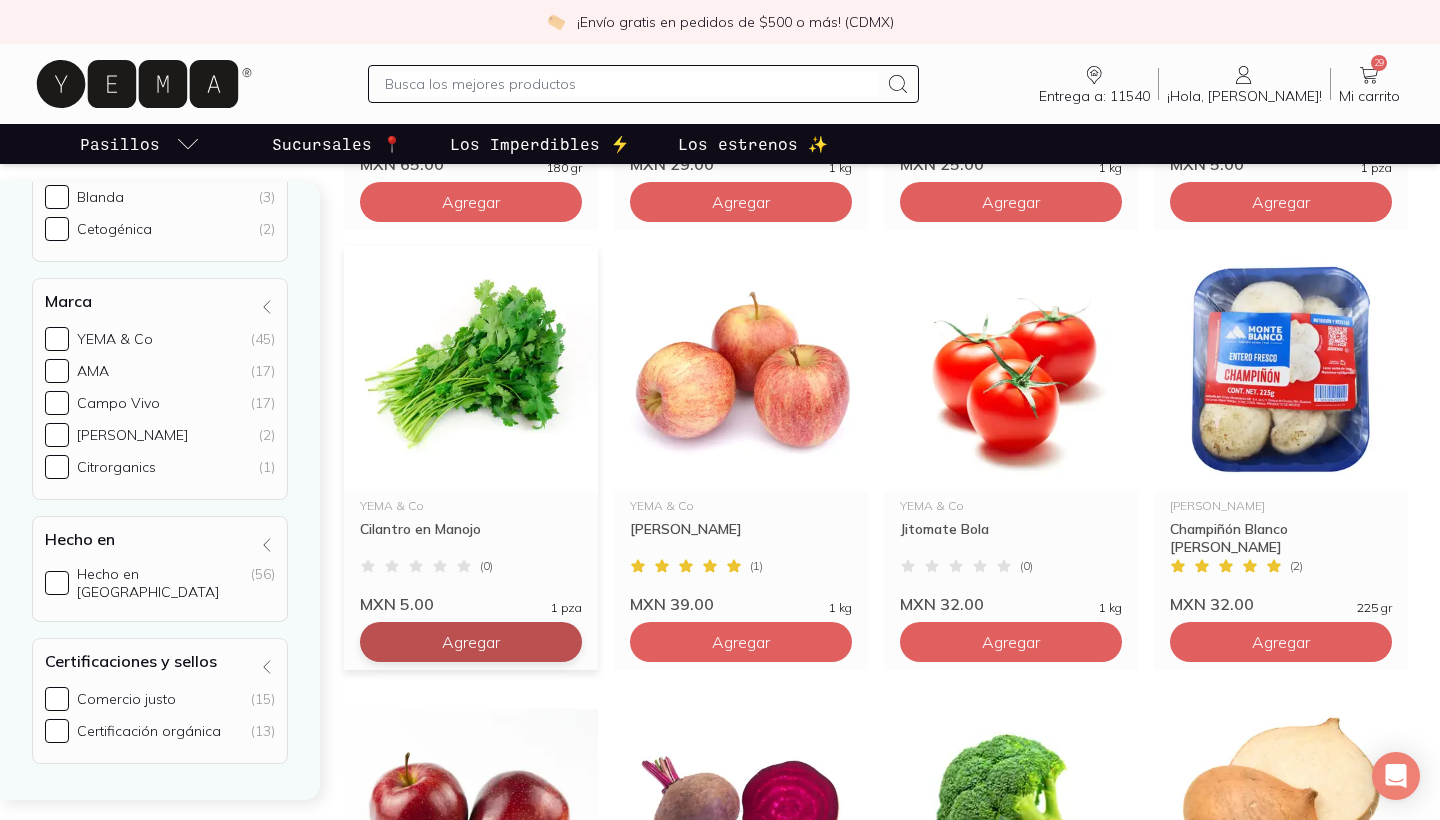 click on "Agregar" at bounding box center [471, -1590] 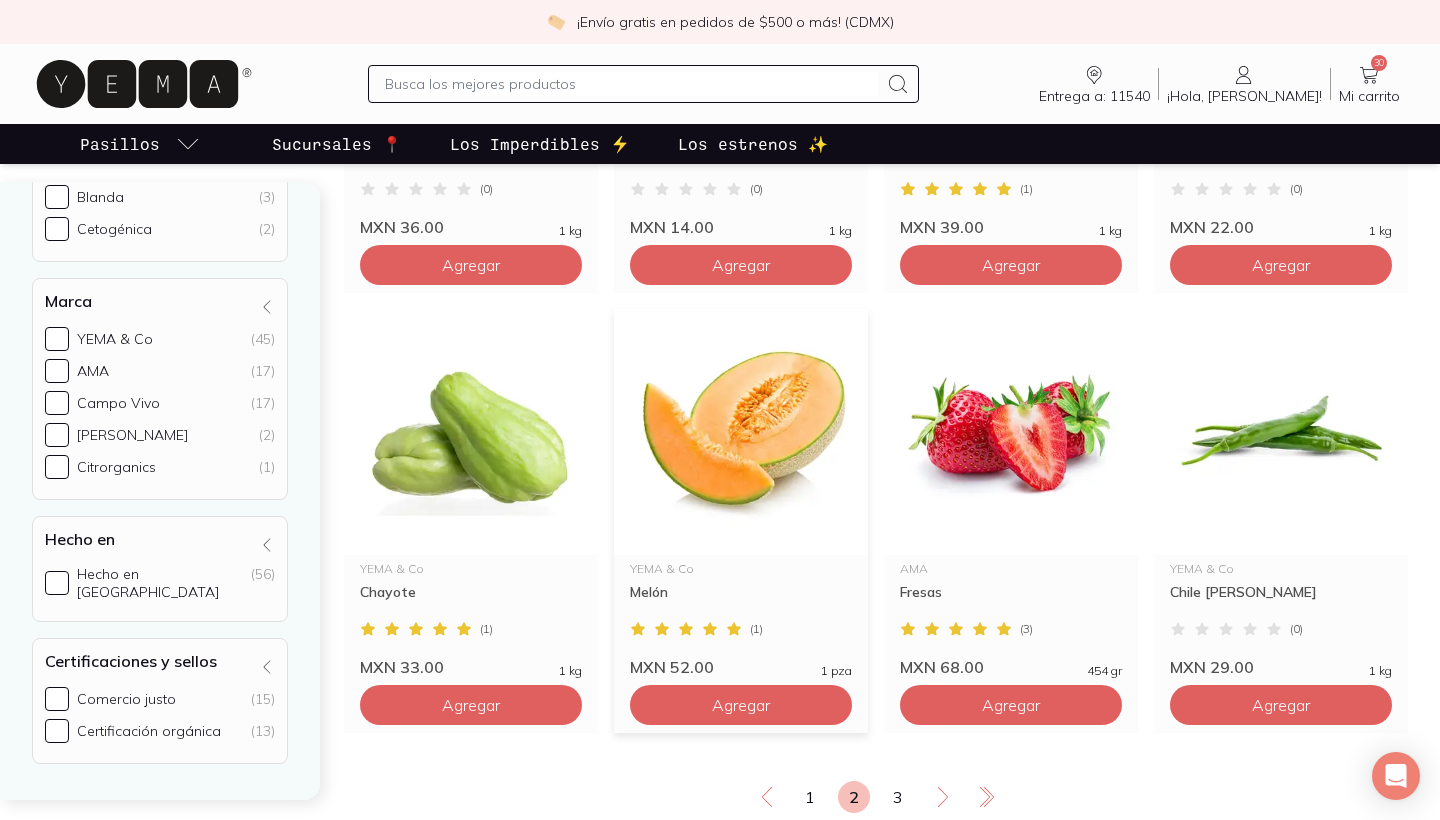 scroll, scrollTop: 3257, scrollLeft: 0, axis: vertical 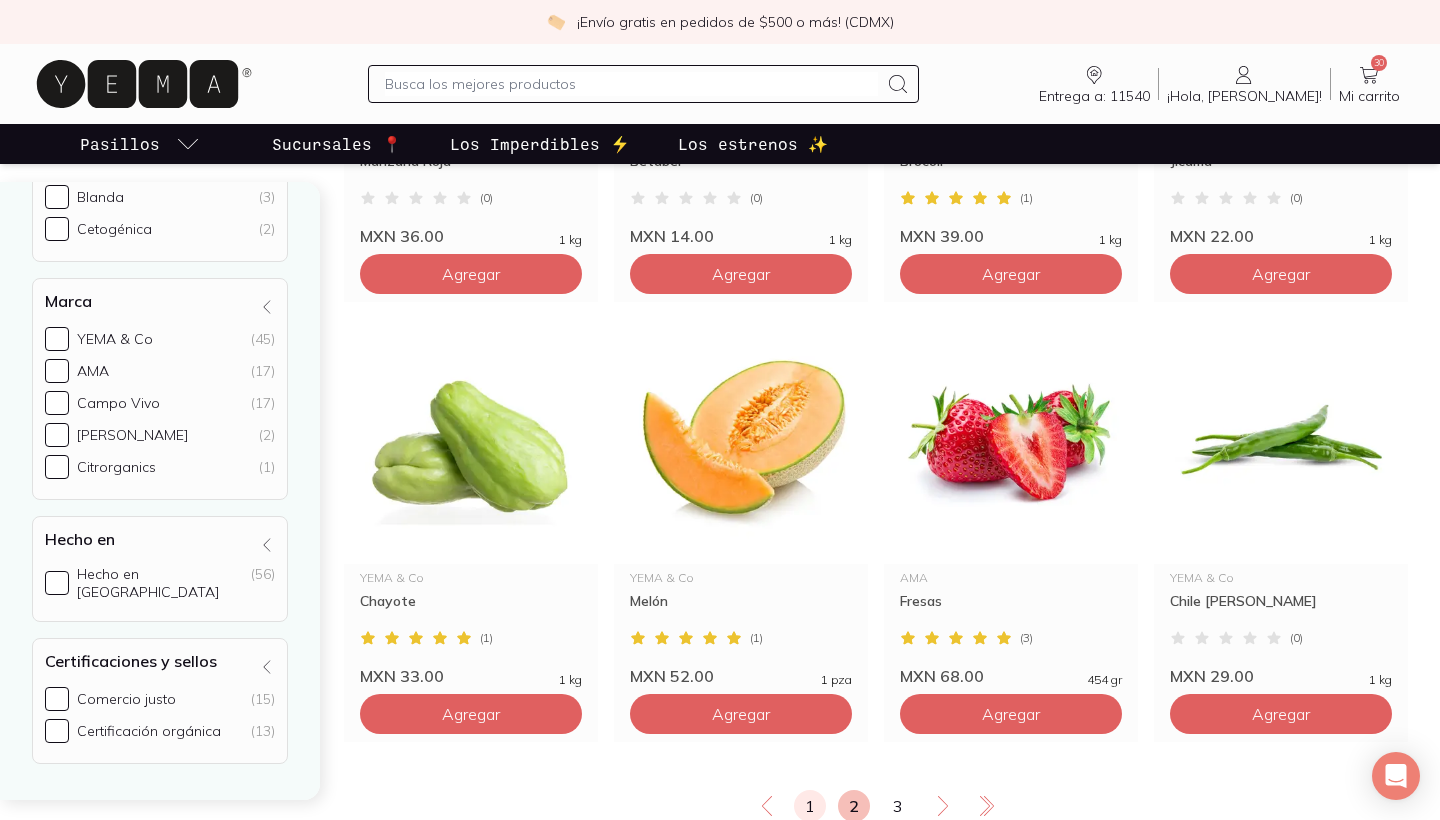 click on "1" at bounding box center [810, 806] 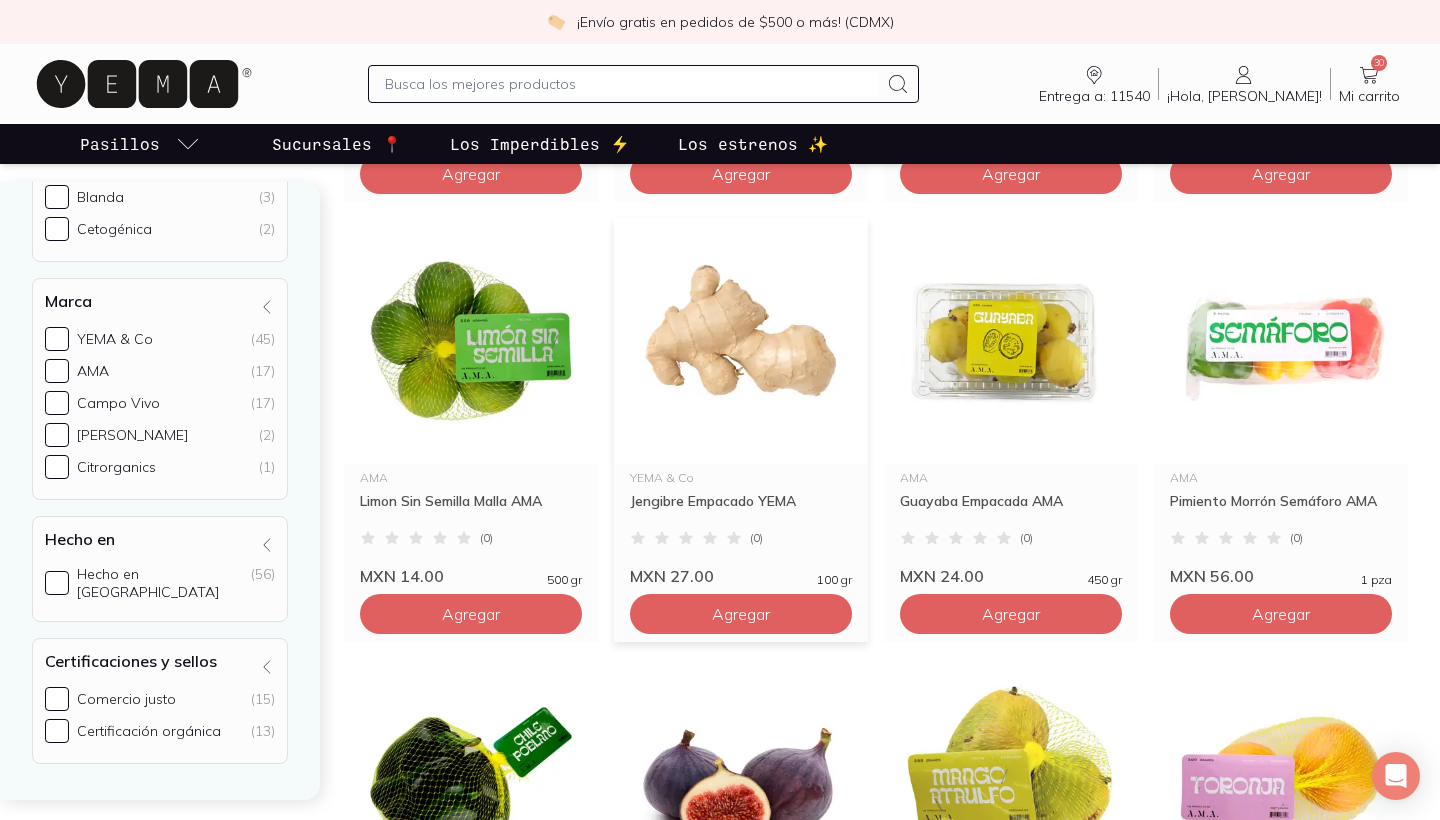 scroll, scrollTop: 687, scrollLeft: 0, axis: vertical 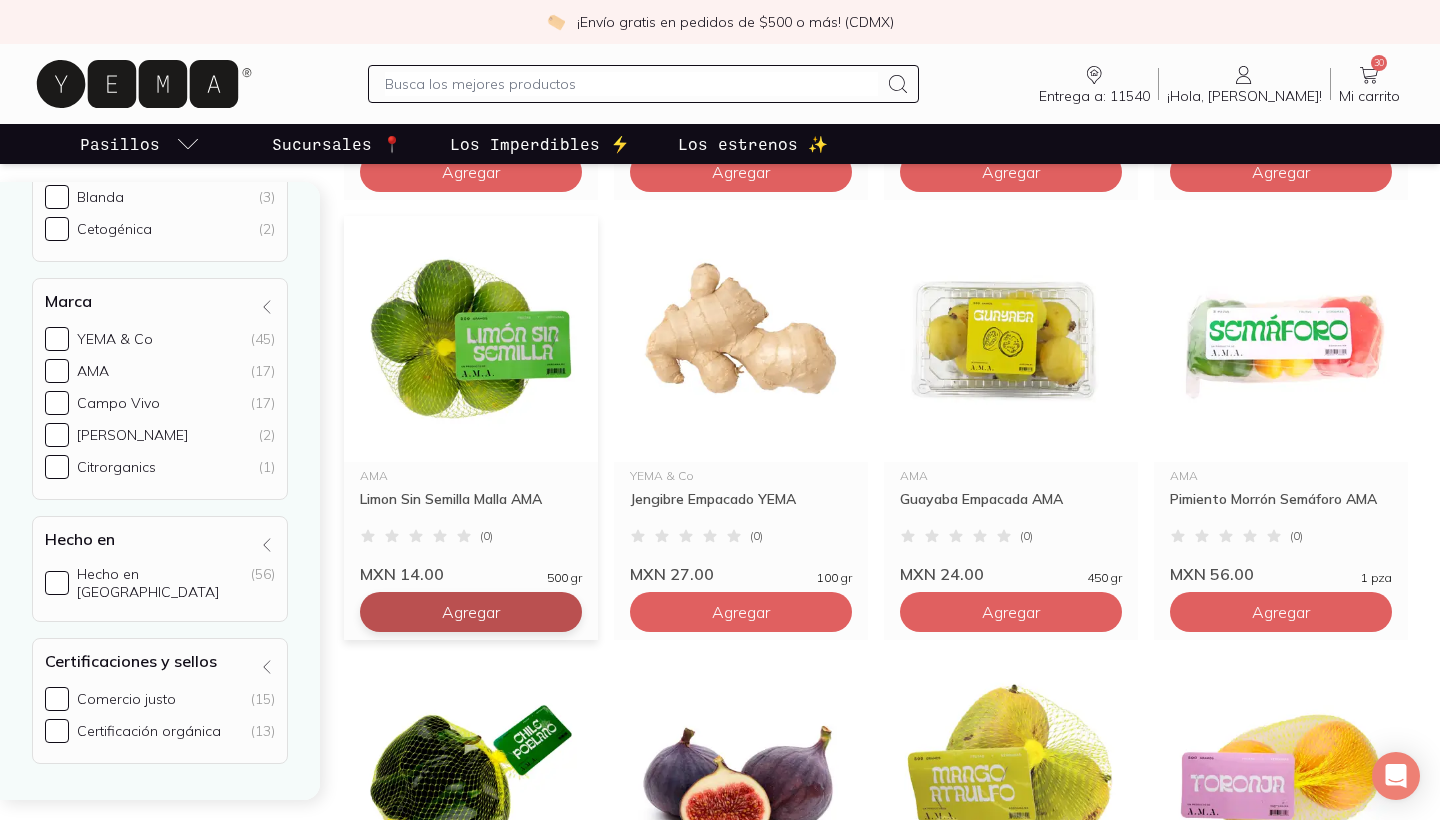 click on "Agregar" at bounding box center (471, 172) 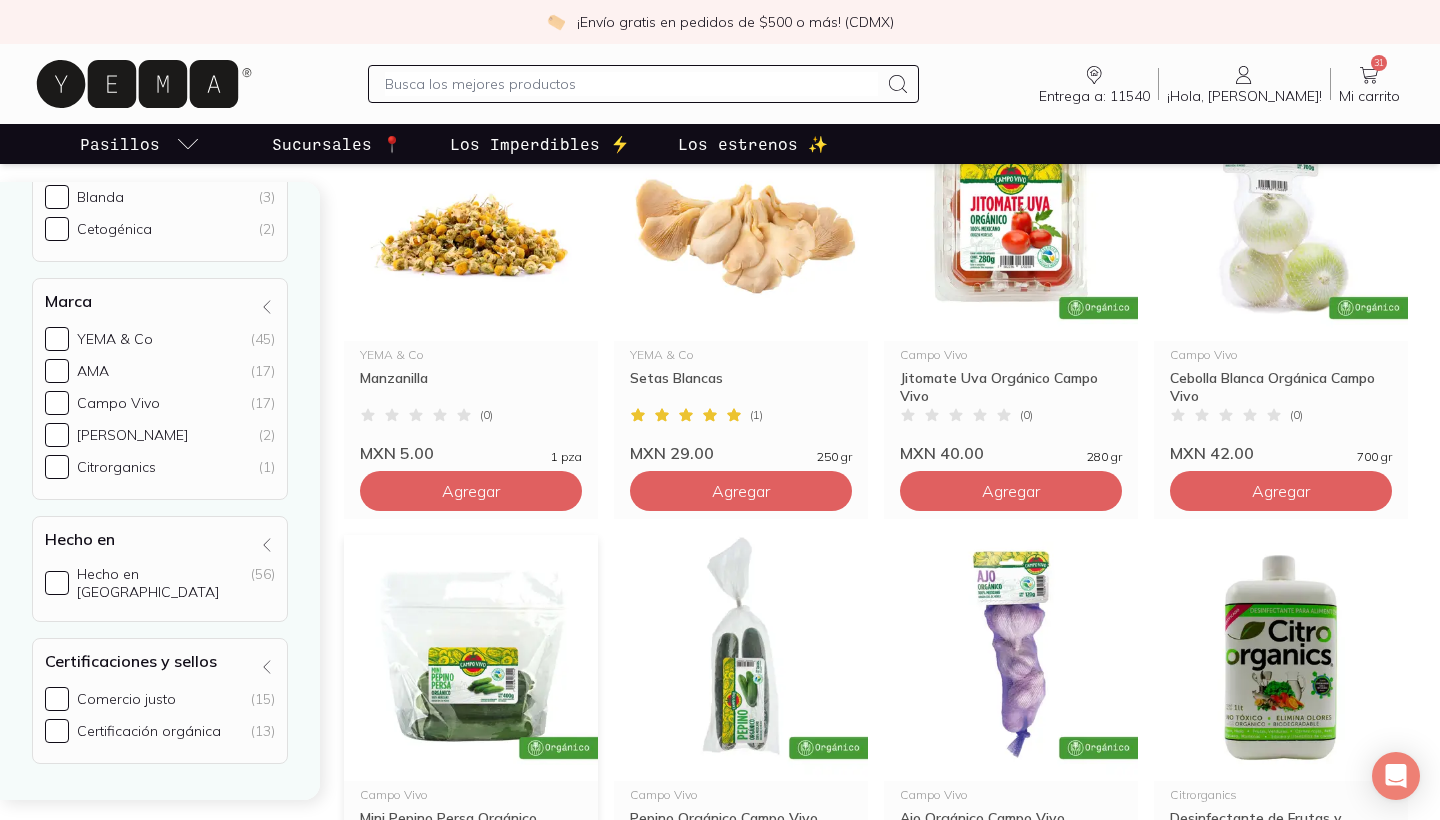 scroll, scrollTop: 2980, scrollLeft: 0, axis: vertical 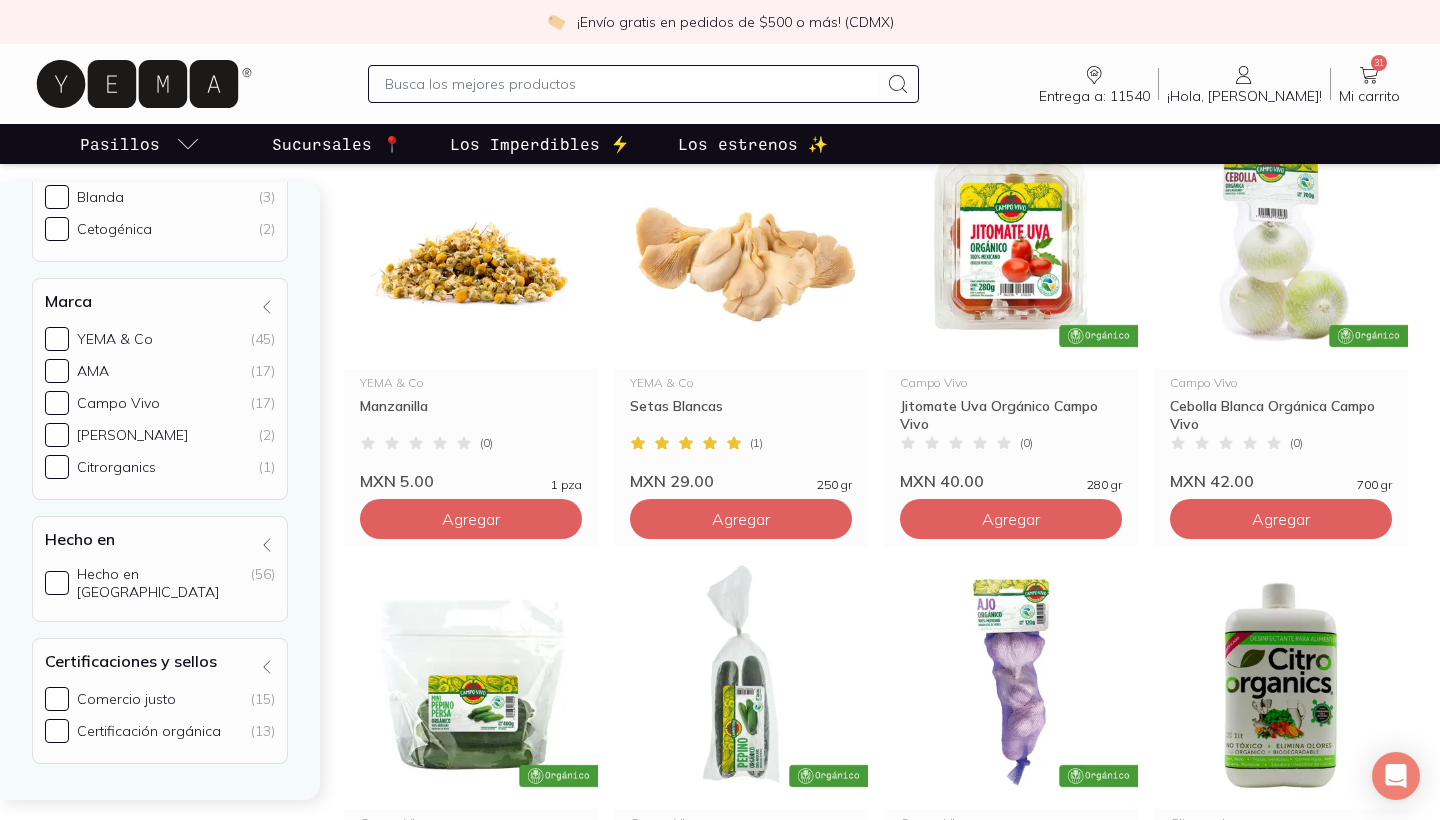 click on "Mi carrito" at bounding box center [1369, 96] 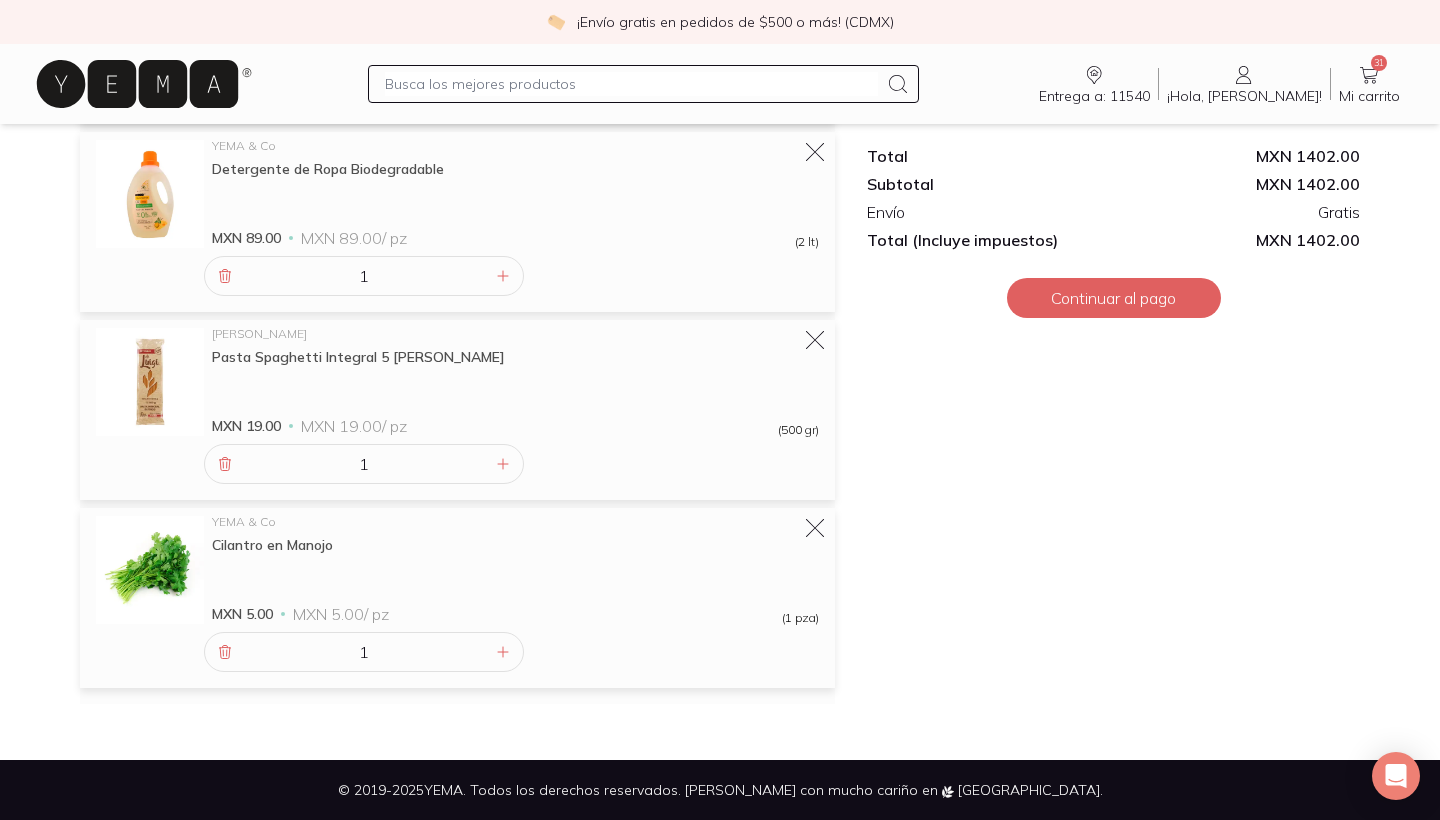 scroll, scrollTop: 5082, scrollLeft: 0, axis: vertical 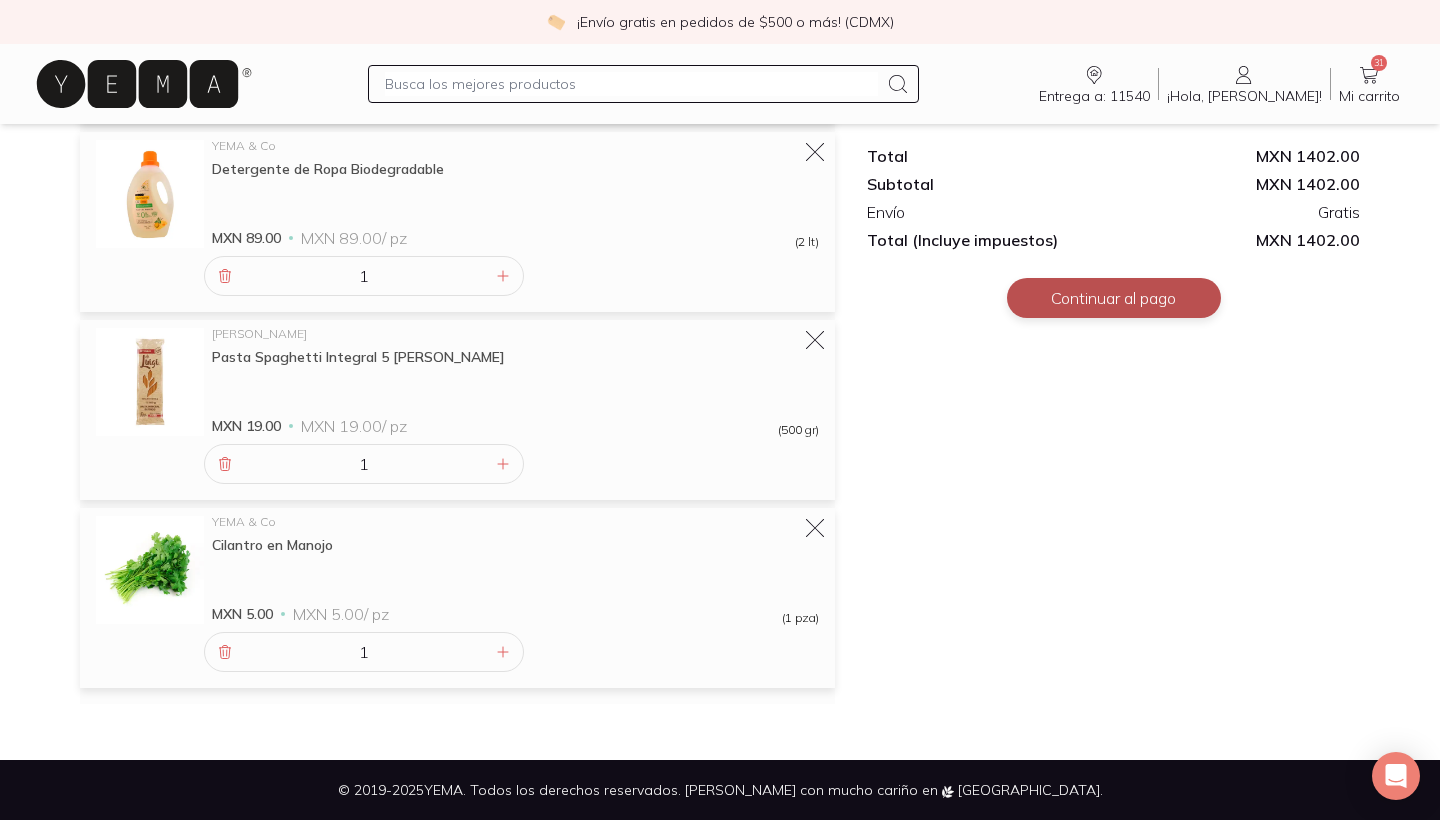 click on "Continuar al pago" at bounding box center [1114, 298] 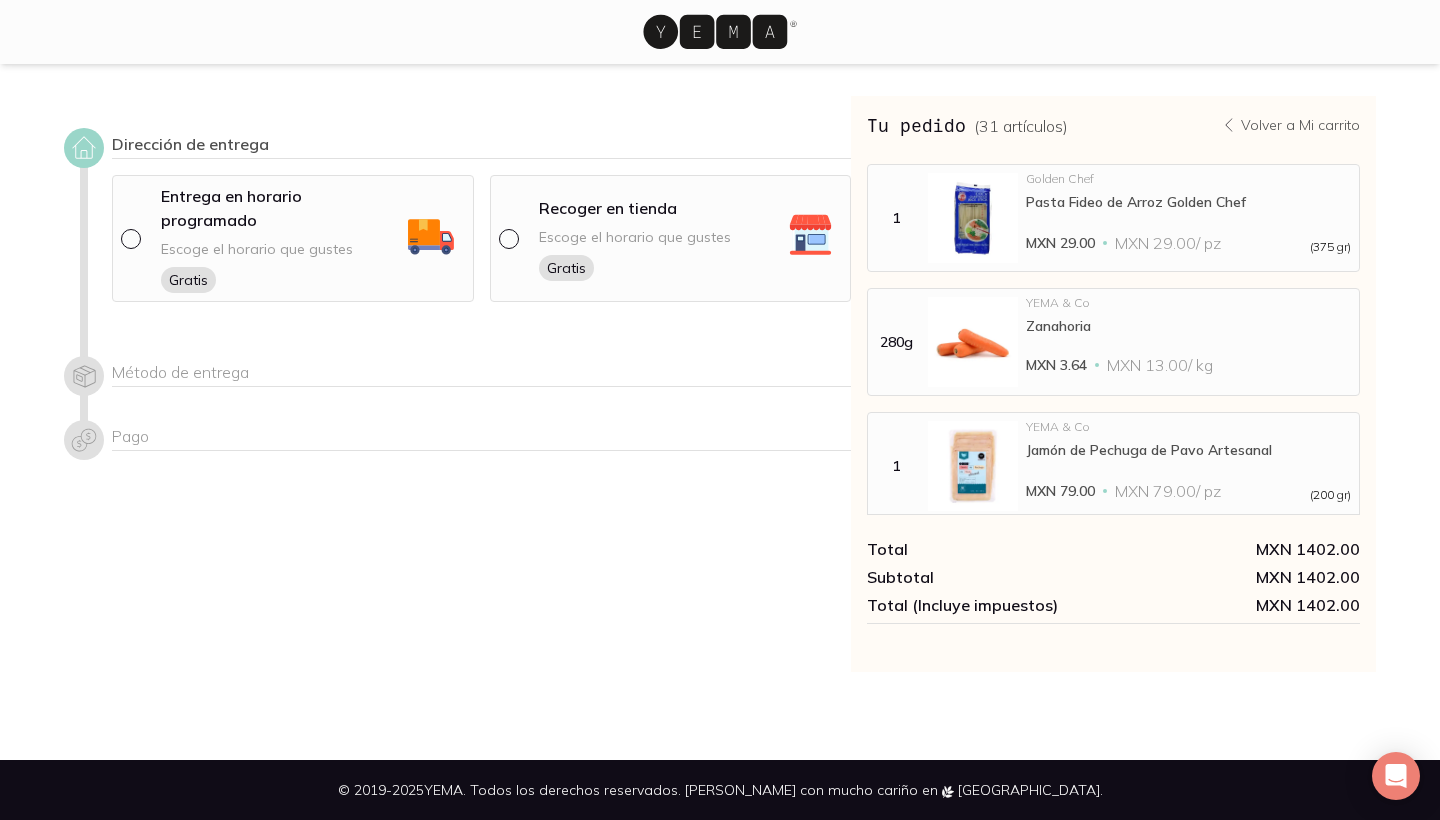 scroll, scrollTop: 0, scrollLeft: 0, axis: both 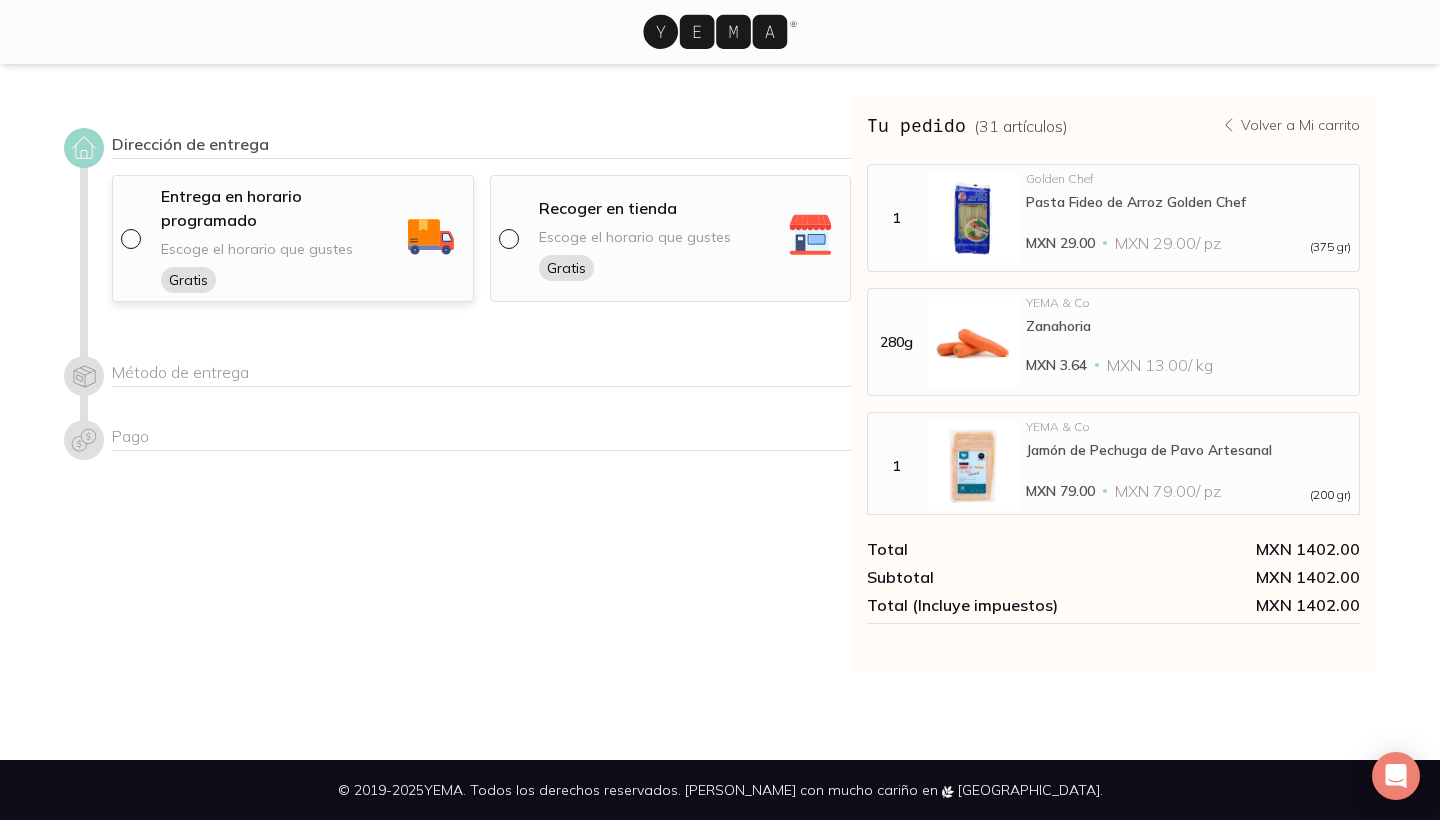 click at bounding box center (135, 239) 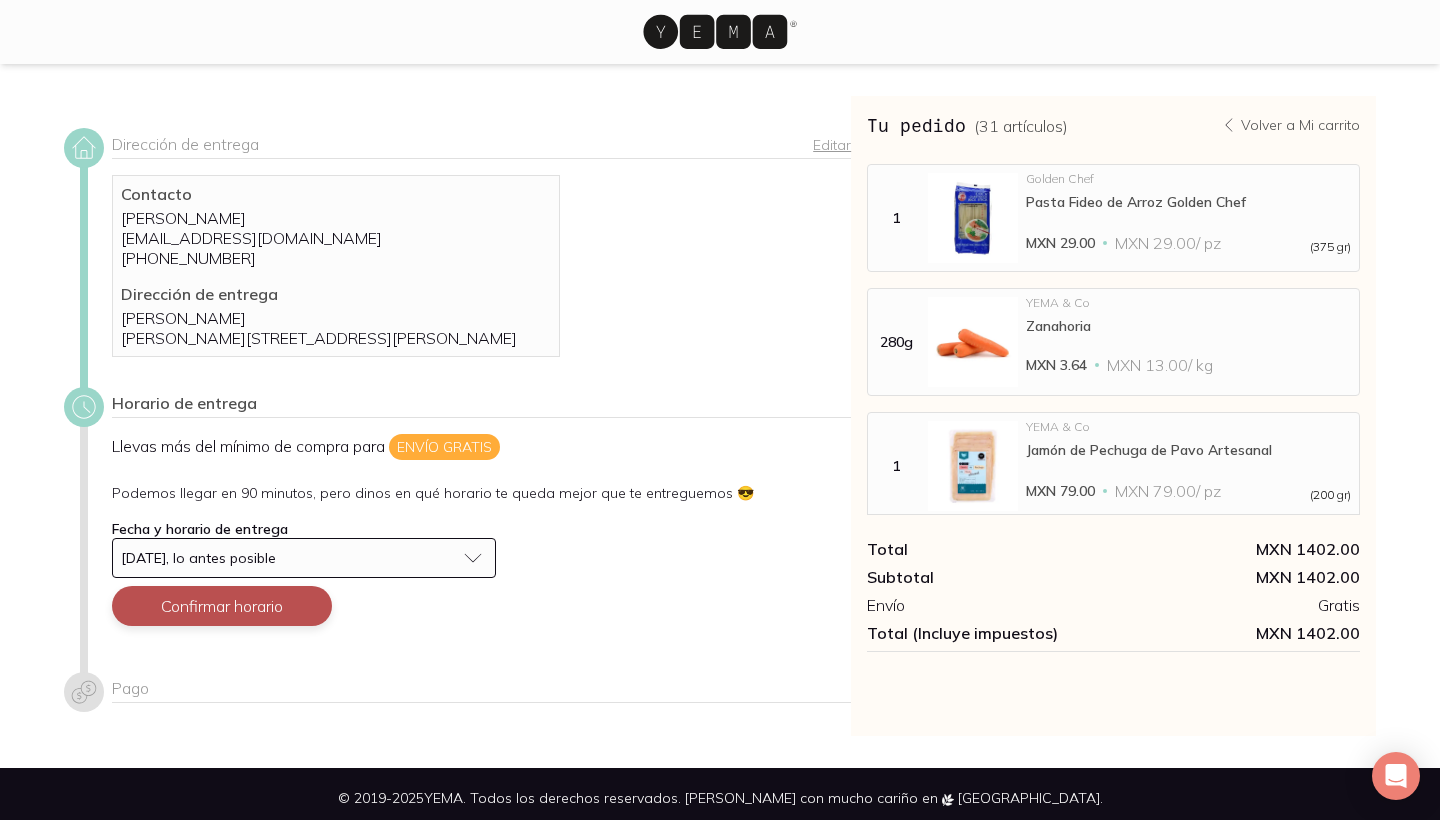 click on "Confirmar horario" at bounding box center [222, 606] 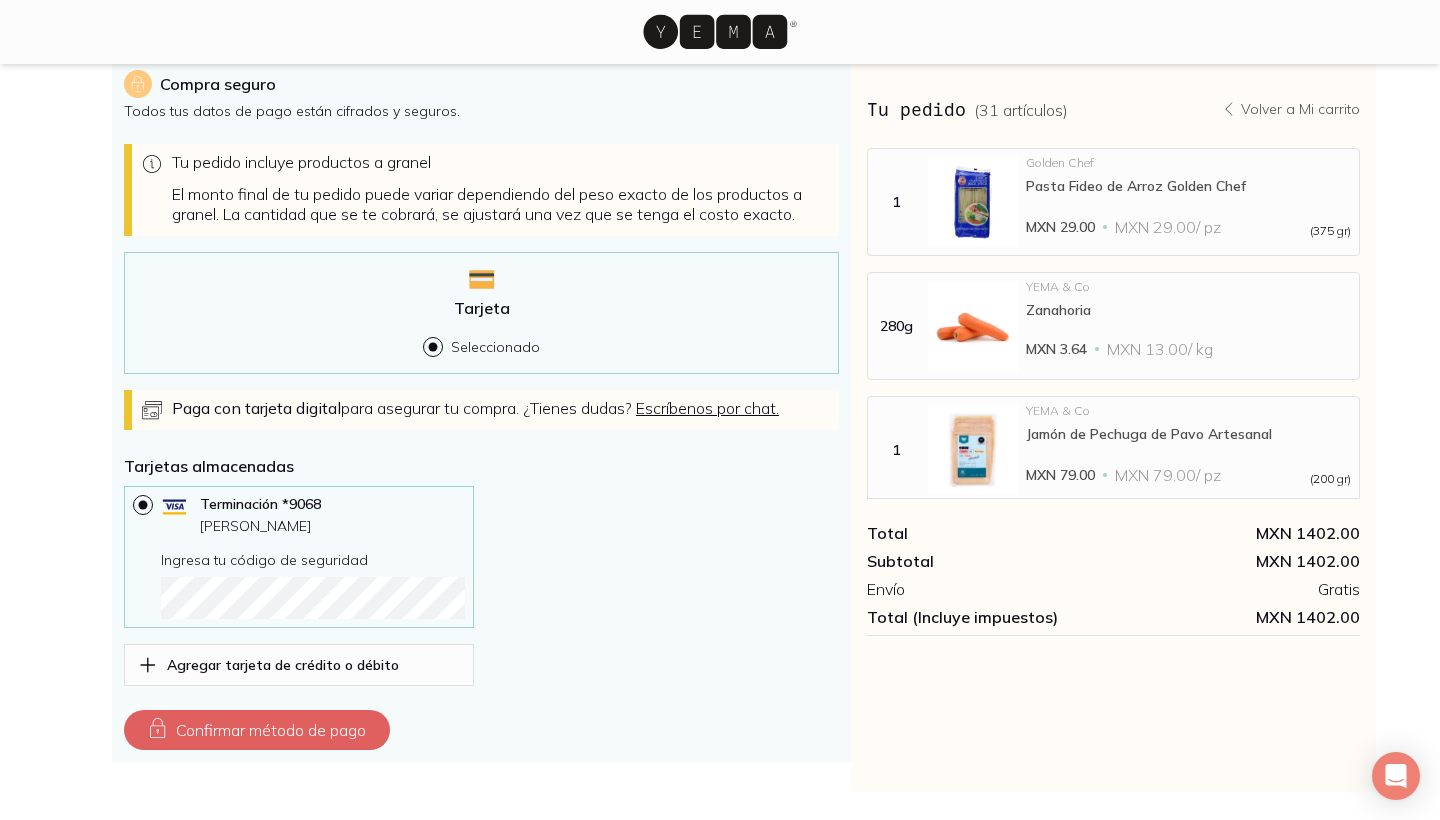 scroll, scrollTop: 623, scrollLeft: 0, axis: vertical 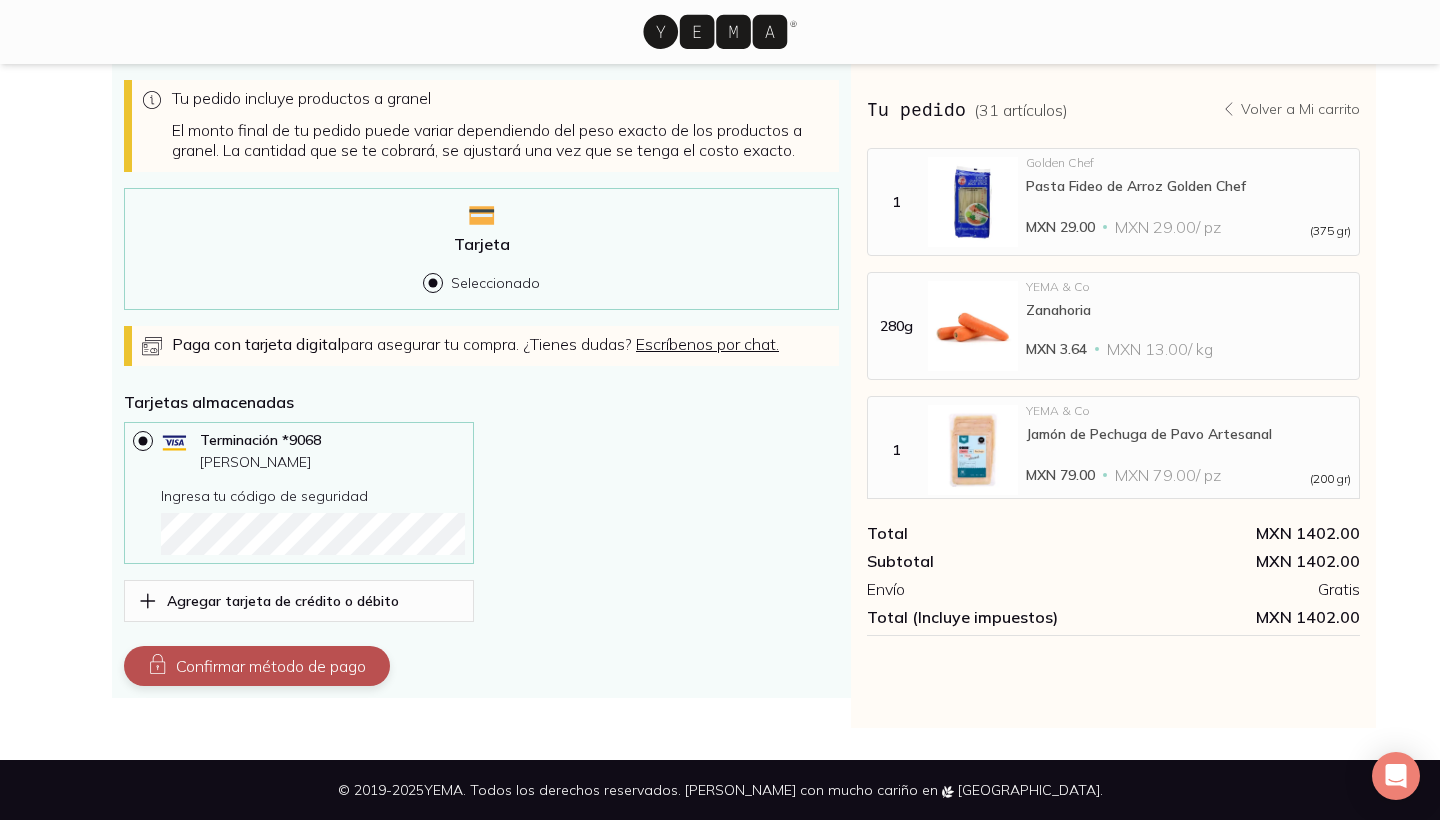click on "Confirmar método de pago" at bounding box center [257, 666] 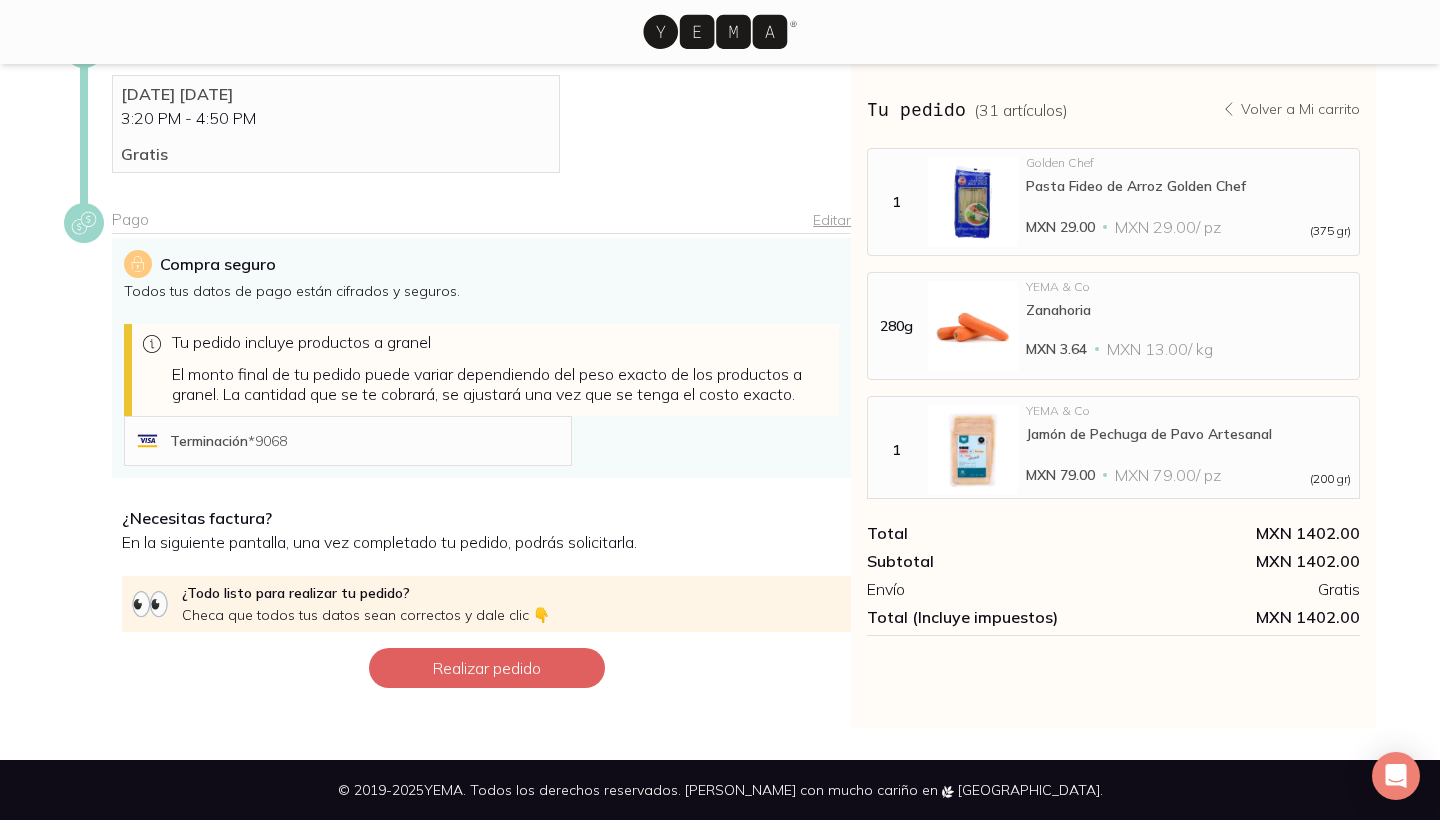 scroll, scrollTop: 374, scrollLeft: 0, axis: vertical 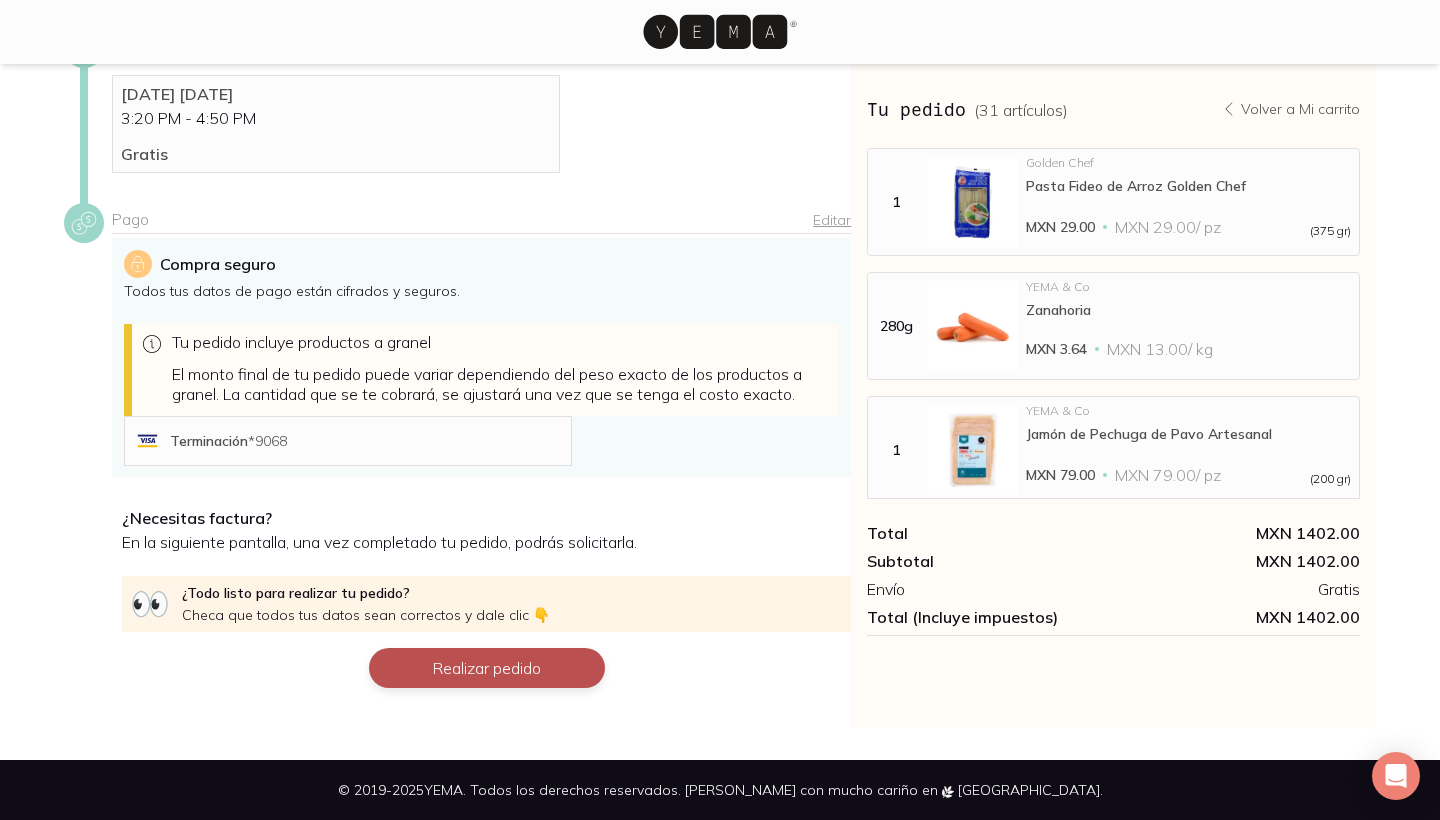 click on "Realizar pedido" at bounding box center [487, 668] 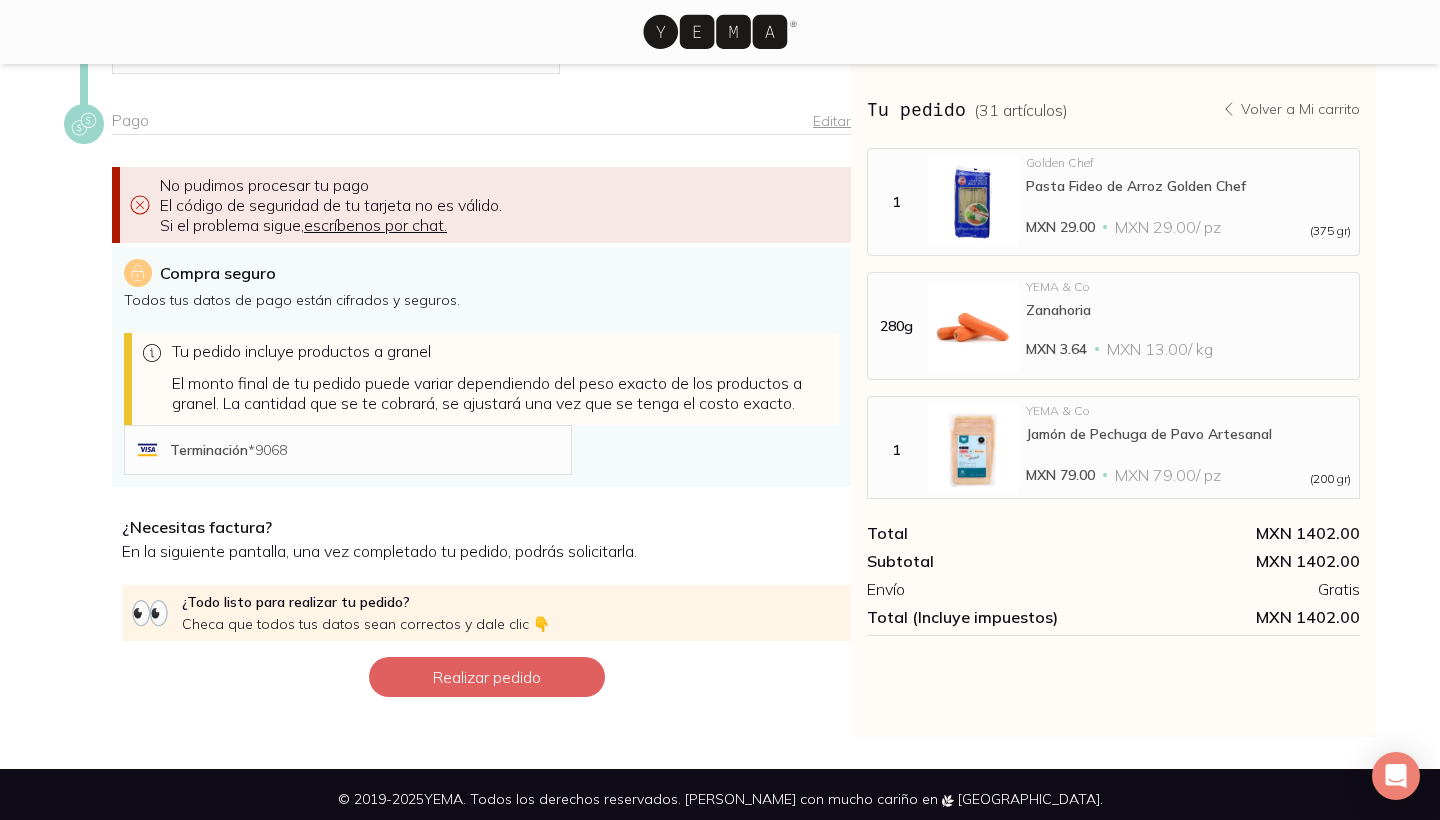 scroll, scrollTop: 459, scrollLeft: 0, axis: vertical 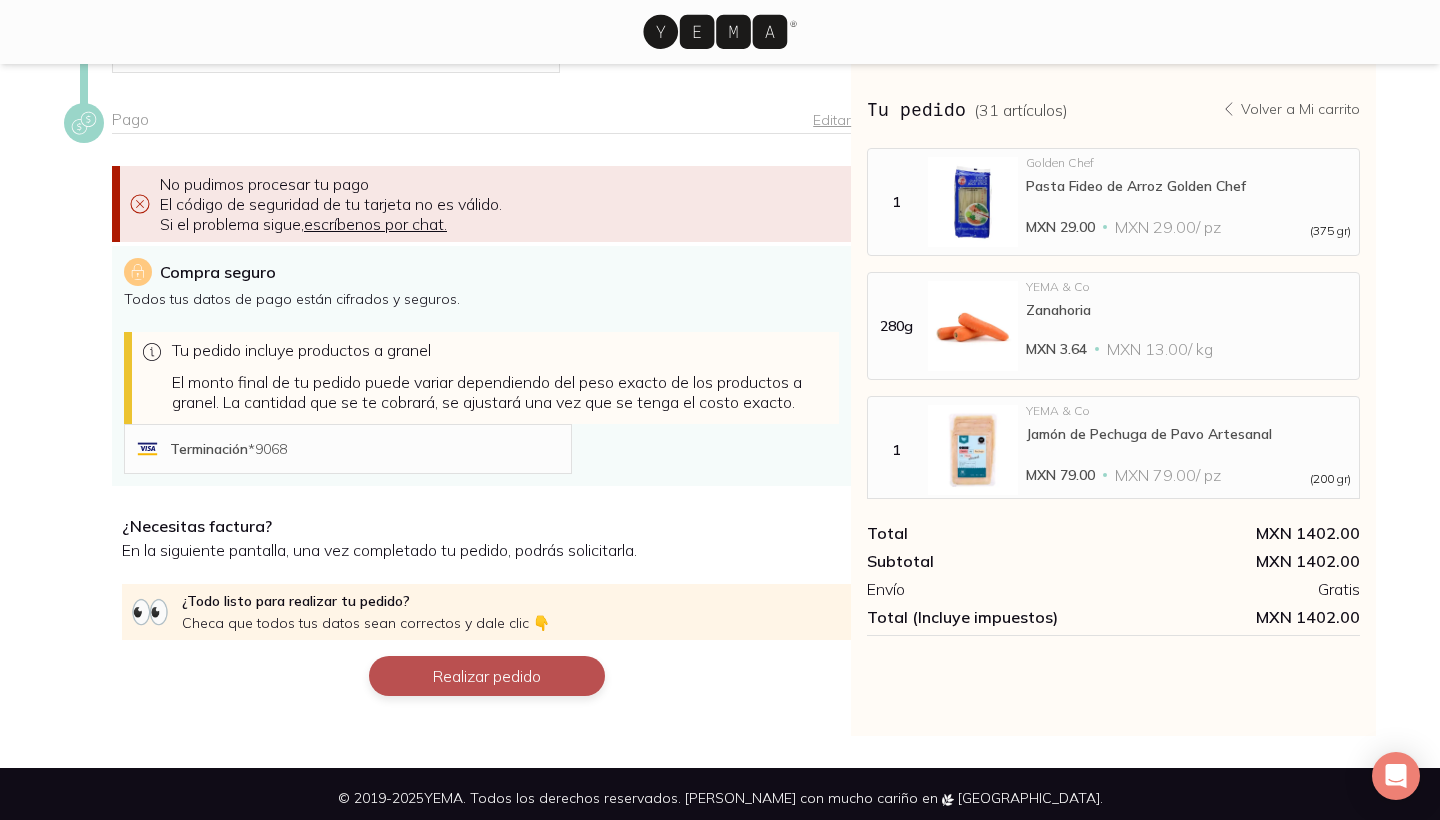 click on "Realizar pedido" at bounding box center [487, 676] 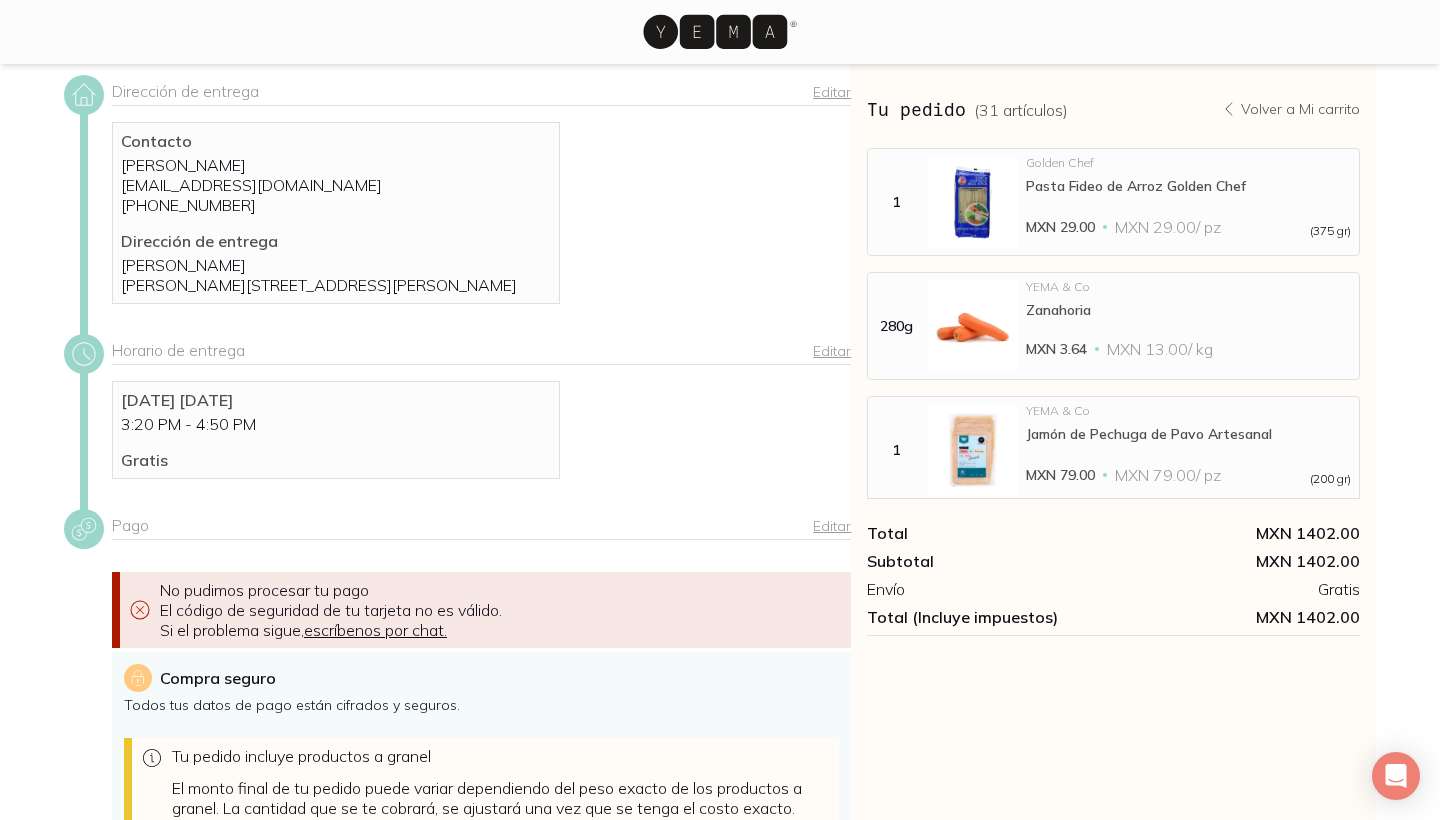 scroll, scrollTop: 46, scrollLeft: 0, axis: vertical 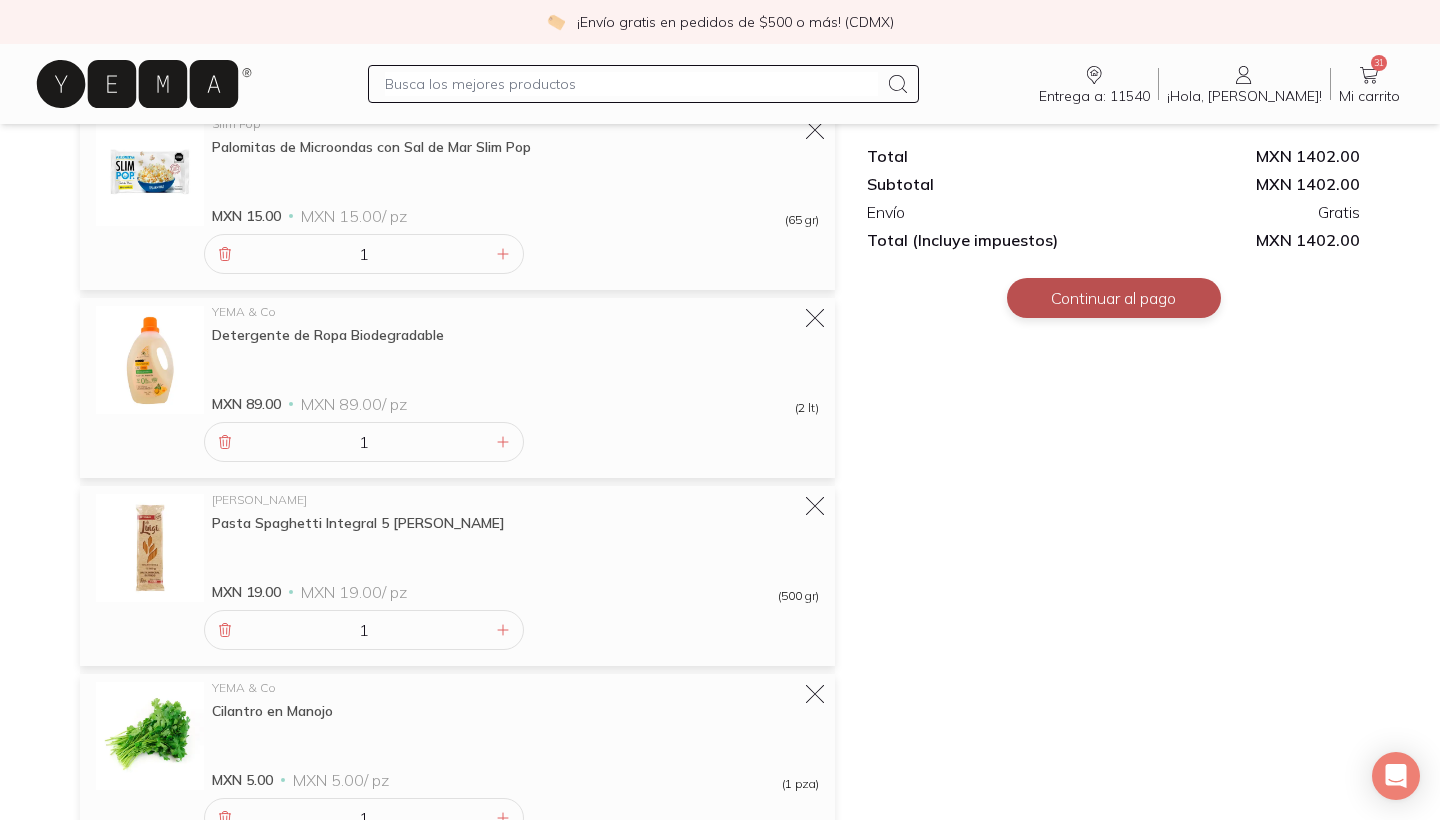click on "Continuar al pago" at bounding box center (1114, 298) 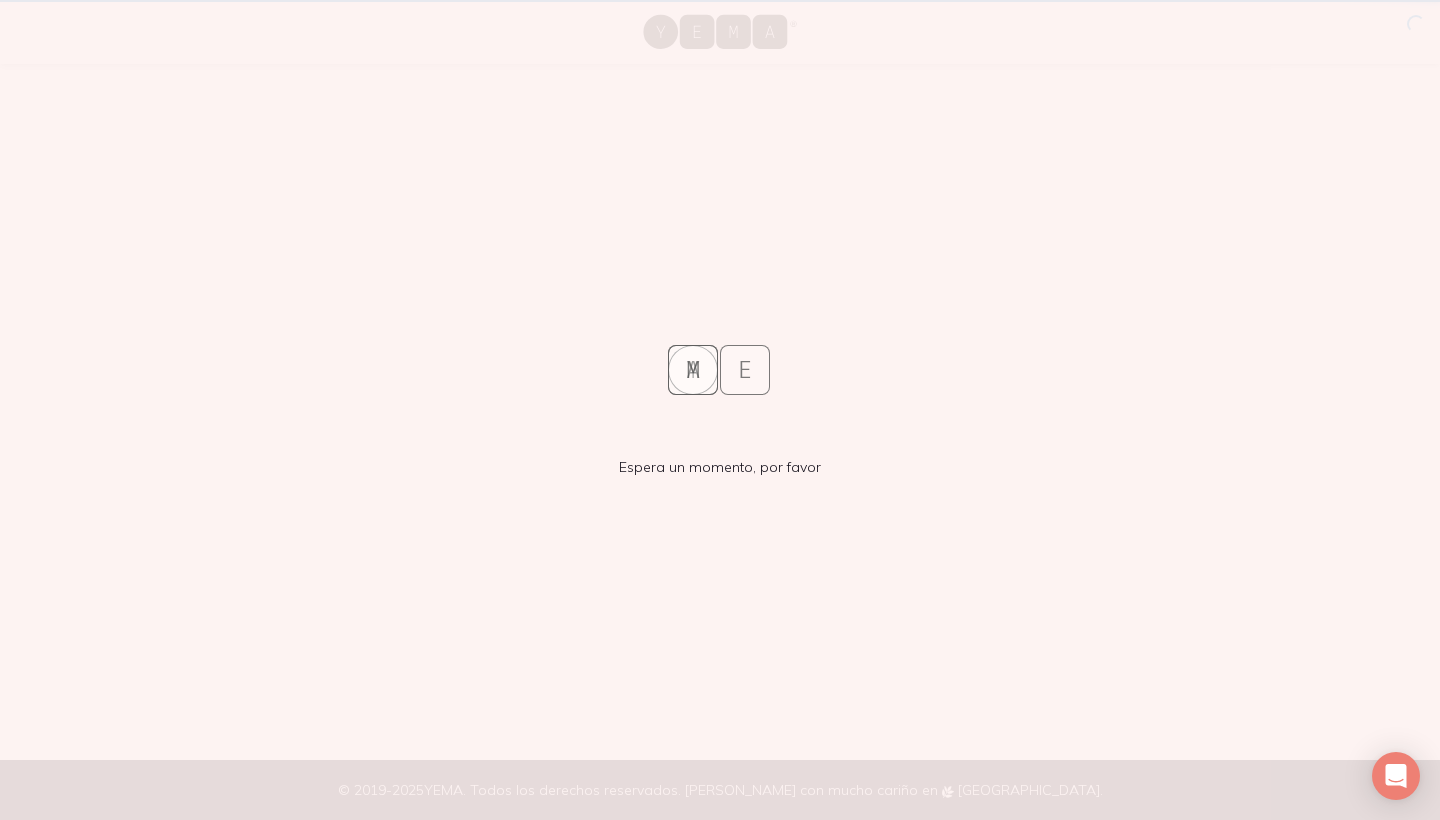 scroll, scrollTop: 0, scrollLeft: 0, axis: both 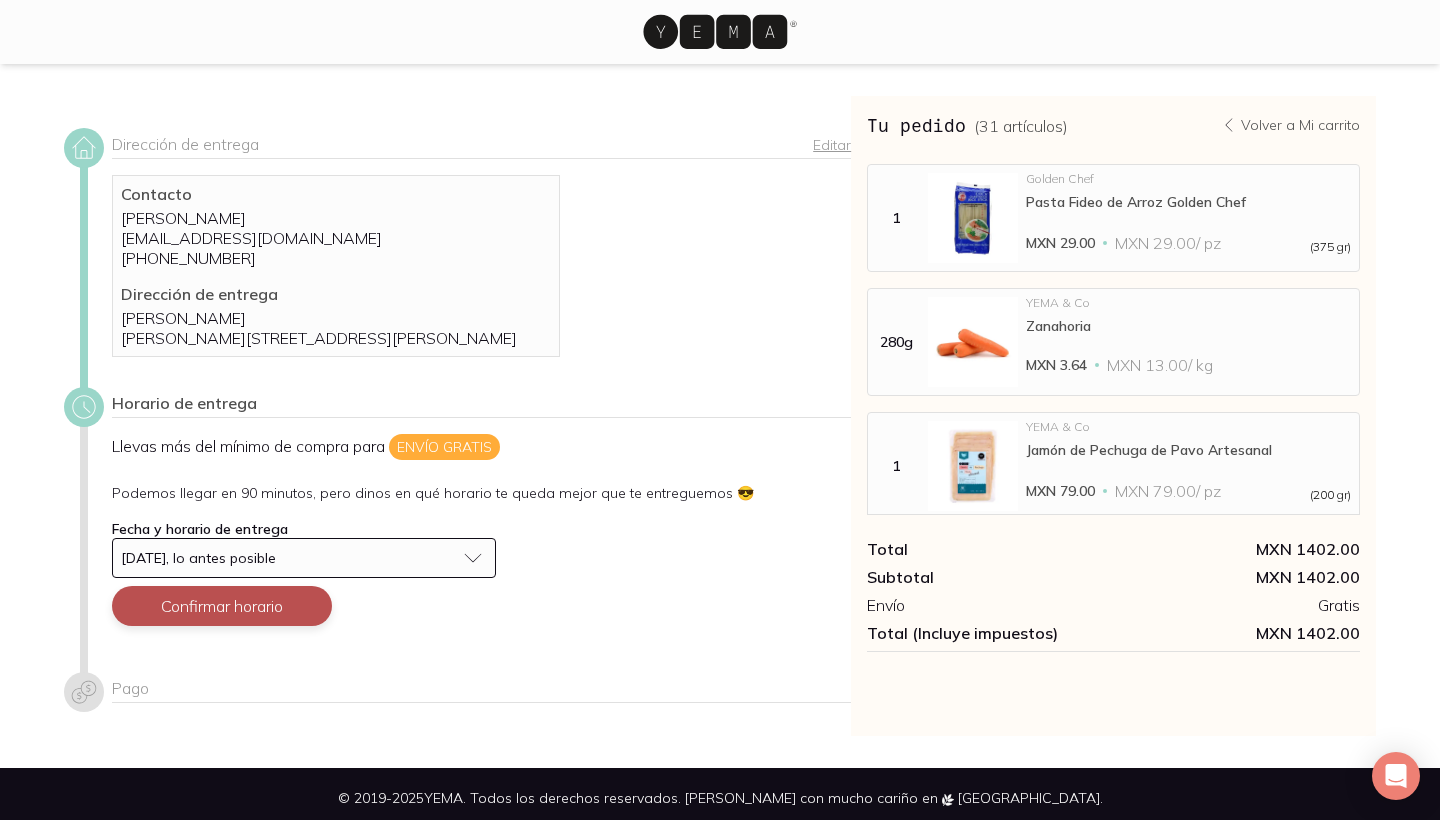 click on "Confirmar horario" at bounding box center [222, 606] 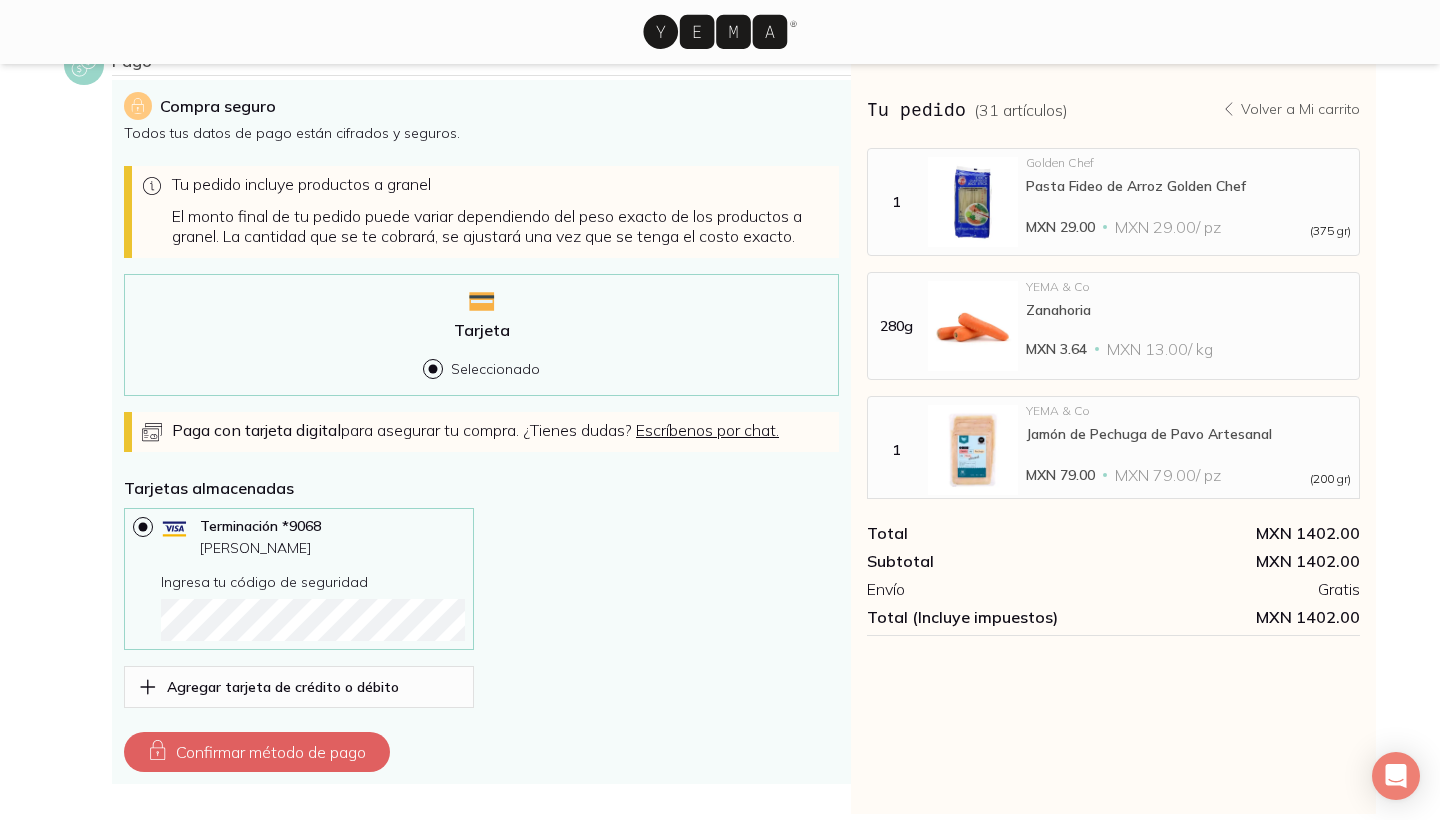 scroll, scrollTop: 547, scrollLeft: 0, axis: vertical 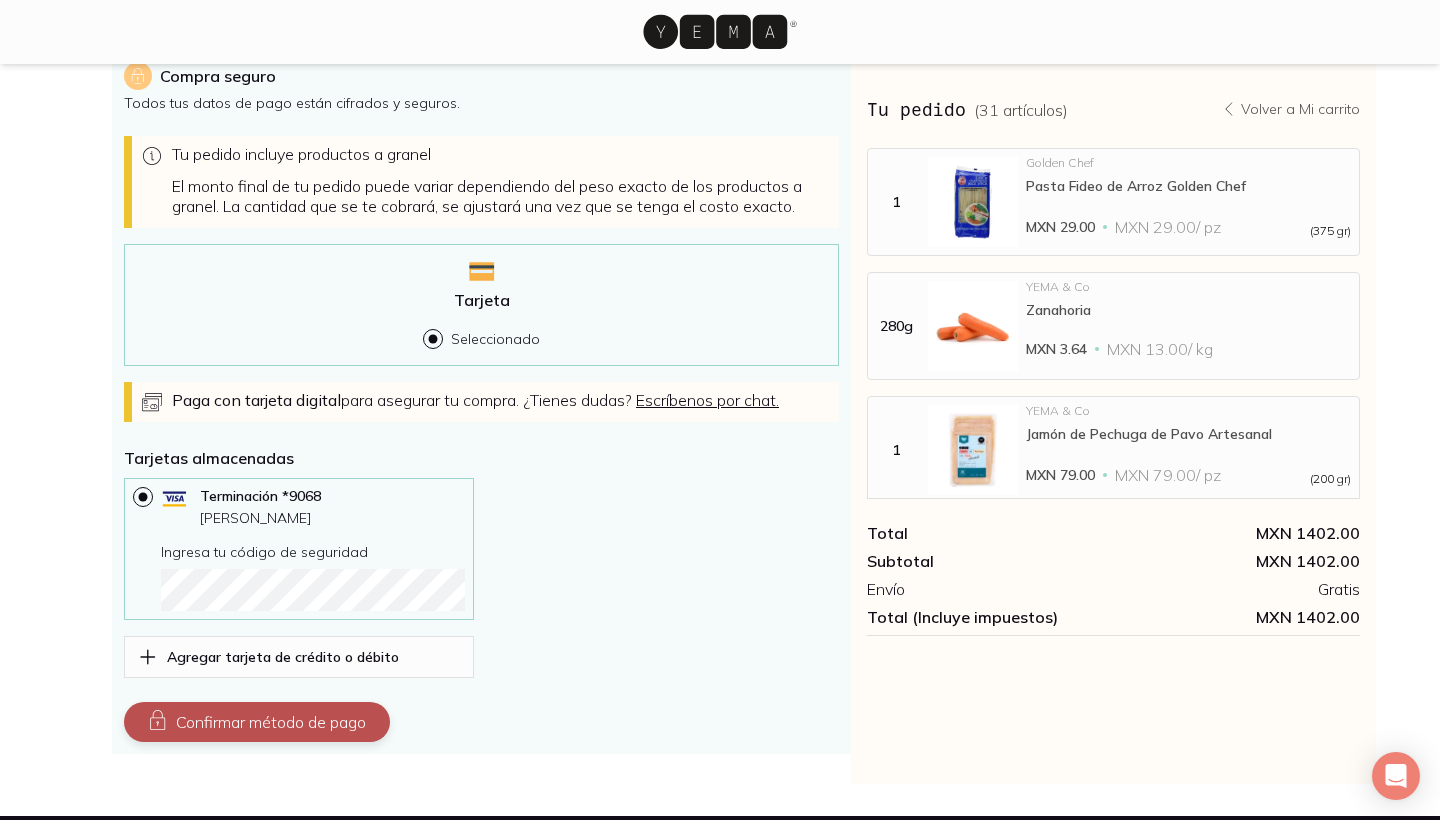 click on "Confirmar método de pago" at bounding box center [257, 722] 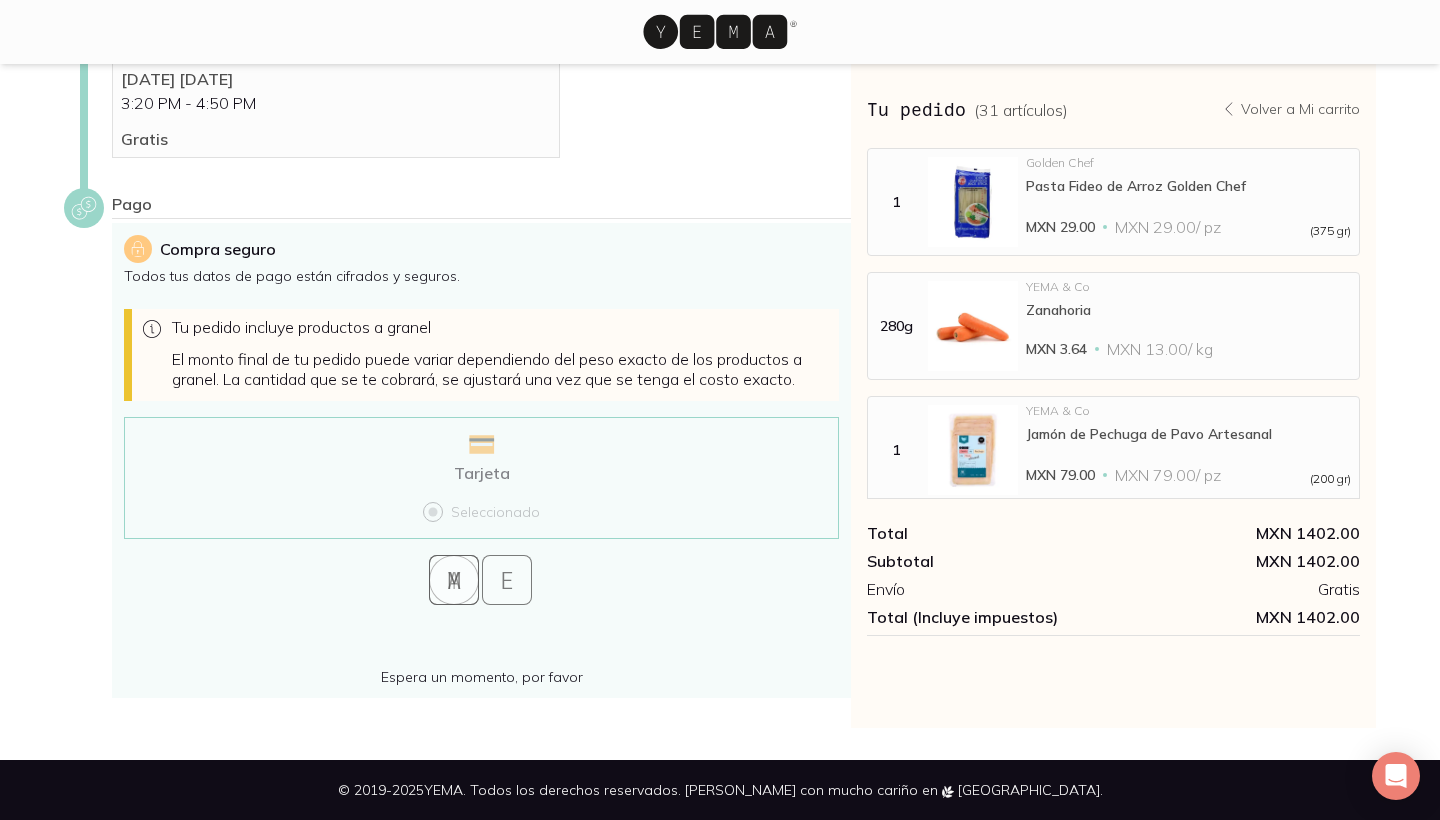 scroll, scrollTop: 379, scrollLeft: 0, axis: vertical 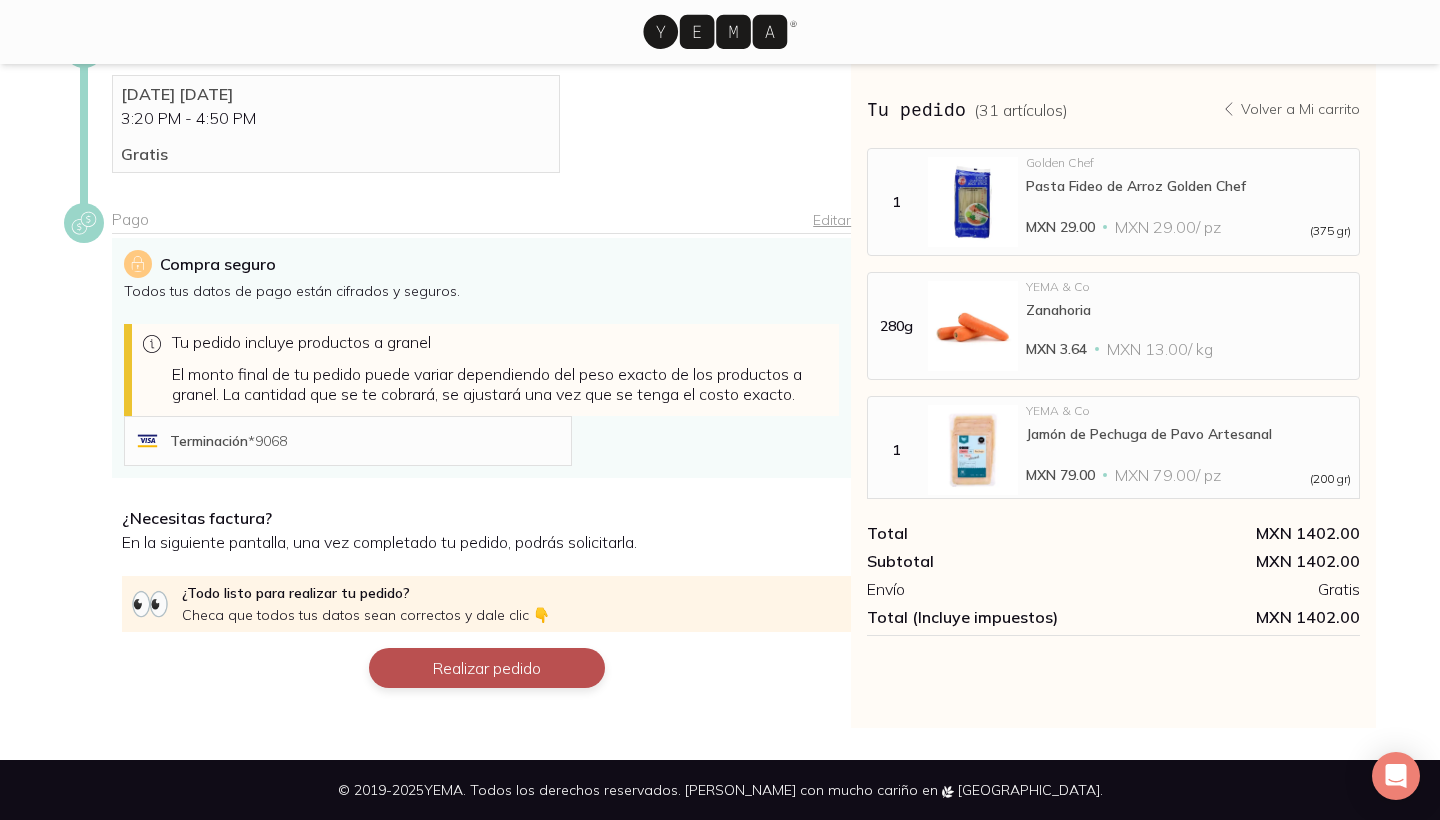 click on "Realizar pedido" at bounding box center (487, 668) 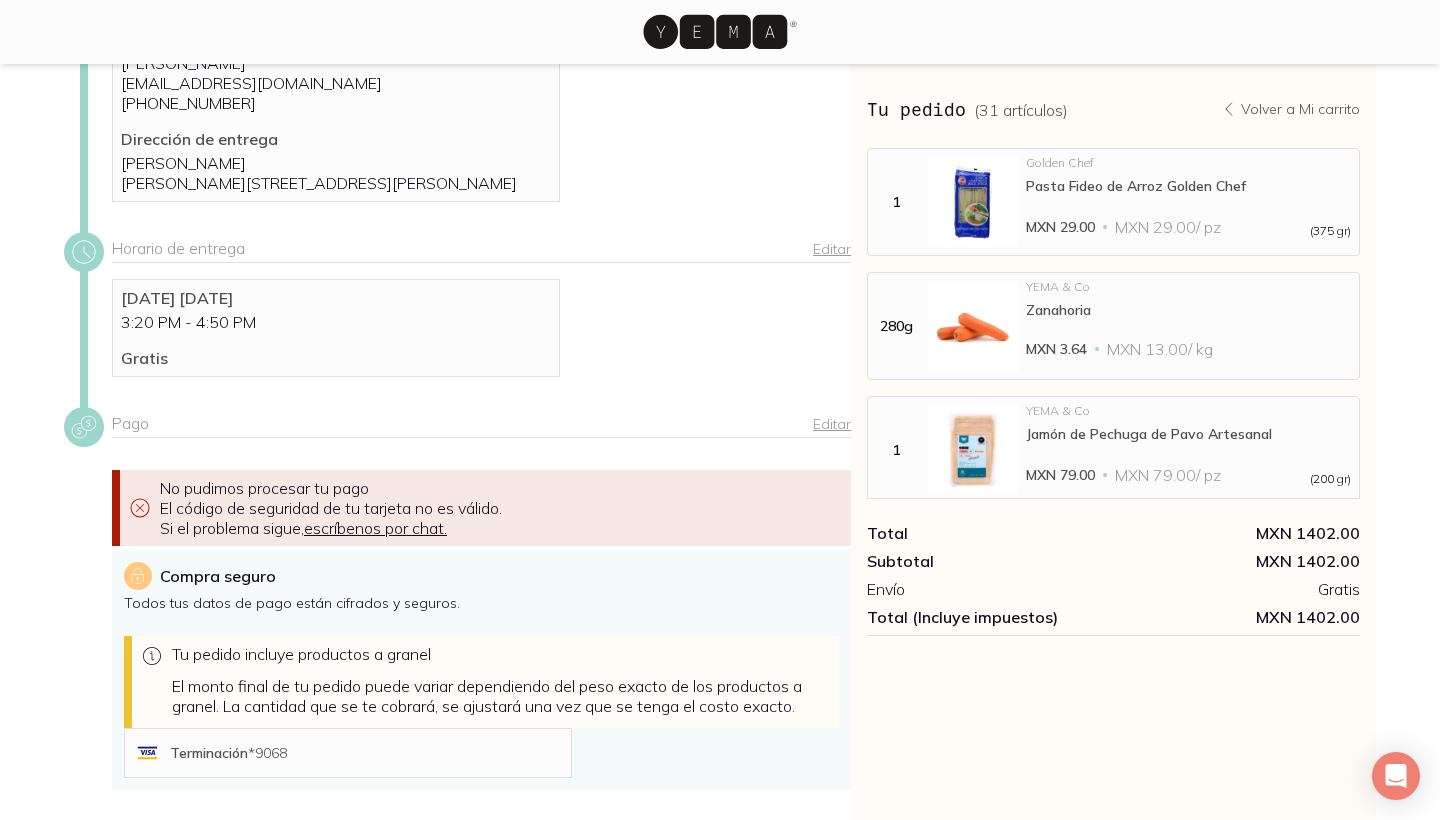scroll, scrollTop: 152, scrollLeft: 0, axis: vertical 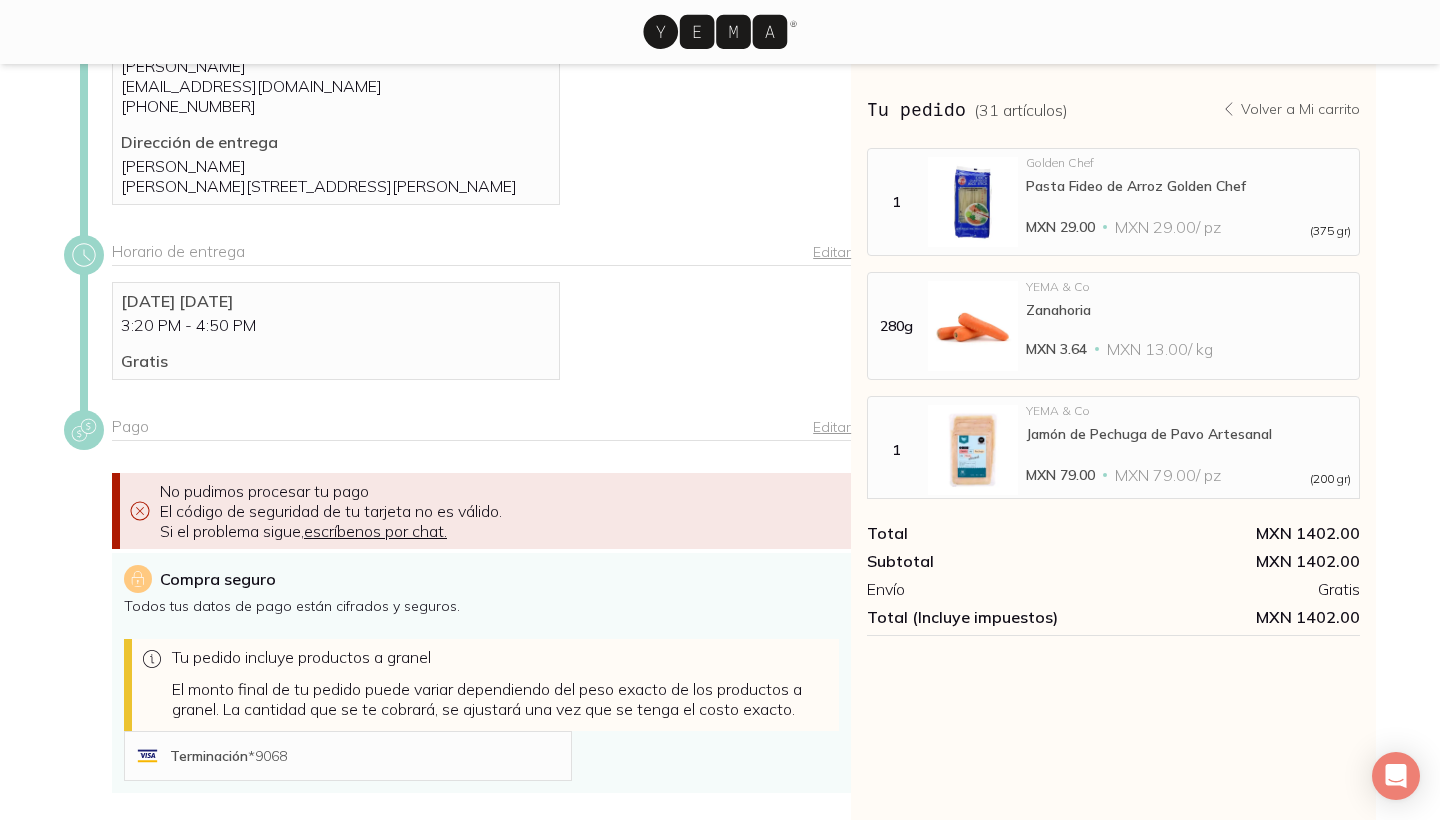 click on "escríbenos por chat." at bounding box center [375, 531] 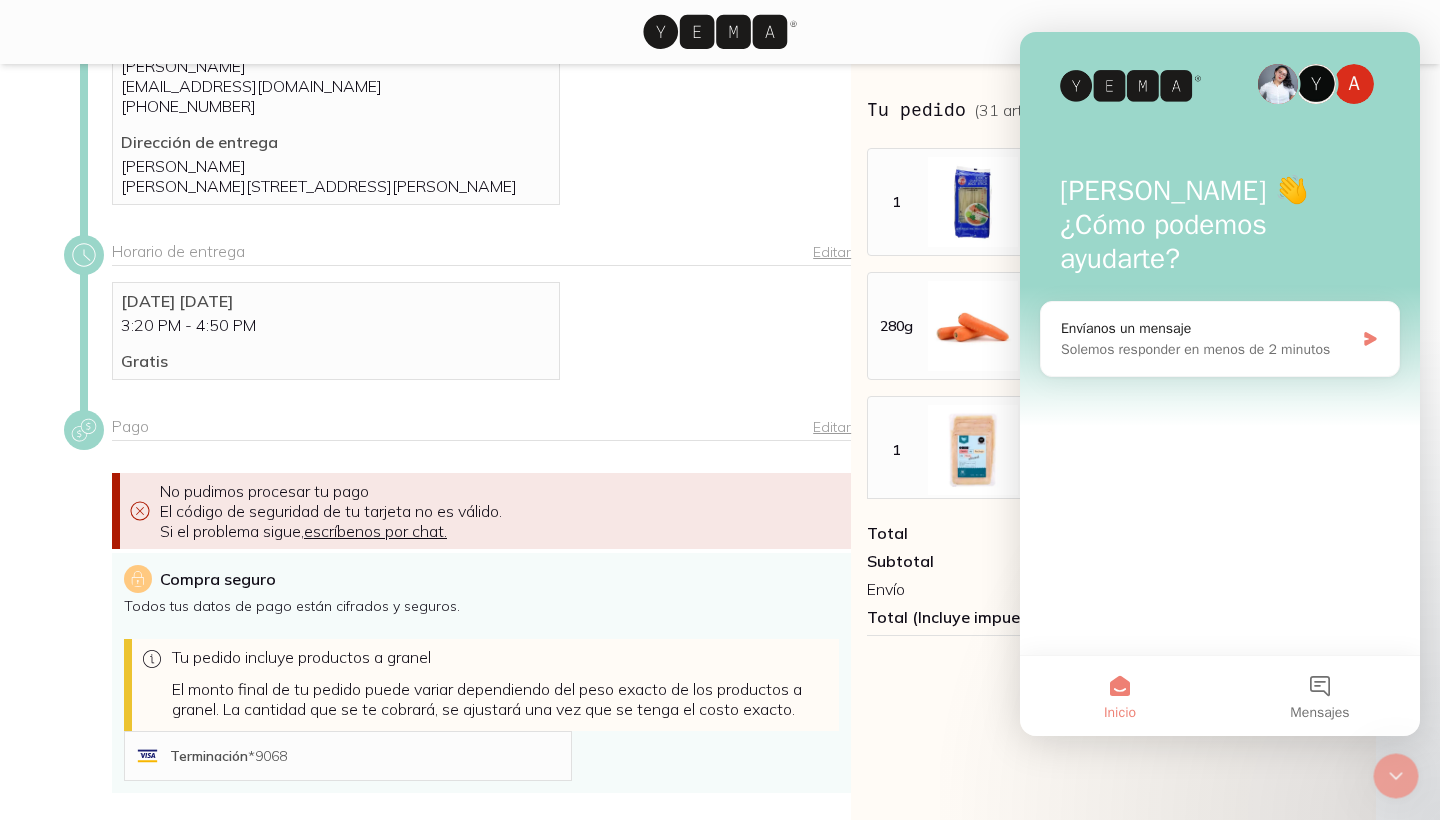 scroll, scrollTop: 0, scrollLeft: 0, axis: both 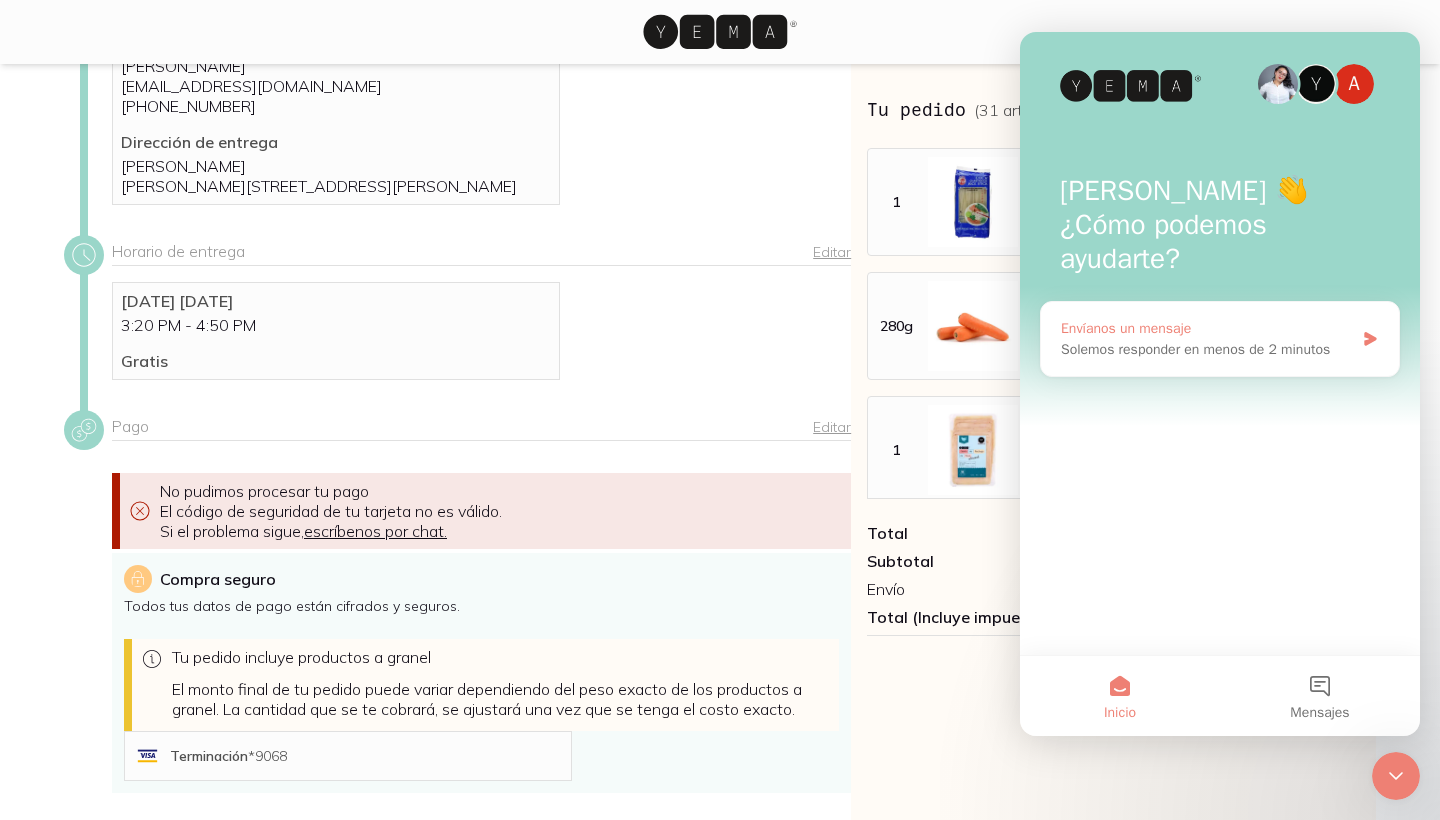 click on "Solemos responder en menos de 2 minutos" at bounding box center [1207, 349] 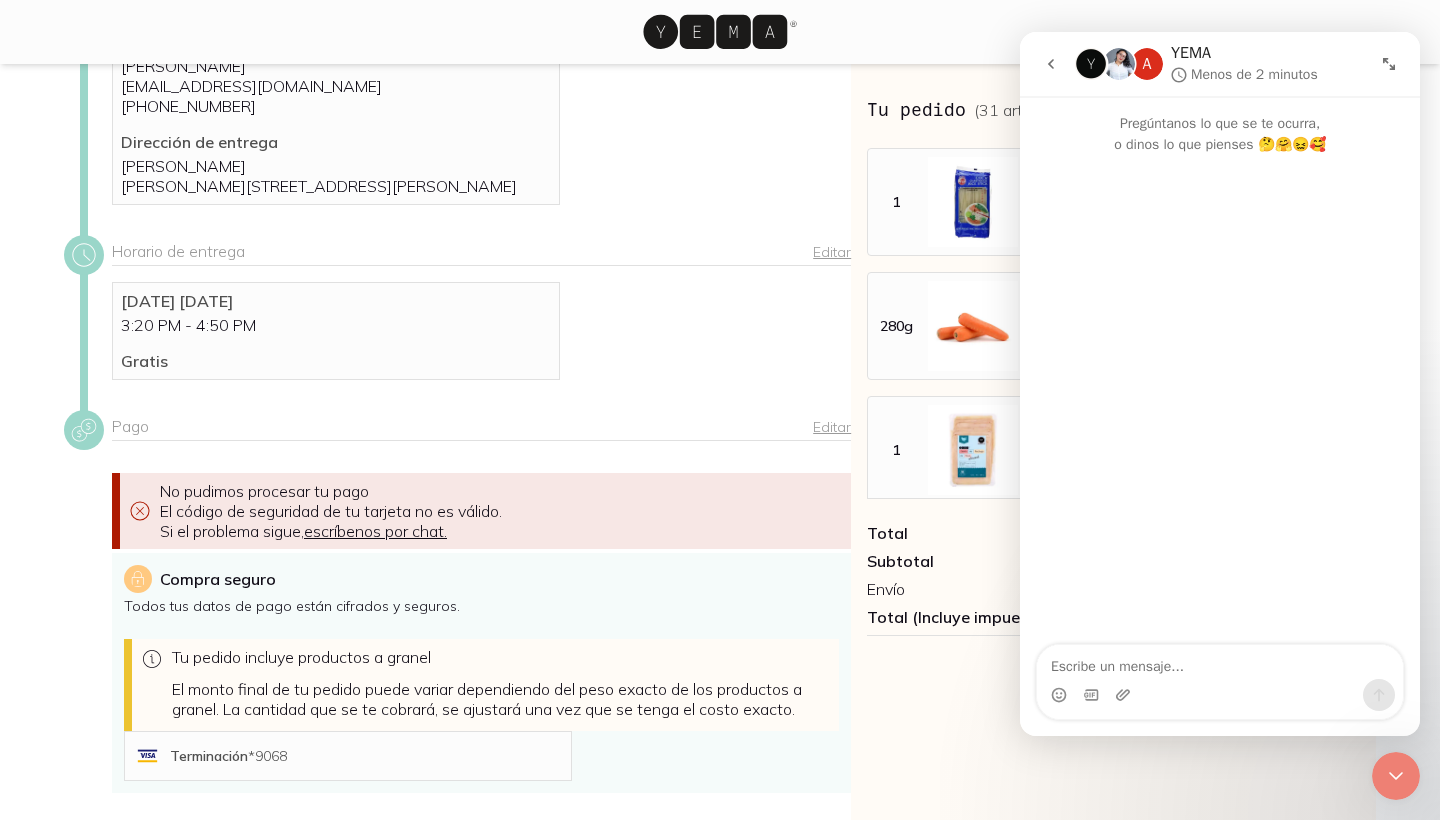 click at bounding box center (1220, 662) 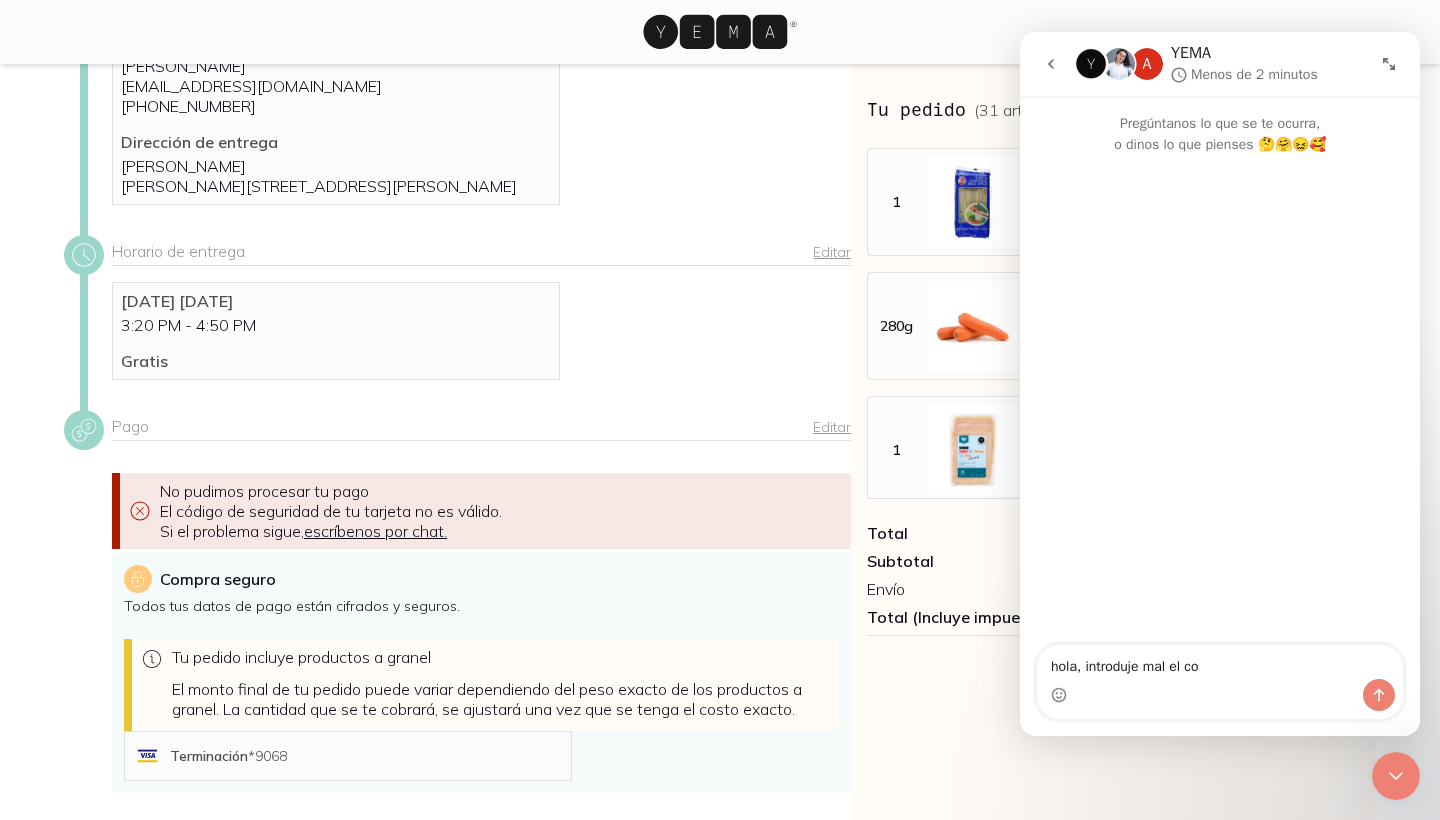 type on "hola, introduje mal el cod" 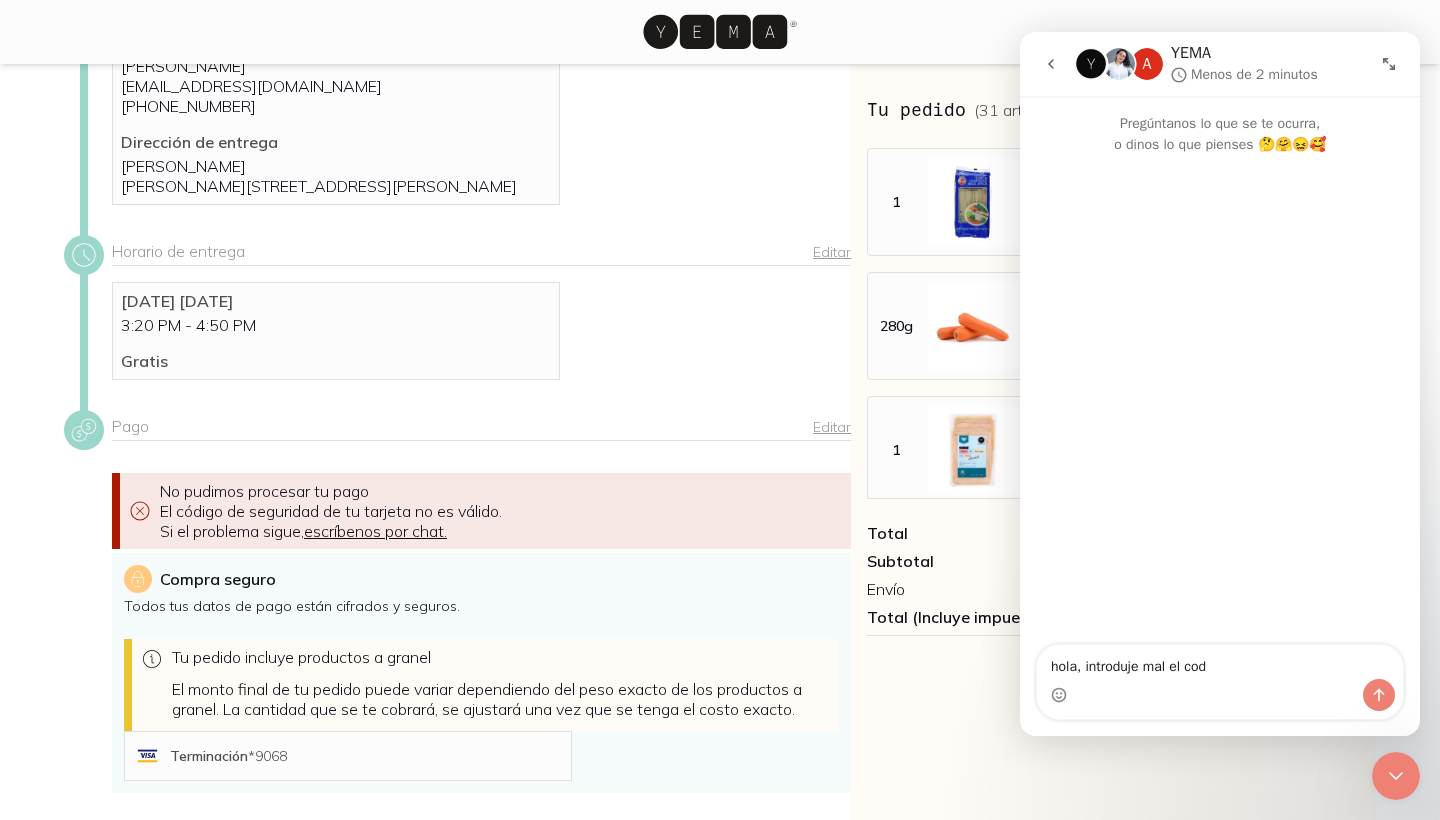type 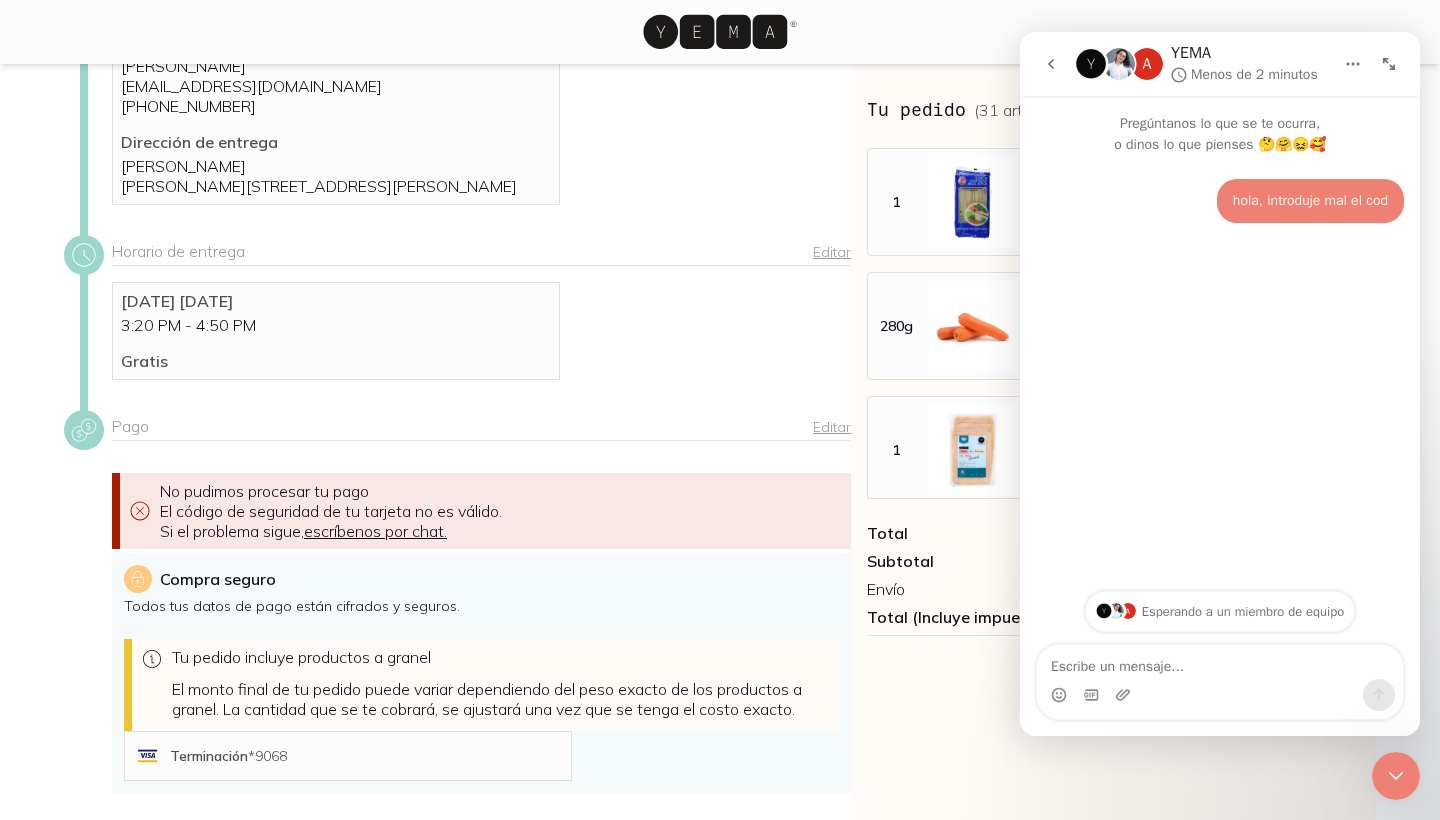 scroll, scrollTop: 0, scrollLeft: 0, axis: both 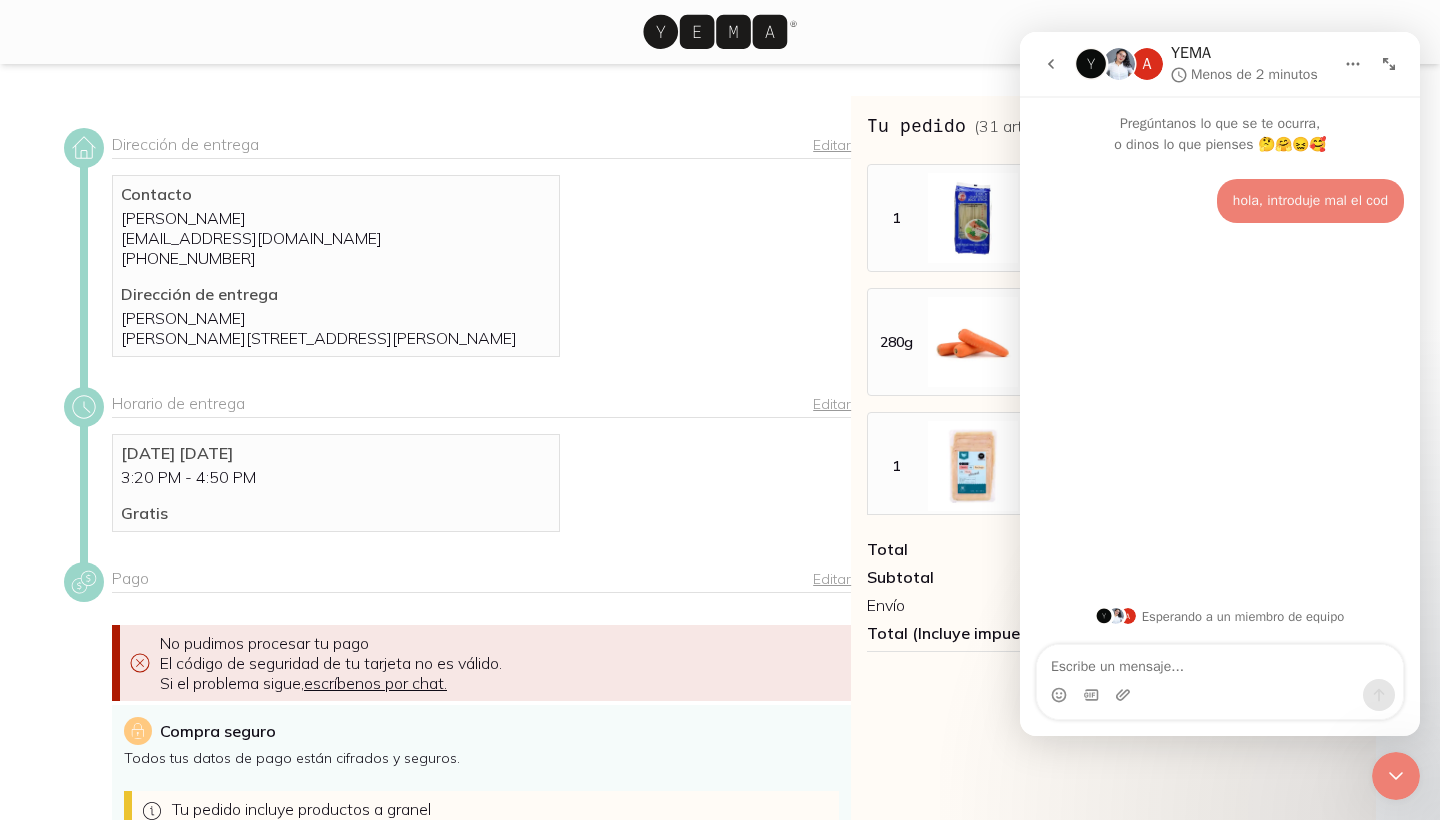 click at bounding box center (1220, 662) 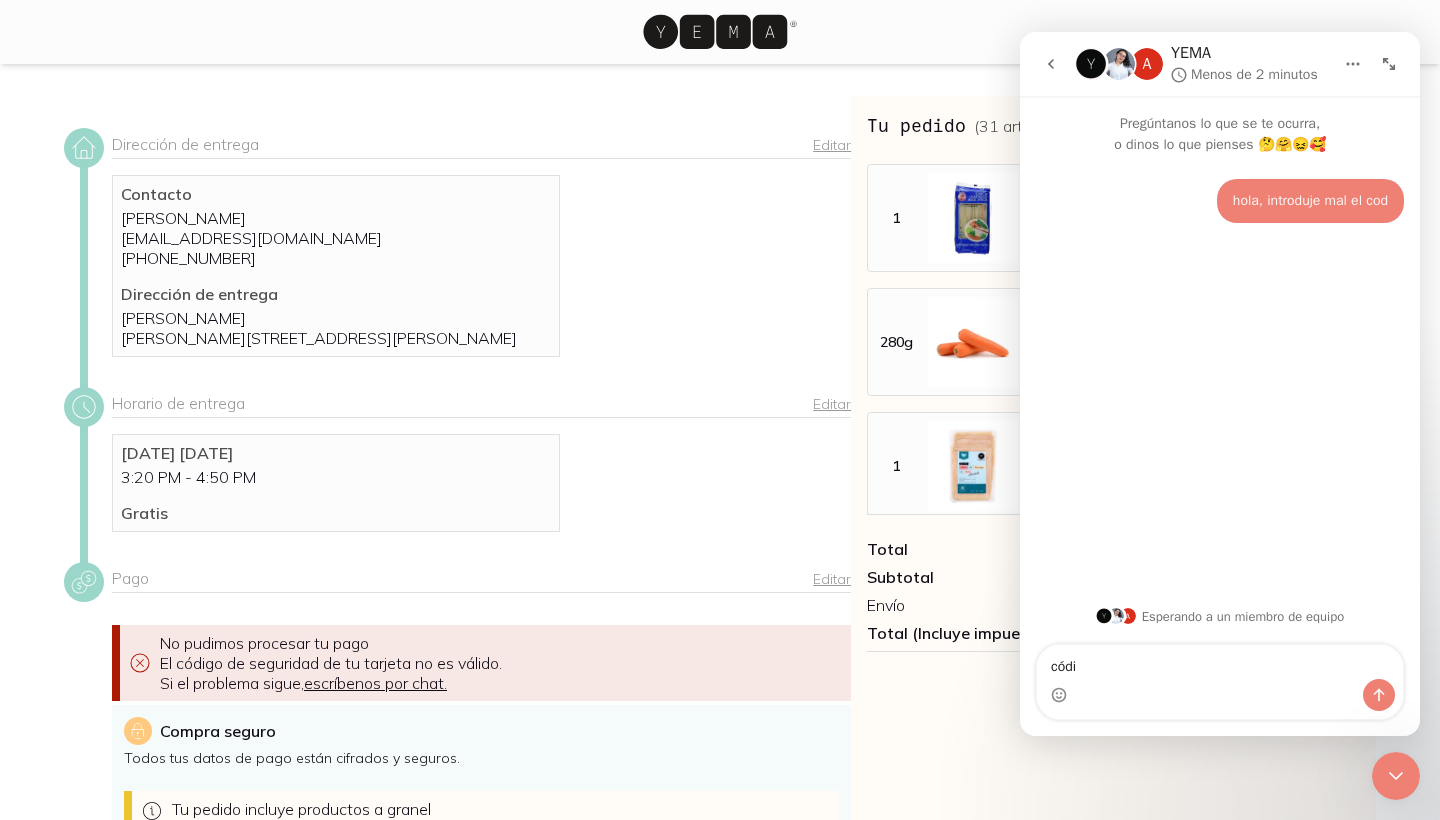 type on "códid" 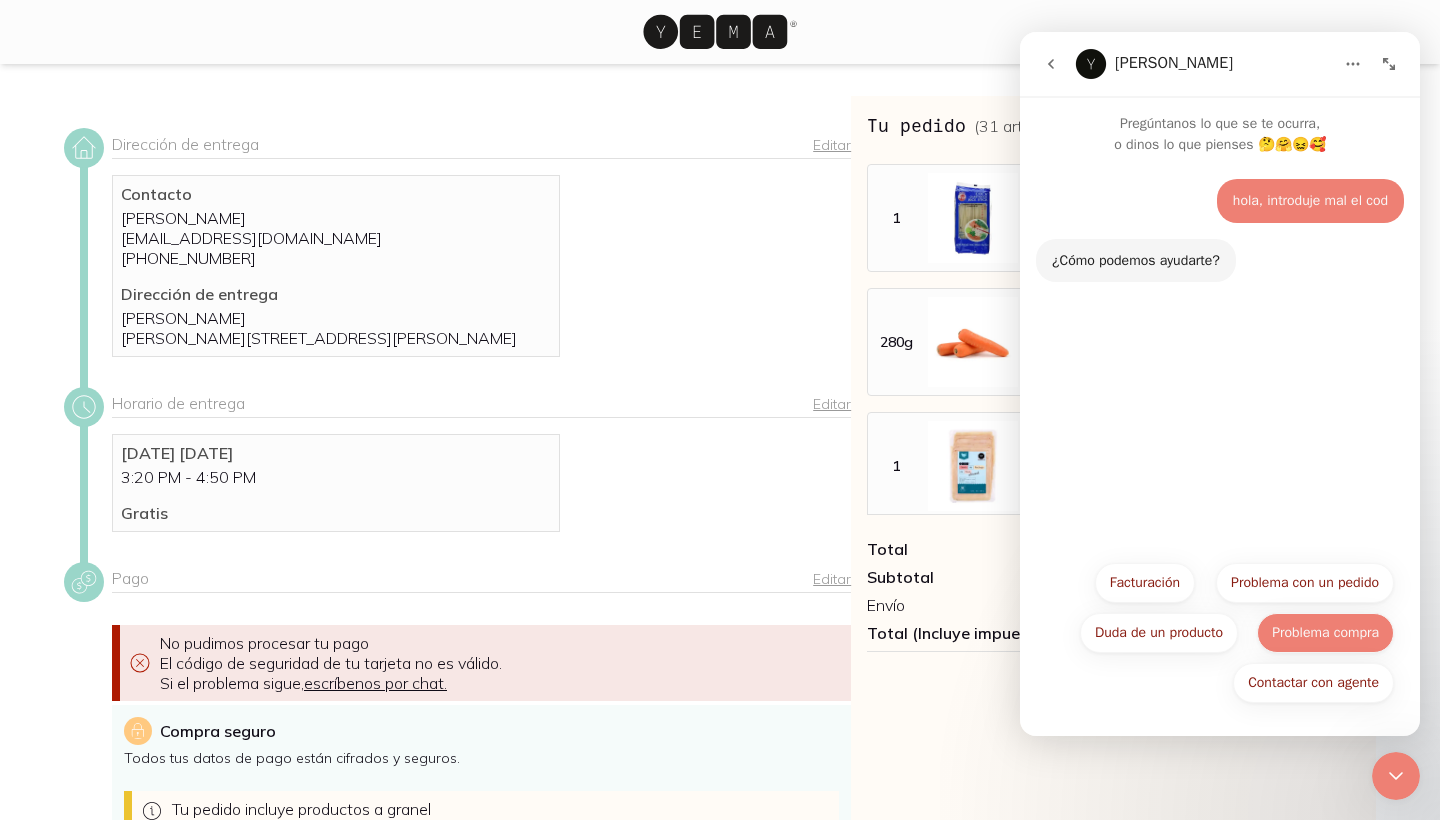 click on "Problema compra" at bounding box center (1325, 633) 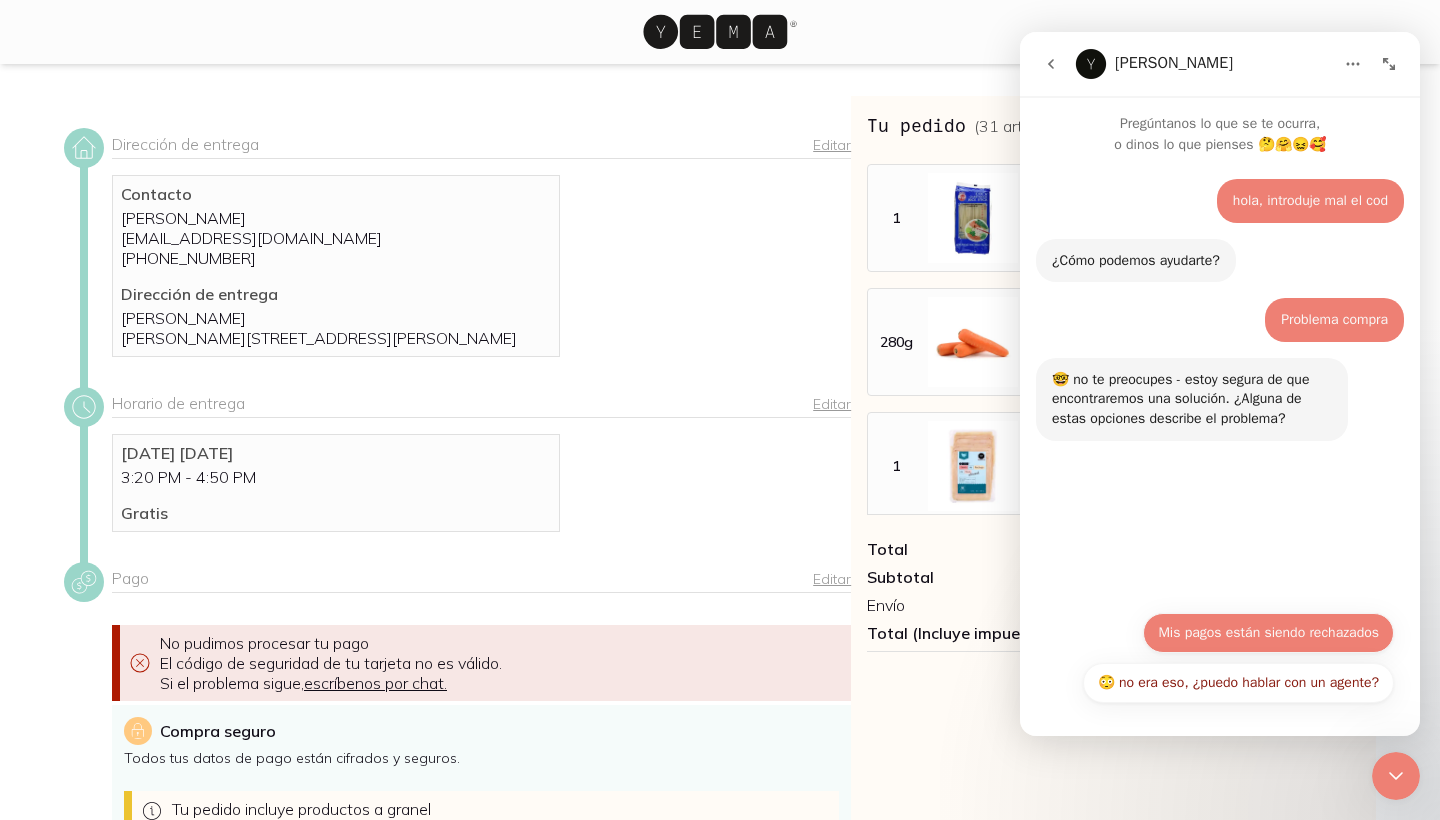 click on "Mis pagos están siendo rechazados" at bounding box center [1268, 633] 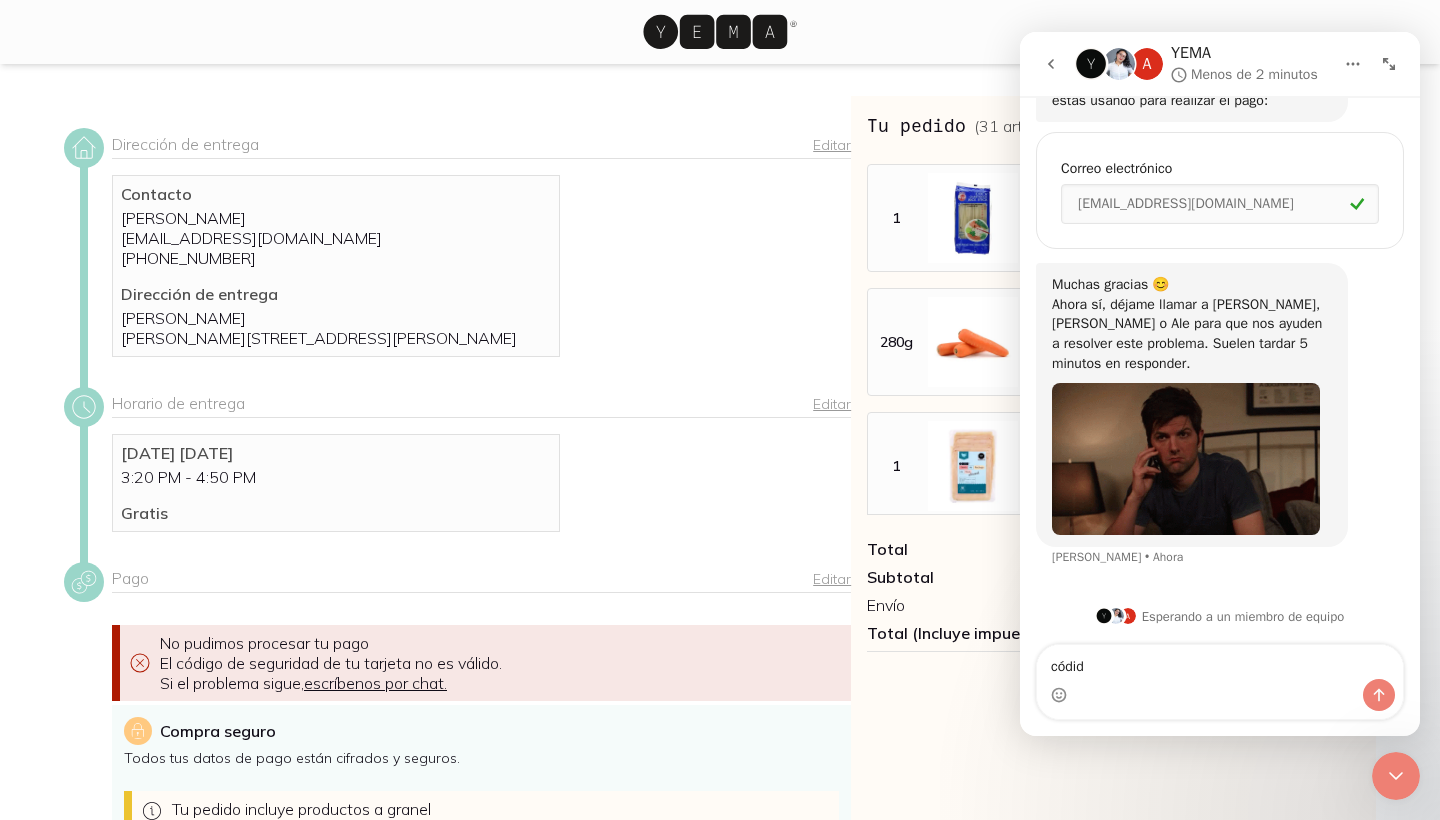 scroll, scrollTop: 525, scrollLeft: 0, axis: vertical 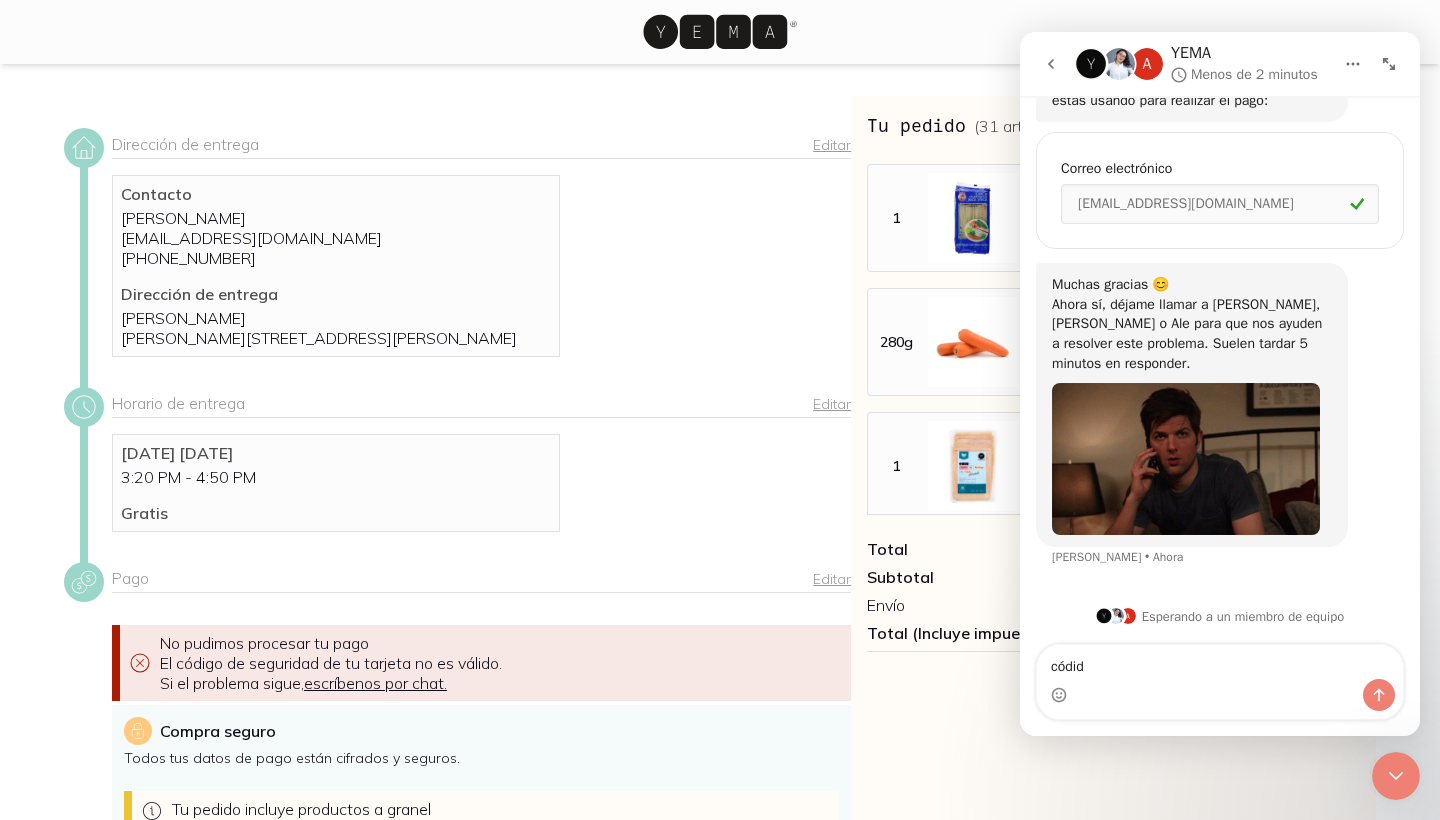 drag, startPoint x: 1107, startPoint y: 666, endPoint x: 1003, endPoint y: 676, distance: 104.47966 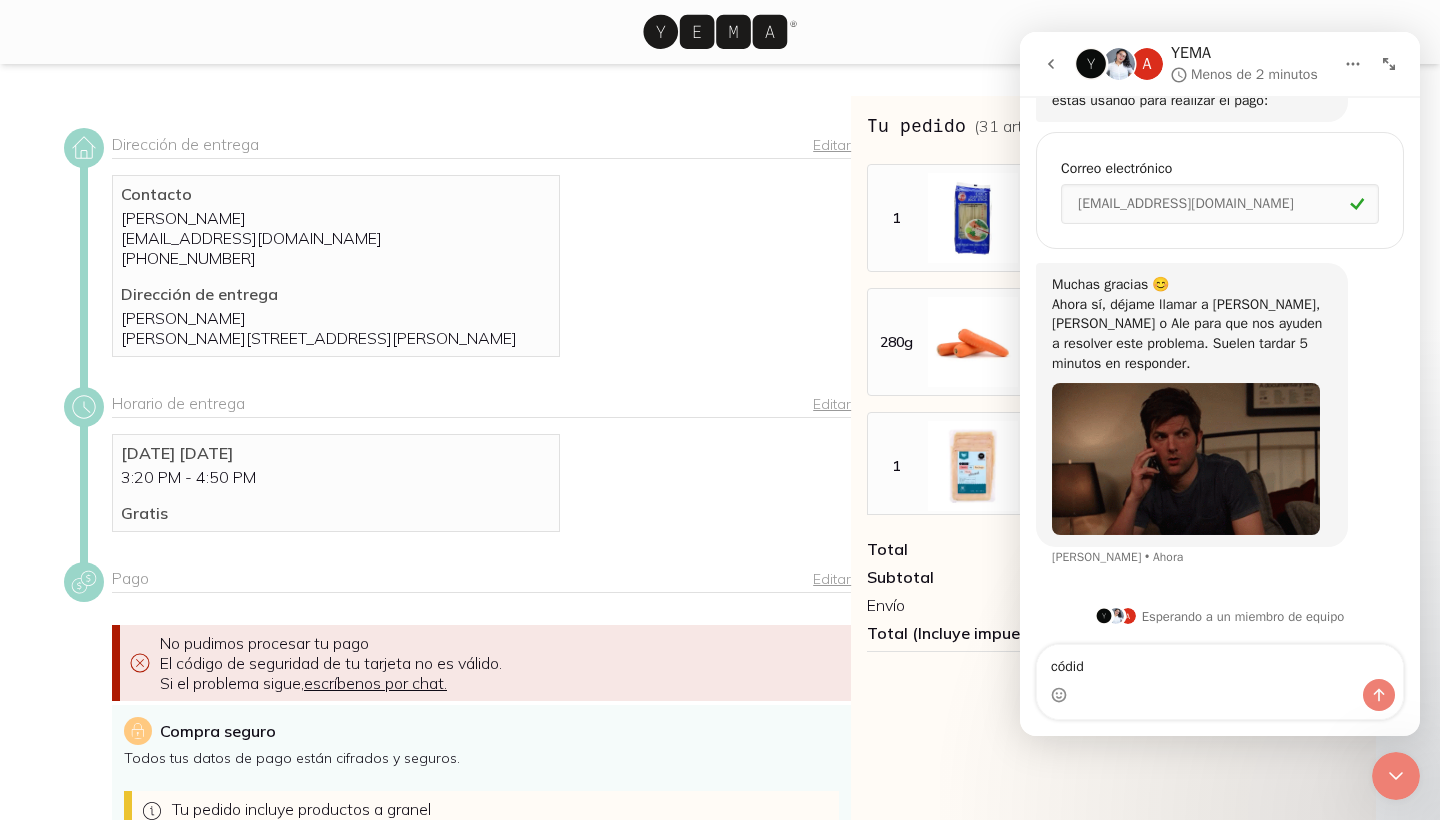 click on "A YEMA Menos de 2 minutos Pregúntanos lo que se te ocurra, o dinos lo que pienses 🤔🤗😖🥰 hola, introduje mal el cod Monica    •   Ahora ¿Cómo podemos ayudarte? Clara Bot    •   Ahora Problema compra Monica    •   Ahora 🤓 no te preocupes - estoy segura de que encontraremos una solución. ¿Alguna de estas opciones describe el problema? Clara Bot    •   Ahora Mis pagos están siendo rechazados Monica    •   Ahora No te preocupes - ahora mismo contactaremos al equipo de pagos para que revisen el problema. Solo necesitamos que nos digas qué dirección de correo electrónico estás usando para realizar el pago: Clara Bot    •   Ahora Correo electrónico msanchezlago@gmail.com Muchas gracias 😊  Ahora sí, déjame llamar a Sandra, Sofía, Karla o Ale para que nos ayuden a resolver este problema. Suelen tardar 5 minutos en responder. Clara Bot    •   Ahora 😳 no era eso, ¿puedo hablar con un agente? A Esperando a un miembro de equipo códid códid" 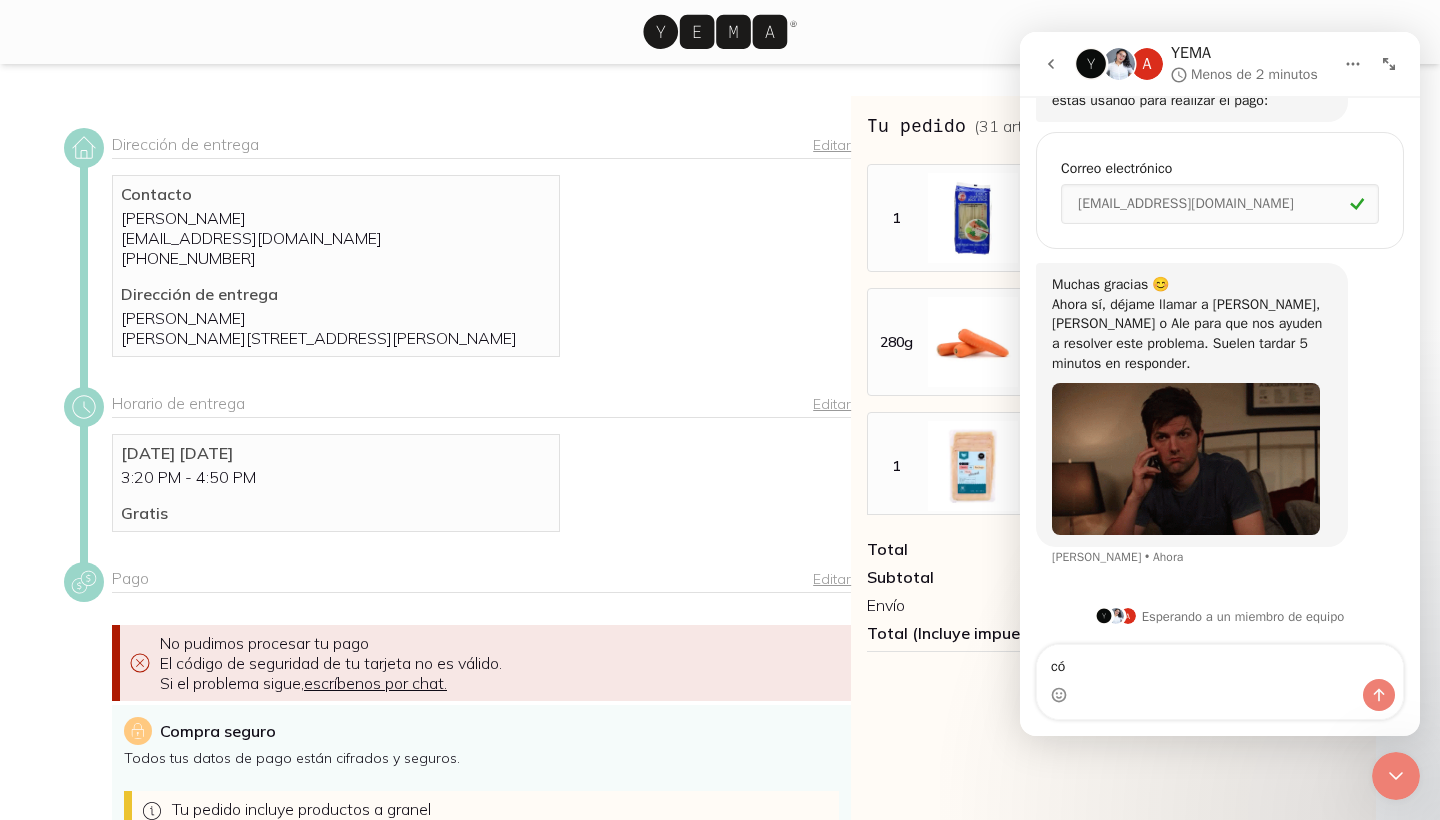 type on "c" 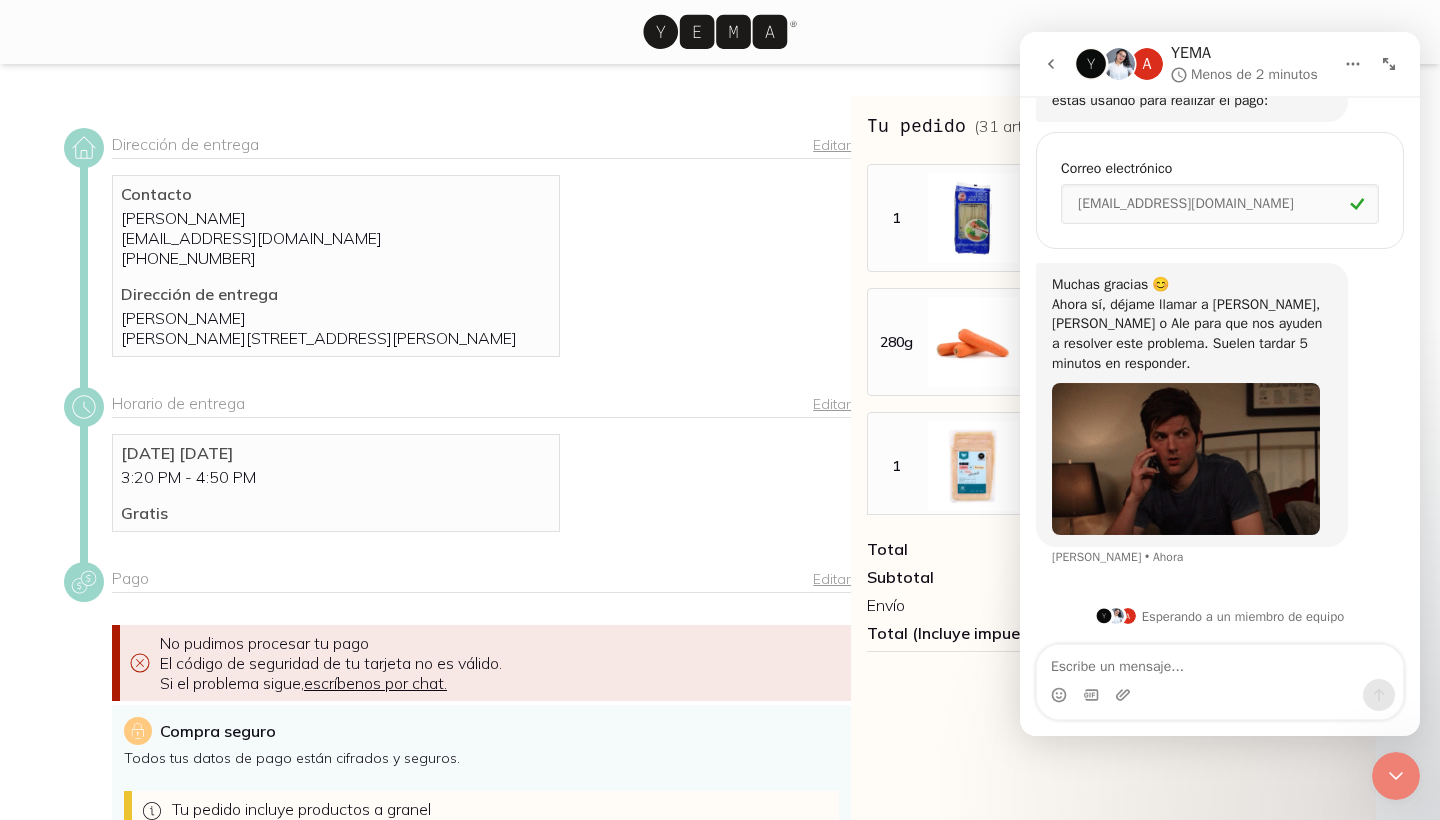 type on "e" 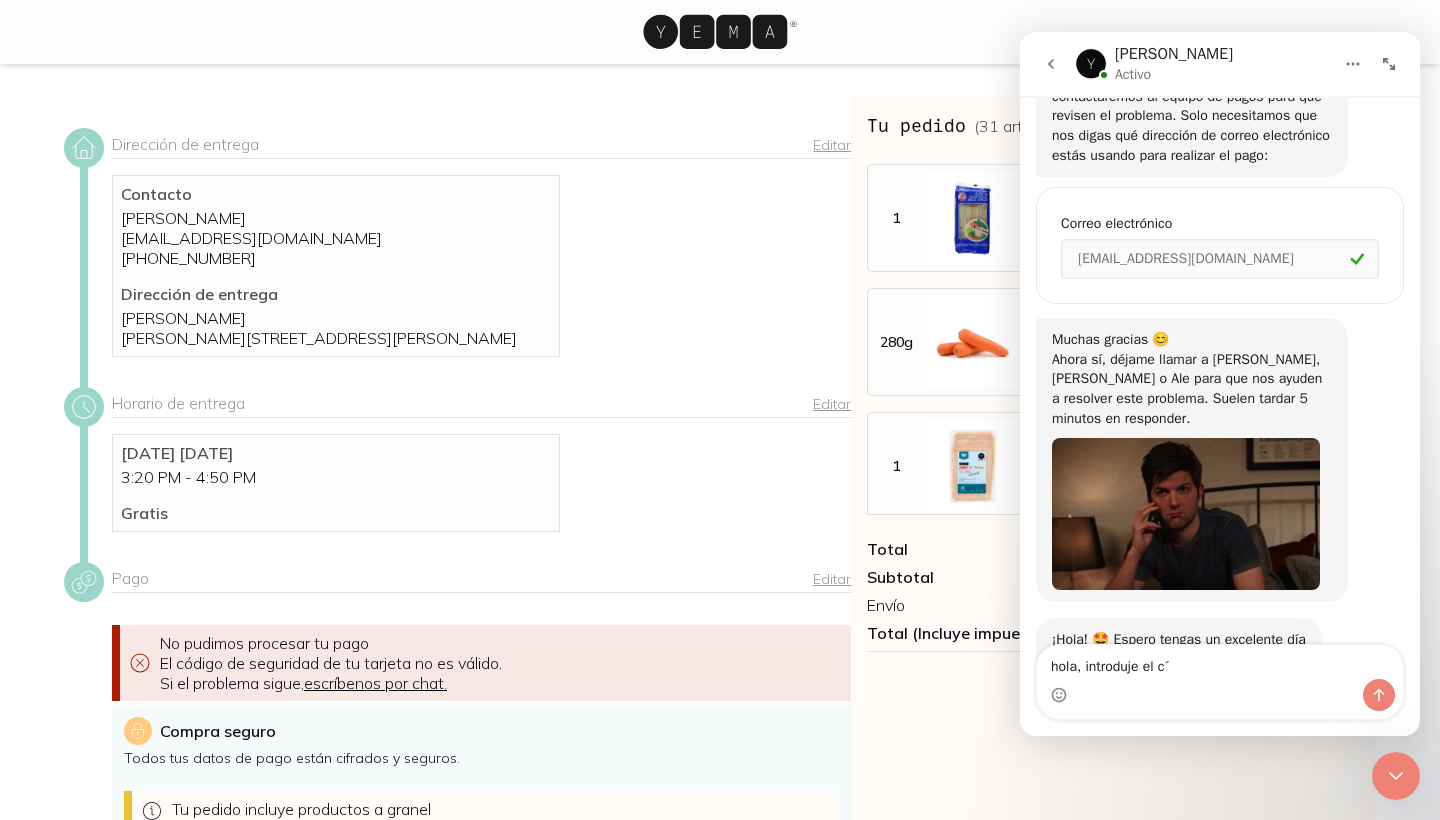 scroll, scrollTop: 557, scrollLeft: 0, axis: vertical 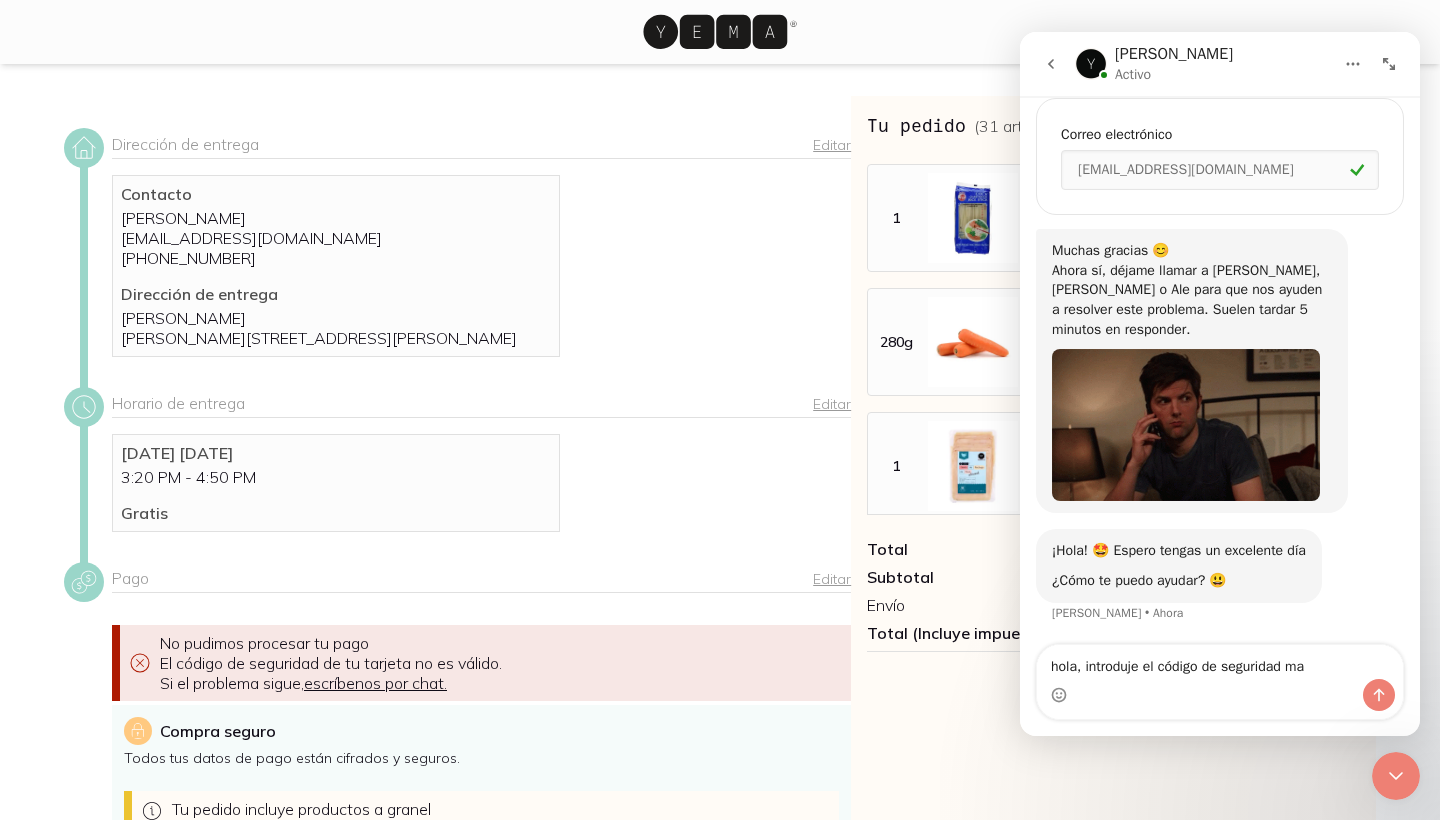 type on "hola, introduje el código de seguridad mal" 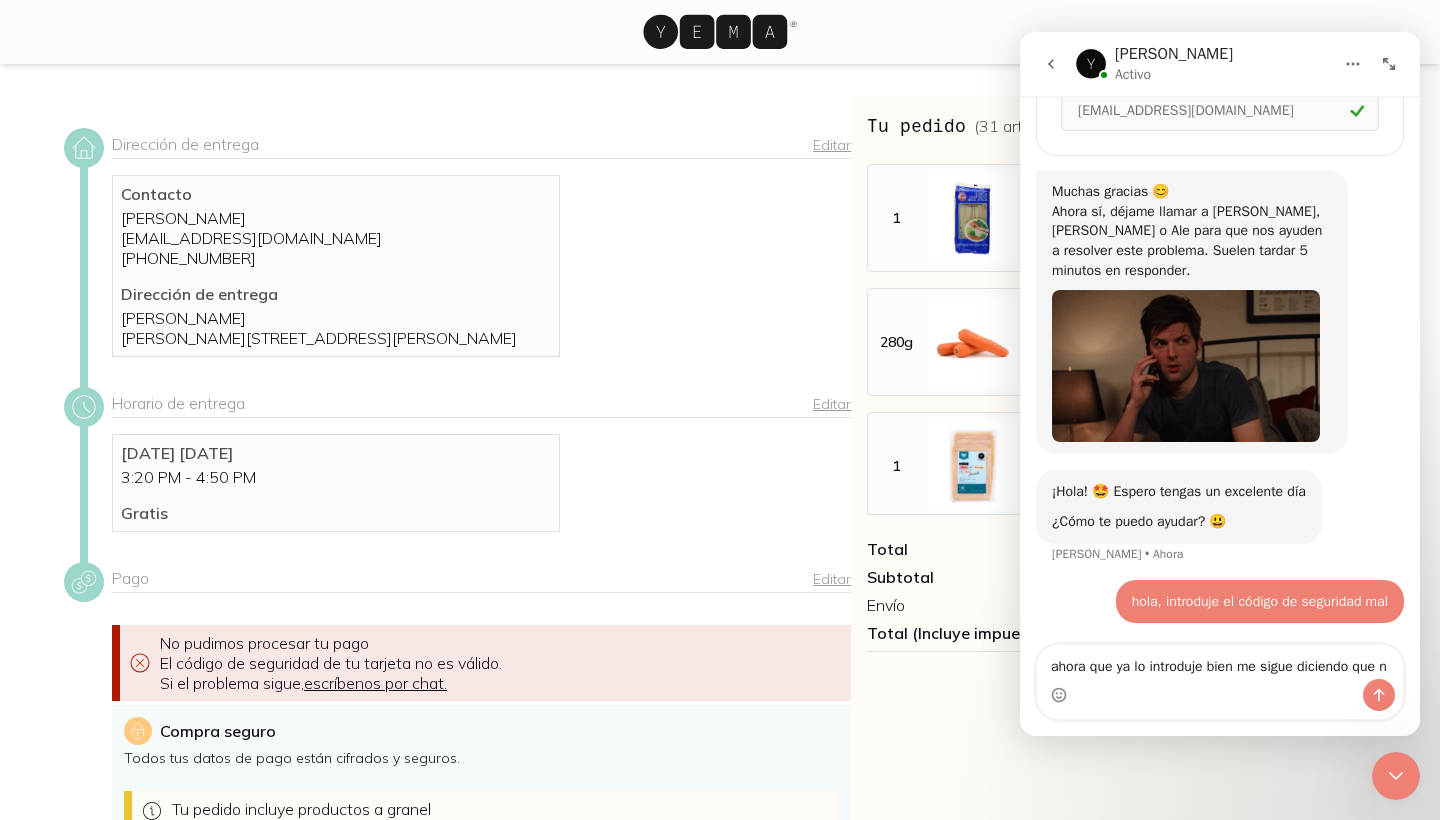 scroll, scrollTop: 636, scrollLeft: 0, axis: vertical 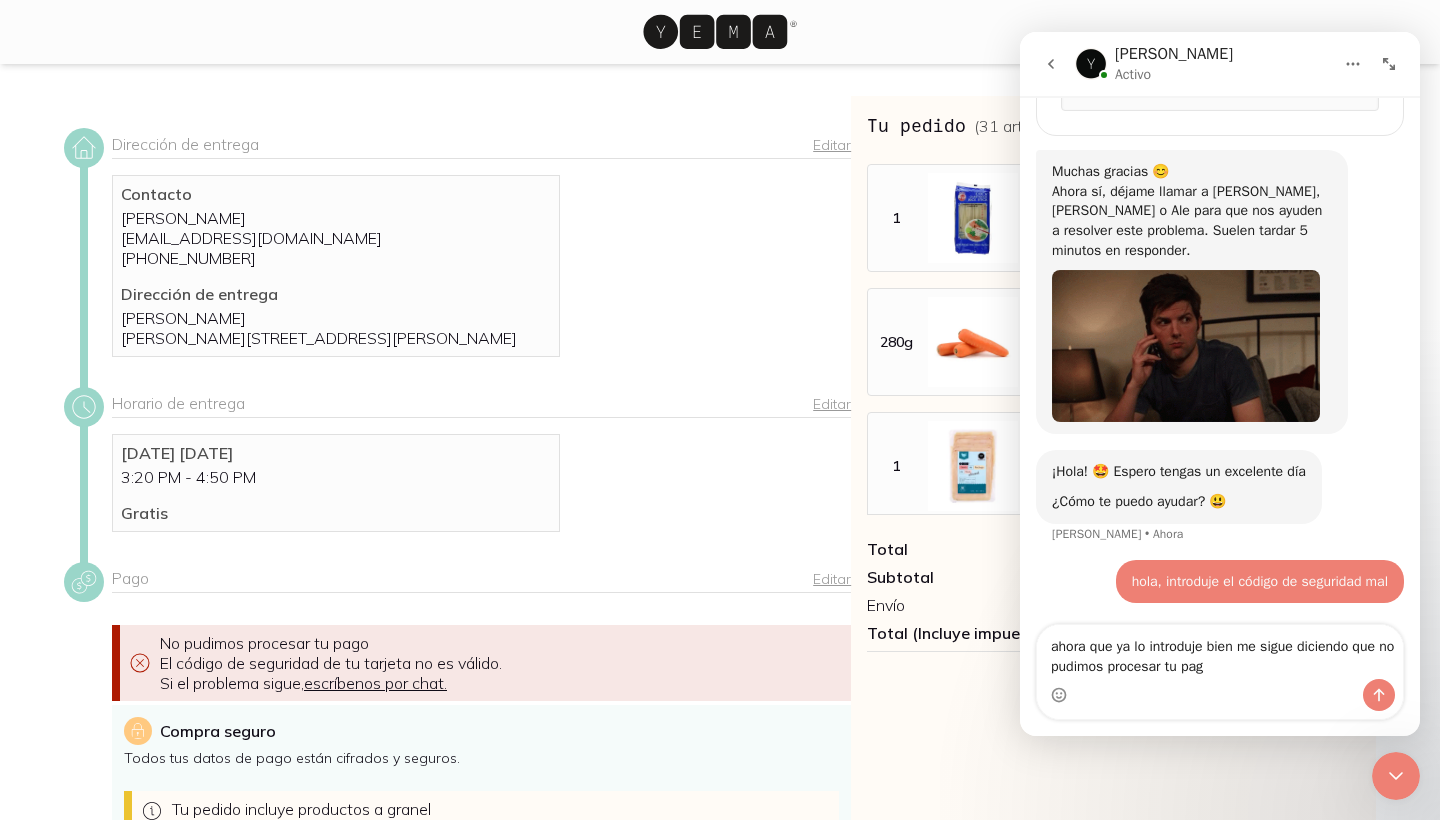 type on "ahora que ya lo introduje bien me sigue diciendo que no pudimos procesar tu pago" 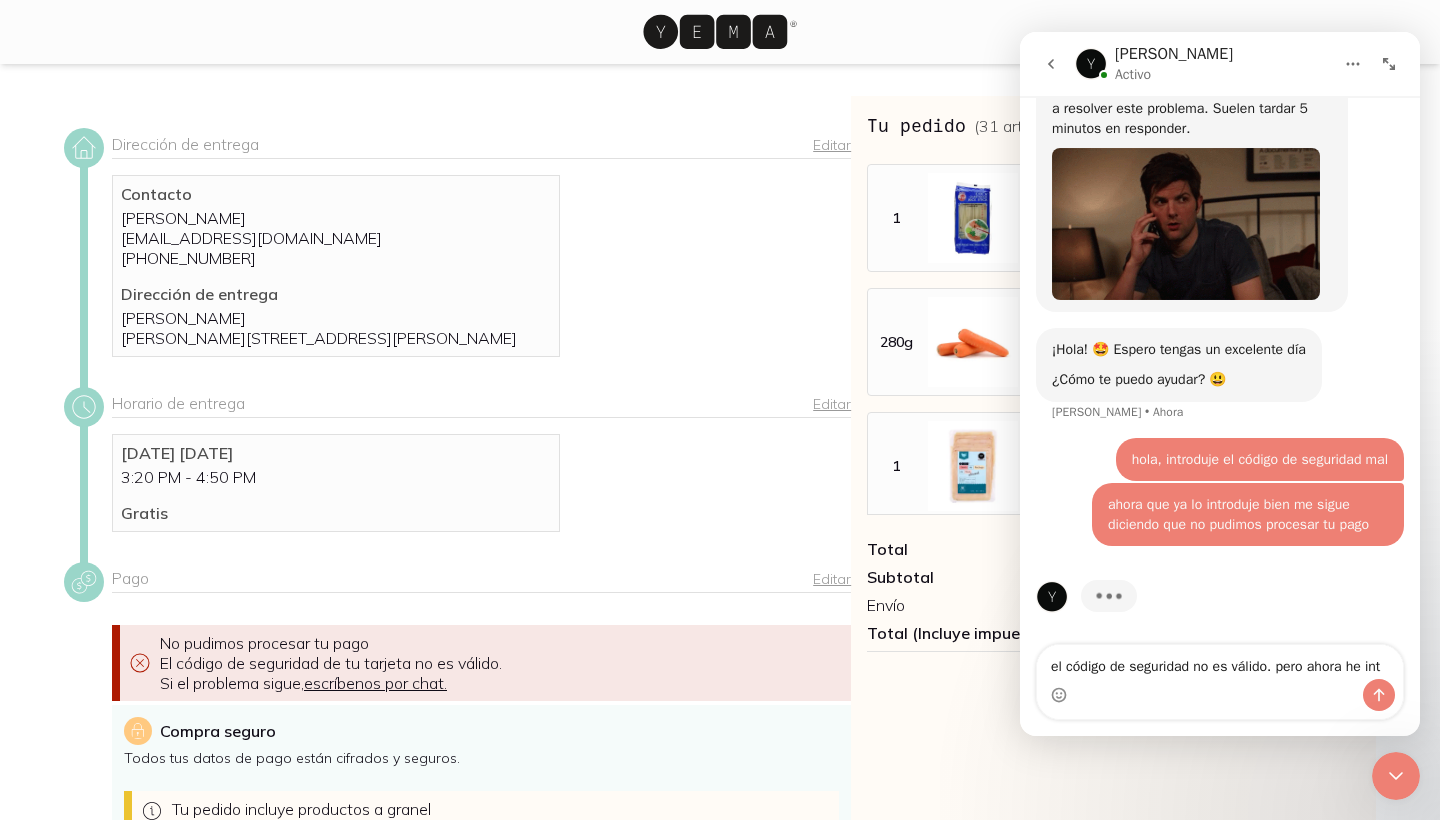 scroll, scrollTop: 777, scrollLeft: 0, axis: vertical 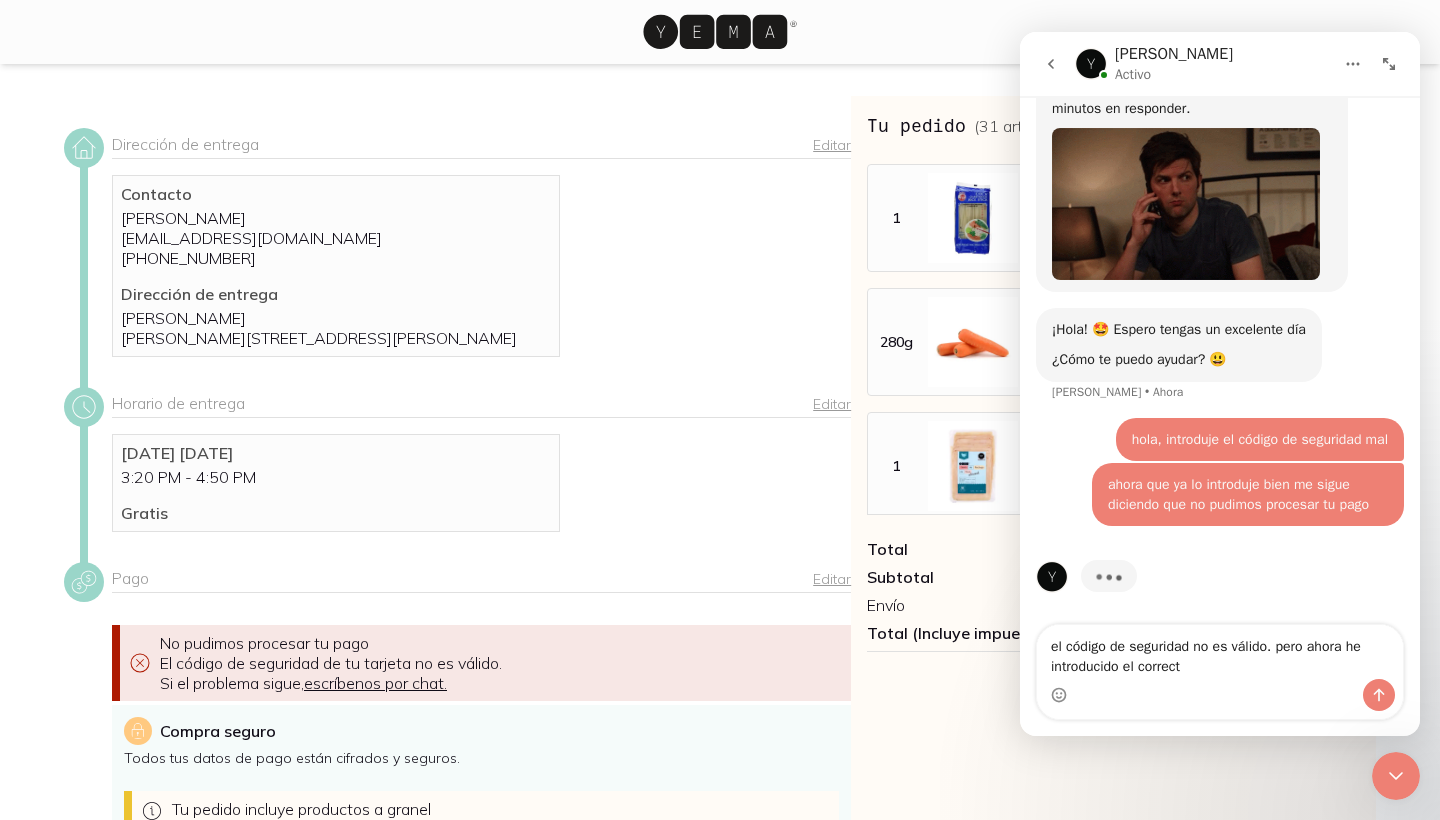 type on "el código de seguridad no es válido. pero ahora he introducido el correcto" 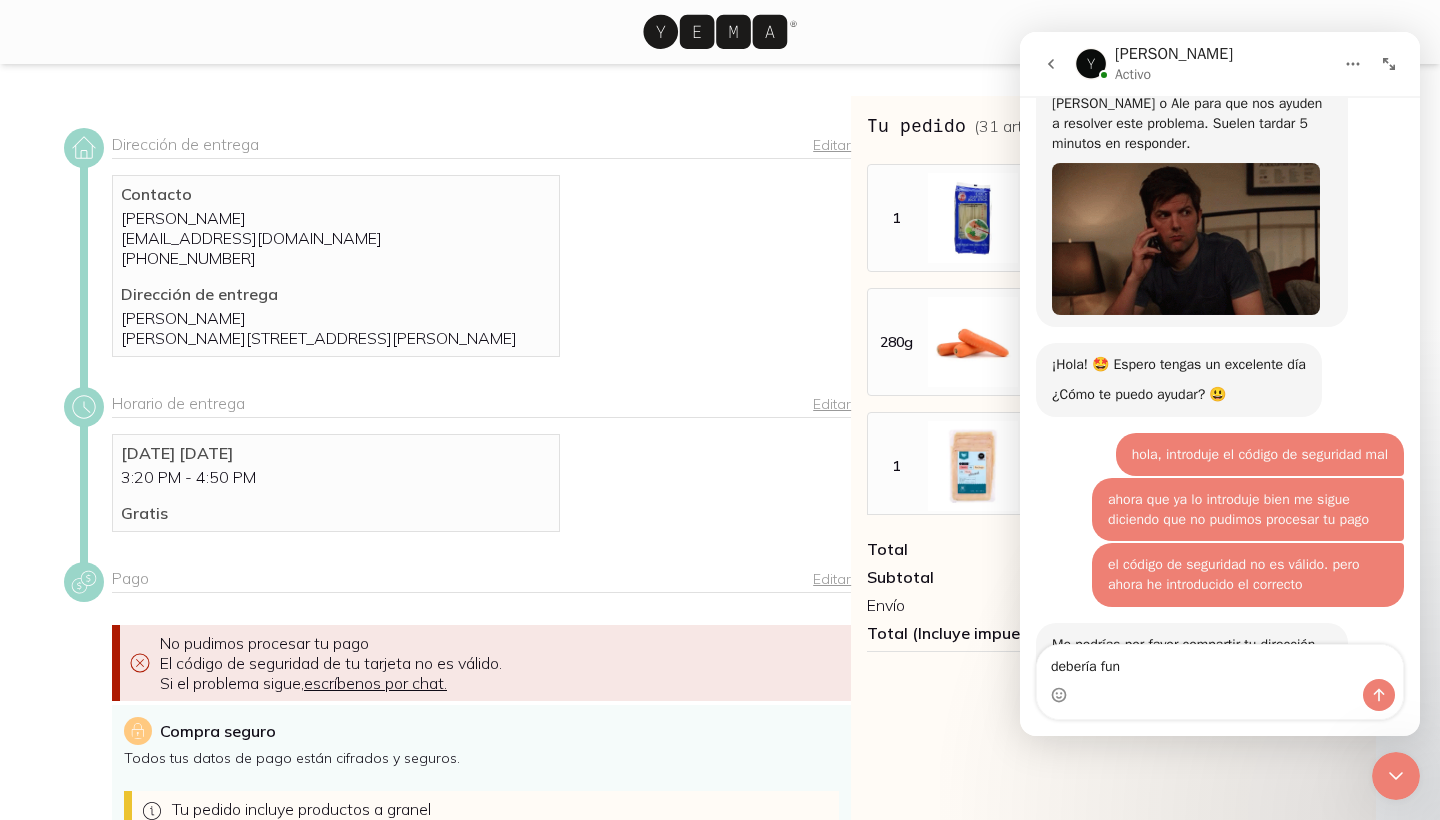 scroll, scrollTop: 822, scrollLeft: 0, axis: vertical 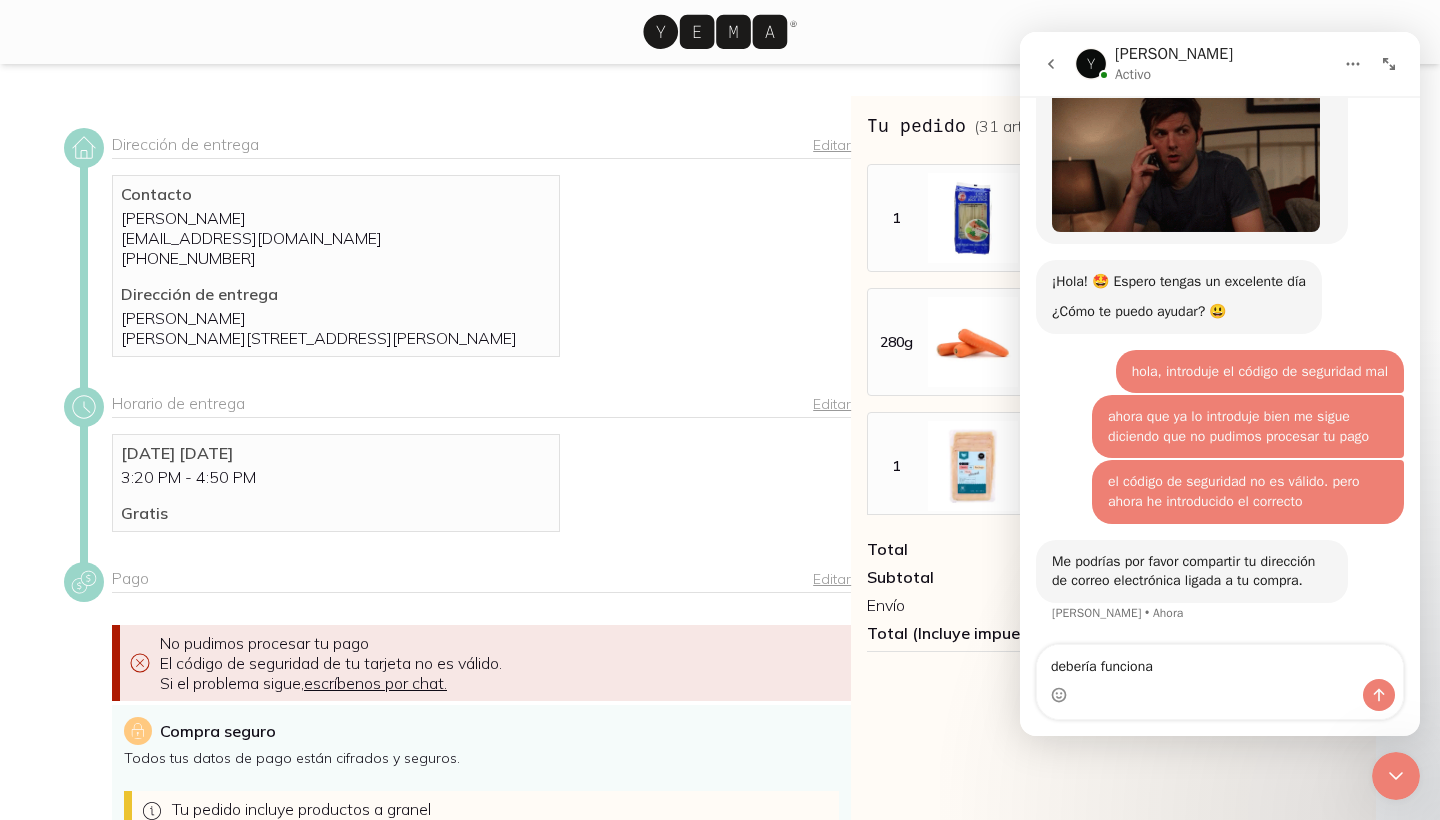 type on "debería funcionar" 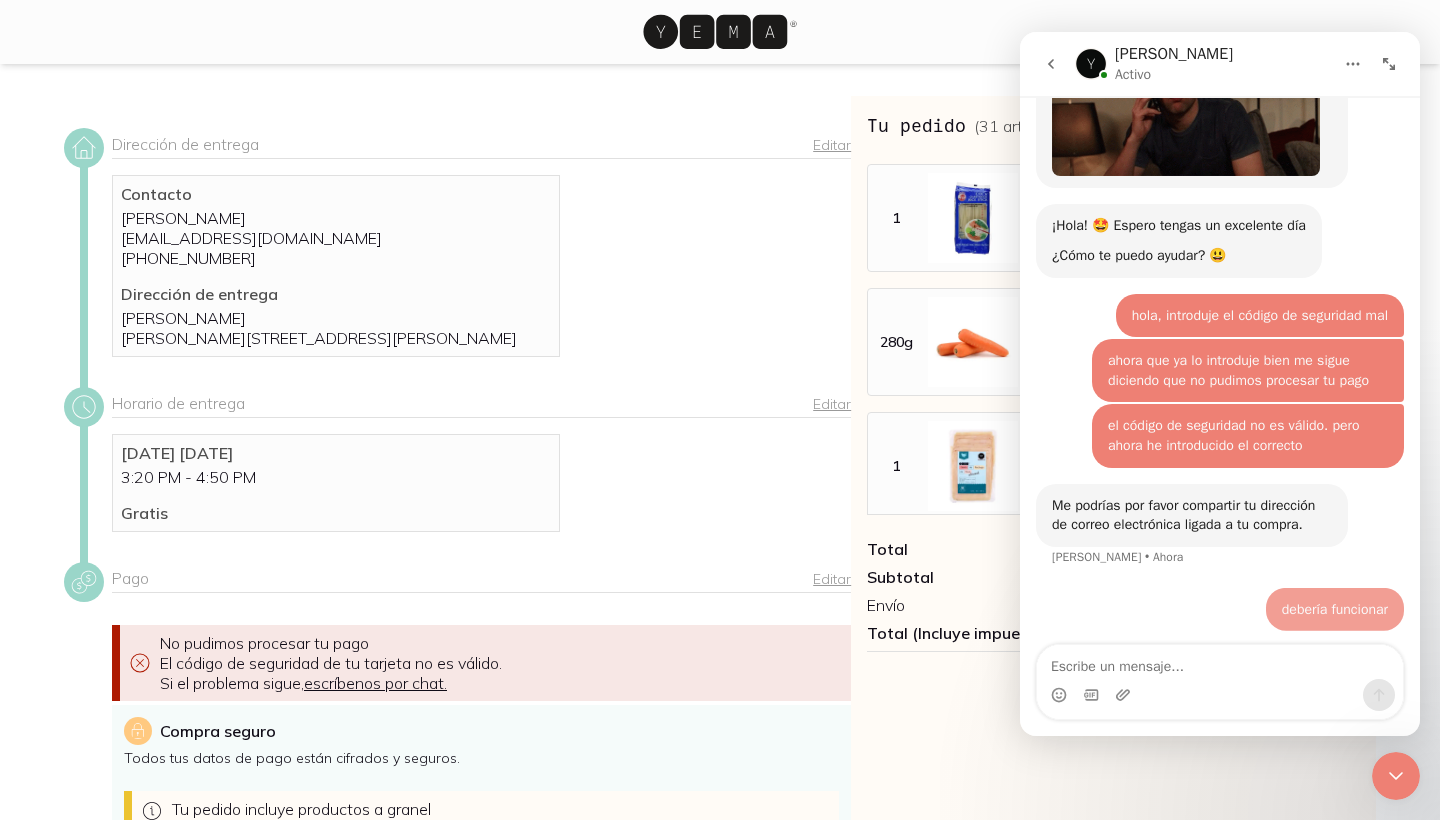 scroll, scrollTop: 881, scrollLeft: 0, axis: vertical 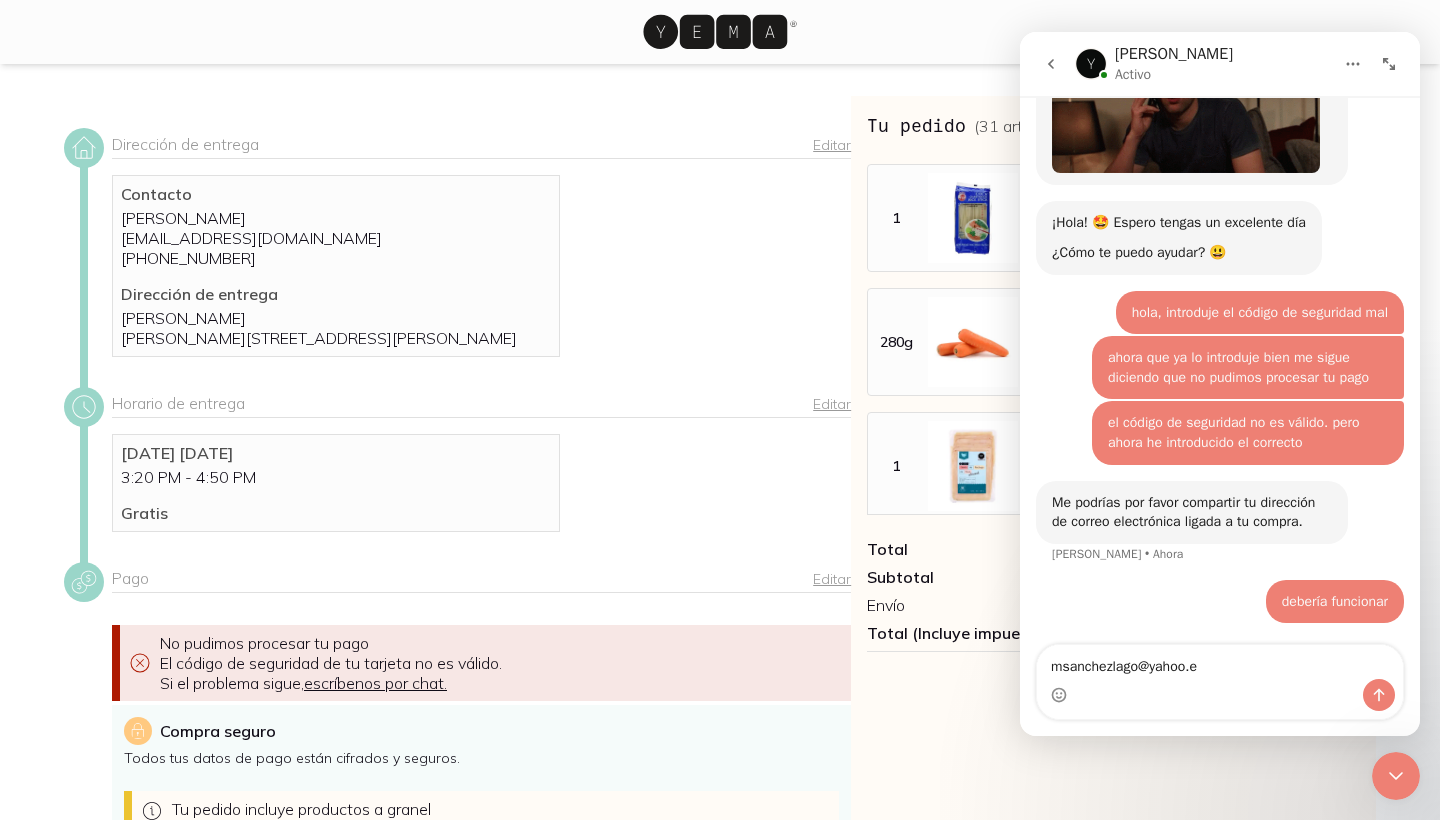type on "msanchezlago@yahoo.es" 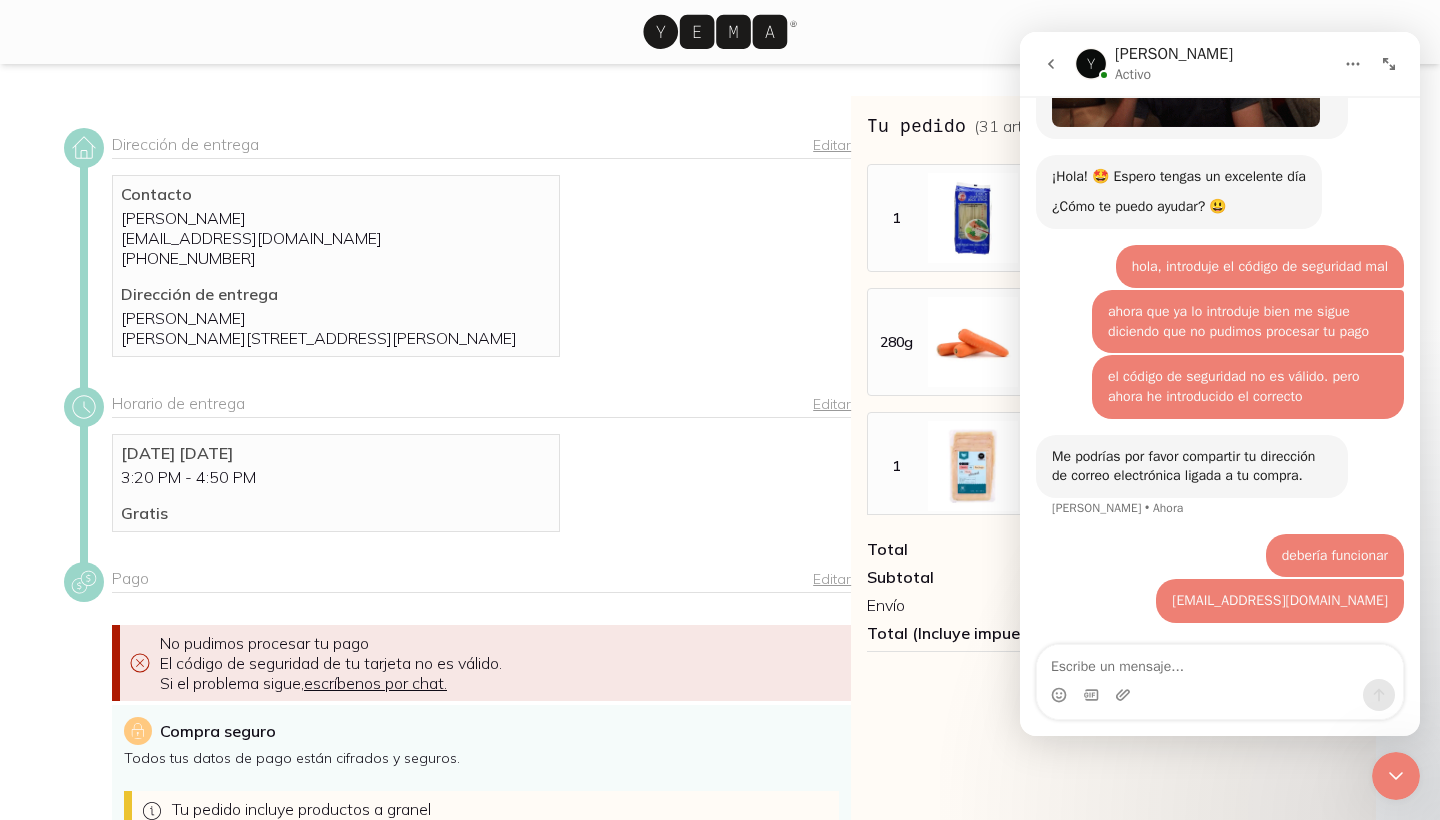 scroll, scrollTop: 1003, scrollLeft: 0, axis: vertical 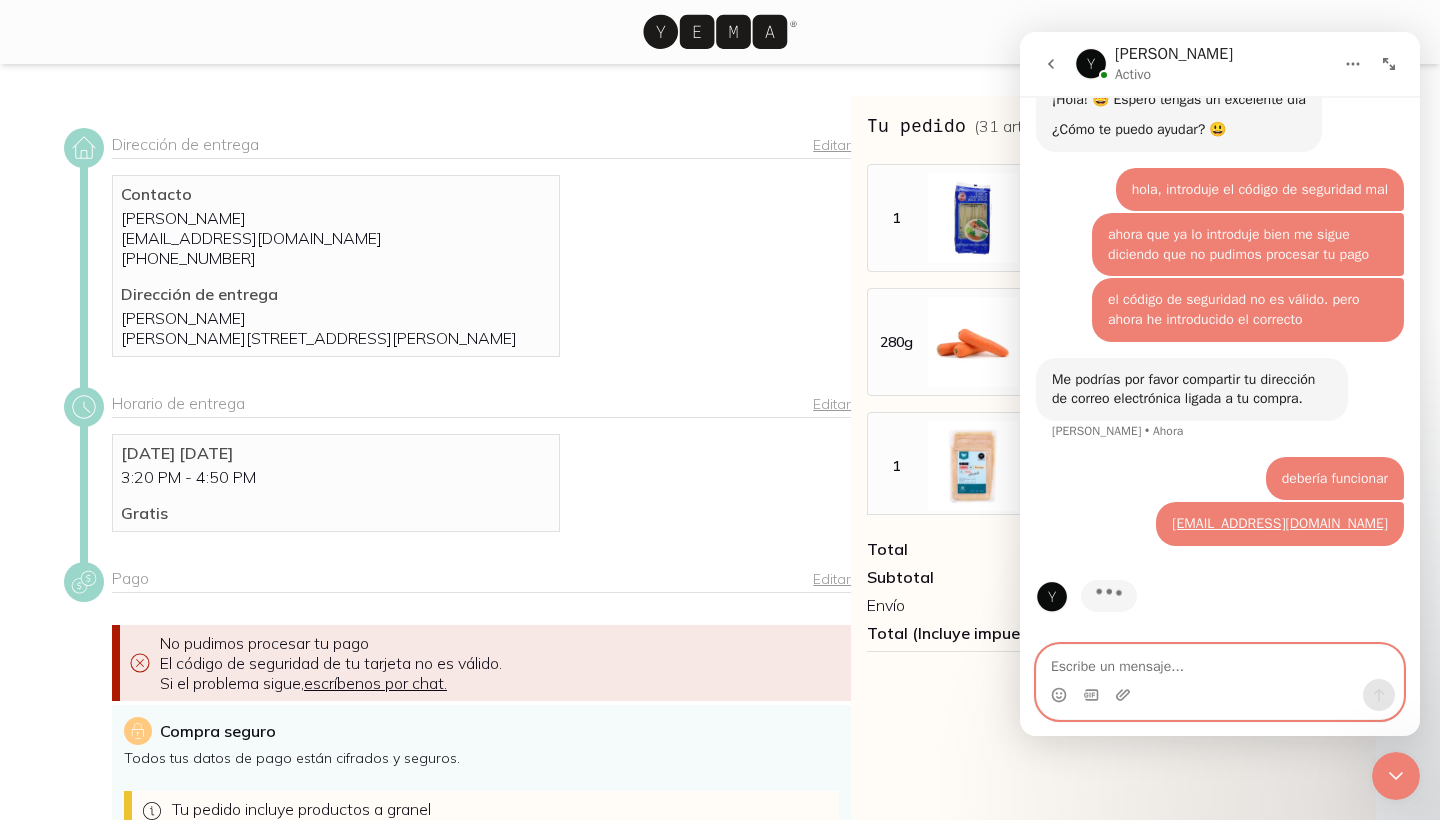 click at bounding box center (1220, 662) 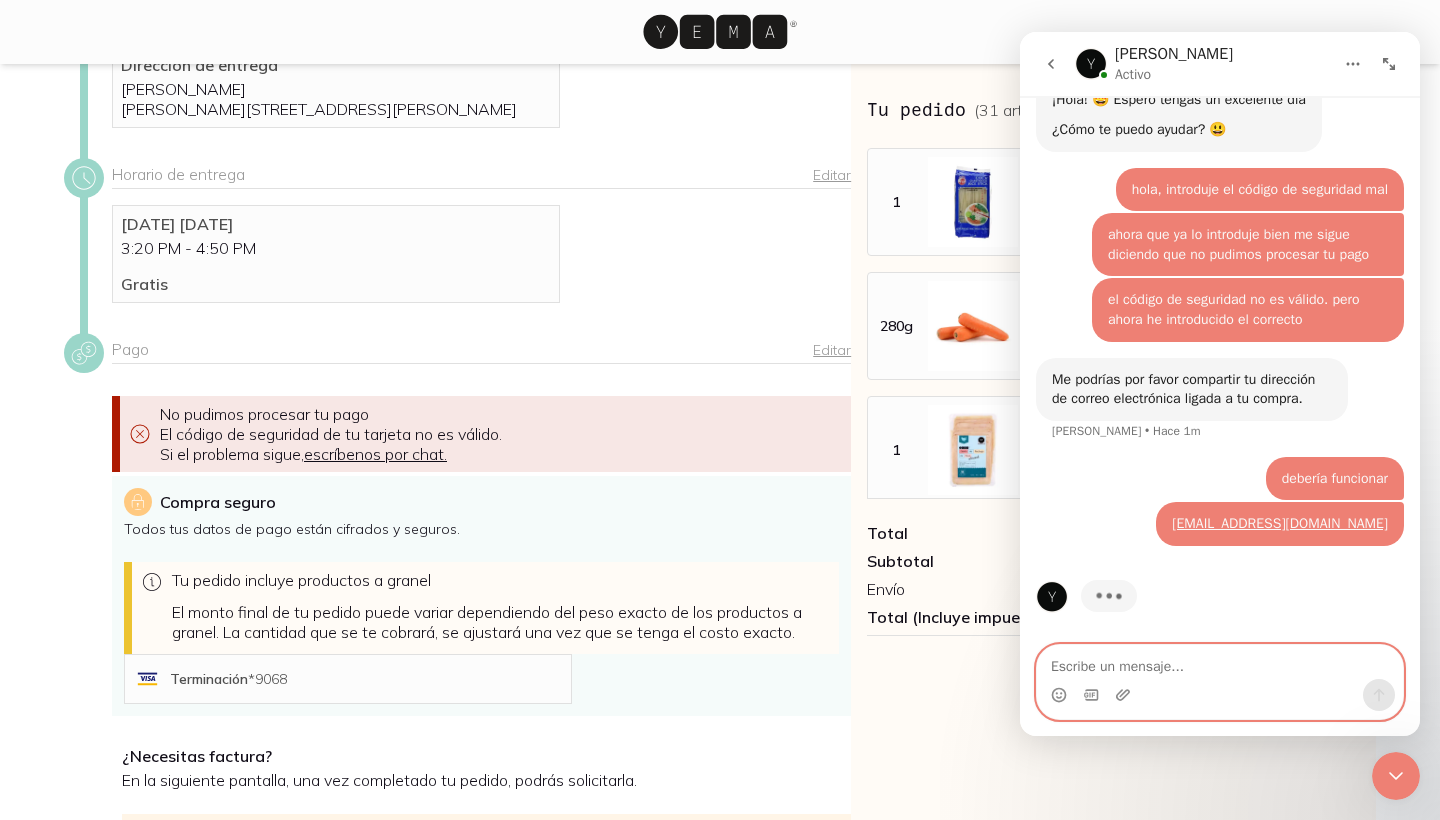 scroll, scrollTop: 74, scrollLeft: 0, axis: vertical 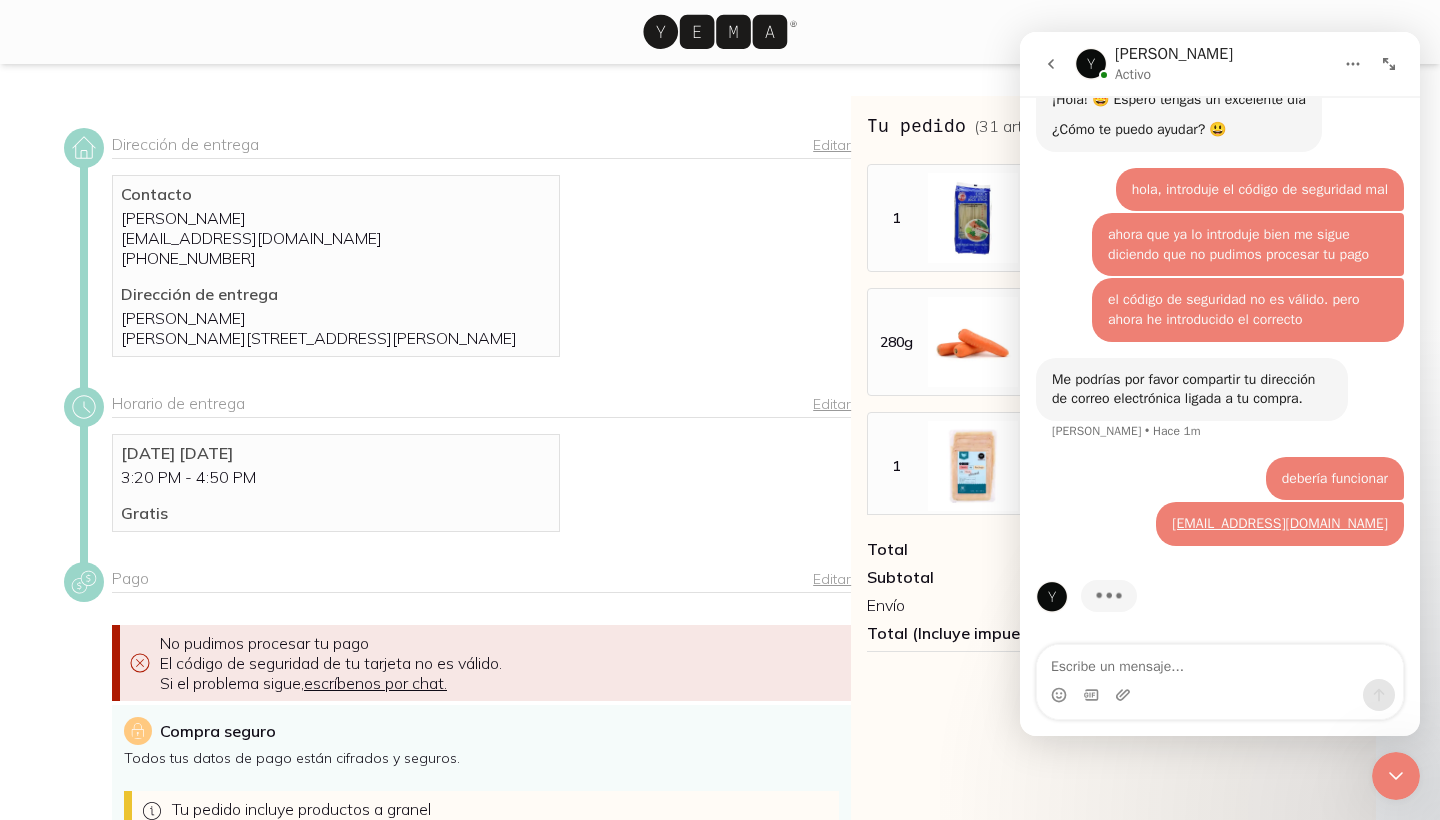 click on "Pago Editar No pudimos procesar tu pago El código de seguridad de tu tarjeta no es válido. Si el problema sigue,  escríbenos por chat. Compra seguro Todos tus datos de pago están cifrados y seguros. Tu pedido incluye productos a granel El monto final de tu pedido puede variar dependiendo del peso exacto de los productos a granel. La cantidad que se te cobrará, se ajustará una vez que se tenga el costo exacto. Terminación  * 9068" at bounding box center (481, 756) 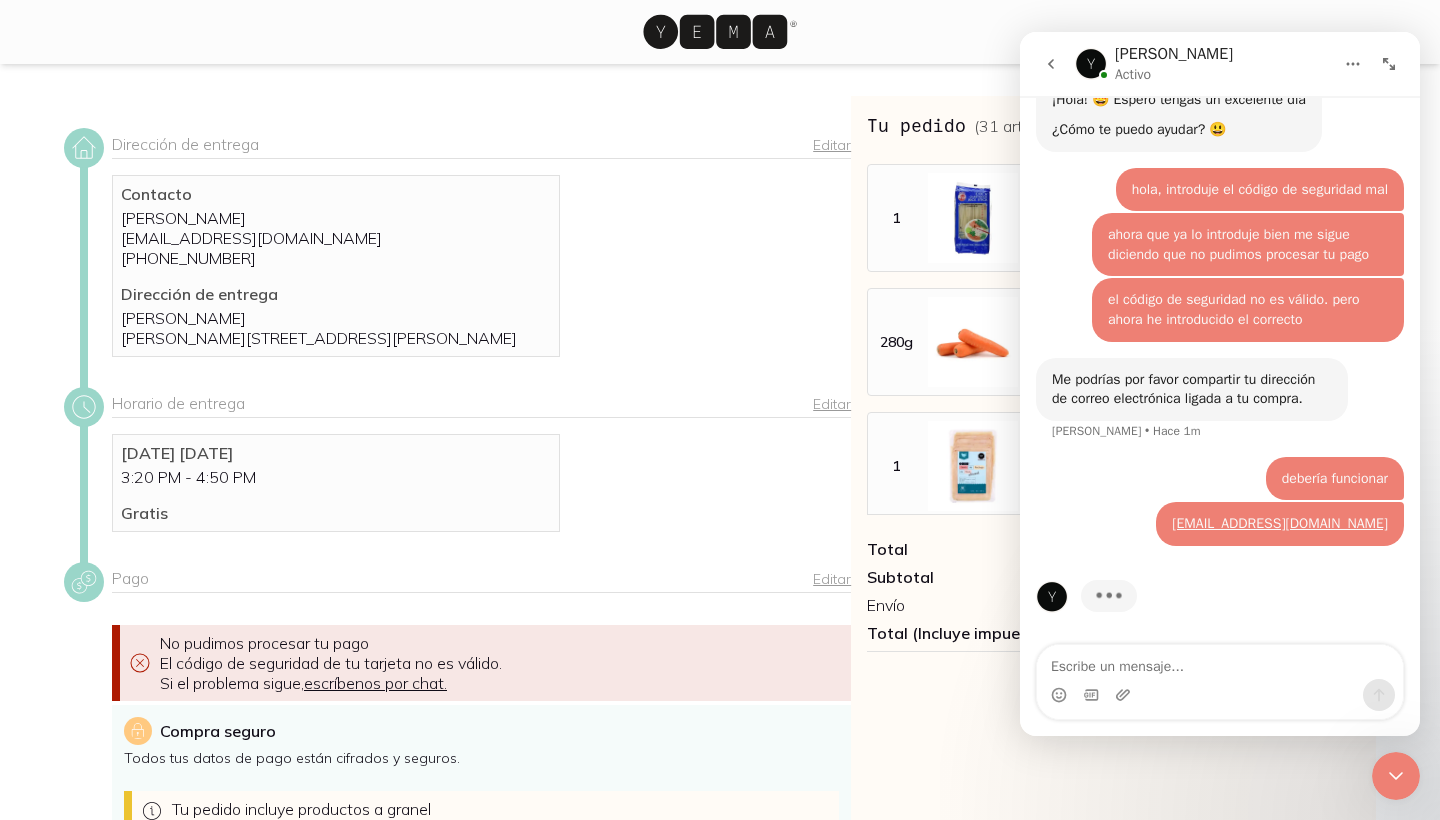 scroll, scrollTop: 0, scrollLeft: 0, axis: both 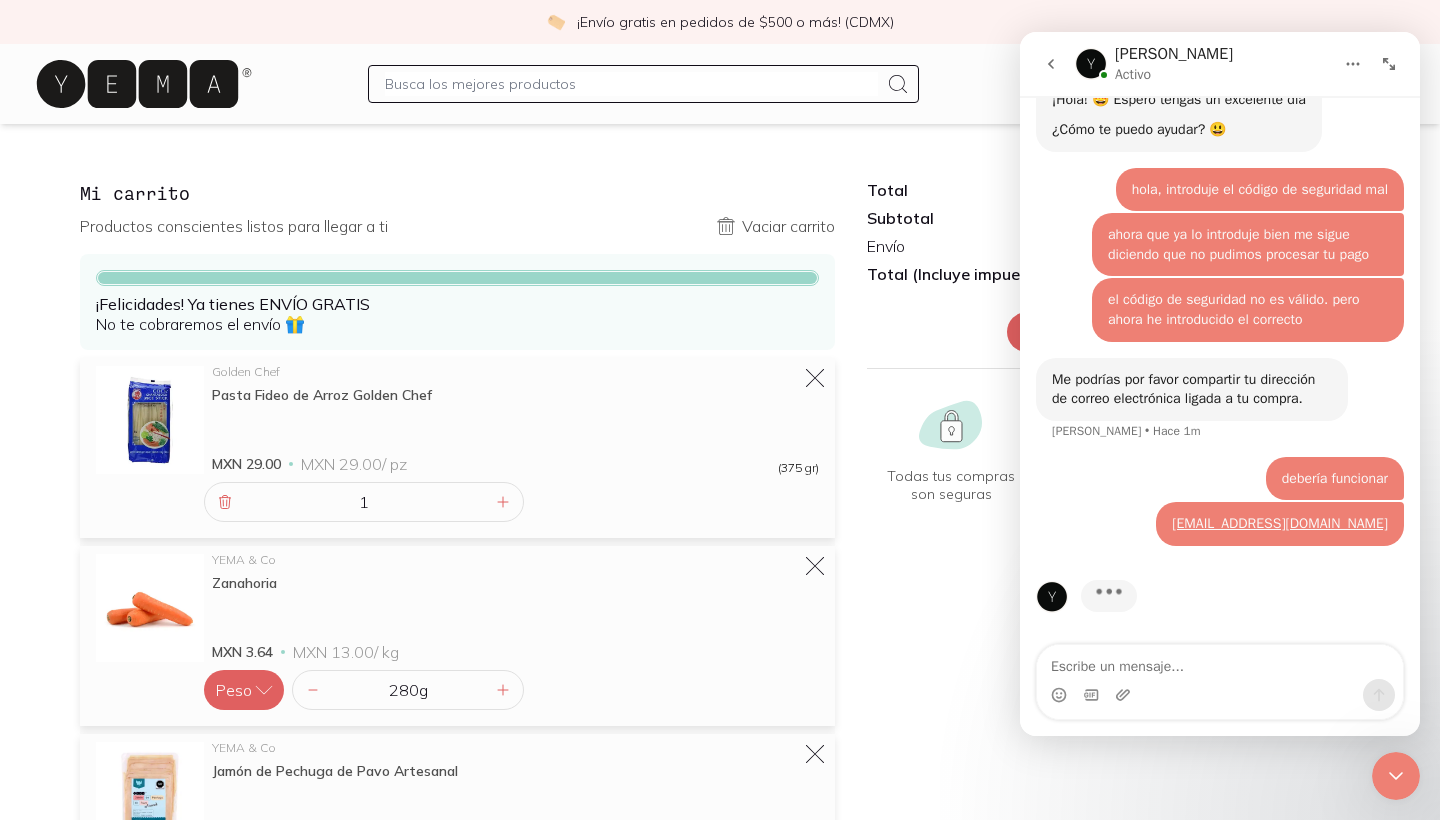 click 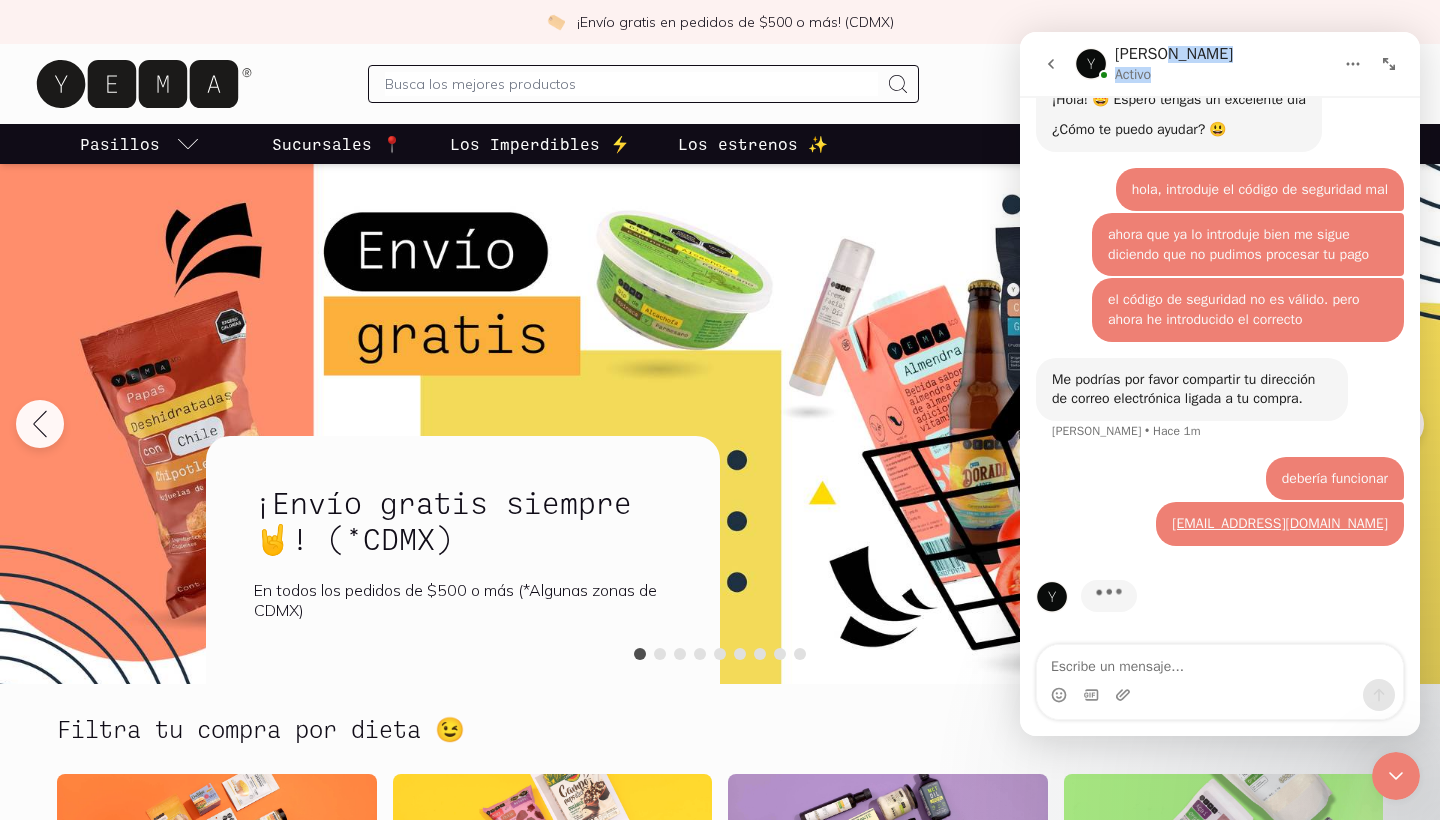 drag, startPoint x: 1259, startPoint y: 59, endPoint x: 975, endPoint y: 153, distance: 299.15213 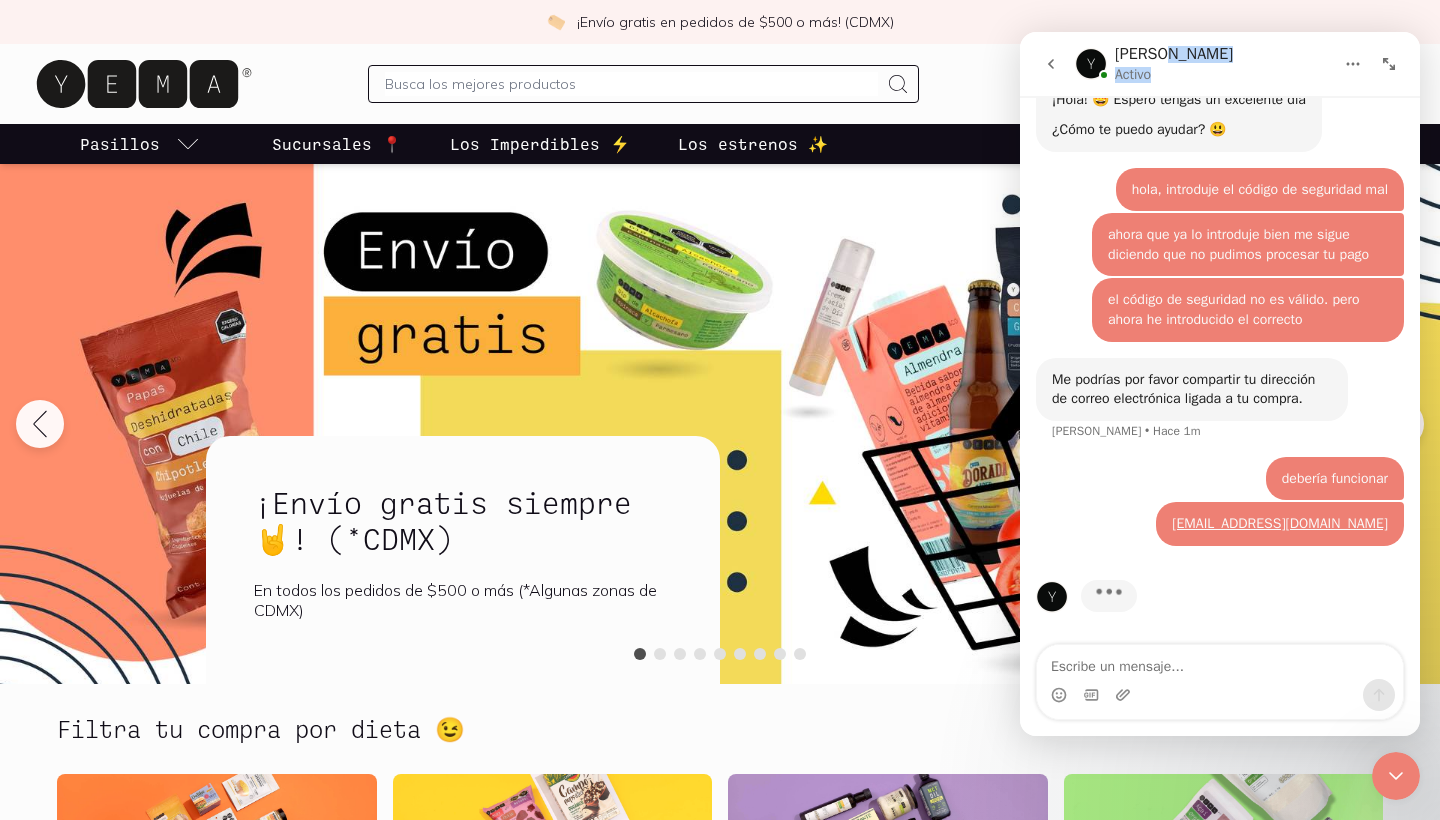 click on "Sandra Activo Pregúntanos lo que se te ocurra, o dinos lo que pienses 🤔🤗😖🥰 hola, introduje mal el cod Monica    •   Hace 3m ¿Cómo podemos ayudarte? Clara Bot    •   Hace 2m Problema compra Monica    •   Hace 2m 🤓 no te preocupes - estoy segura de que encontraremos una solución. ¿Alguna de estas opciones describe el problema? Clara Bot    •   Hace 2m Mis pagos están siendo rechazados Monica    •   Hace 2m No te preocupes - ahora mismo contactaremos al equipo de pagos para que revisen el problema. Solo necesitamos que nos digas qué dirección de correo electrónico estás usando para realizar el pago: Clara Bot    •   Hace 2m Correo electrónico msanchezlago@gmail.com Muchas gracias 😊  Ahora sí, déjame llamar a Sandra, Sofía, Karla o Ale para que nos ayuden a resolver este problema. Suelen tardar 5 minutos en responder. Clara Bot    •   Hace 2m ¡Hola! 🤩 Espero tengas un excelente día   ¿Cómo te puedo ayudar? 😃 Sandra    •   Hace 2m Monica" 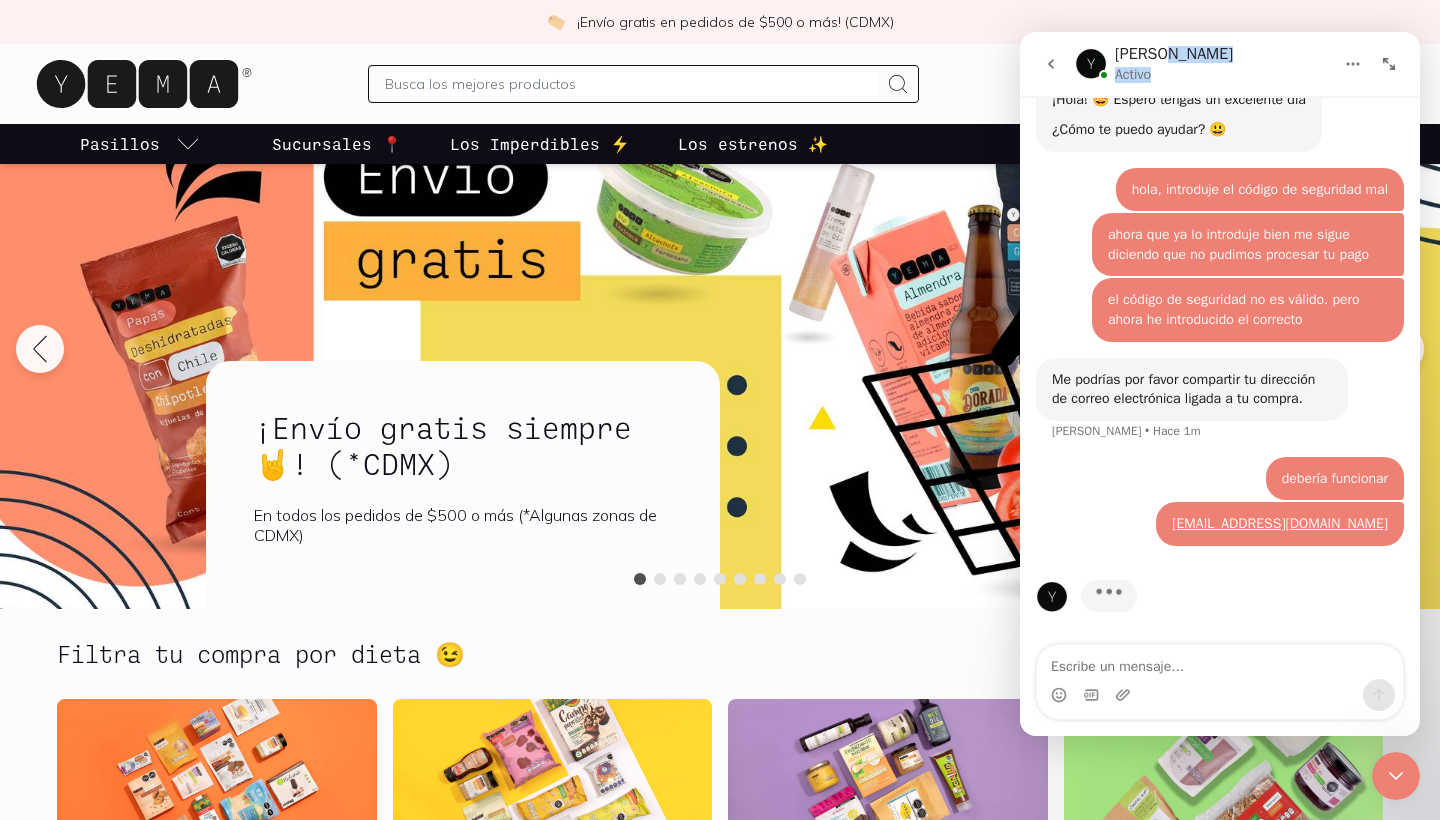 scroll, scrollTop: 0, scrollLeft: 0, axis: both 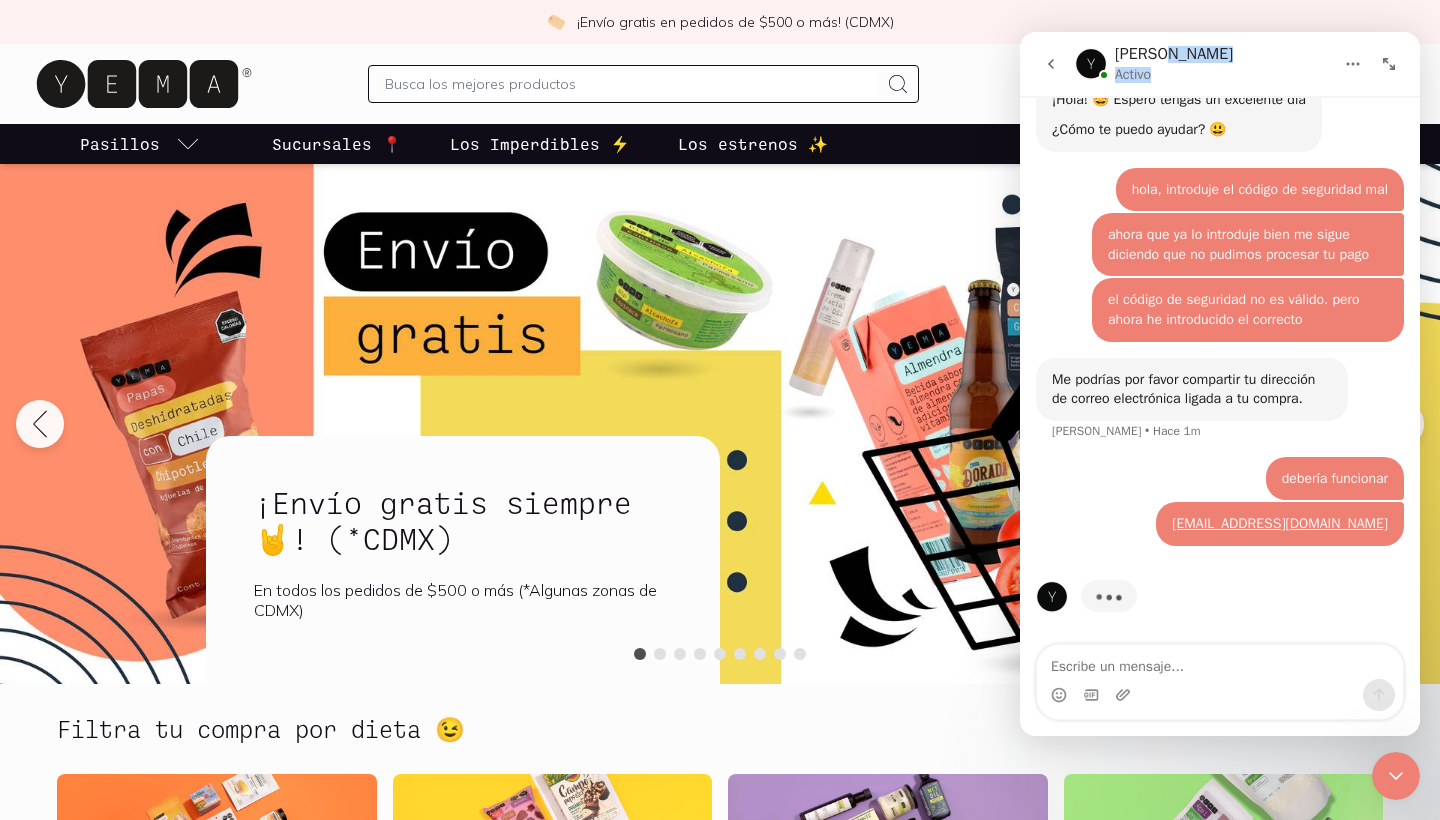 click 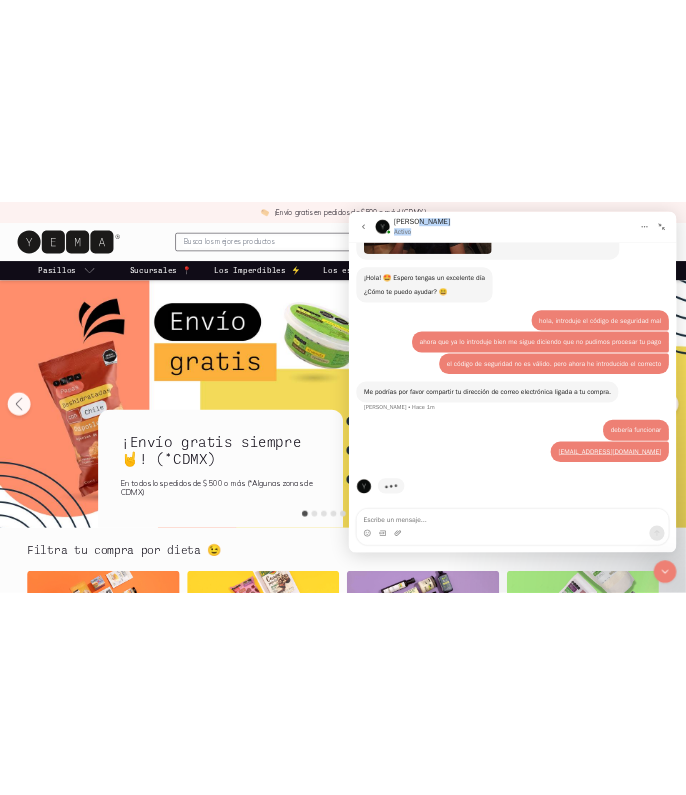 scroll, scrollTop: 837, scrollLeft: 0, axis: vertical 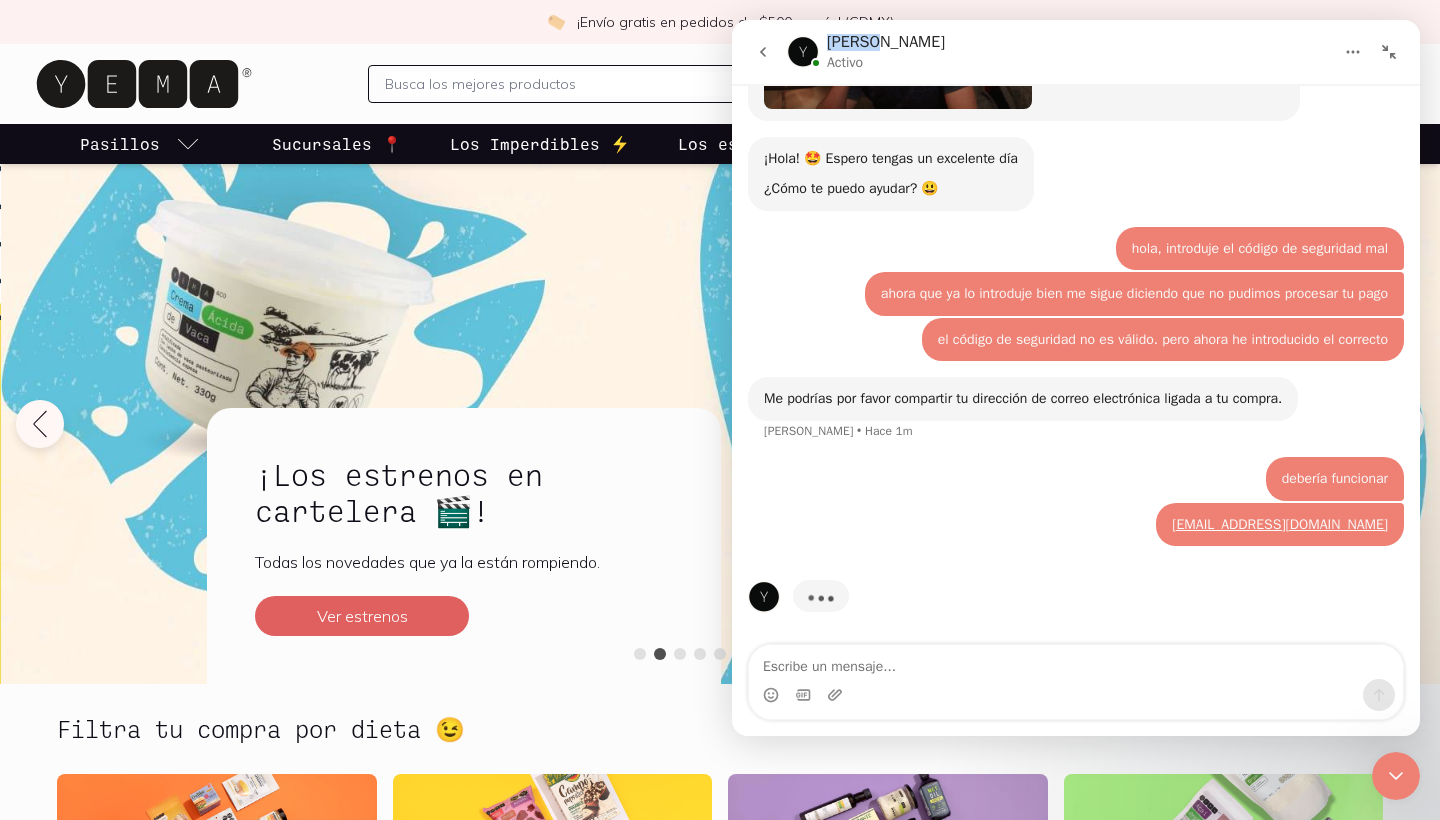 drag, startPoint x: 1309, startPoint y: 31, endPoint x: 1123, endPoint y: 52, distance: 187.18173 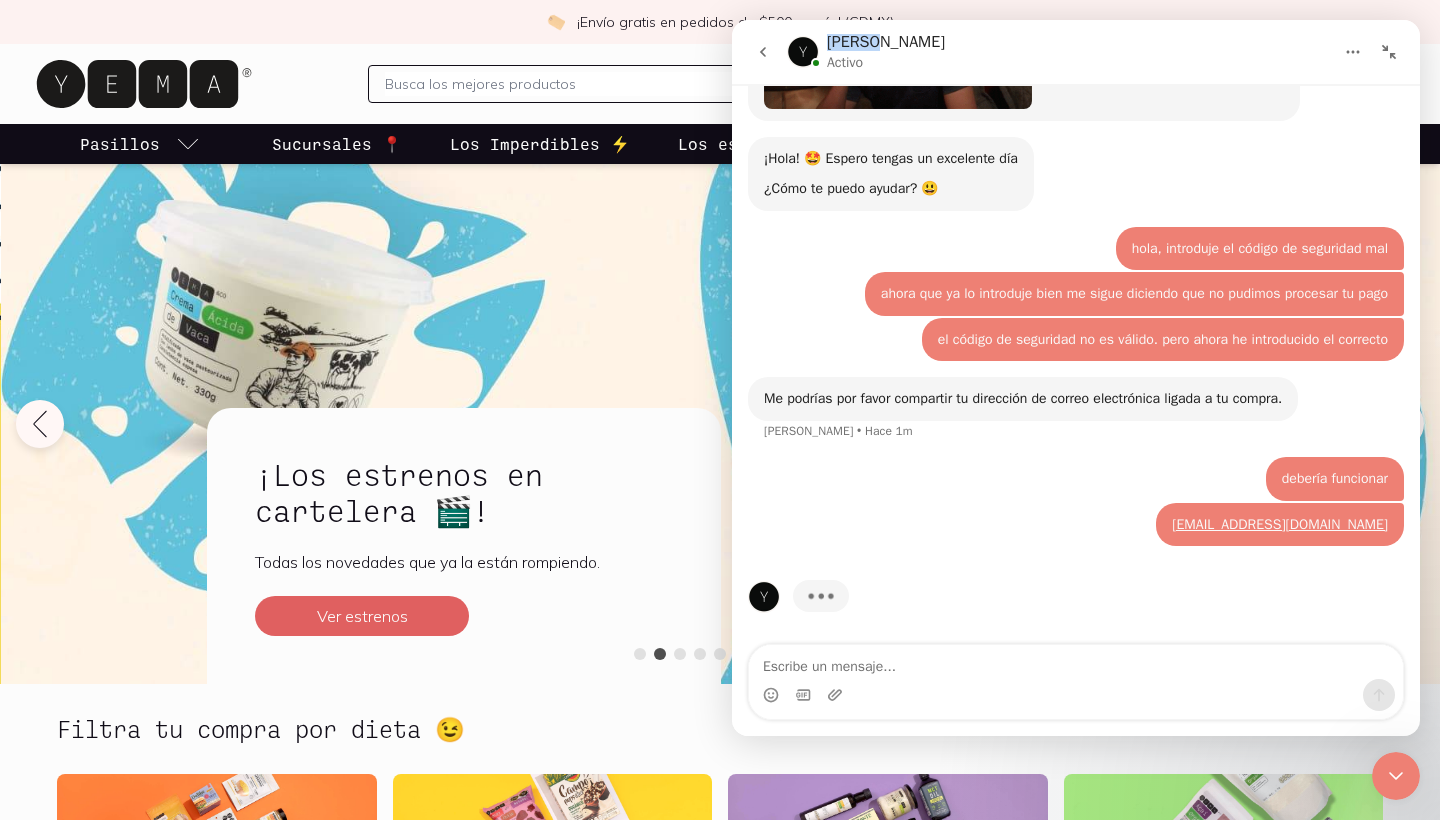 click on "Sandra Activo" at bounding box center (1076, 52) 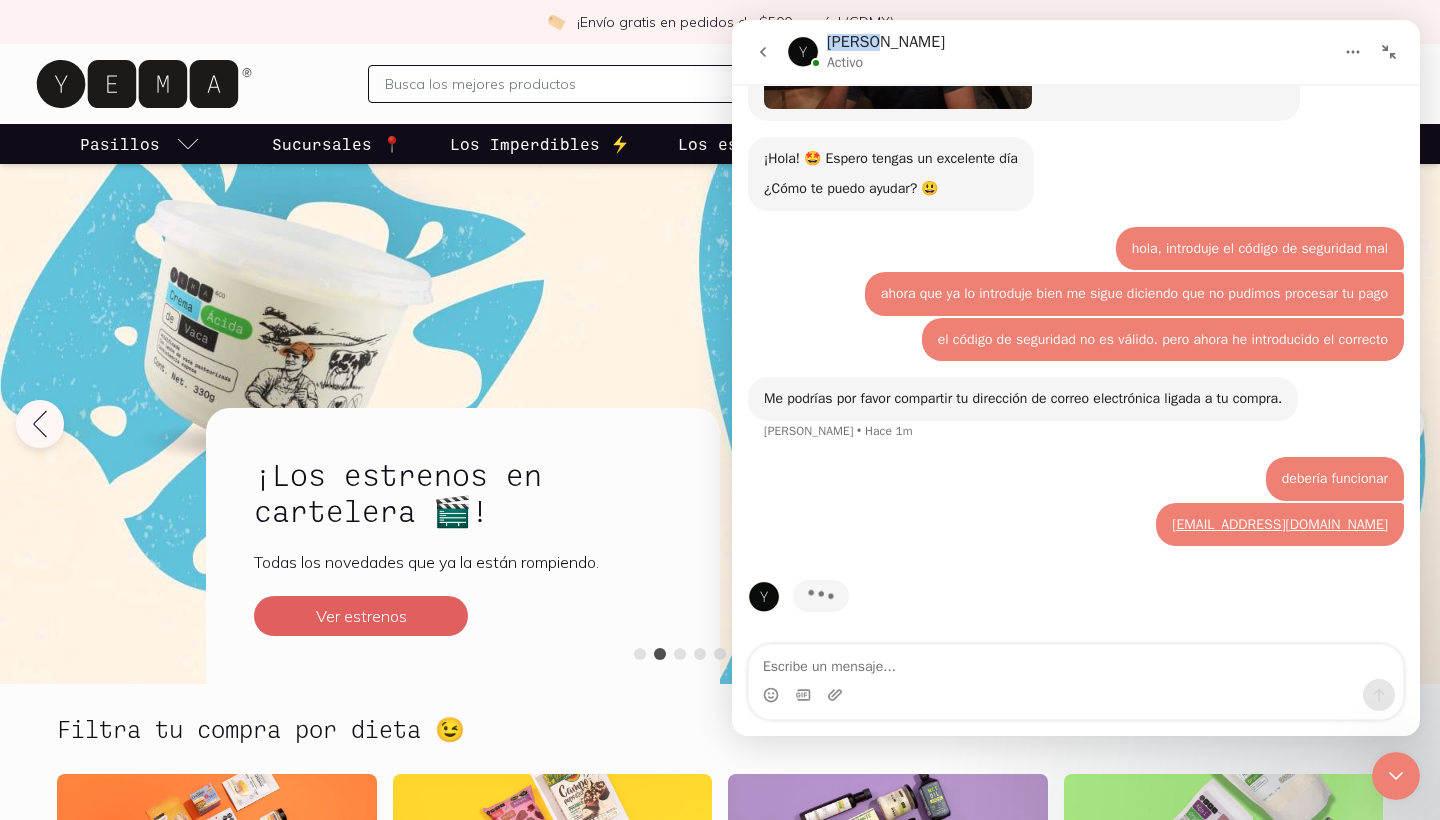 click on "Pasillos Sucursales 📍 Los Imperdibles ⚡️ Los estrenos ✨" at bounding box center (720, 144) 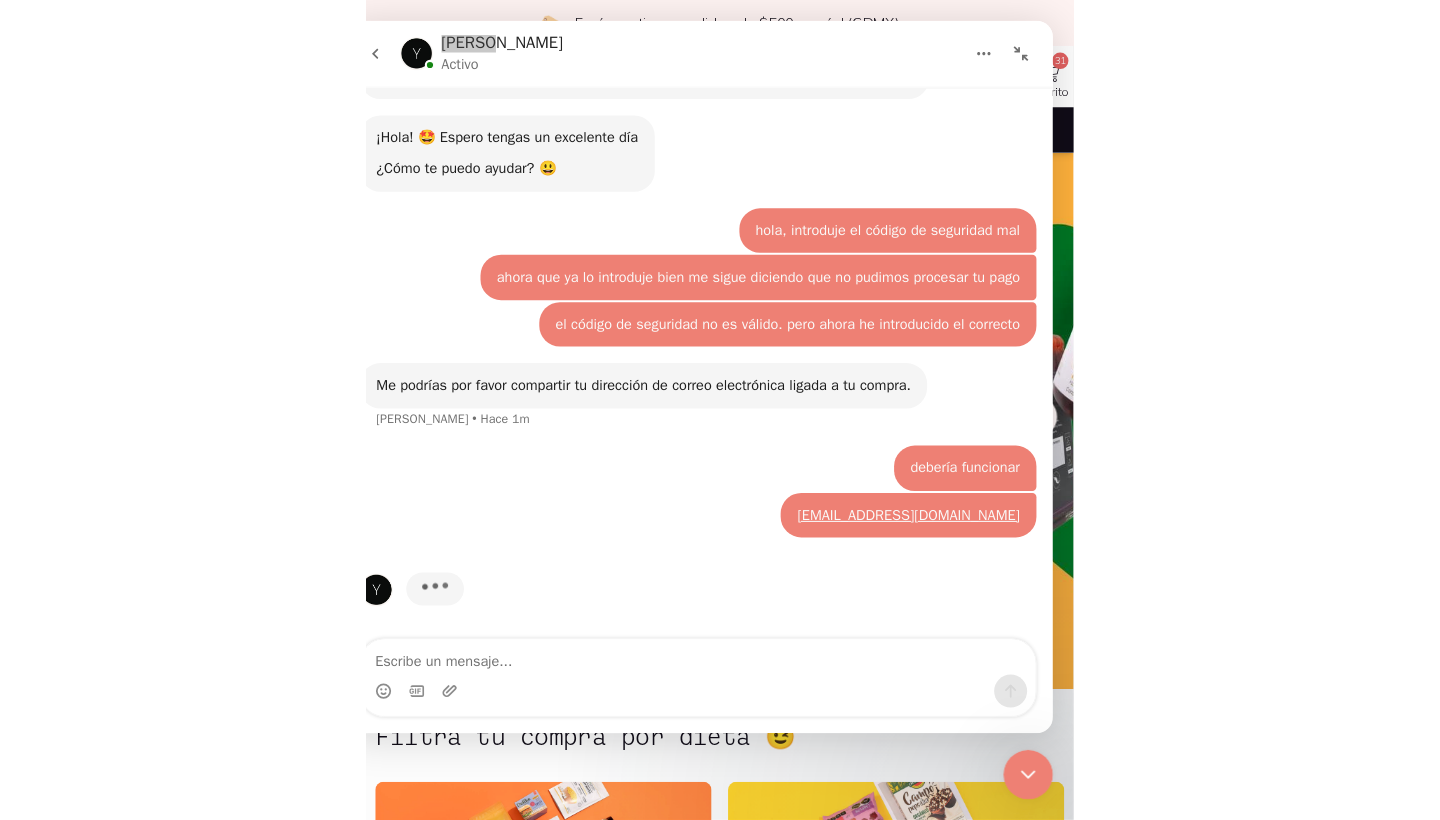 scroll, scrollTop: 862, scrollLeft: 0, axis: vertical 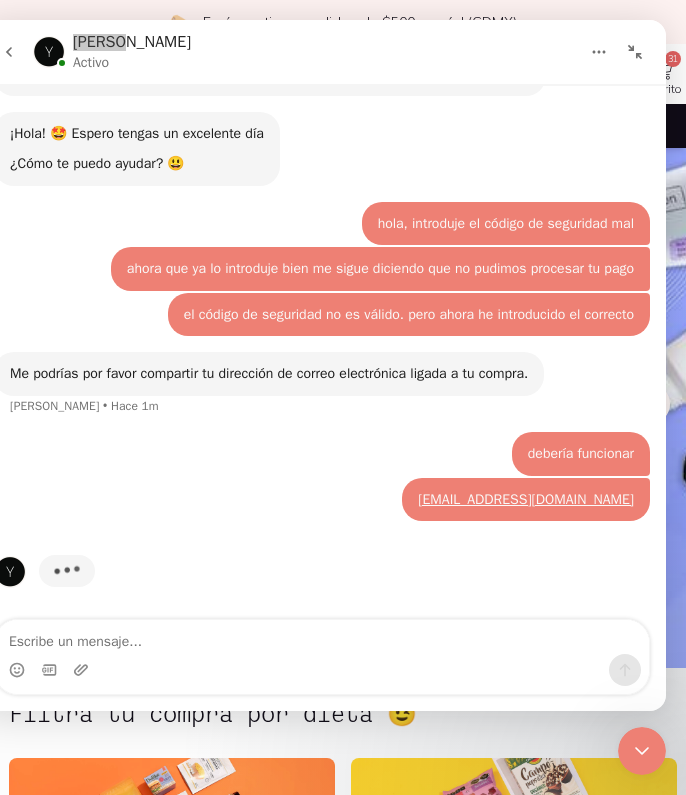 click on "31" at bounding box center (673, 59) 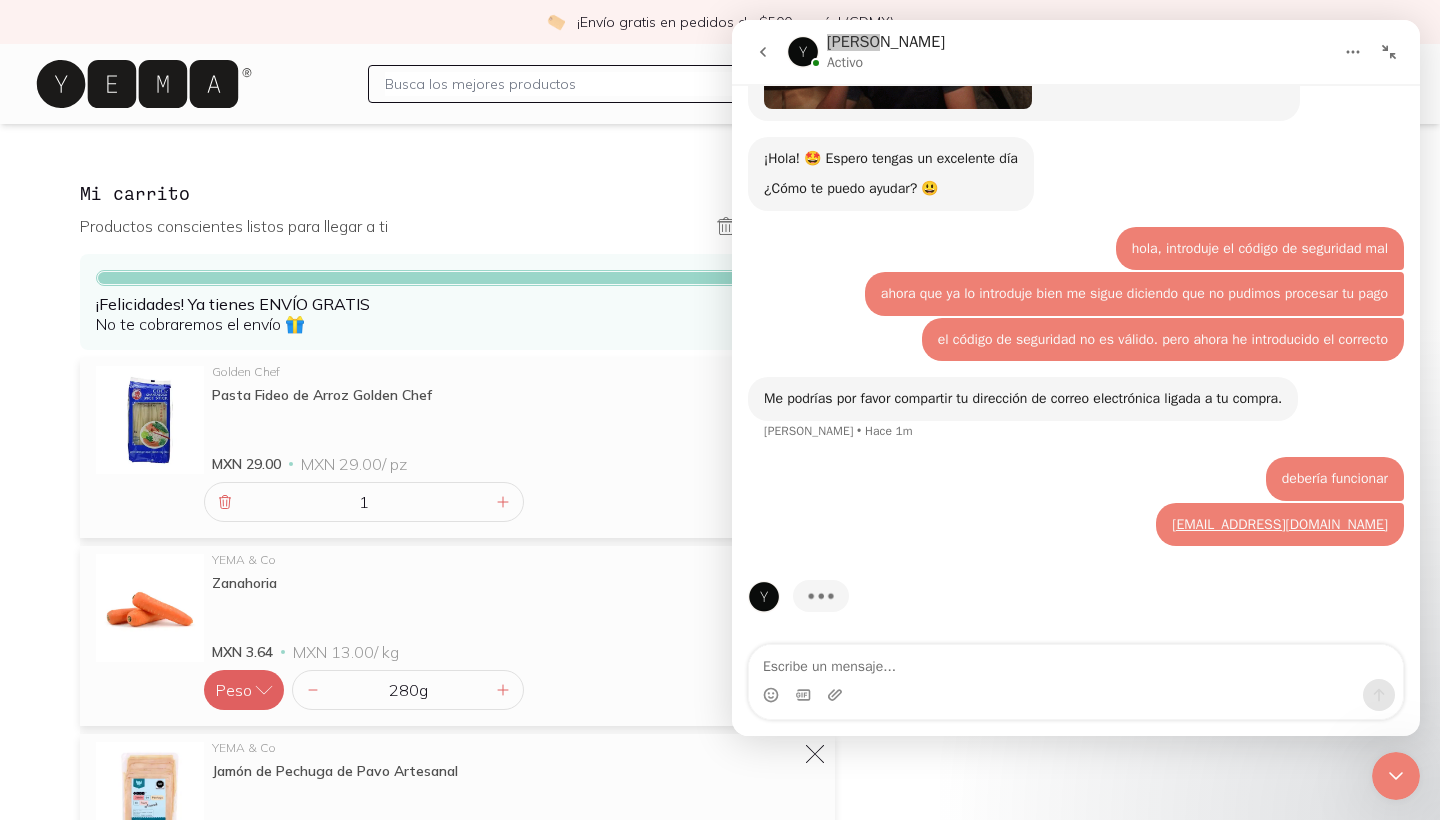scroll, scrollTop: 837, scrollLeft: 0, axis: vertical 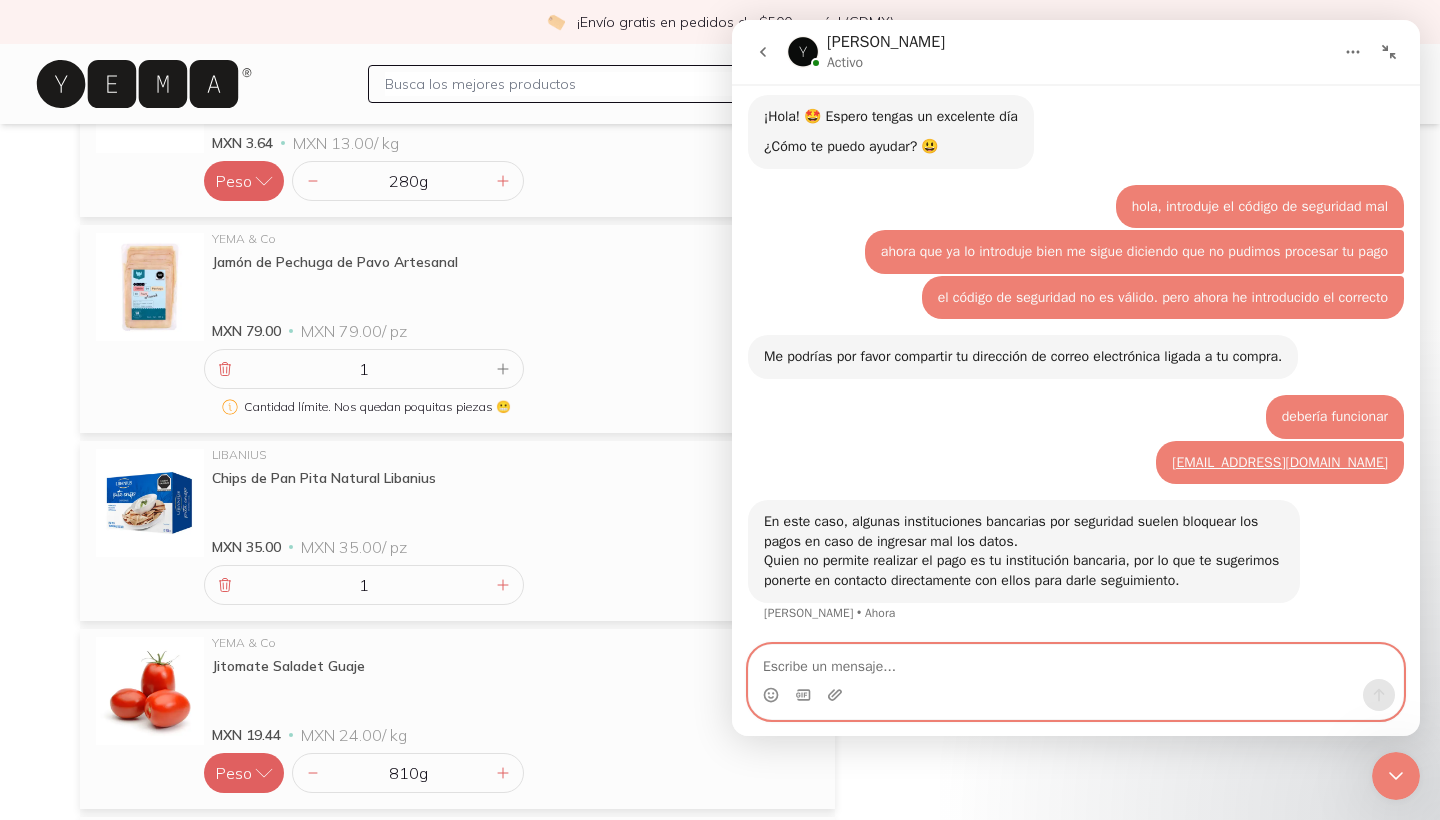 click at bounding box center [1076, 662] 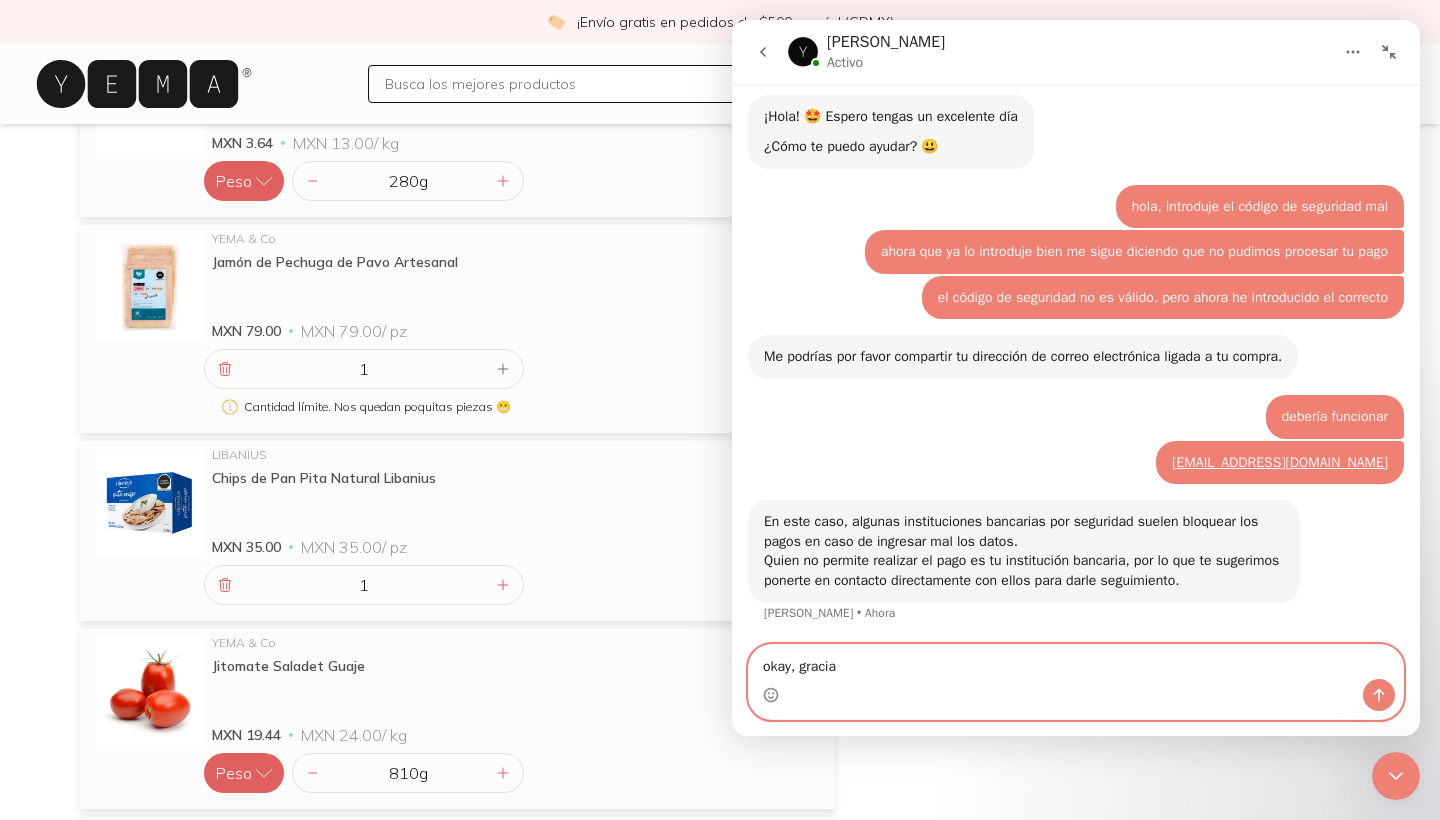 type on "okay, gracias" 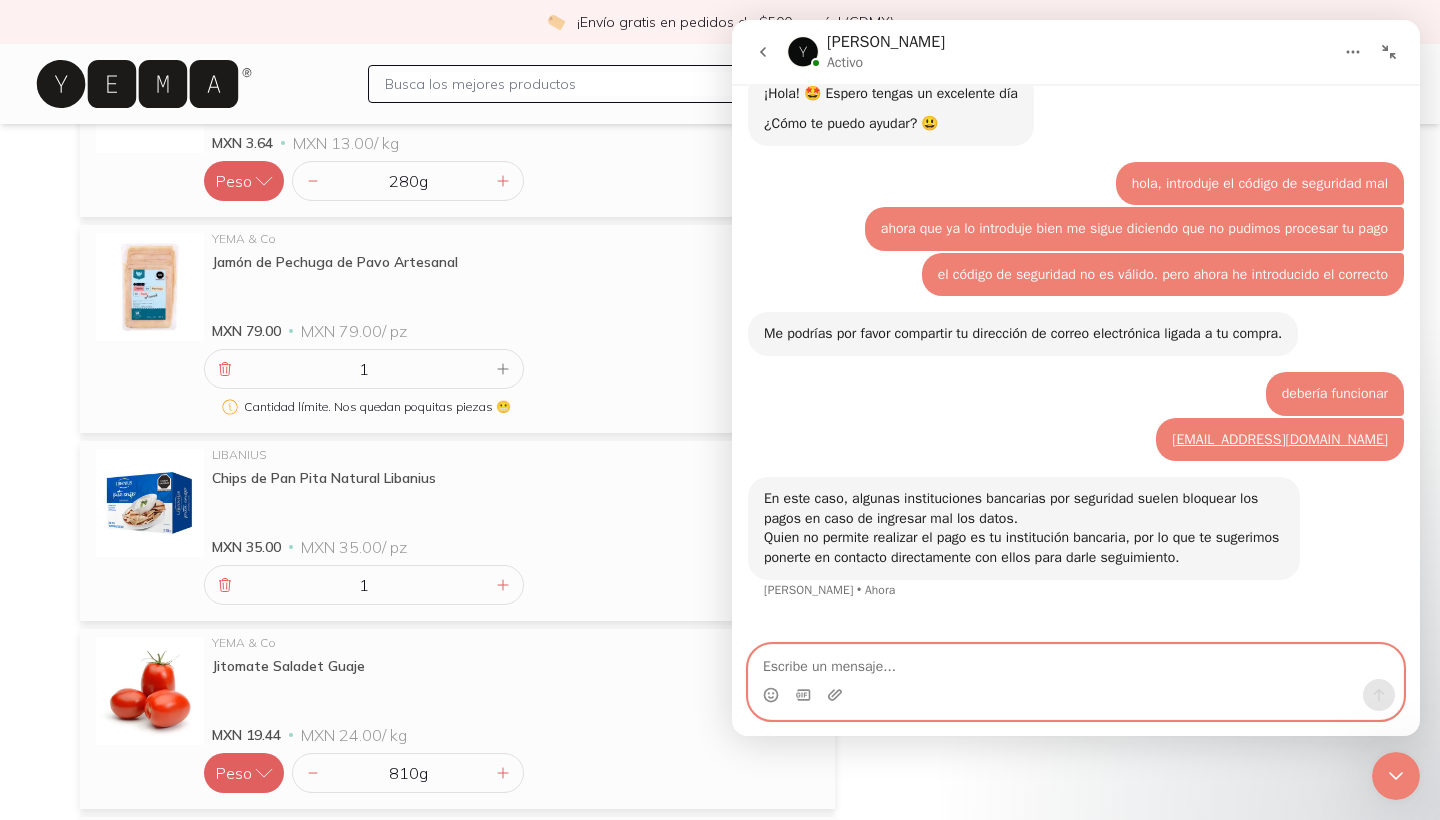 scroll, scrollTop: 355, scrollLeft: 0, axis: vertical 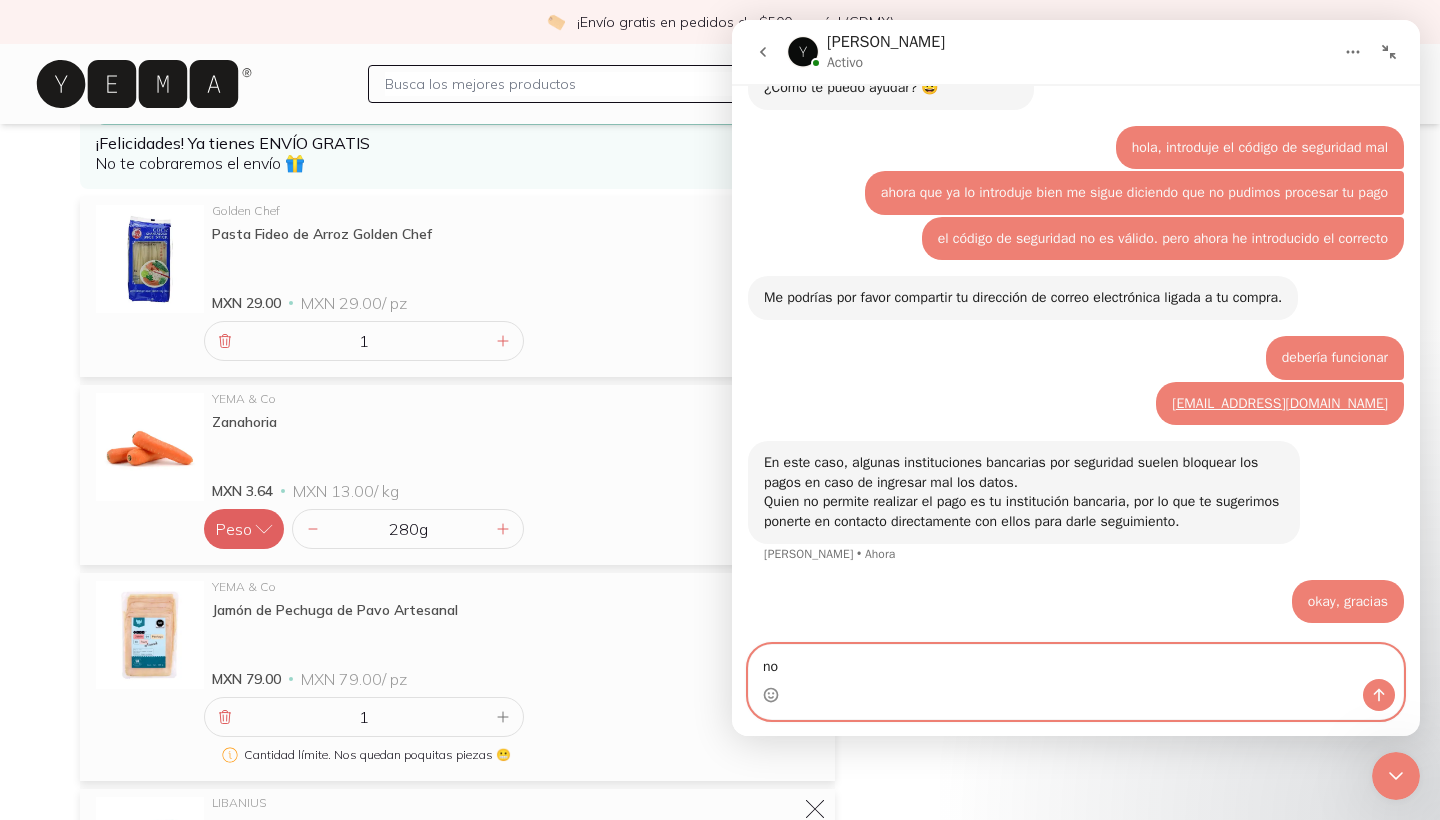 type on "n" 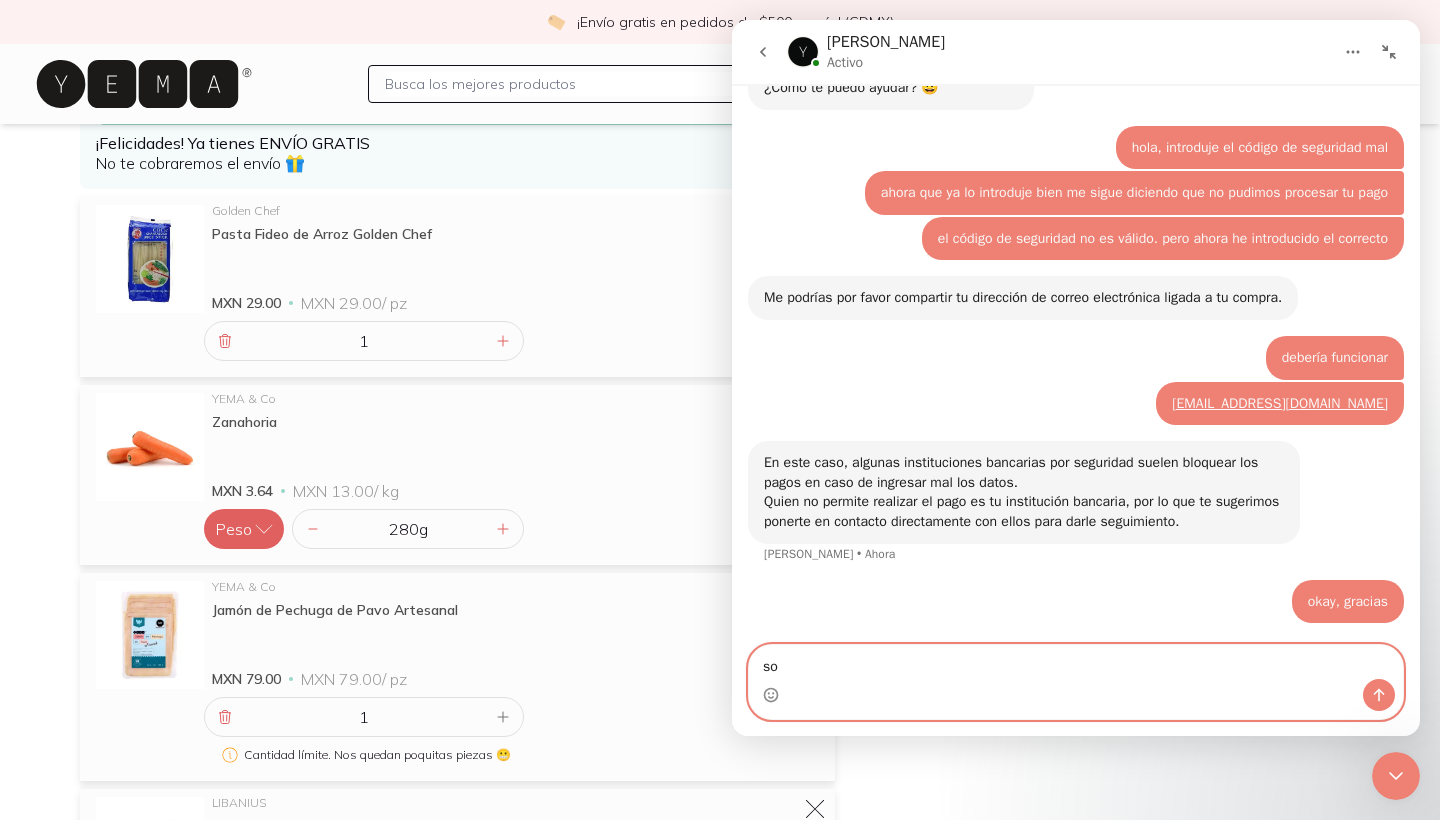 type on "s" 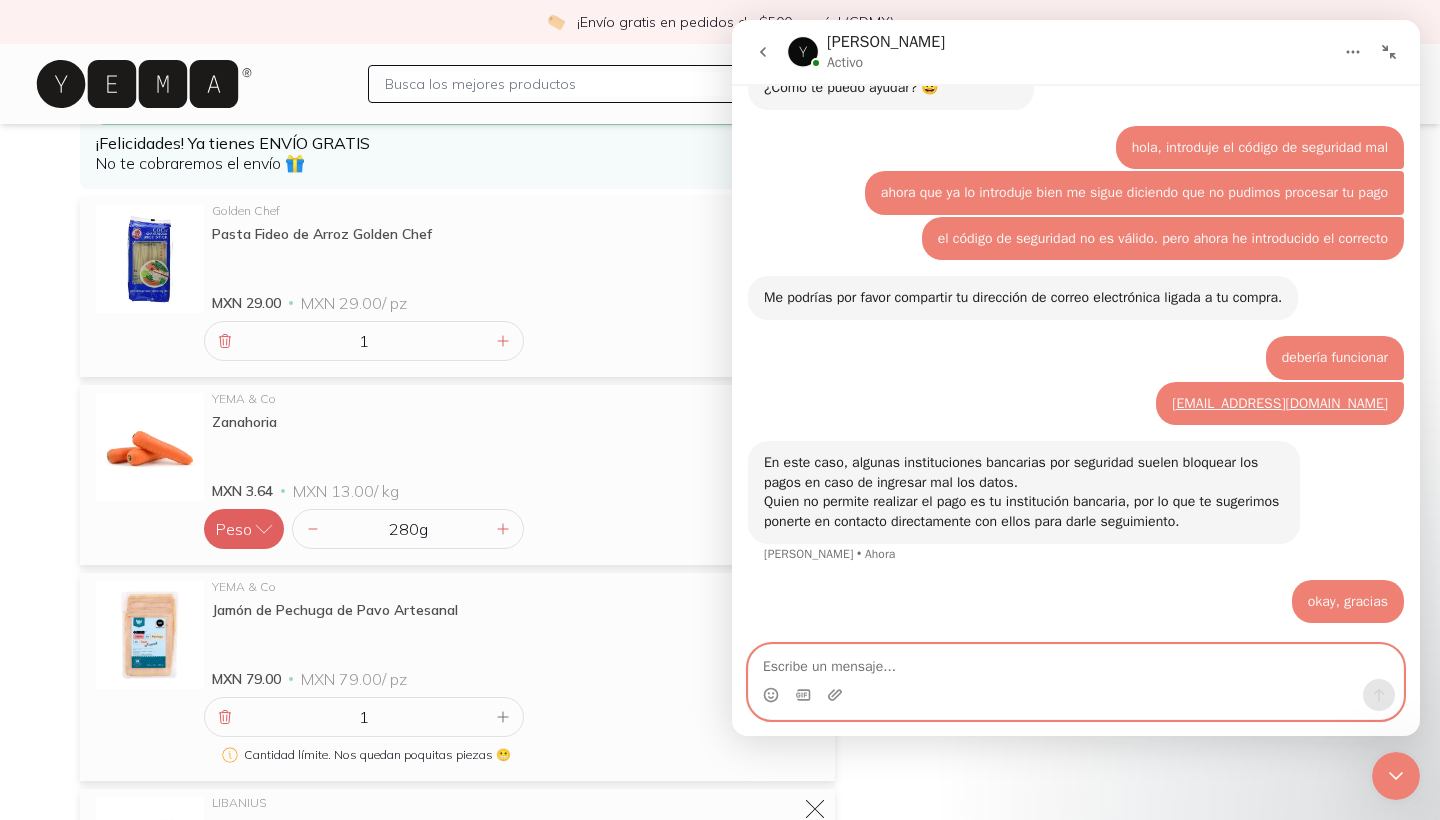 scroll, scrollTop: 15, scrollLeft: 0, axis: vertical 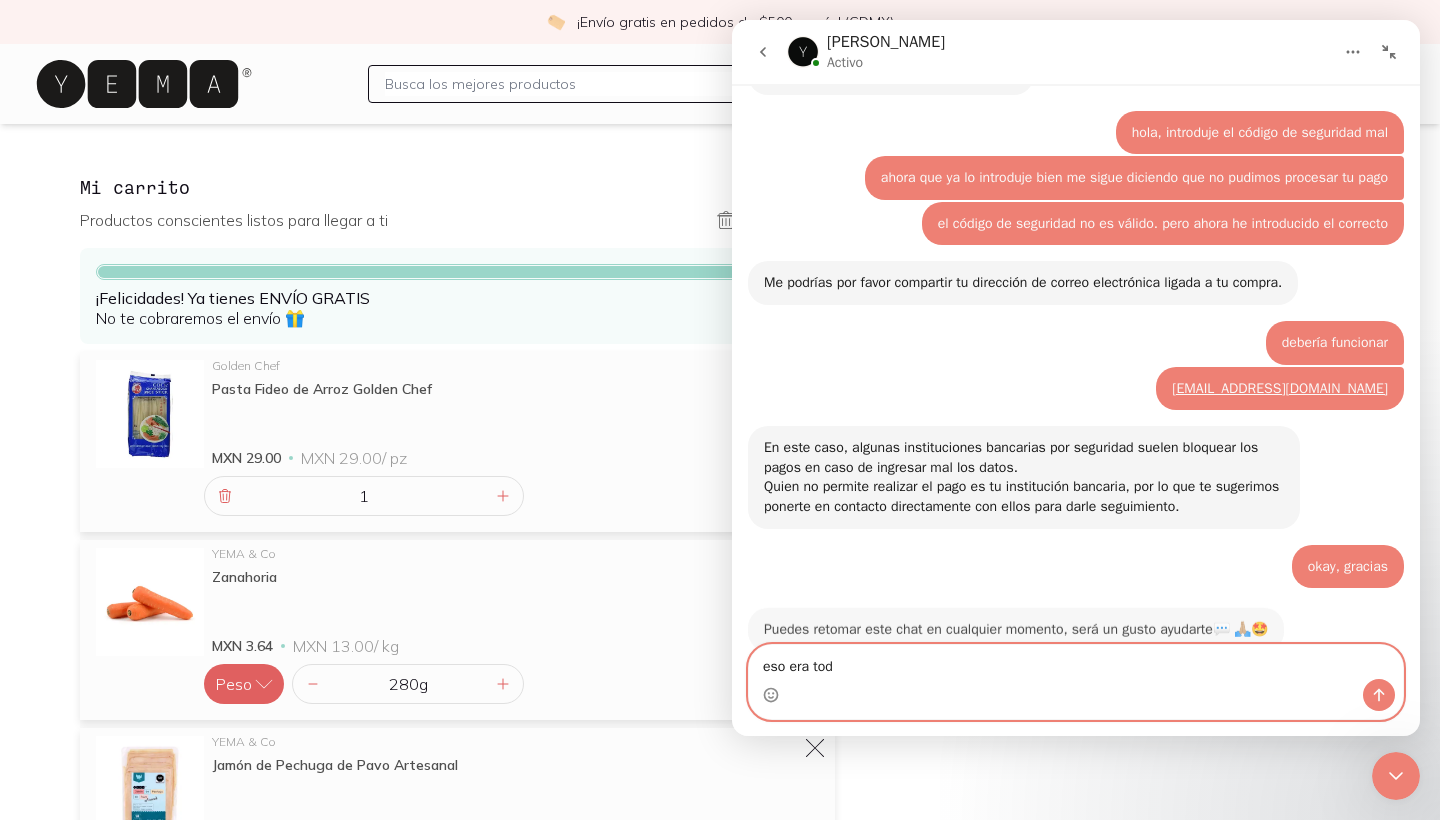 type on "eso era todo" 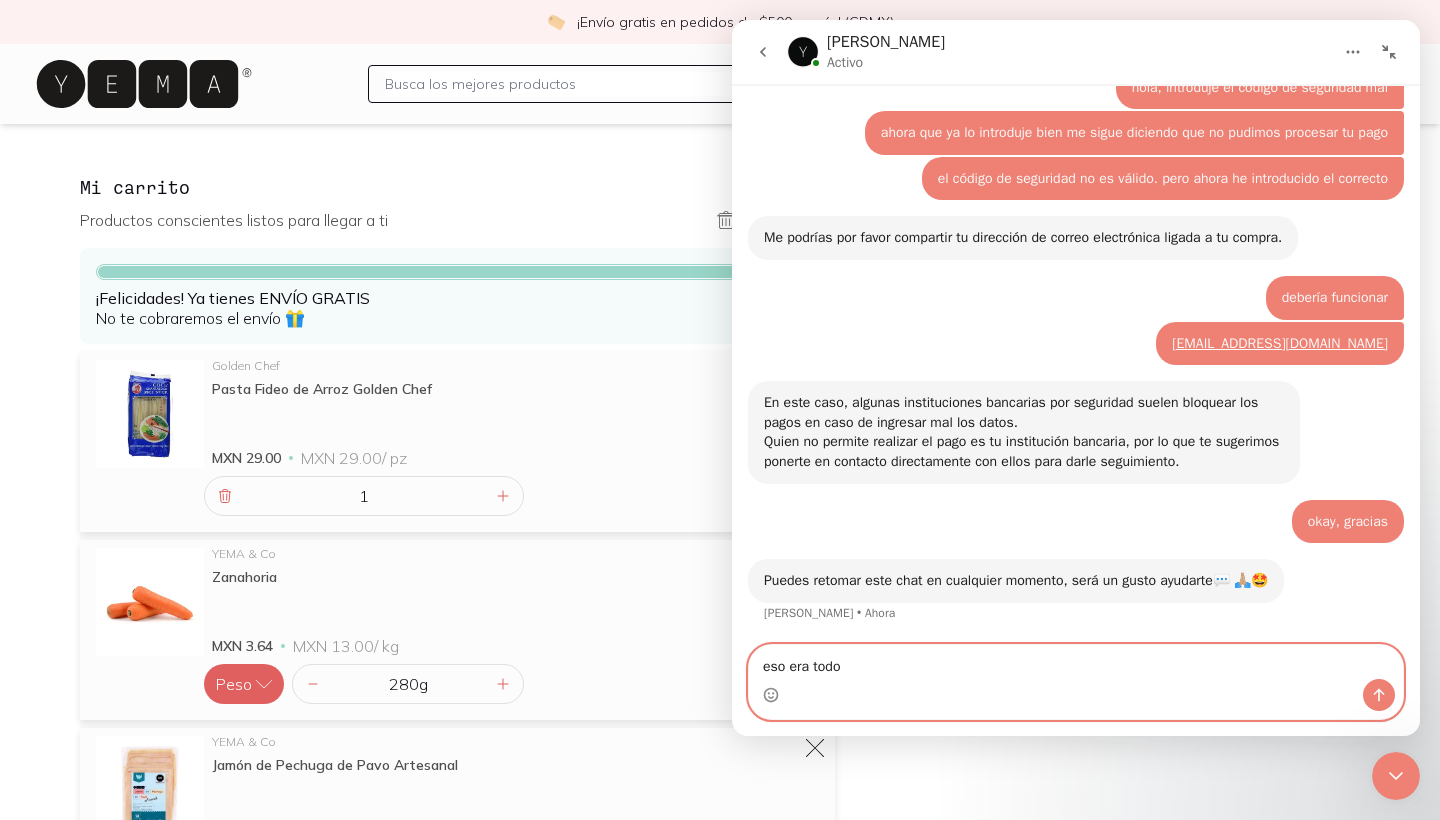 type 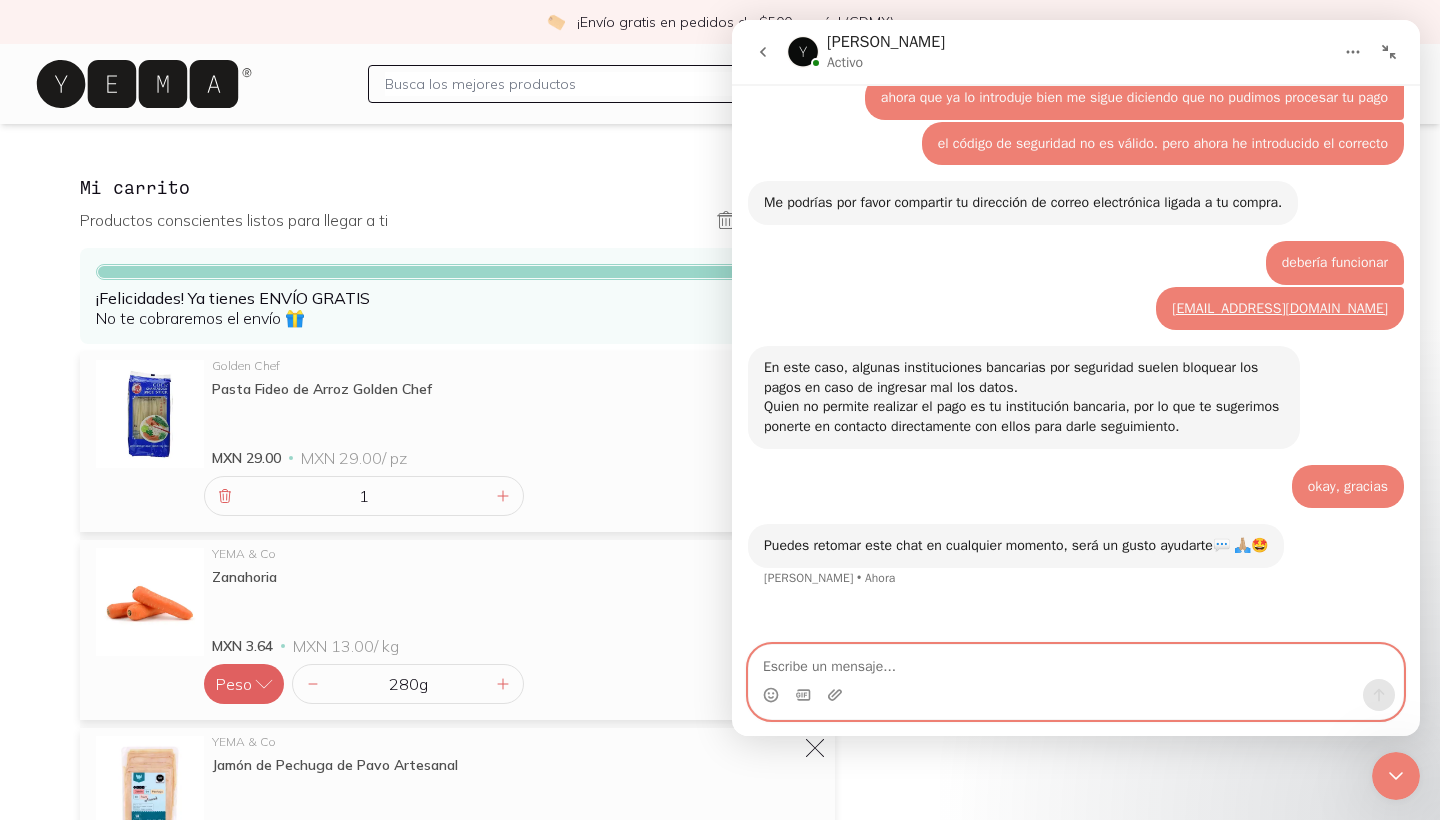 scroll, scrollTop: 1005, scrollLeft: 0, axis: vertical 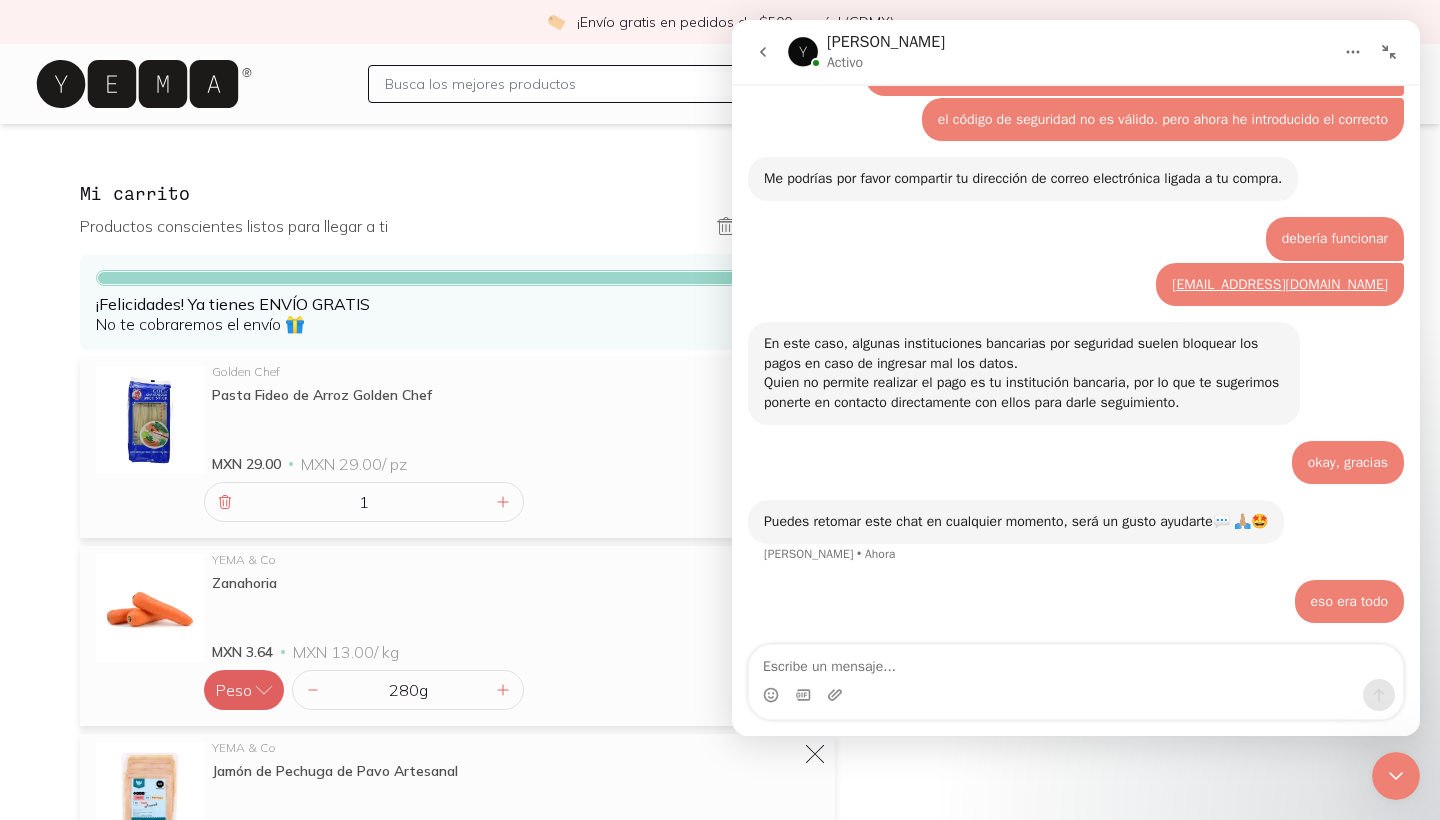 click 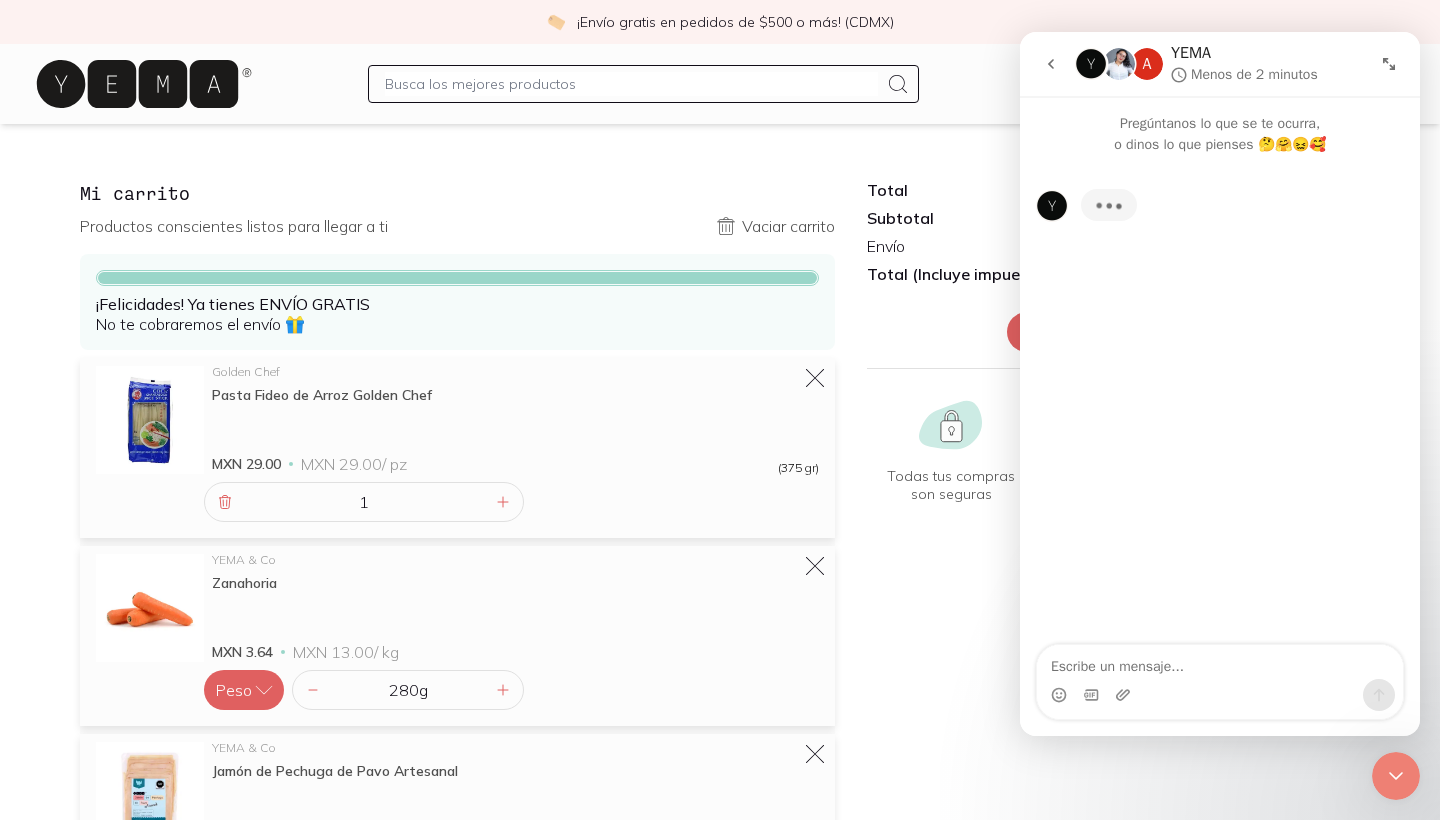 scroll, scrollTop: 0, scrollLeft: 0, axis: both 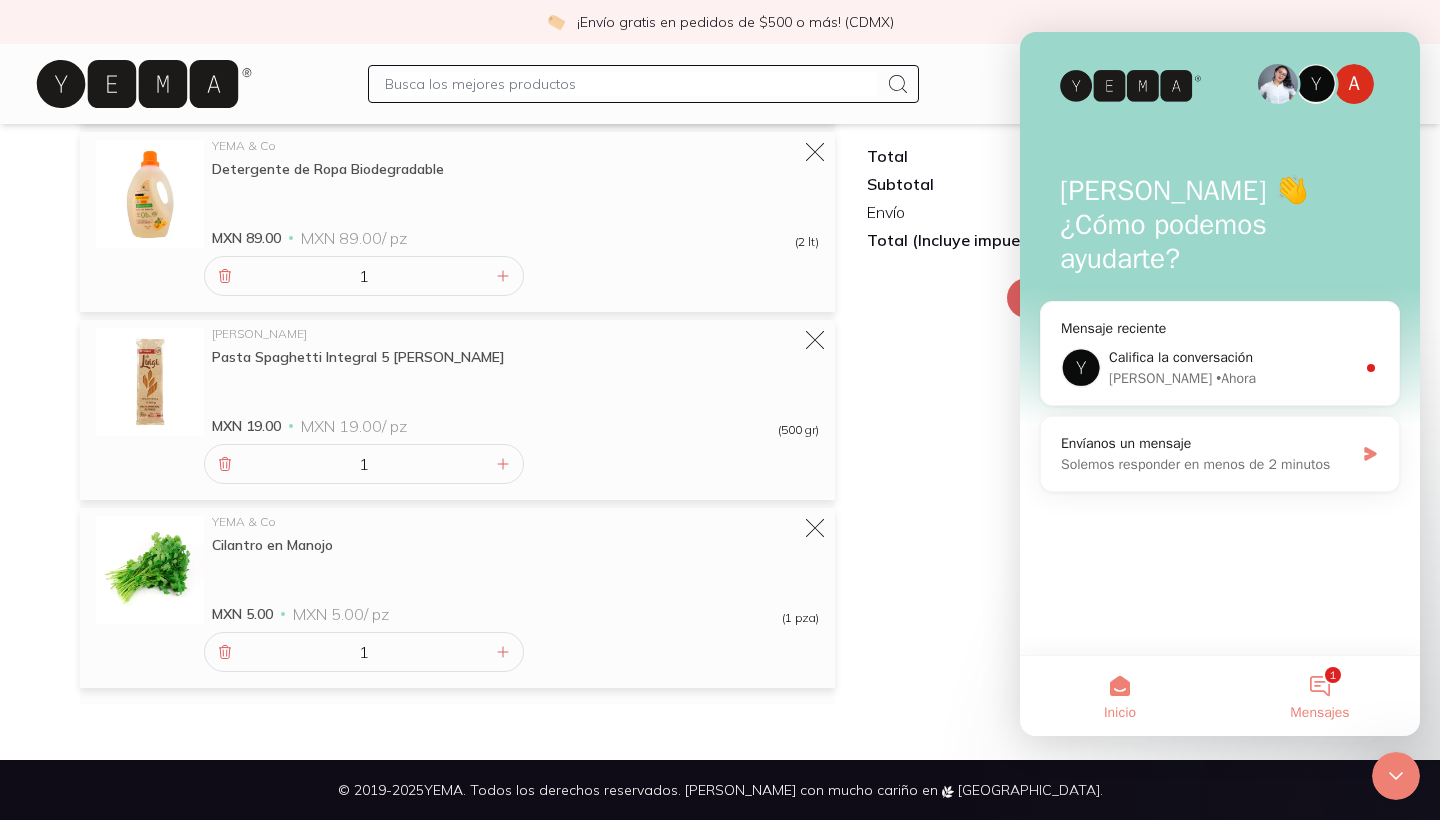 drag, startPoint x: 1322, startPoint y: 699, endPoint x: 1367, endPoint y: 689, distance: 46.09772 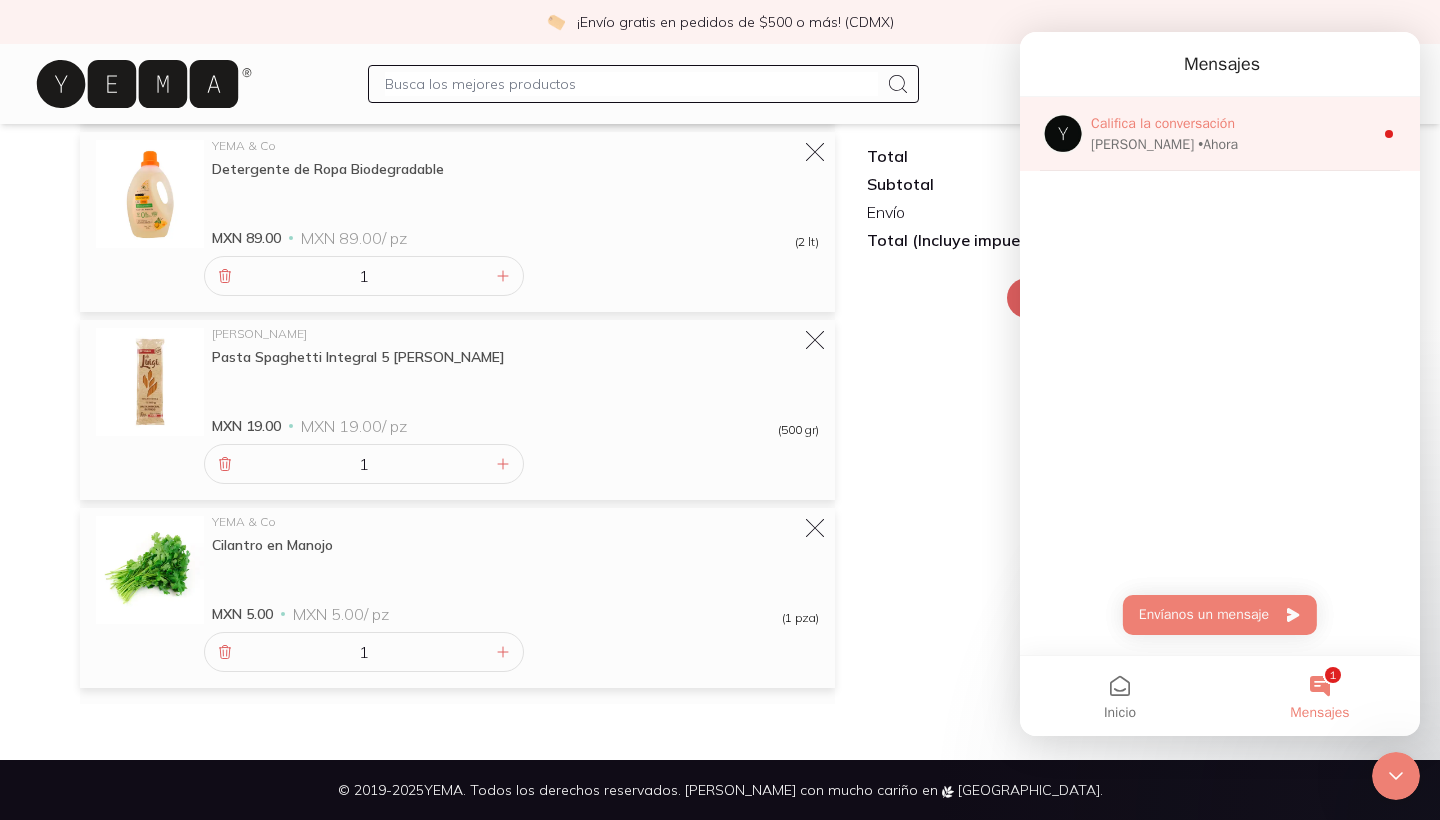 scroll, scrollTop: 4982, scrollLeft: 0, axis: vertical 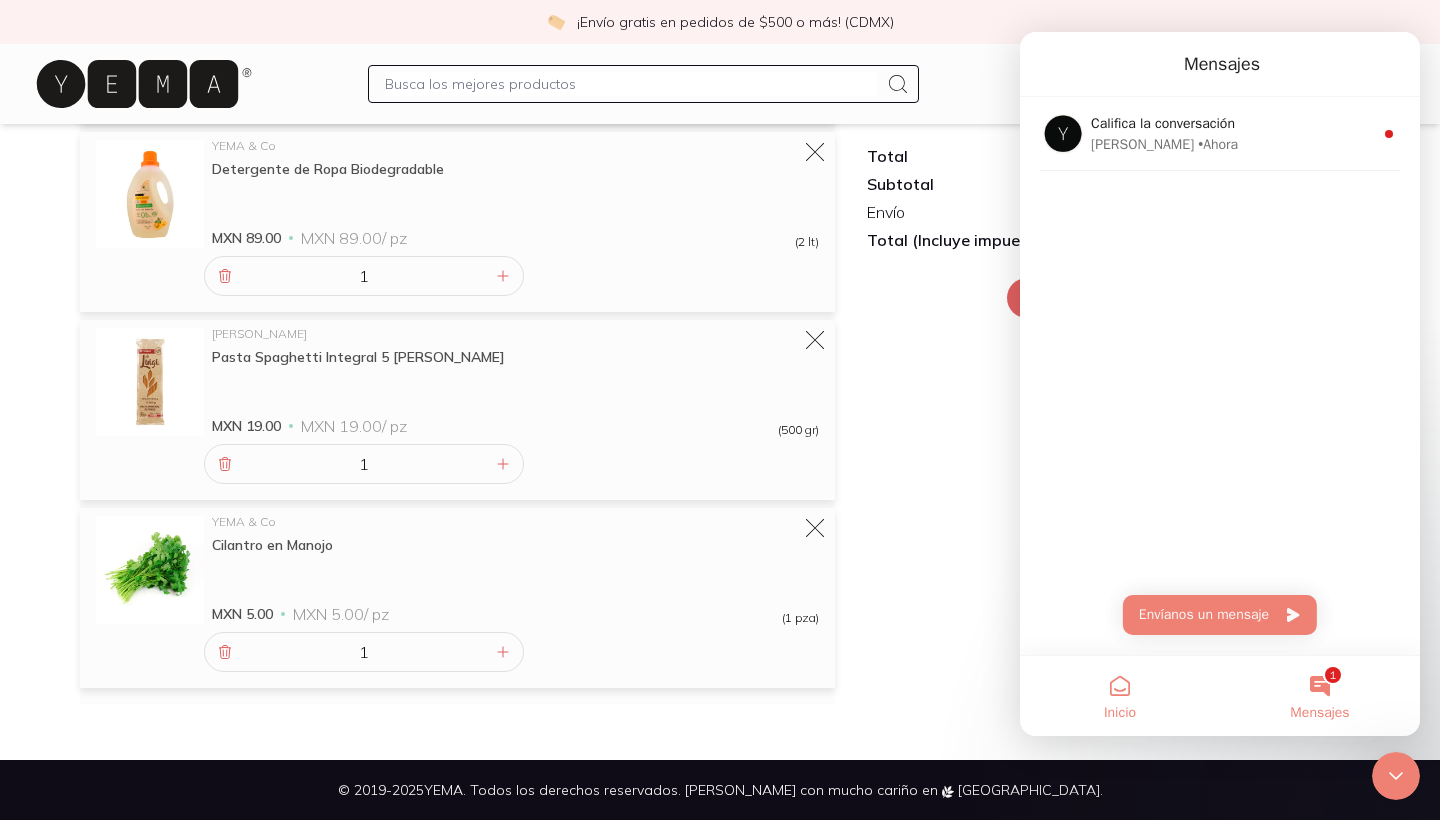 click on "Inicio" at bounding box center [1120, 696] 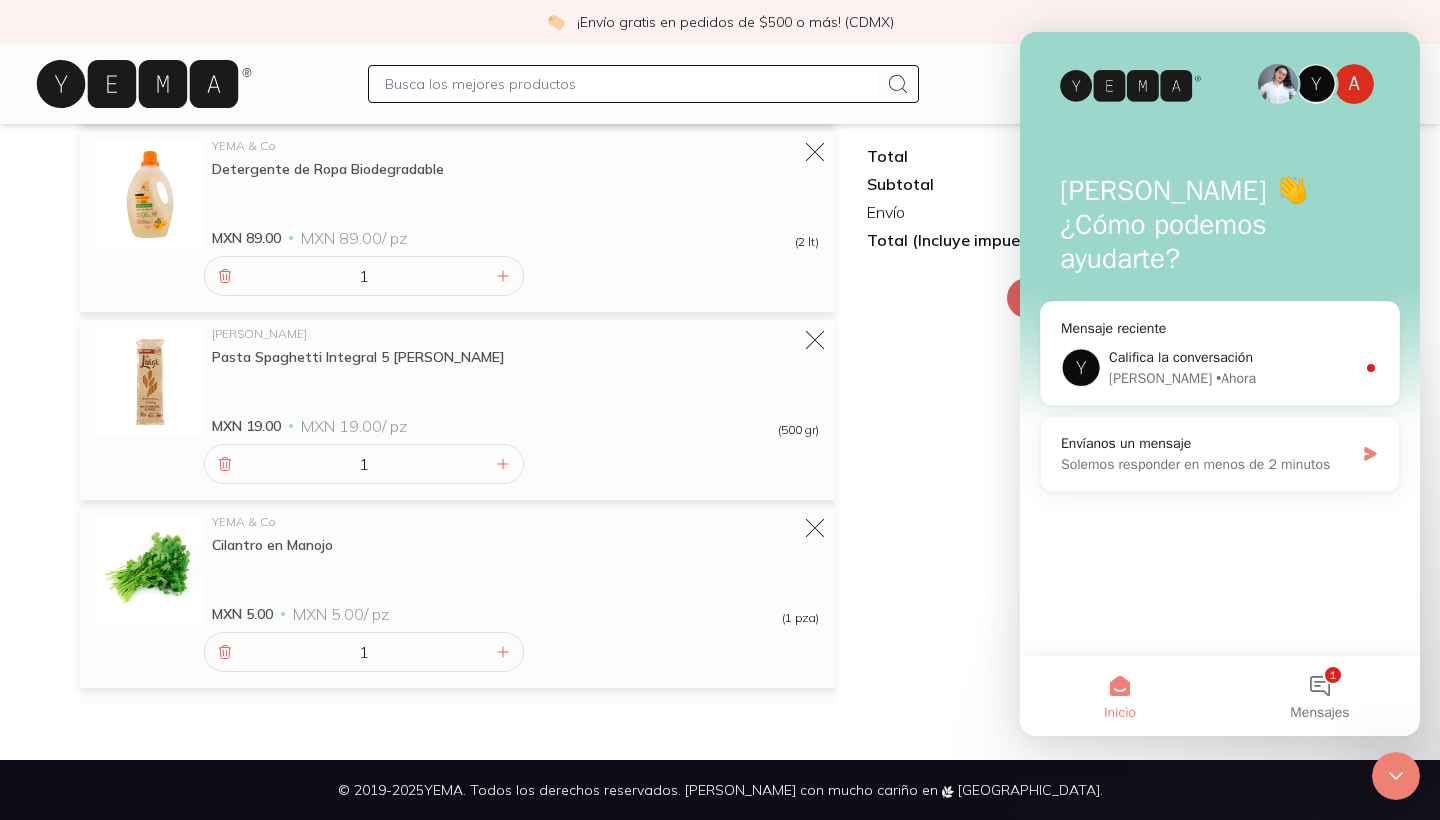 click at bounding box center (1130, 86) 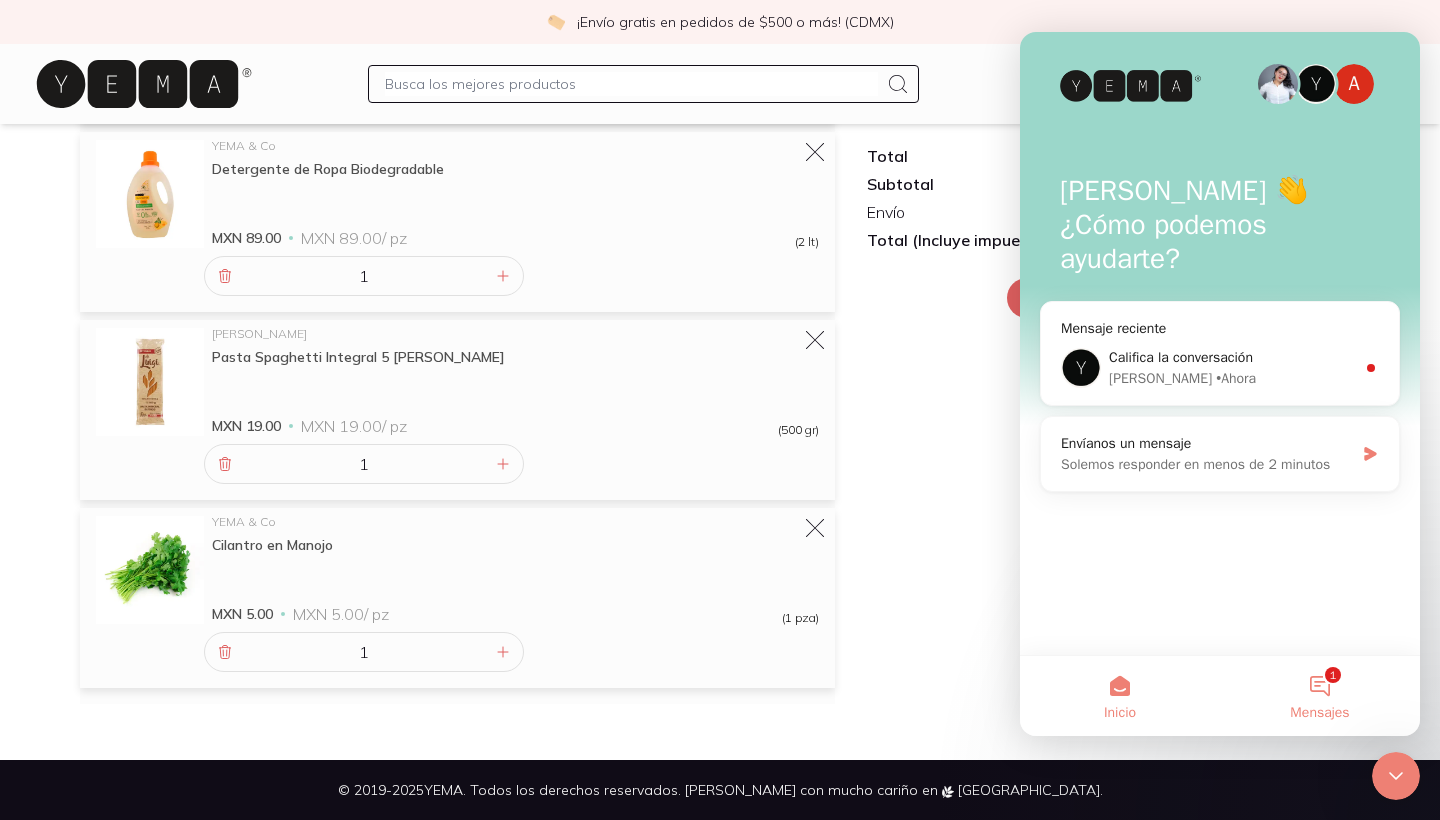 click on "1 Mensajes" at bounding box center [1320, 696] 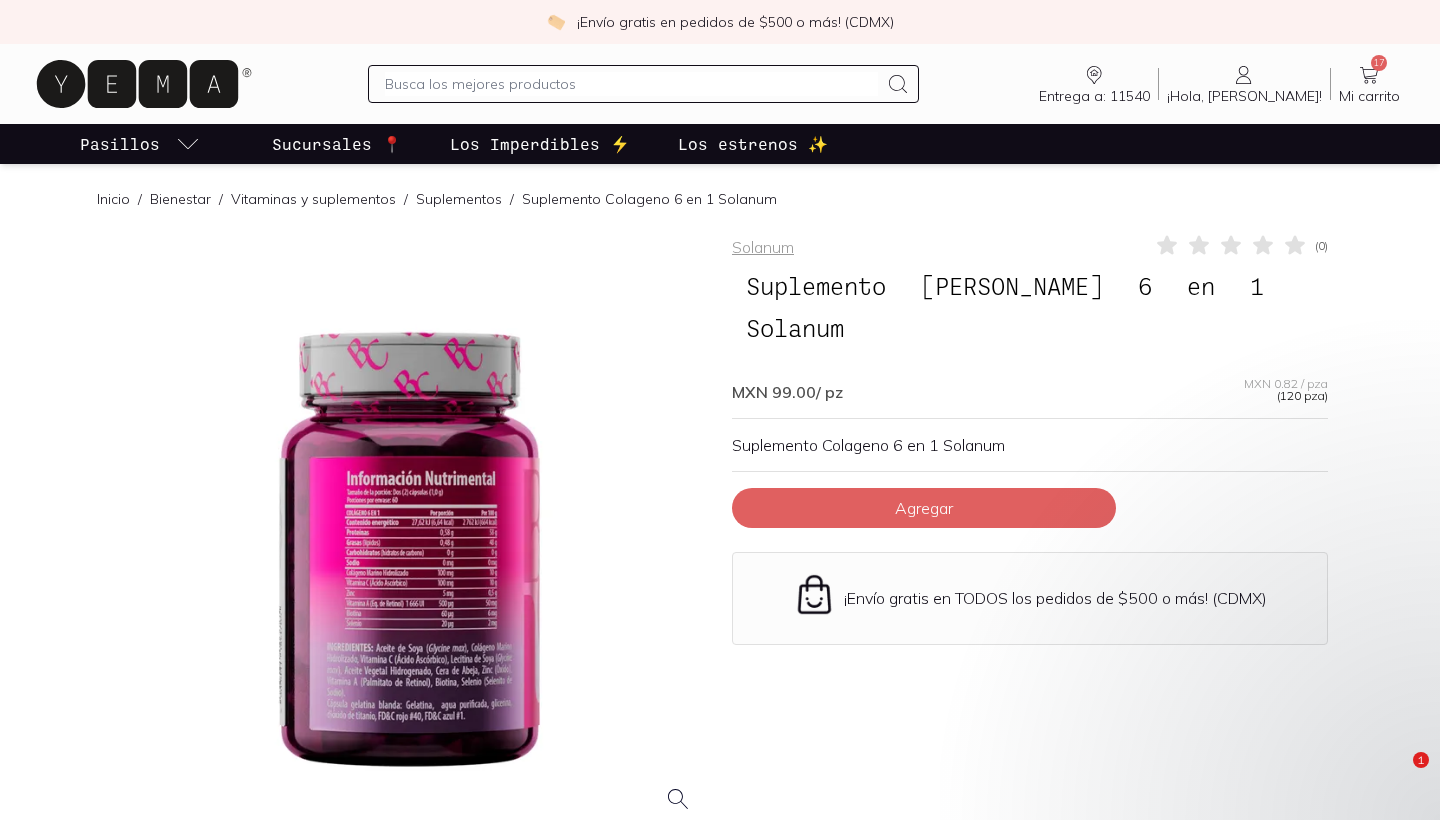 scroll, scrollTop: 103, scrollLeft: 0, axis: vertical 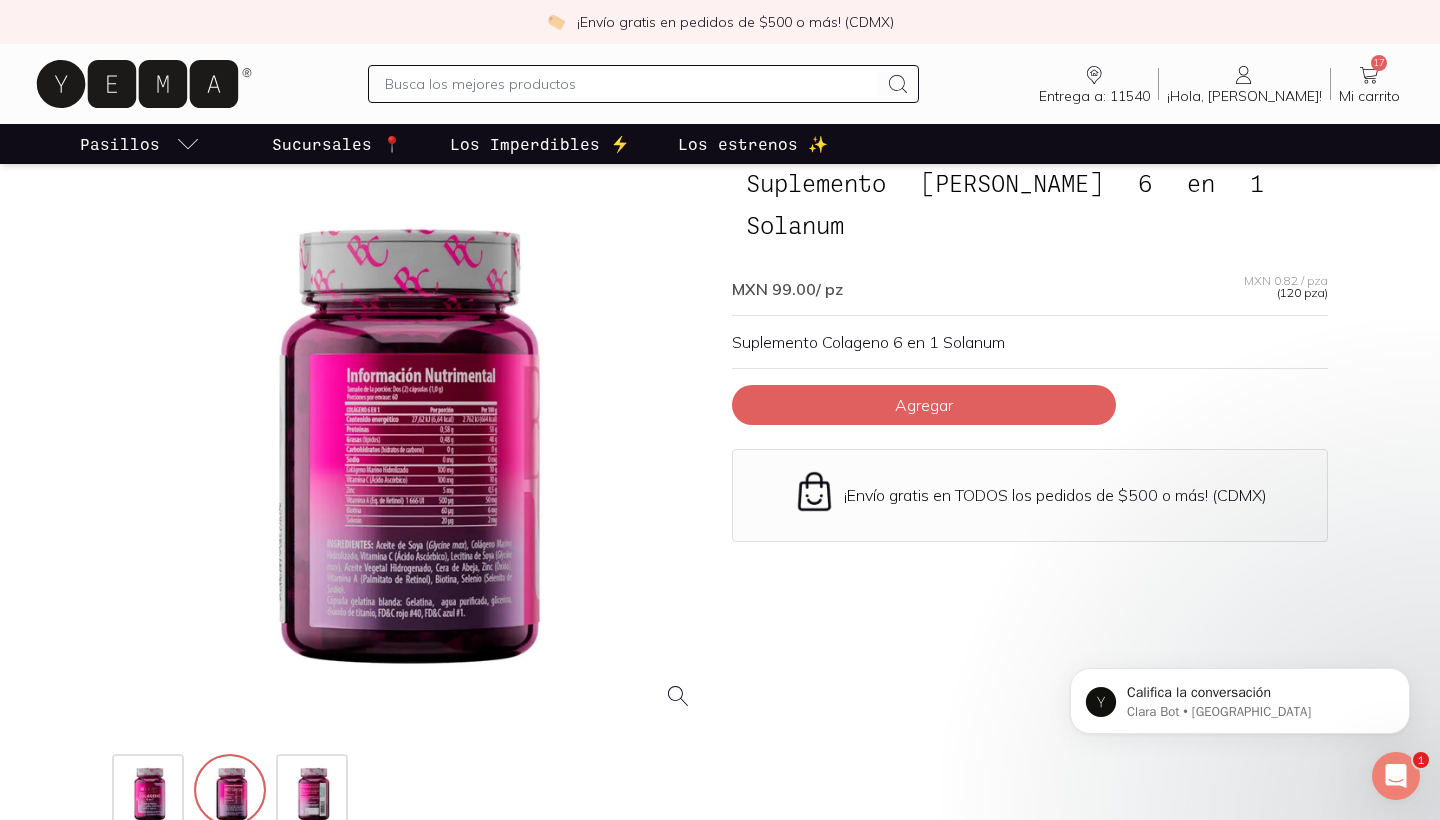 click 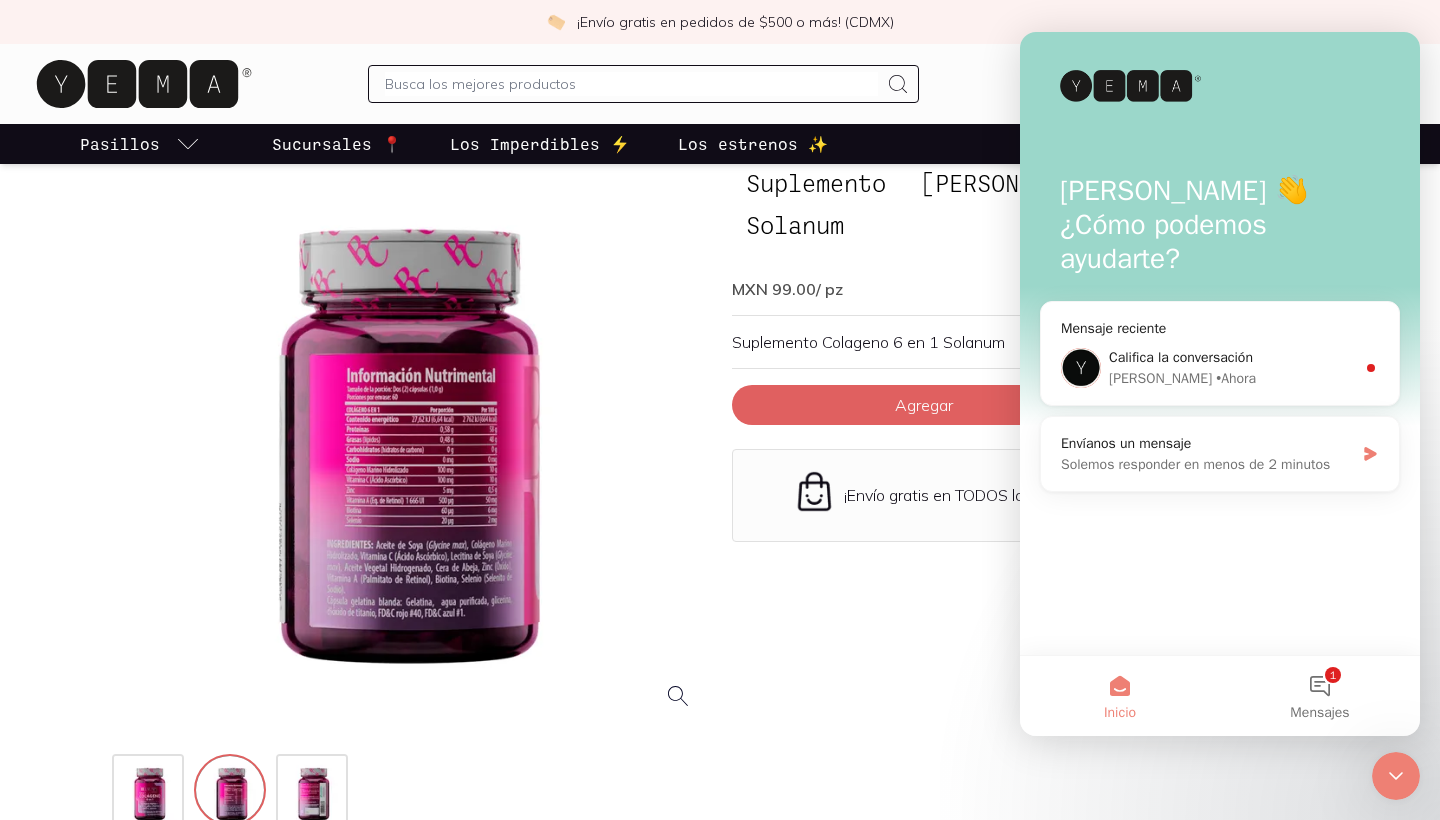 scroll, scrollTop: 0, scrollLeft: 0, axis: both 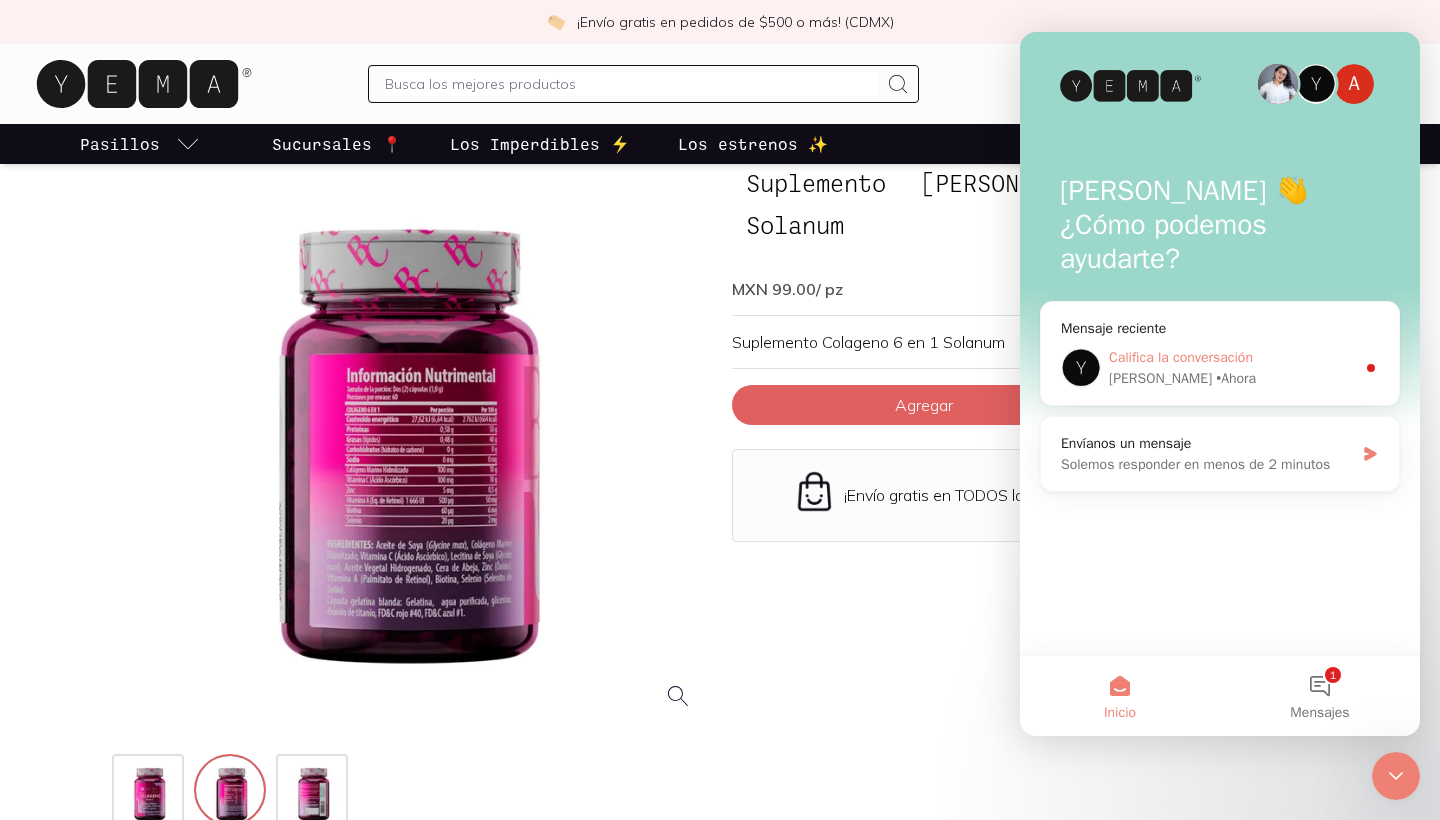 click on "Sandra •  Ahora" at bounding box center (1232, 378) 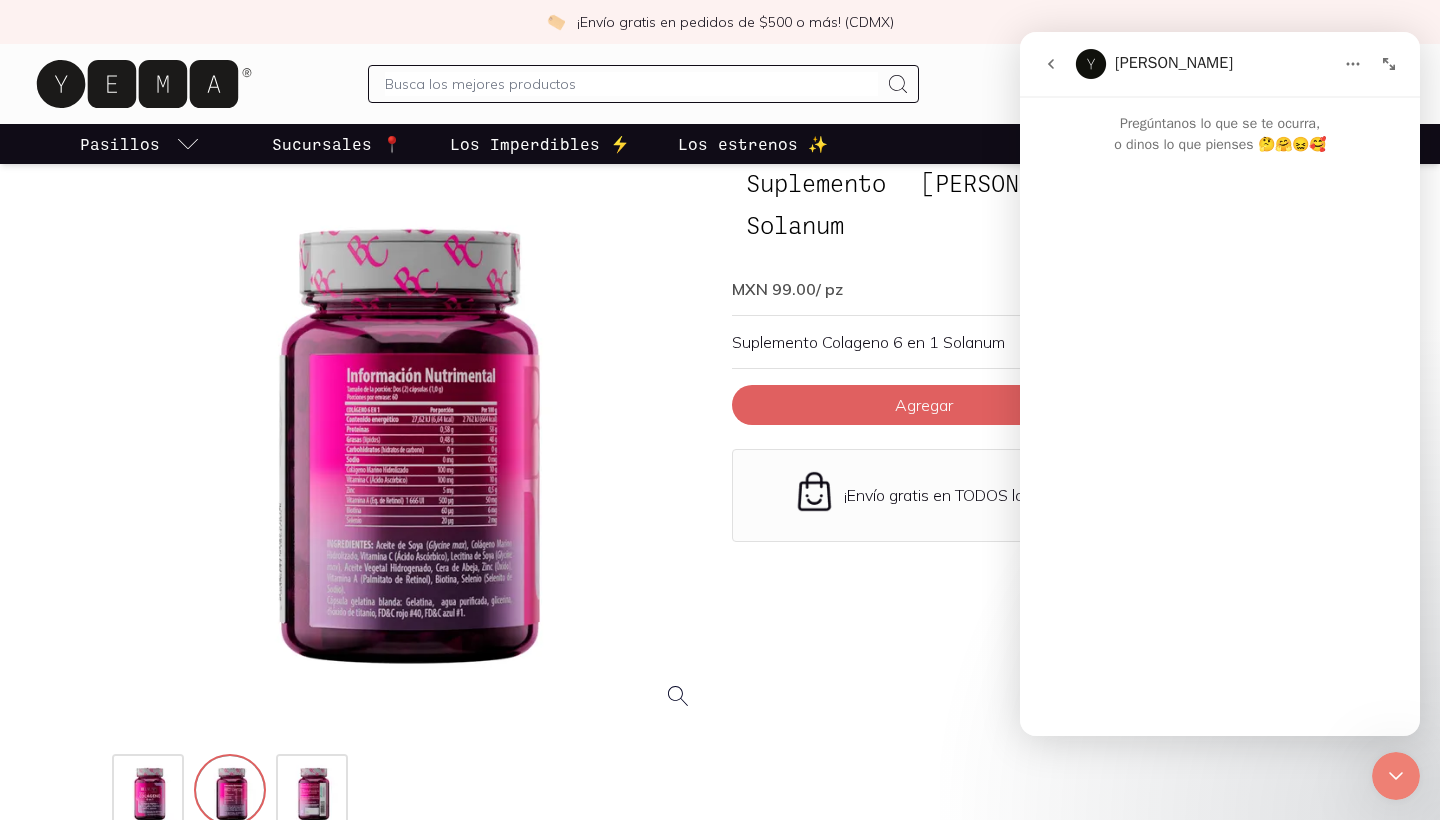 scroll, scrollTop: 305, scrollLeft: 0, axis: vertical 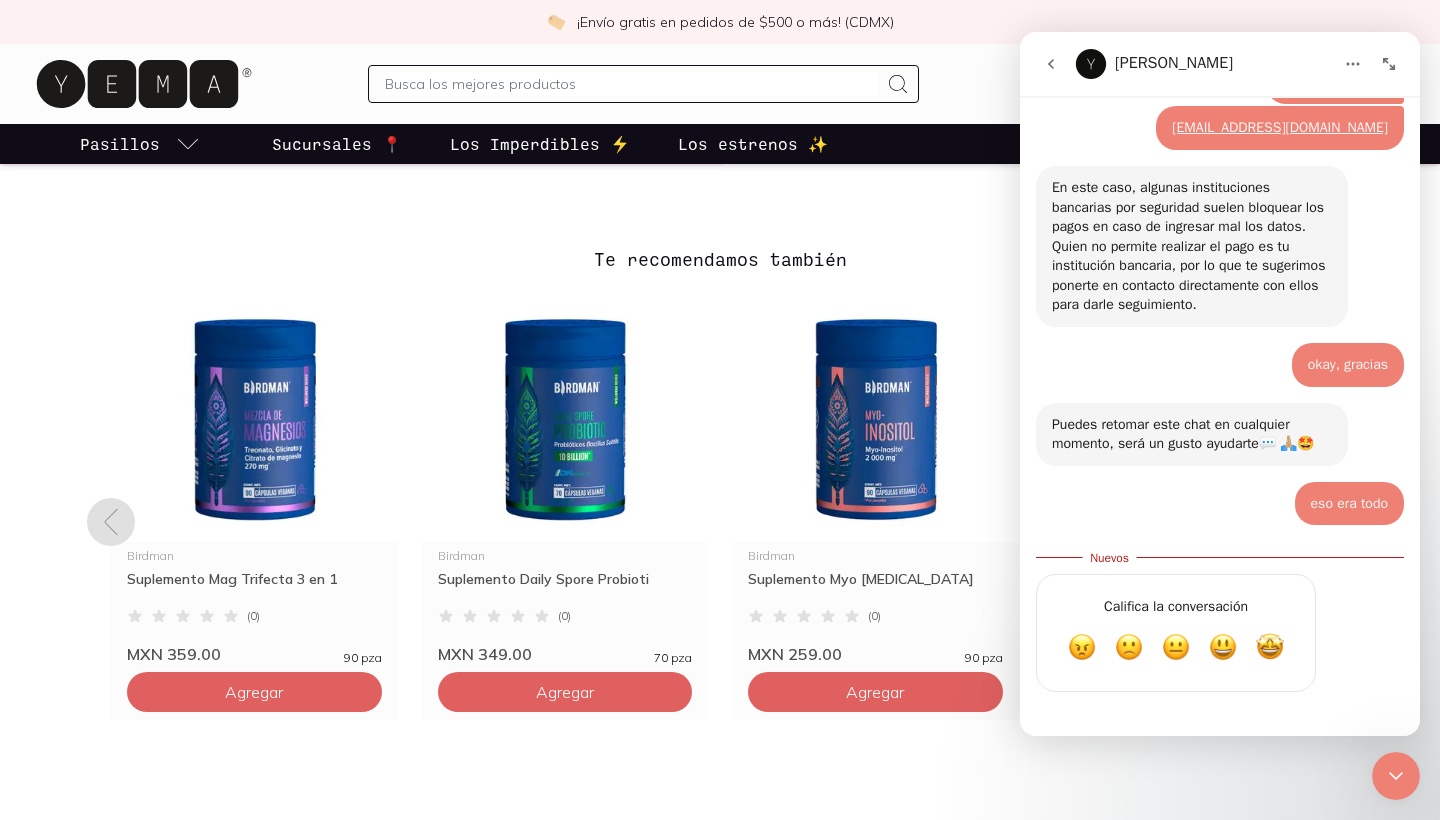 click 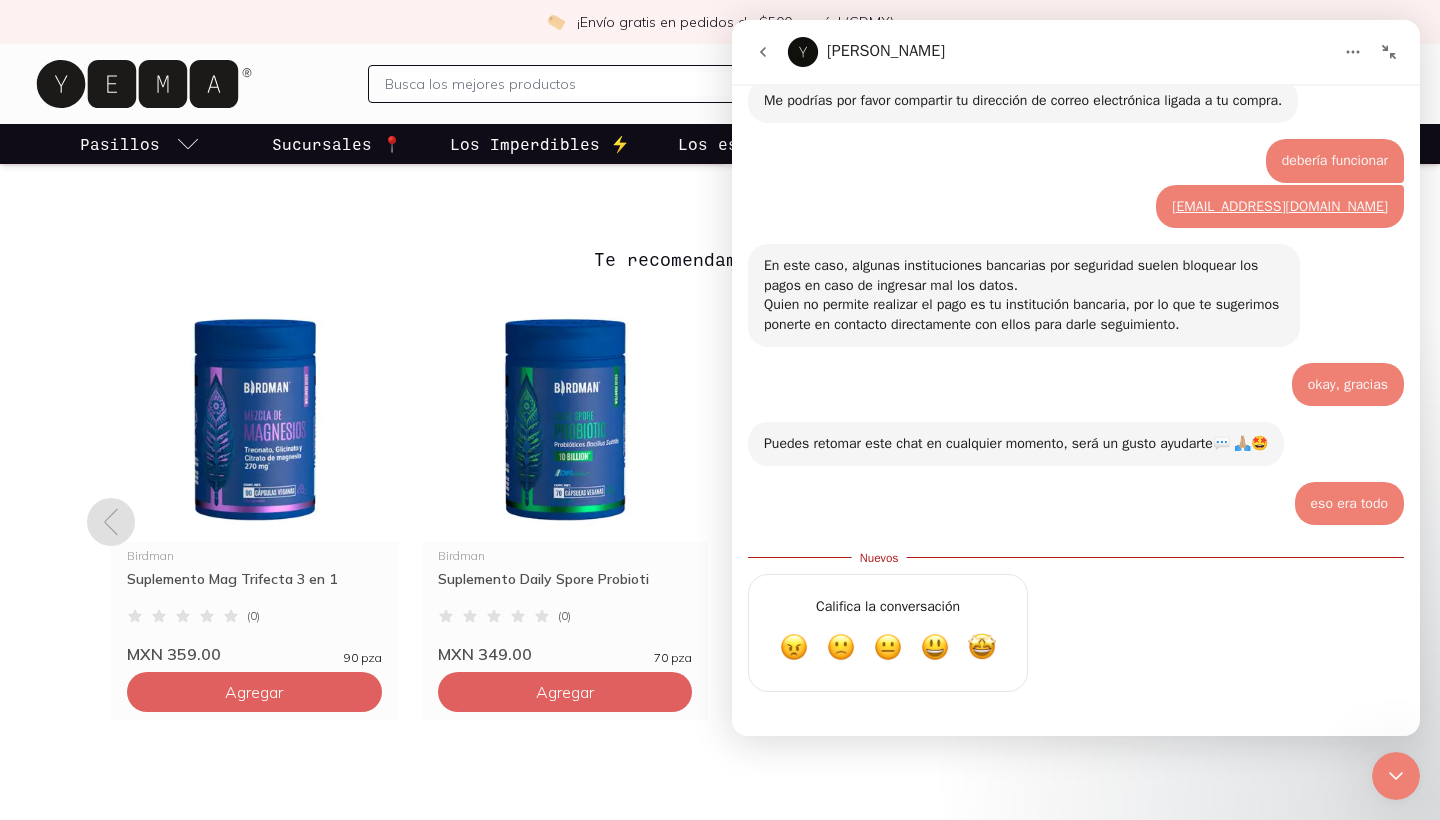 scroll, scrollTop: 1147, scrollLeft: 0, axis: vertical 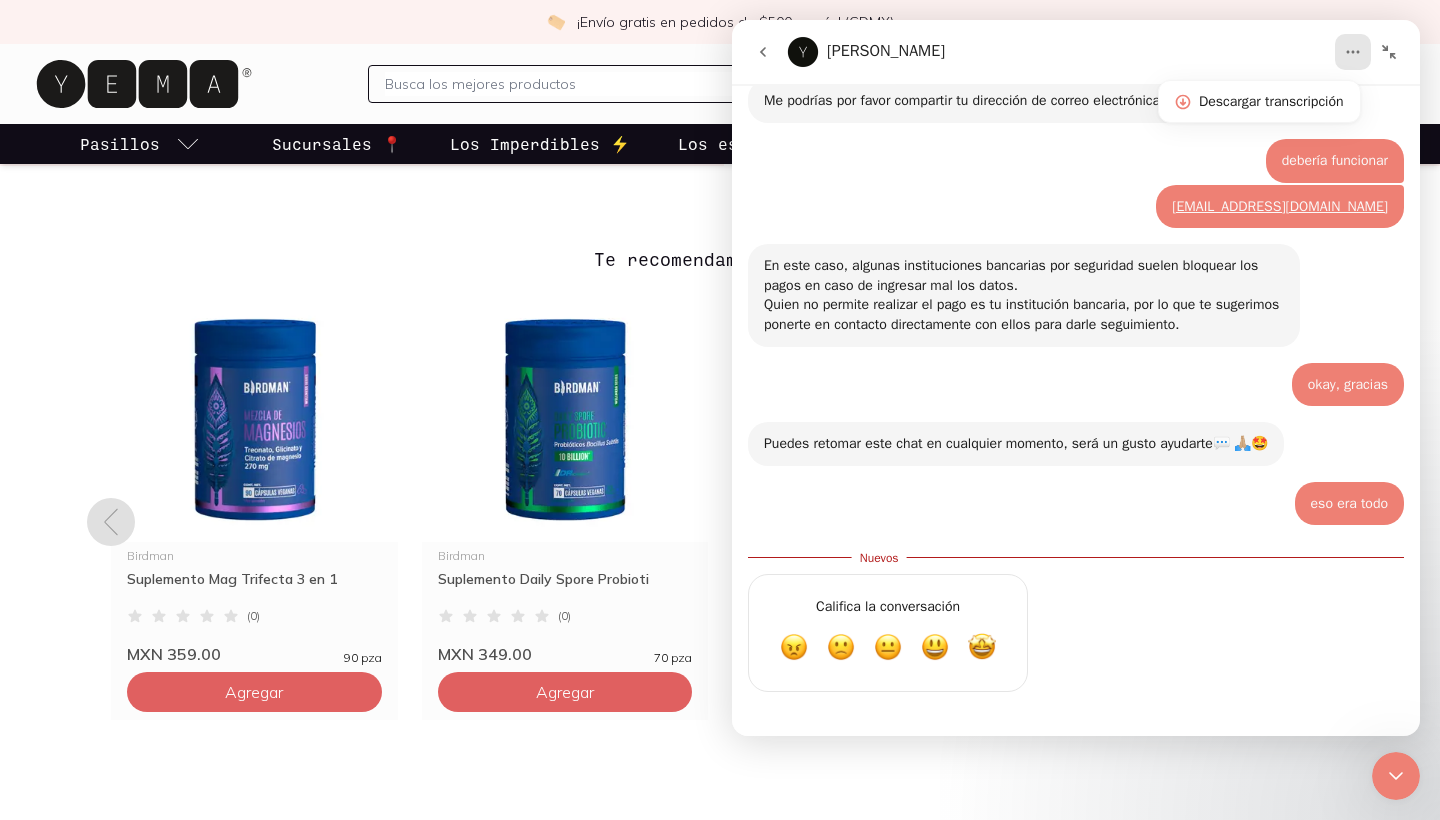 click 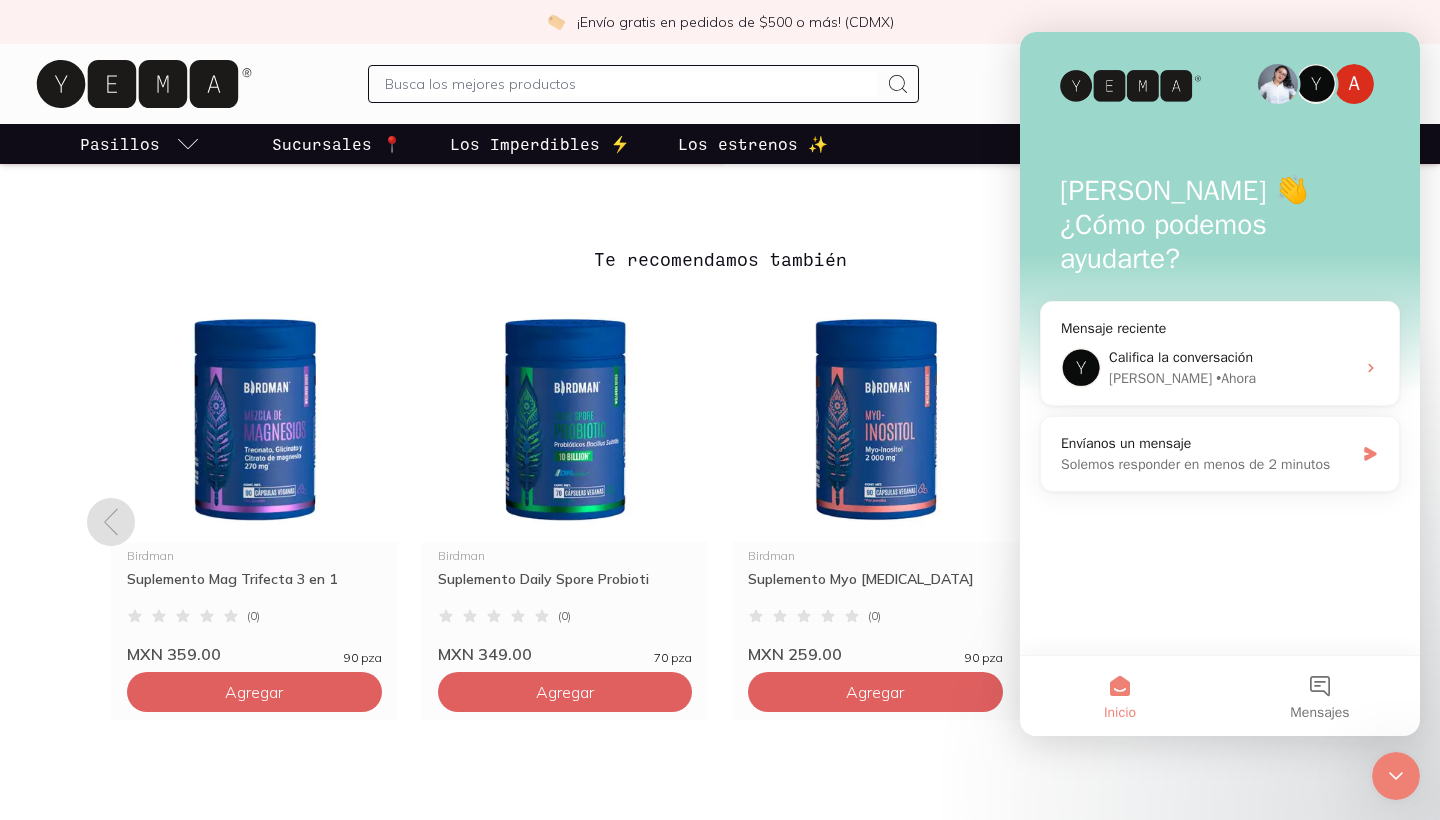 scroll, scrollTop: 0, scrollLeft: 0, axis: both 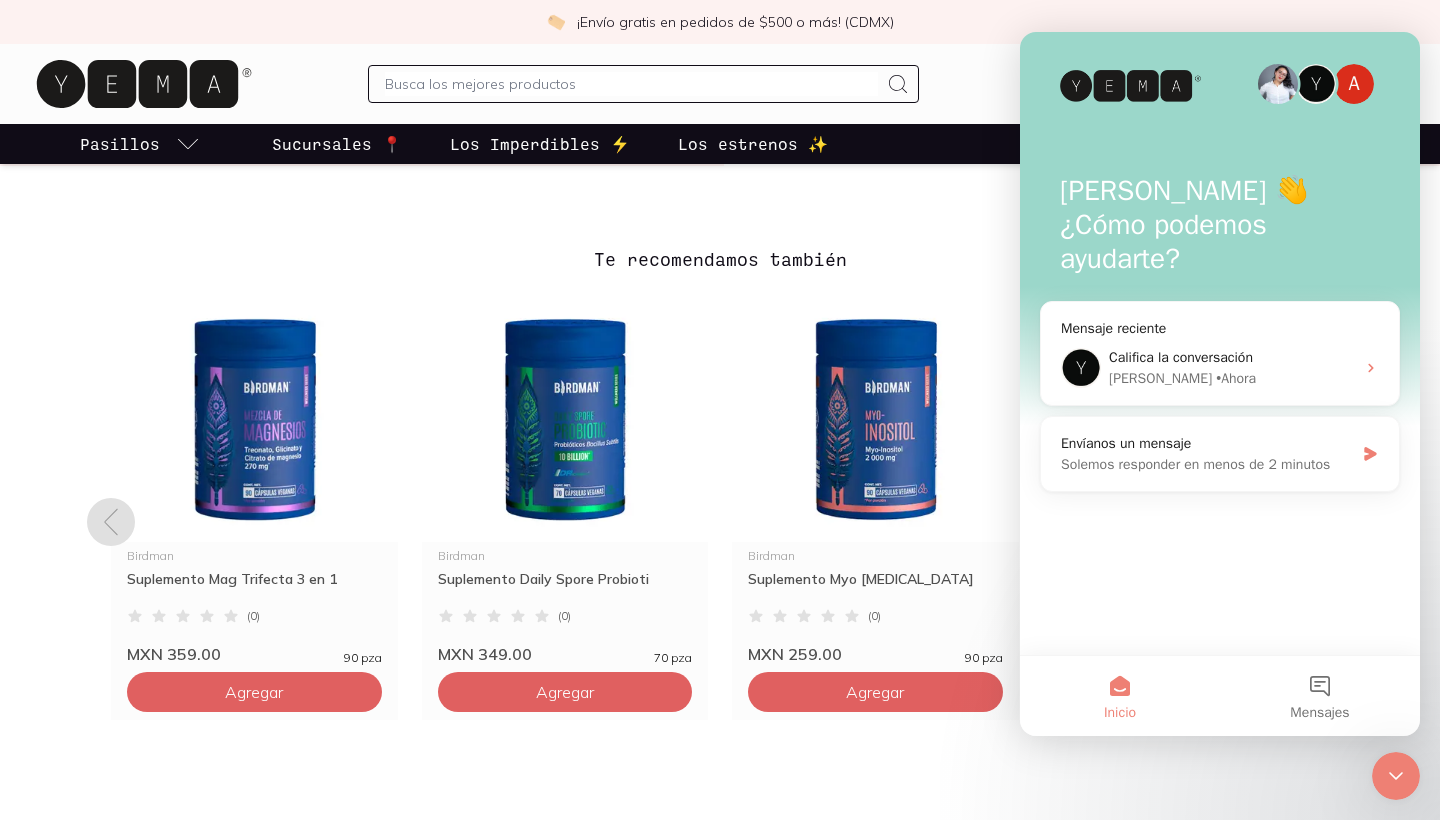 click 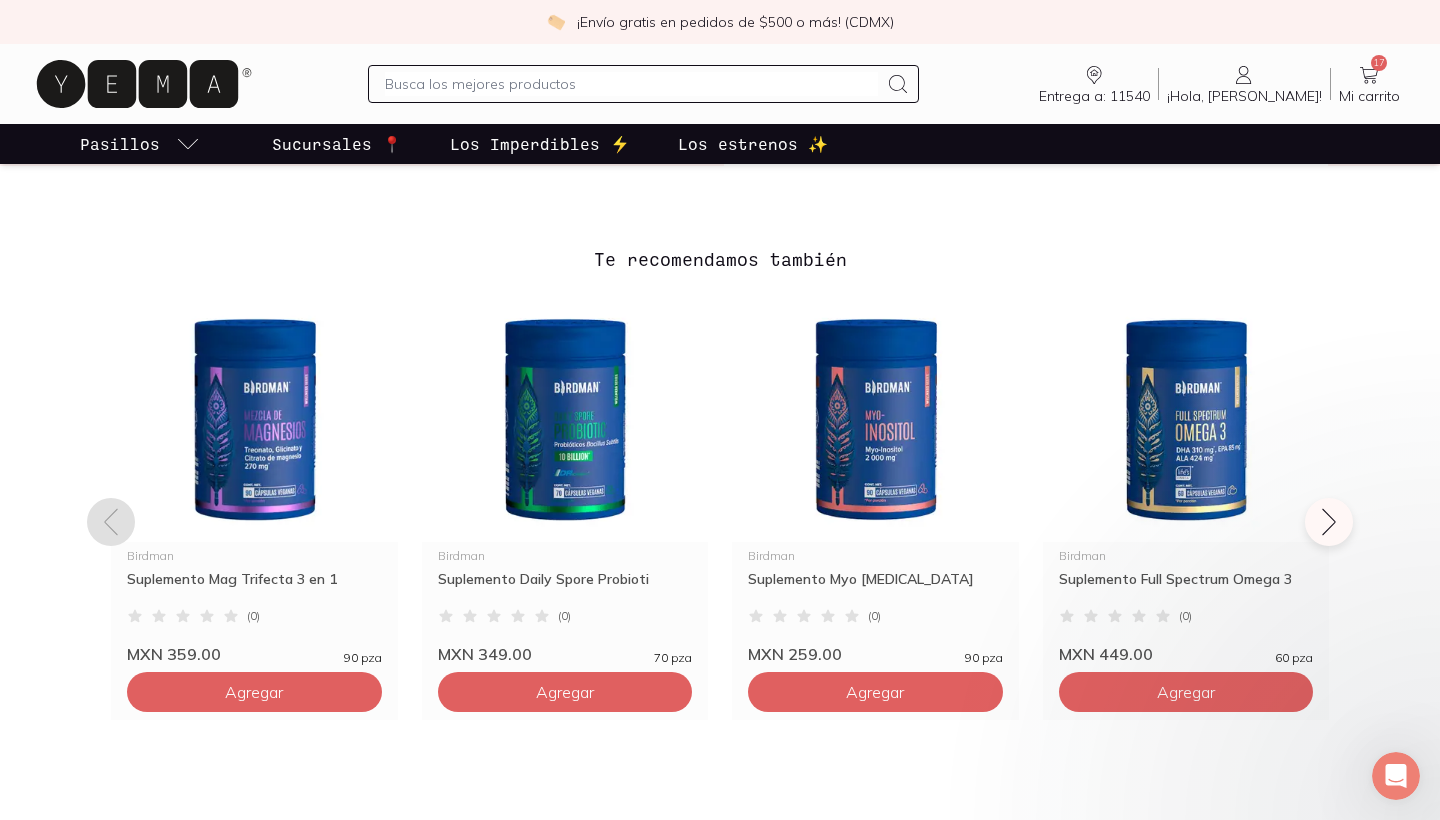scroll, scrollTop: 0, scrollLeft: 0, axis: both 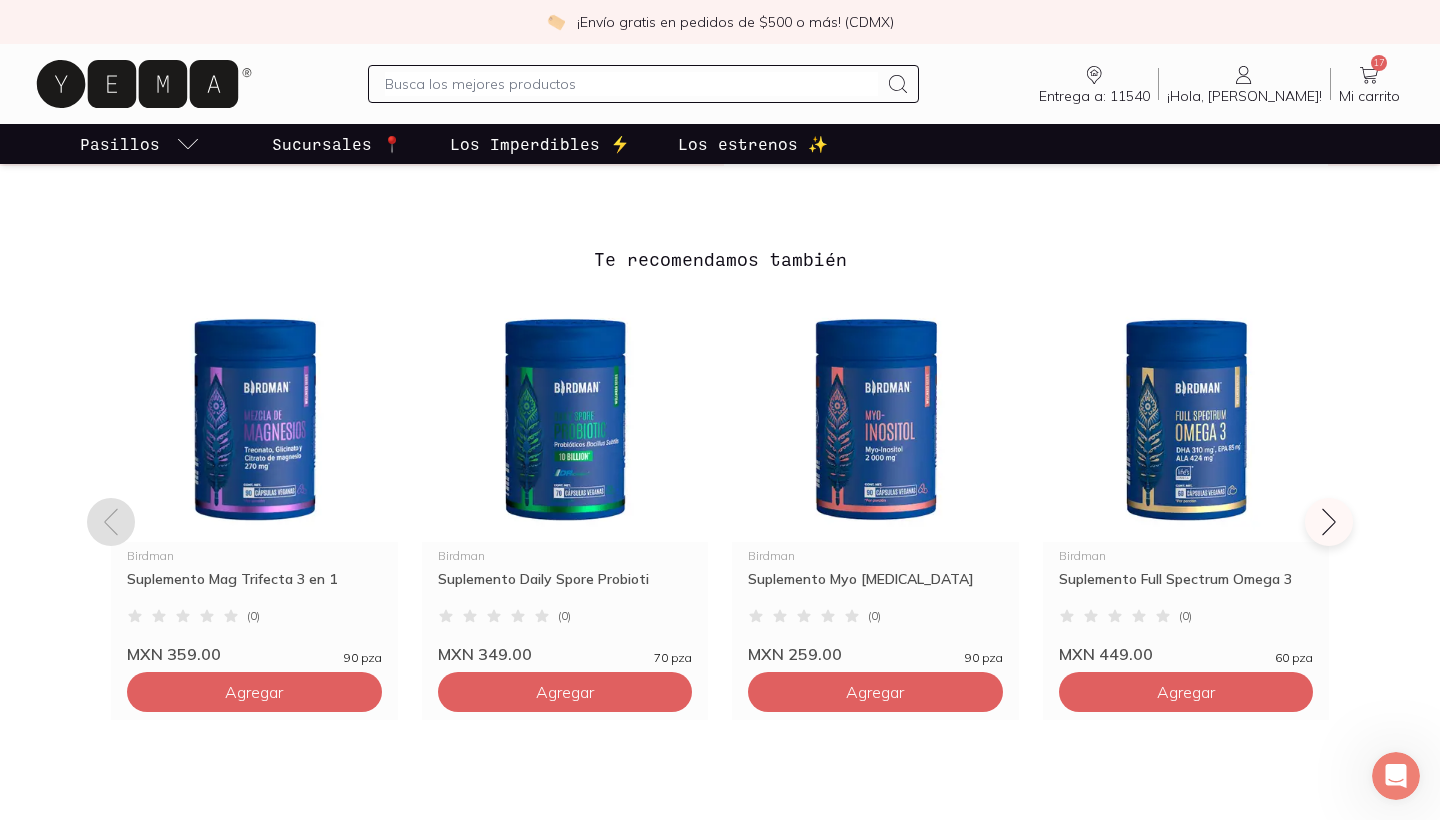 click 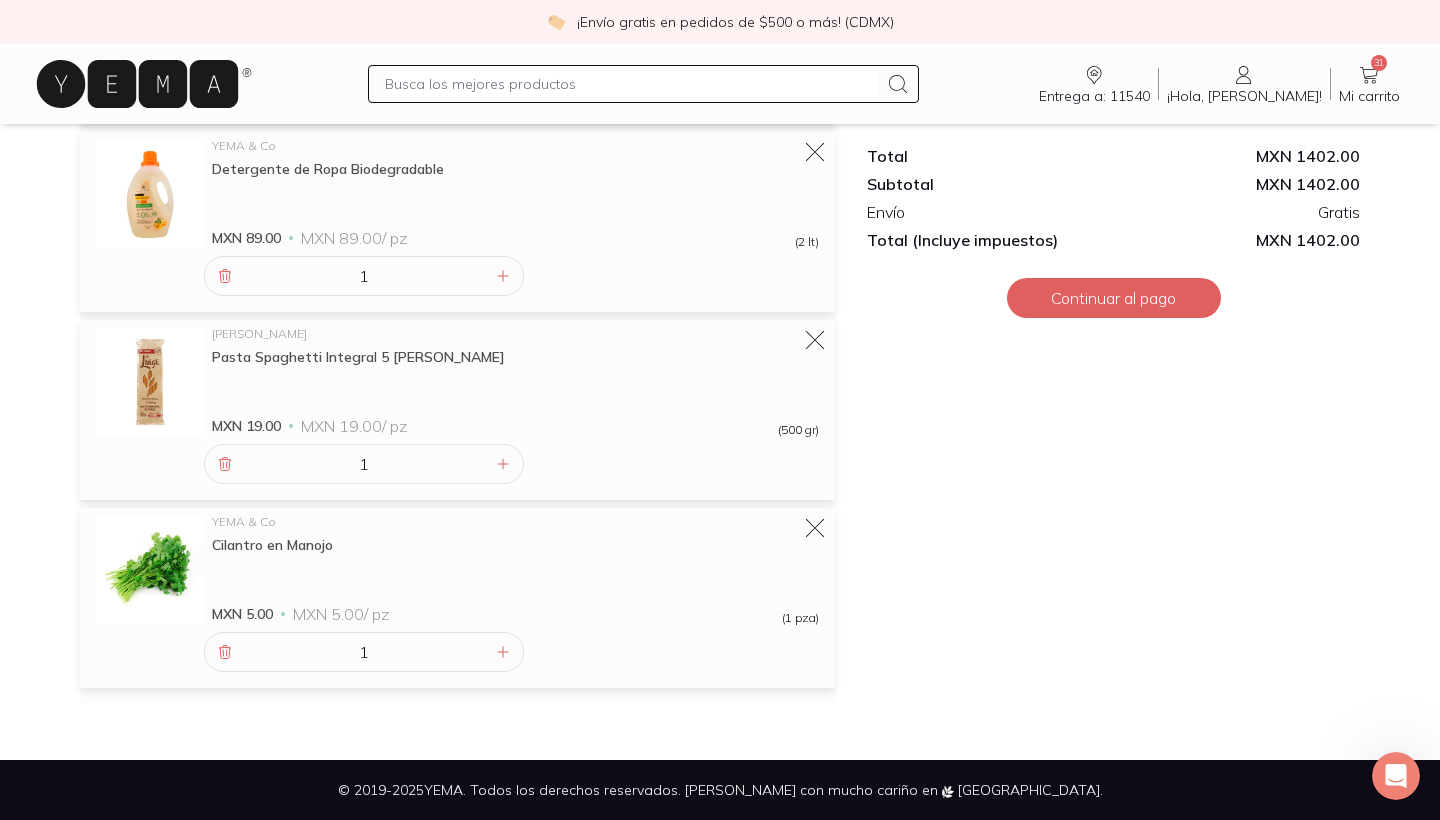scroll, scrollTop: 4982, scrollLeft: 0, axis: vertical 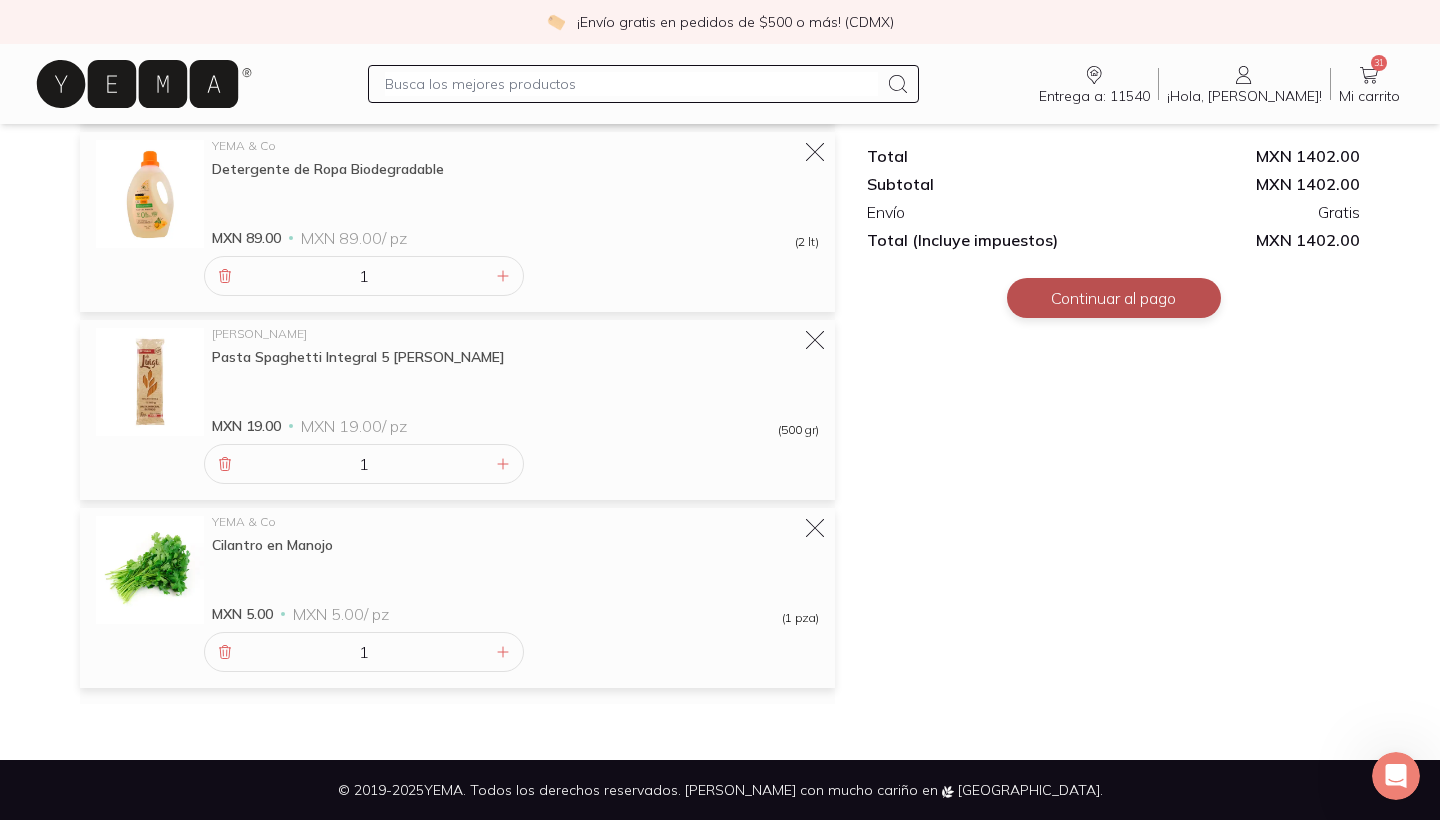 click on "Continuar al pago" at bounding box center (1114, 298) 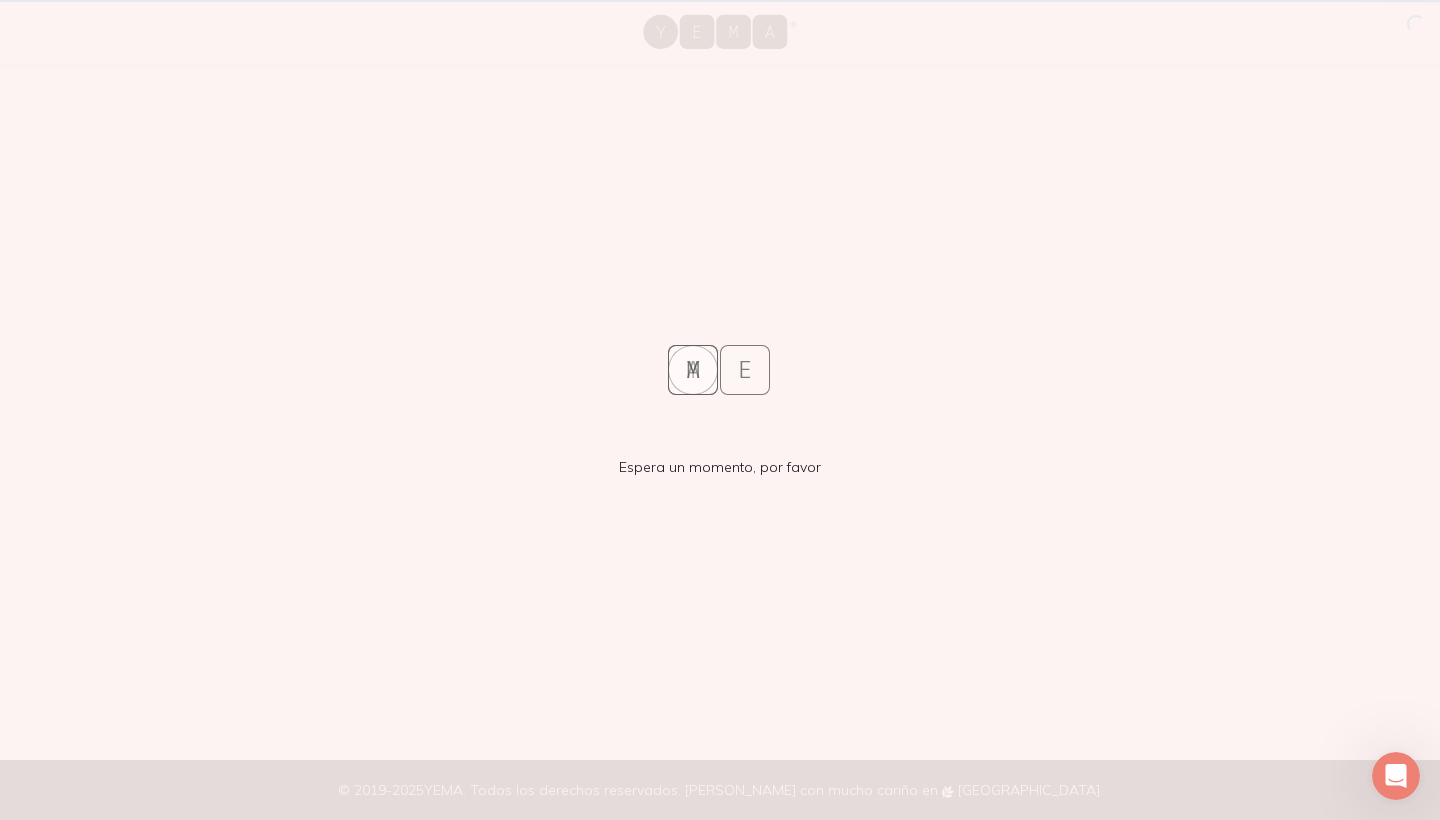 scroll, scrollTop: 0, scrollLeft: 0, axis: both 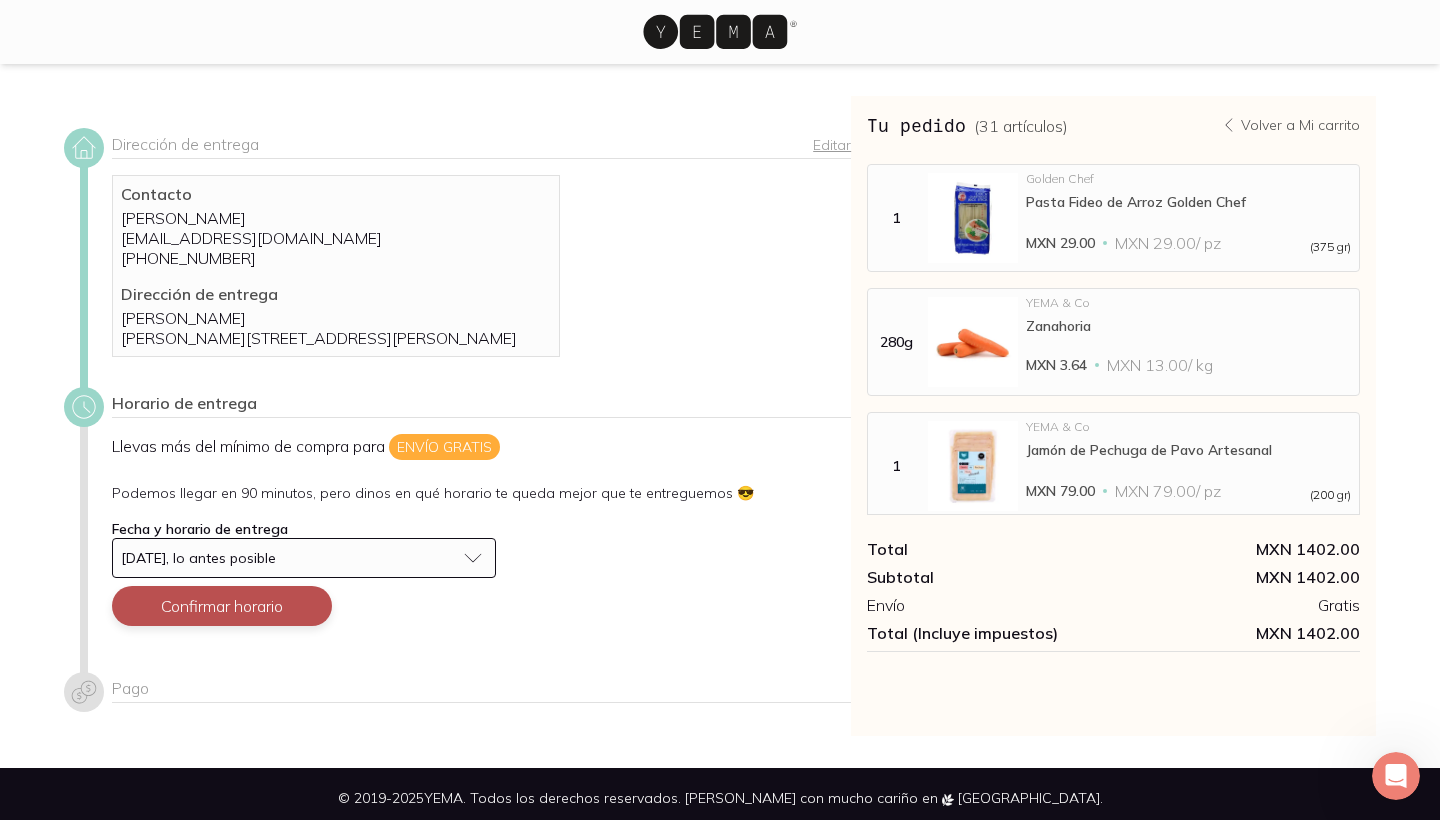 click on "Confirmar horario" at bounding box center (222, 606) 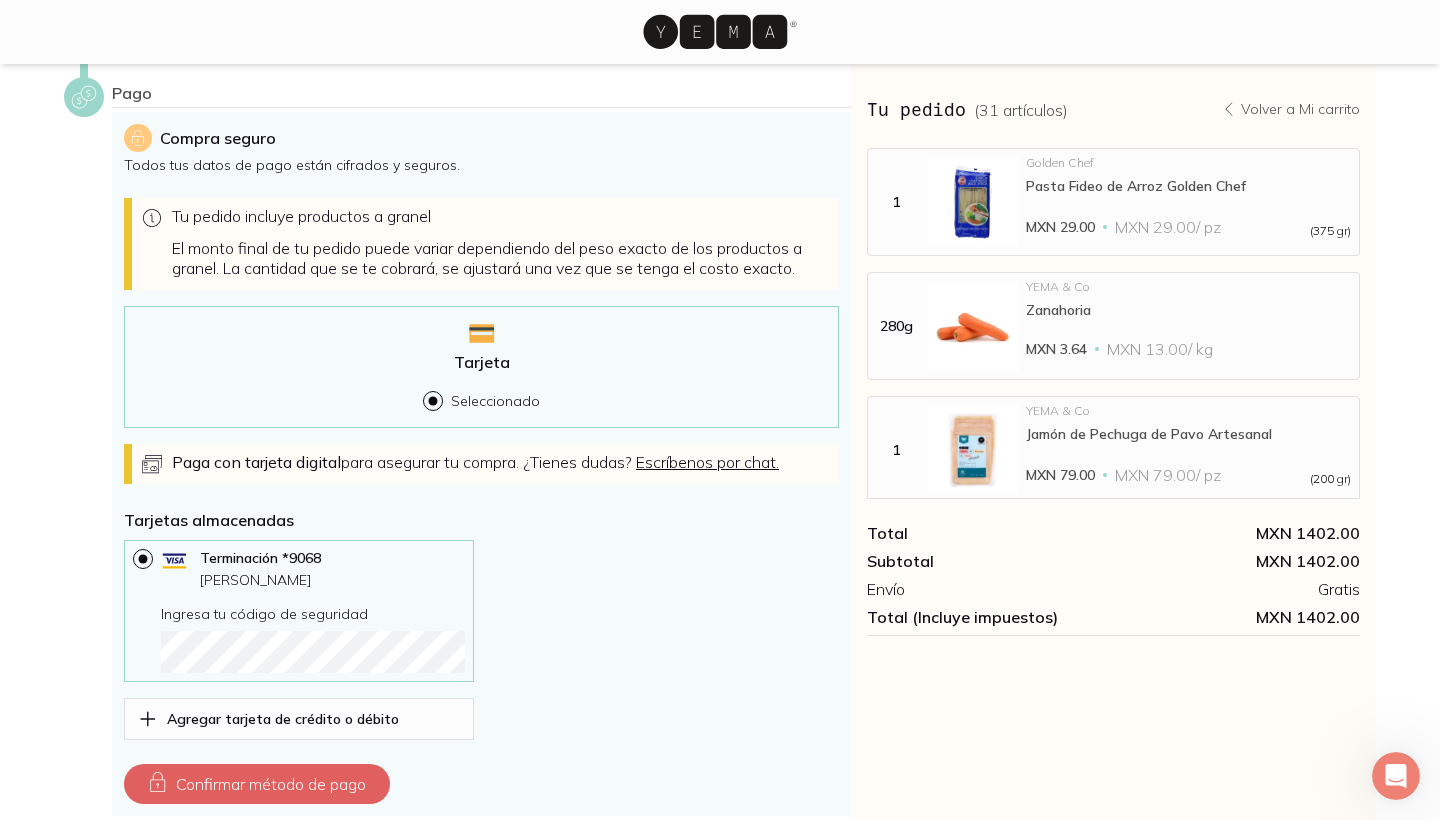 scroll, scrollTop: 492, scrollLeft: 0, axis: vertical 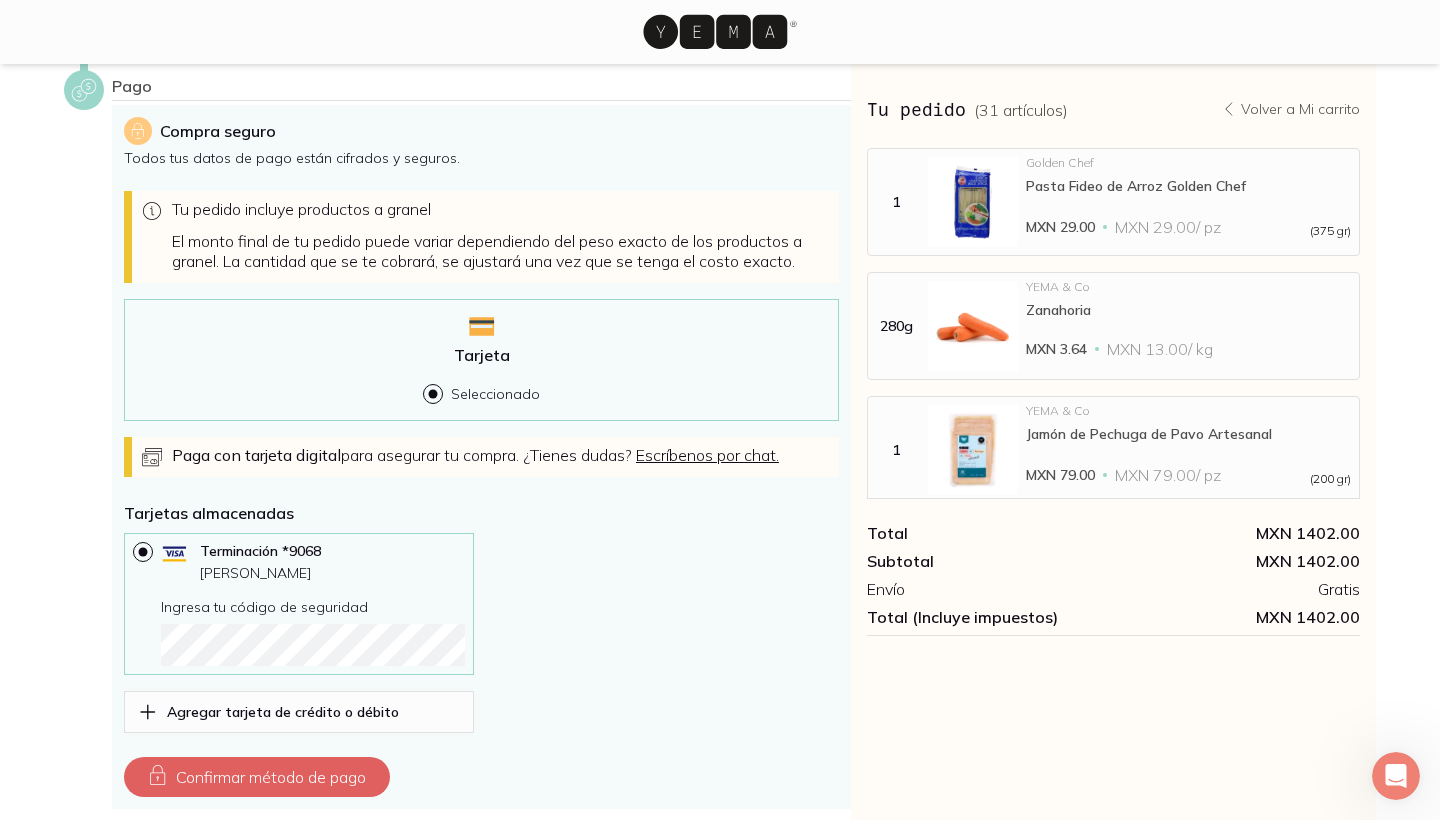 click on "Terminación * 9068" at bounding box center [332, 553] 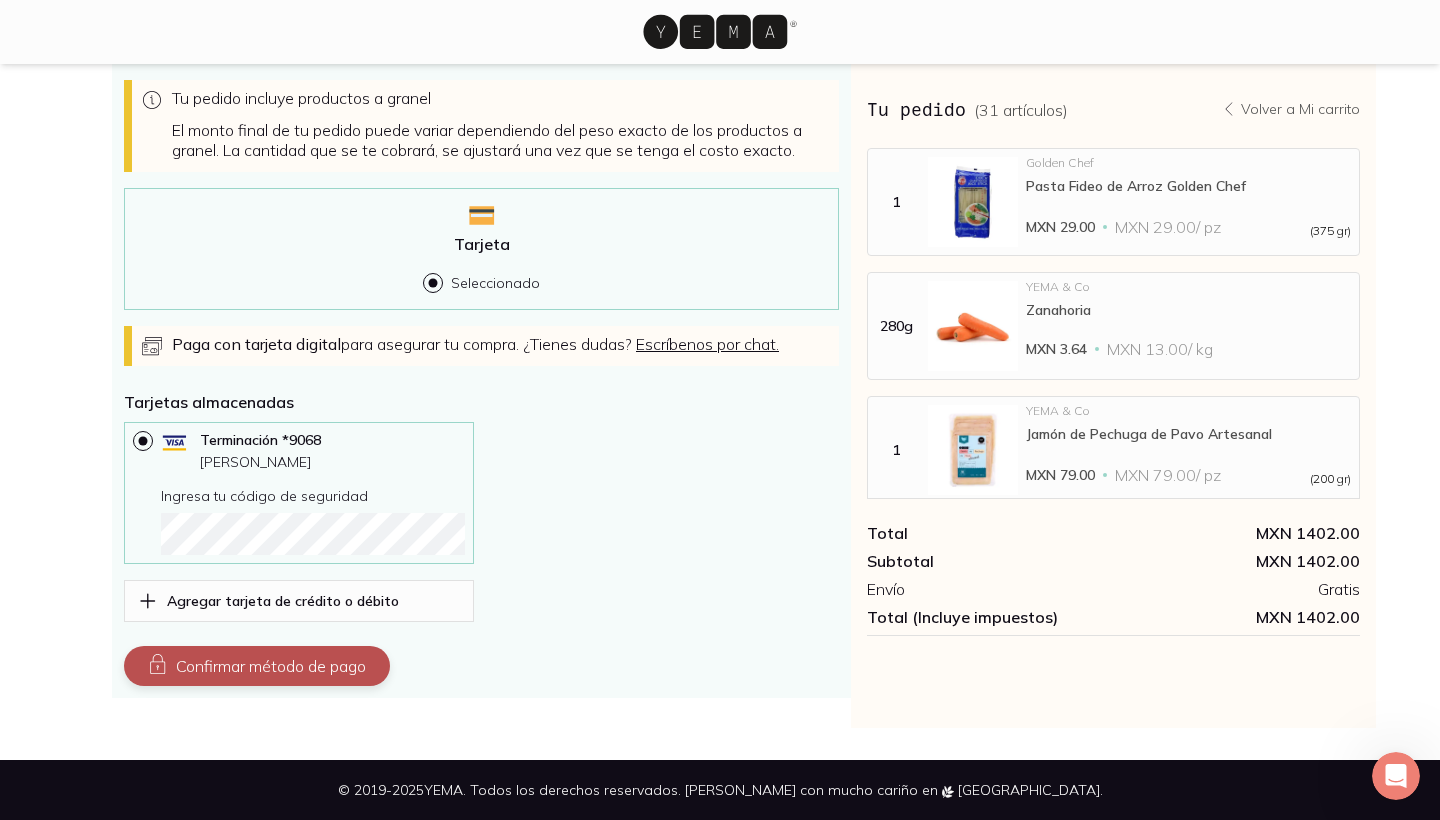 click on "Confirmar método de pago" at bounding box center (257, 666) 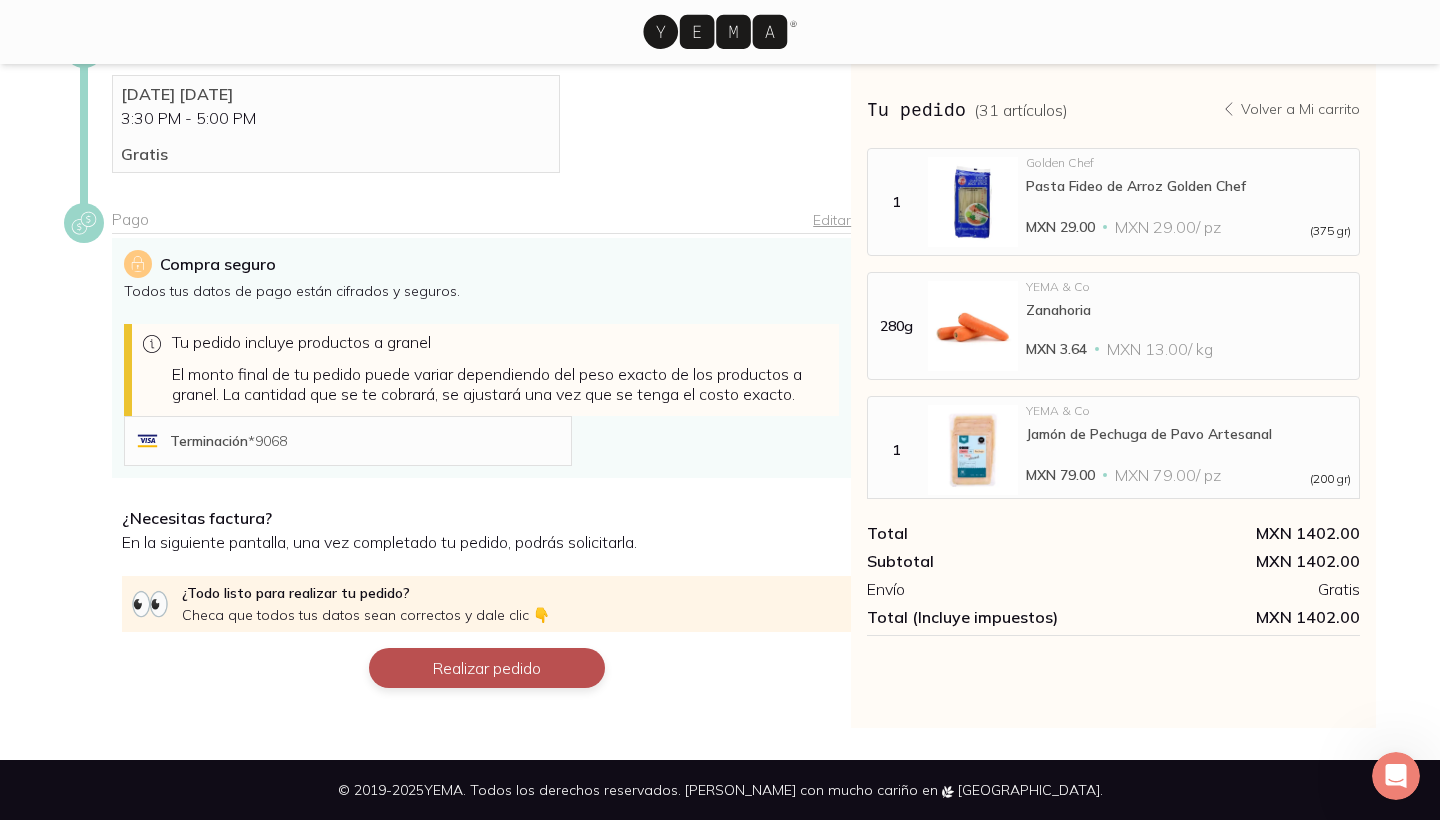 scroll, scrollTop: 379, scrollLeft: 0, axis: vertical 